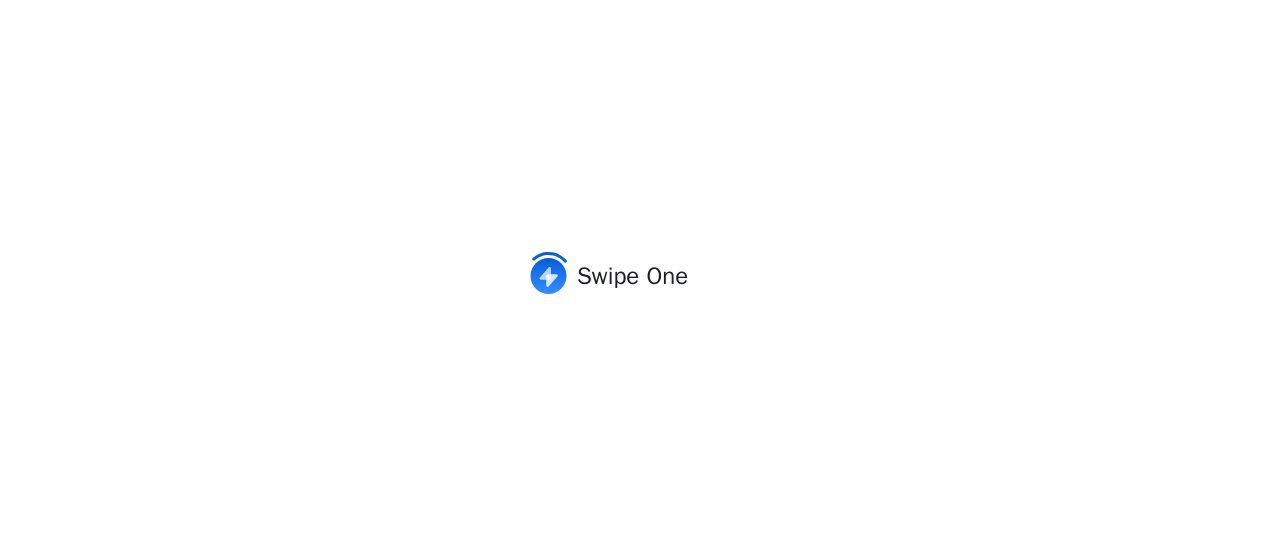 scroll, scrollTop: 0, scrollLeft: 0, axis: both 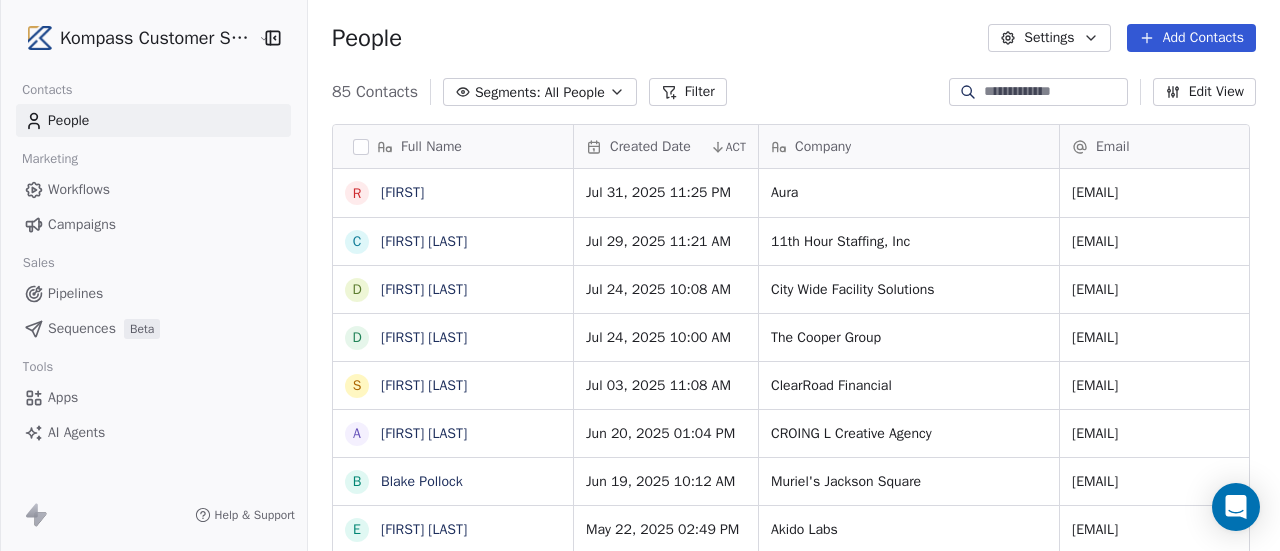 click on "Campaigns" at bounding box center [82, 224] 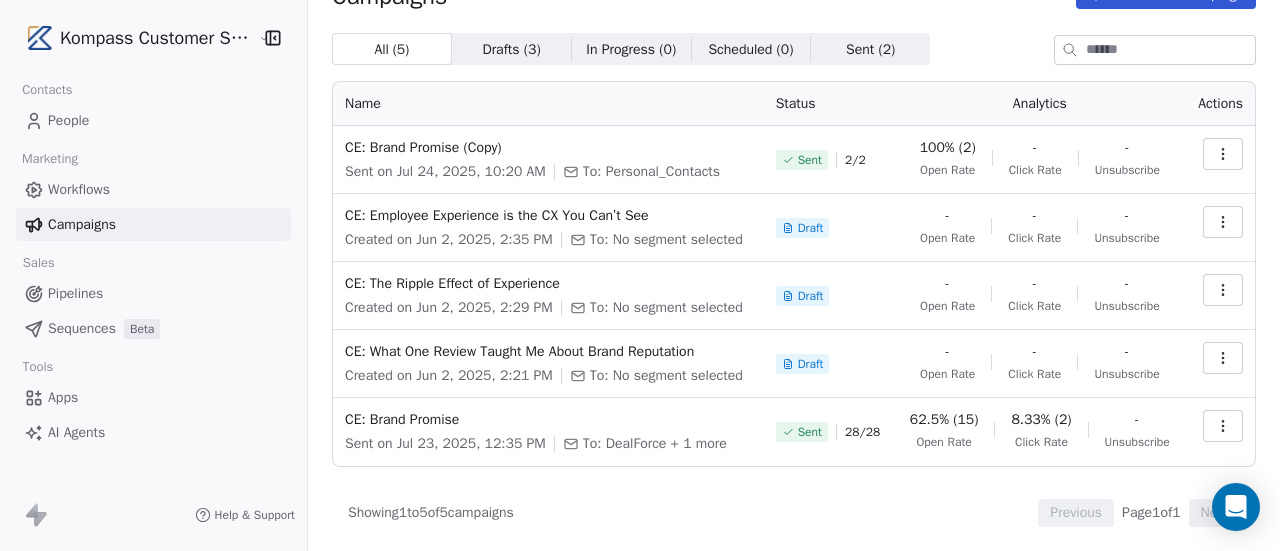 scroll, scrollTop: 118, scrollLeft: 0, axis: vertical 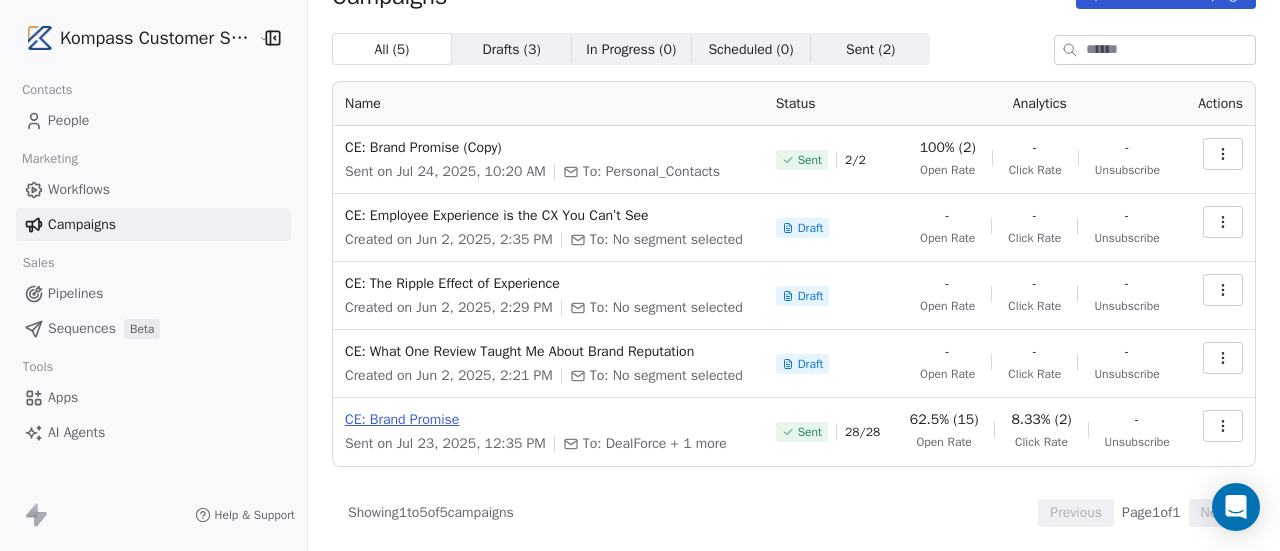 click on "CE: Brand Promise" at bounding box center (548, 420) 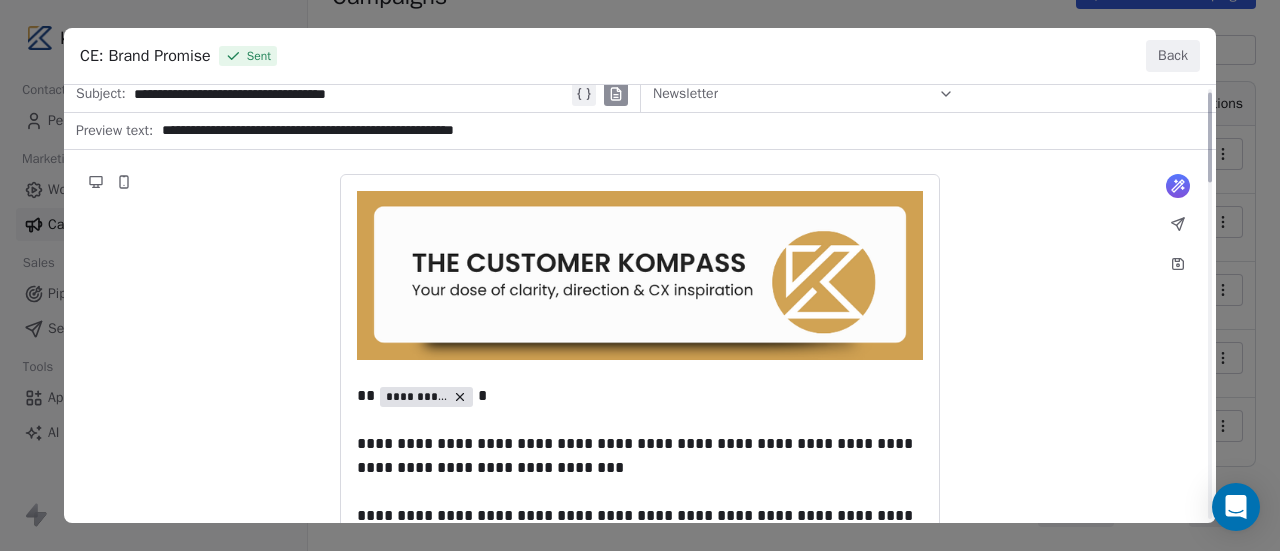 scroll, scrollTop: 200, scrollLeft: 0, axis: vertical 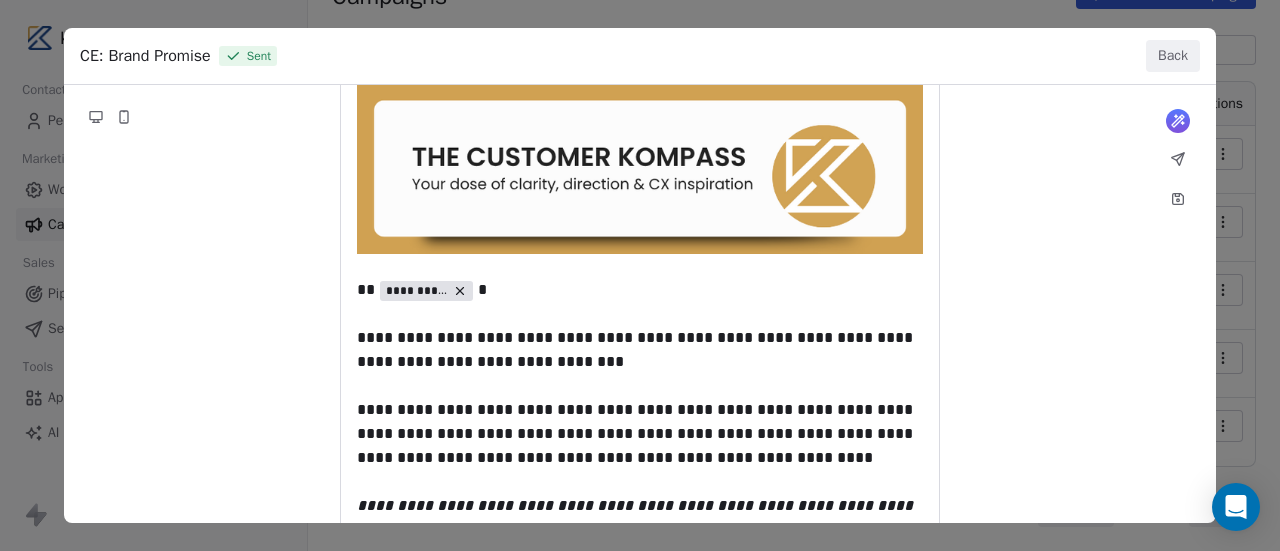 click on "From name: [NAME] From email: [EMAIL] To: DealForce Website_Lead Subject: [SUBJECT] Newsletter Preview text: [TEXT] What would you like to create email about? or [TEXT]" at bounding box center [640, 897] 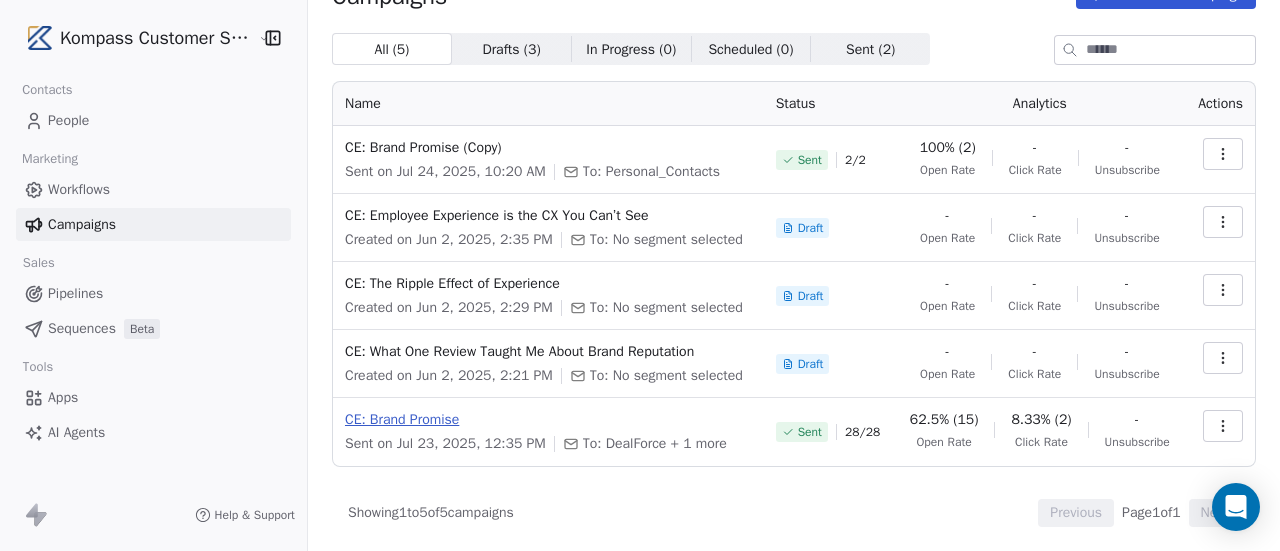 click on "CE: Brand Promise" at bounding box center (548, 420) 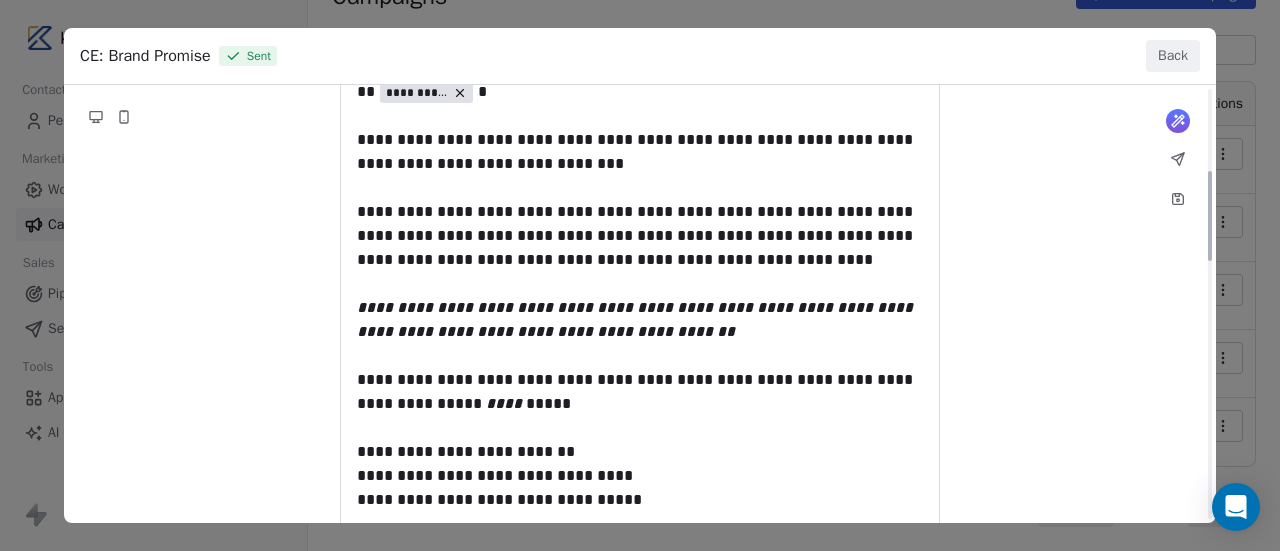 scroll, scrollTop: 400, scrollLeft: 0, axis: vertical 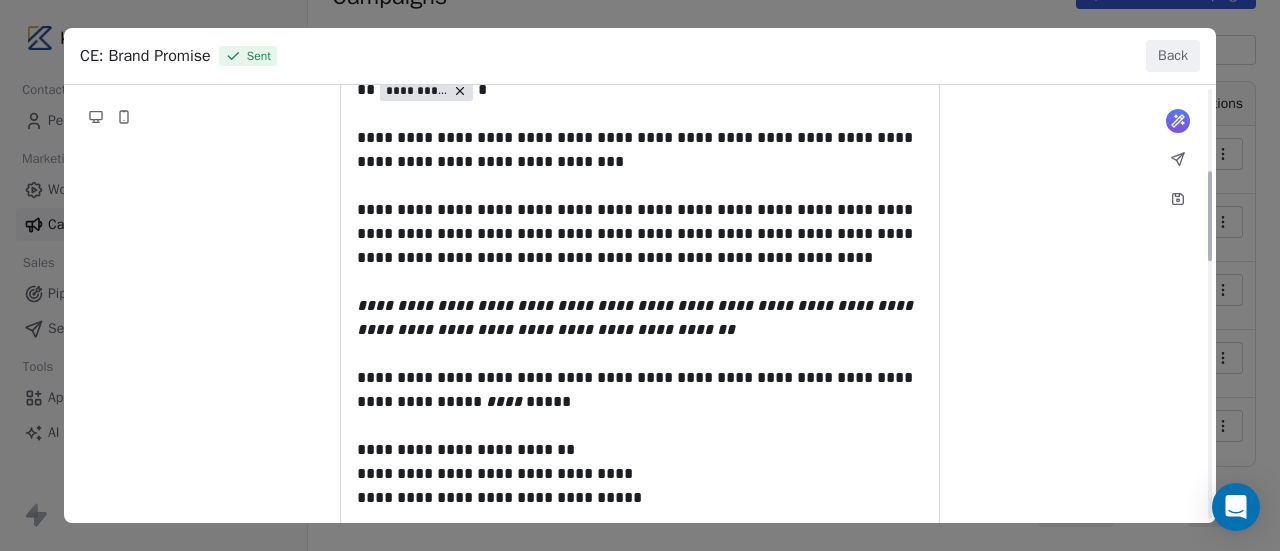 drag, startPoint x: 401, startPoint y: 238, endPoint x: 456, endPoint y: 350, distance: 124.7758 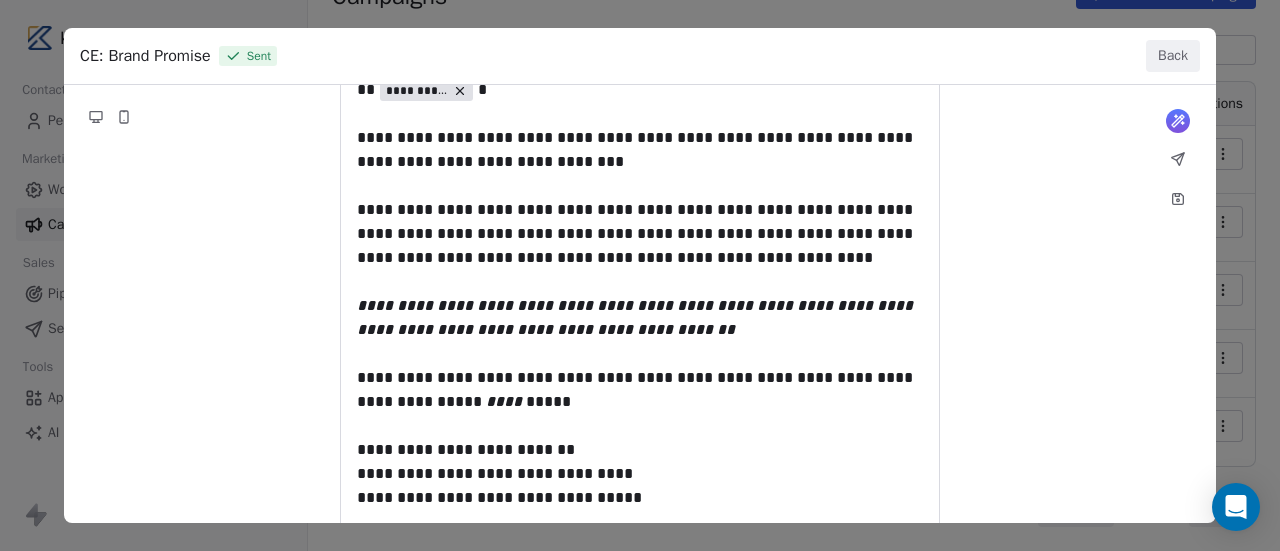 click on "Back" at bounding box center [1173, 56] 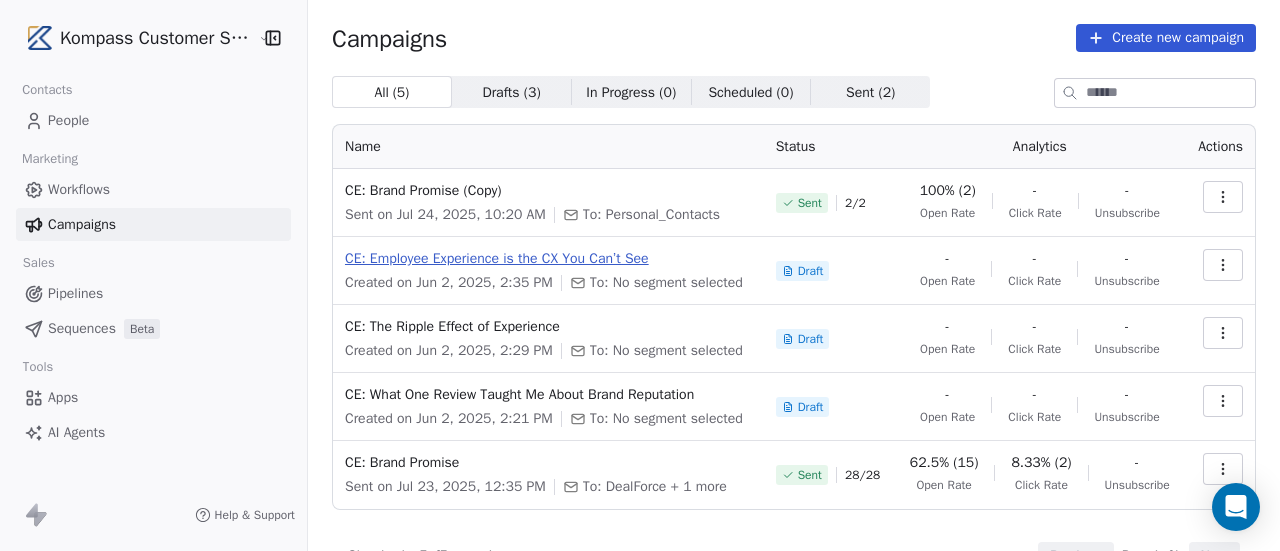 scroll, scrollTop: 0, scrollLeft: 0, axis: both 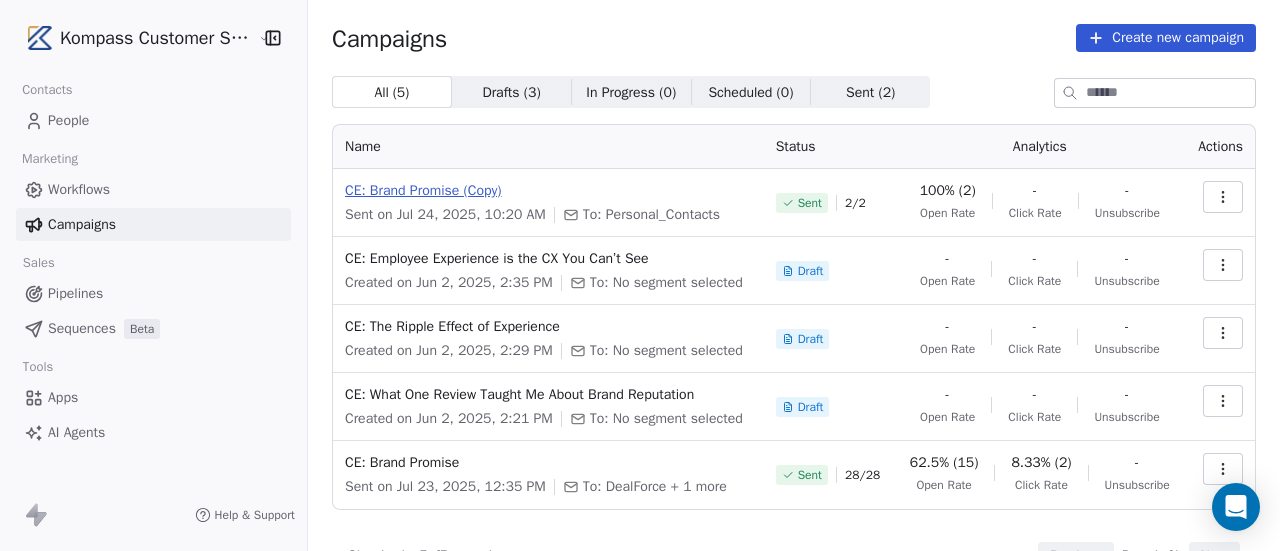 click on "CE: Brand Promise (Copy)" at bounding box center [548, 191] 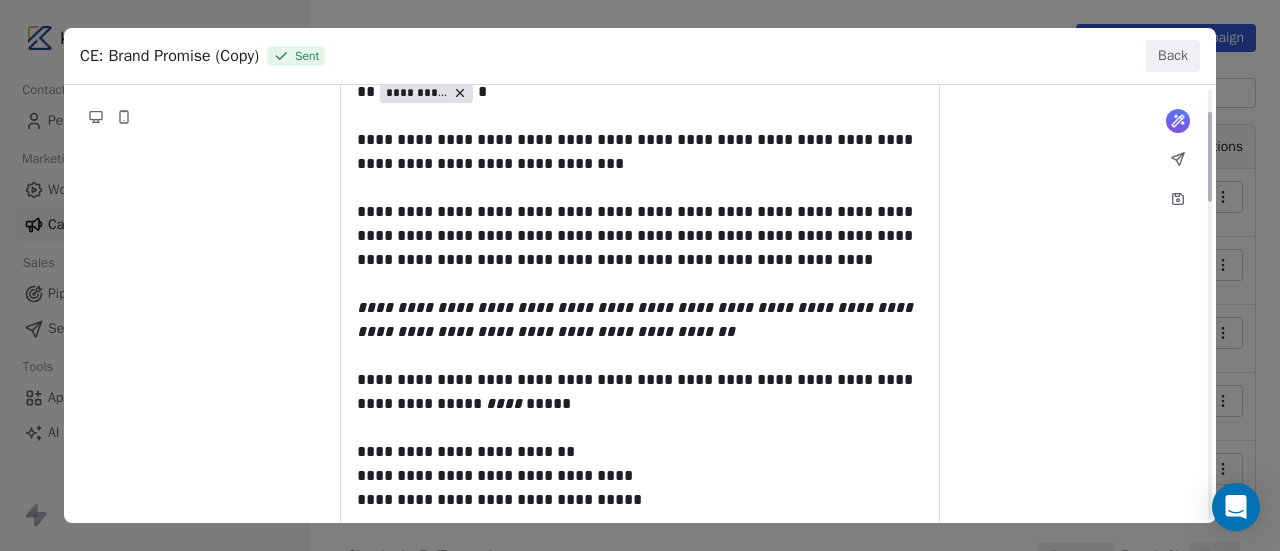 scroll, scrollTop: 400, scrollLeft: 0, axis: vertical 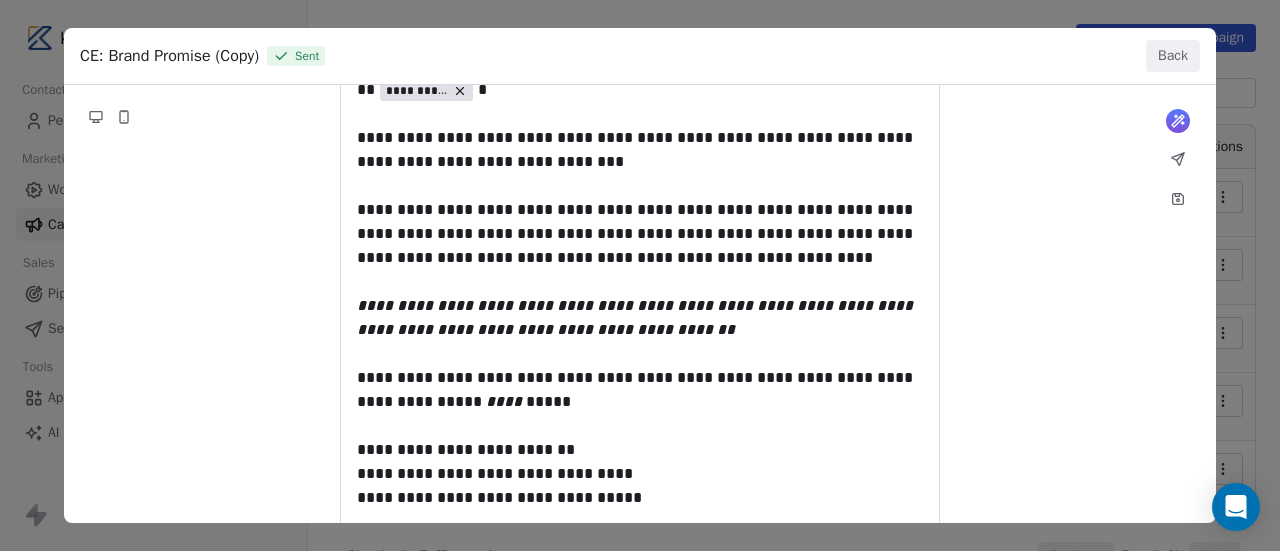 drag, startPoint x: 356, startPoint y: 131, endPoint x: 360, endPoint y: 147, distance: 16.492422 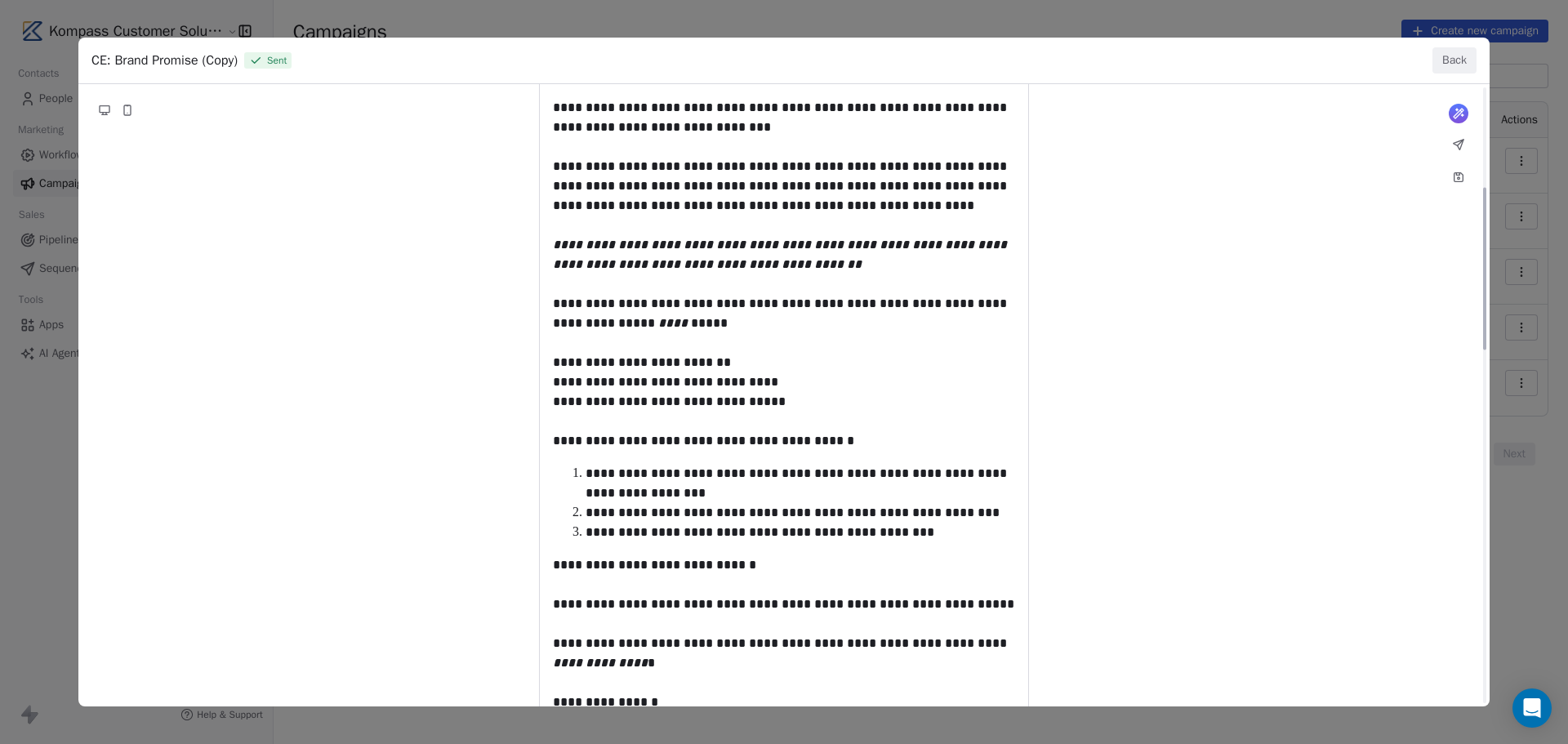 scroll, scrollTop: 327, scrollLeft: 0, axis: vertical 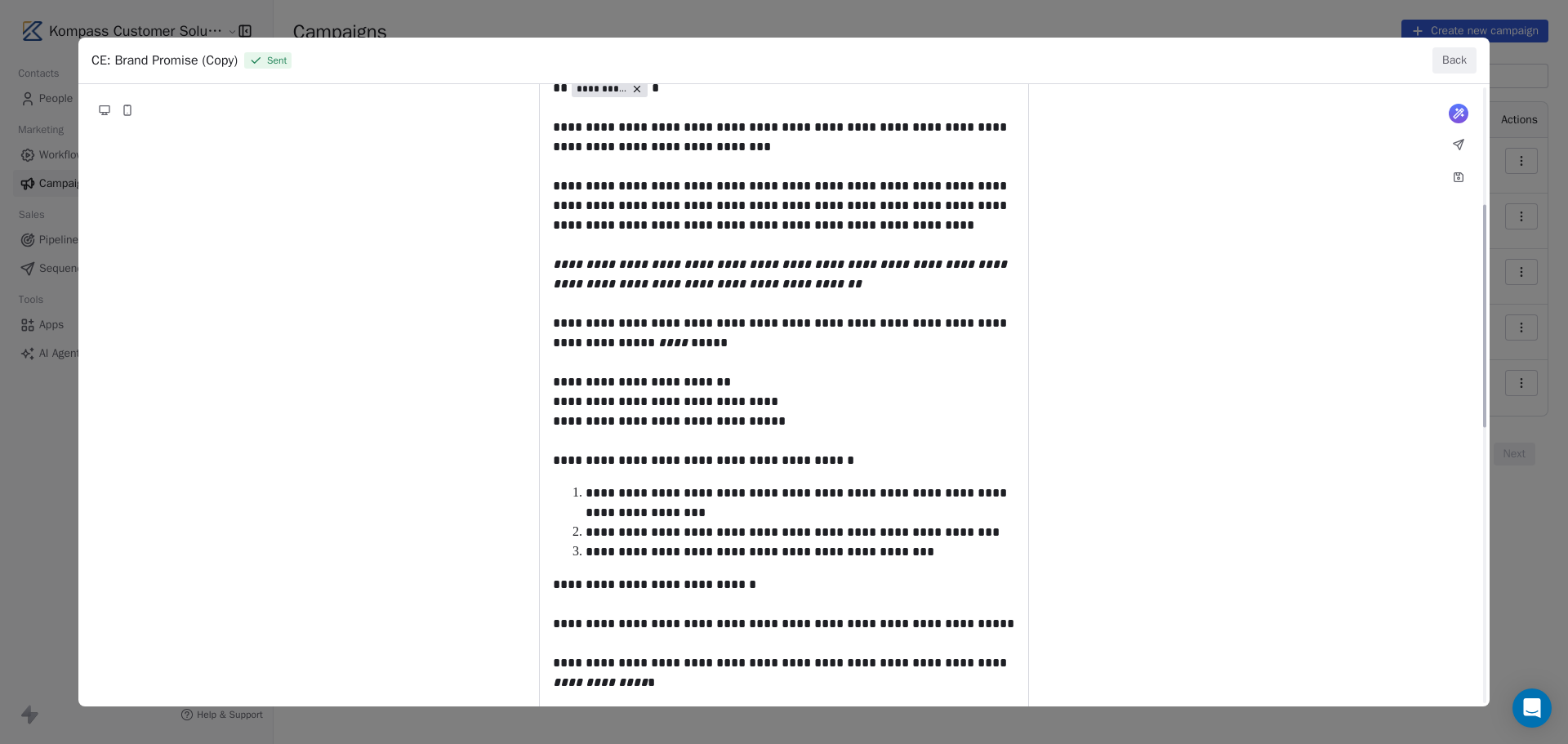 click on "From name: [NAME] From email: [EMAIL] To: Personal_Contacts Subject: [SUBJECT] Newsletter Preview text: [TEXT] What would you like to create email about? or [TEXT]" at bounding box center (784, 584) 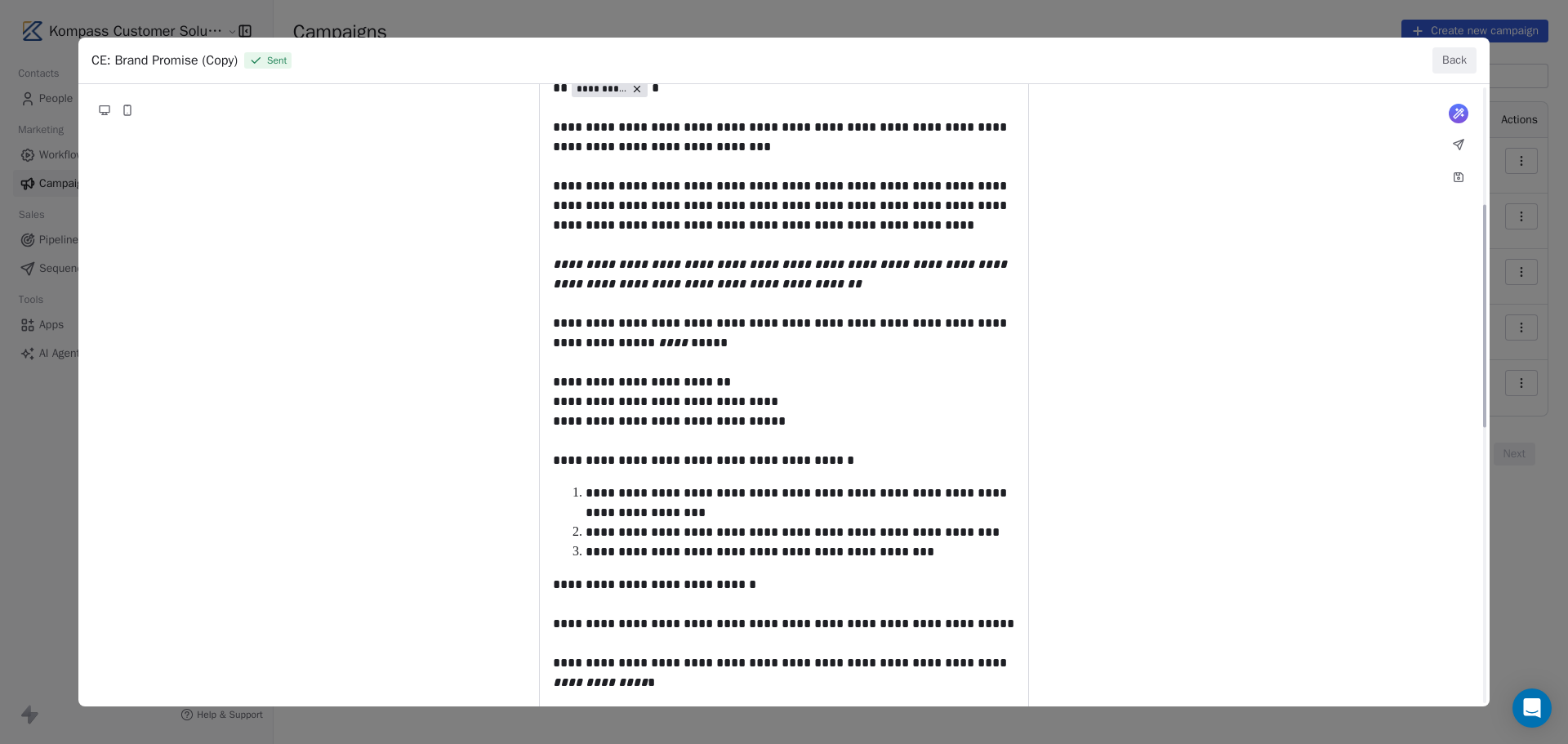 click on "From name: [NAME] From email: [EMAIL] To: Personal_Contacts Subject: [SUBJECT] Newsletter Preview text: [TEXT] What would you like to create email about? or [TEXT]" at bounding box center (784, 584) 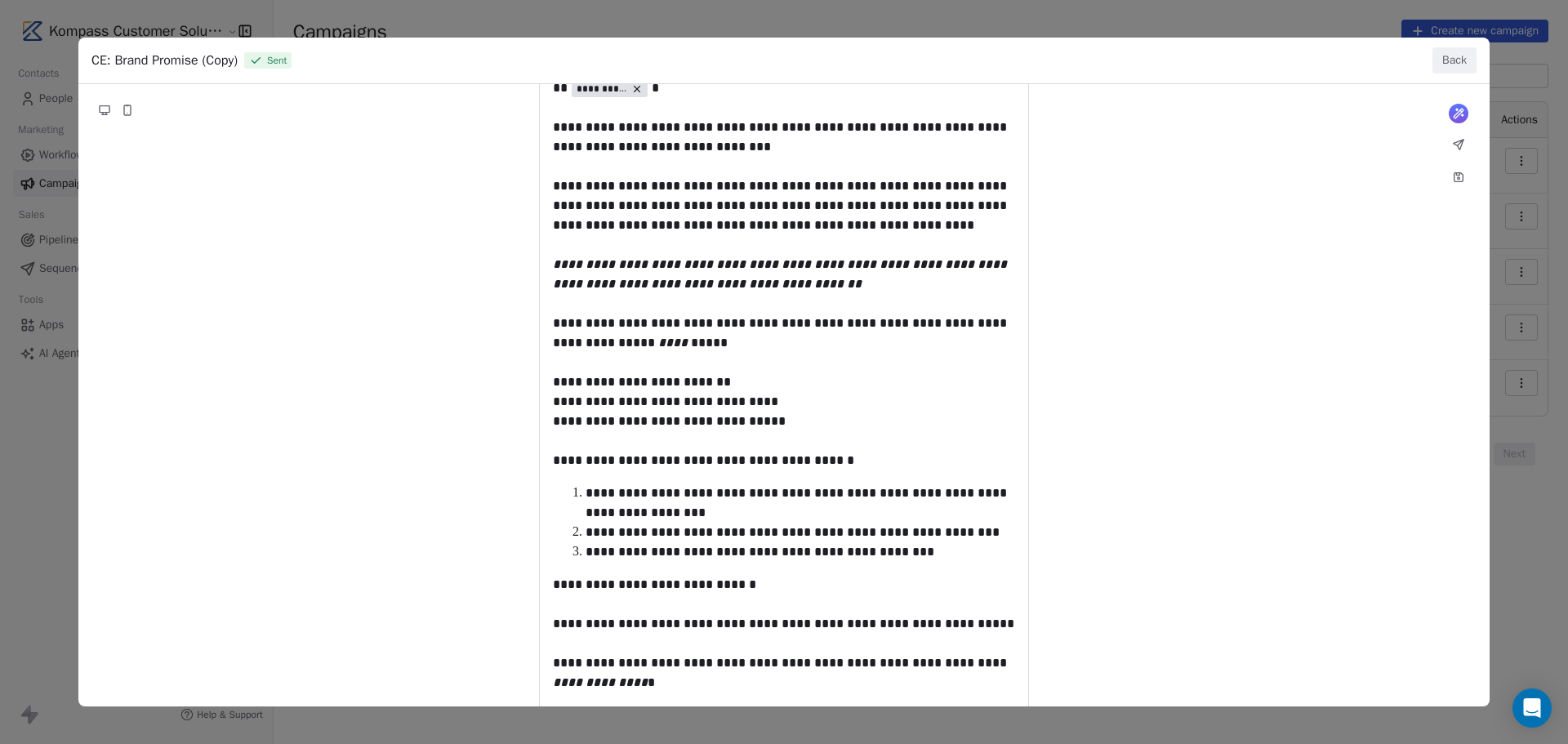 click on "From name: [NAME] From email: [EMAIL] To: Personal_Contacts Subject: [SUBJECT] Newsletter Preview text: [TEXT] What would you like to create email about? or [TEXT]" at bounding box center (784, 584) 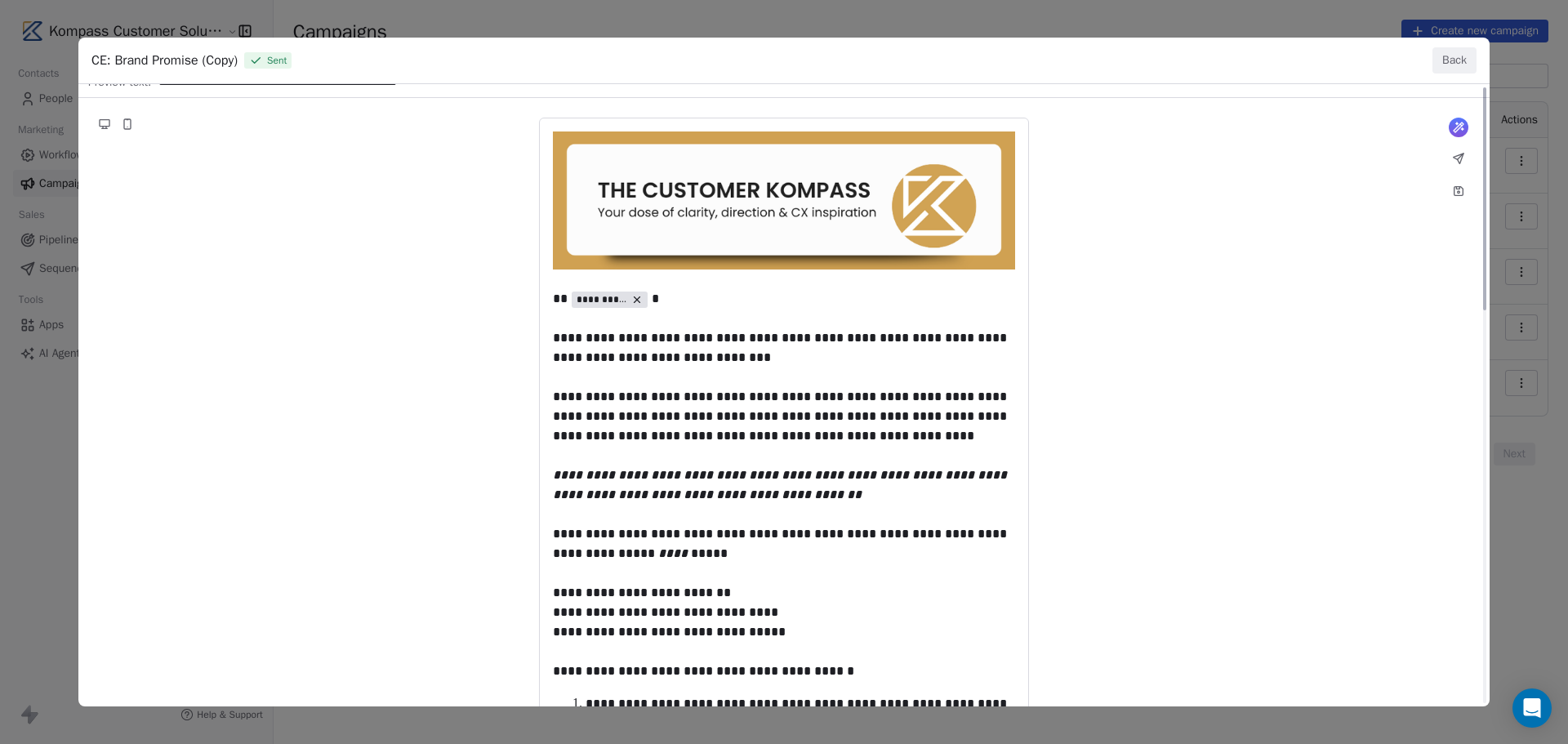 scroll, scrollTop: 0, scrollLeft: 0, axis: both 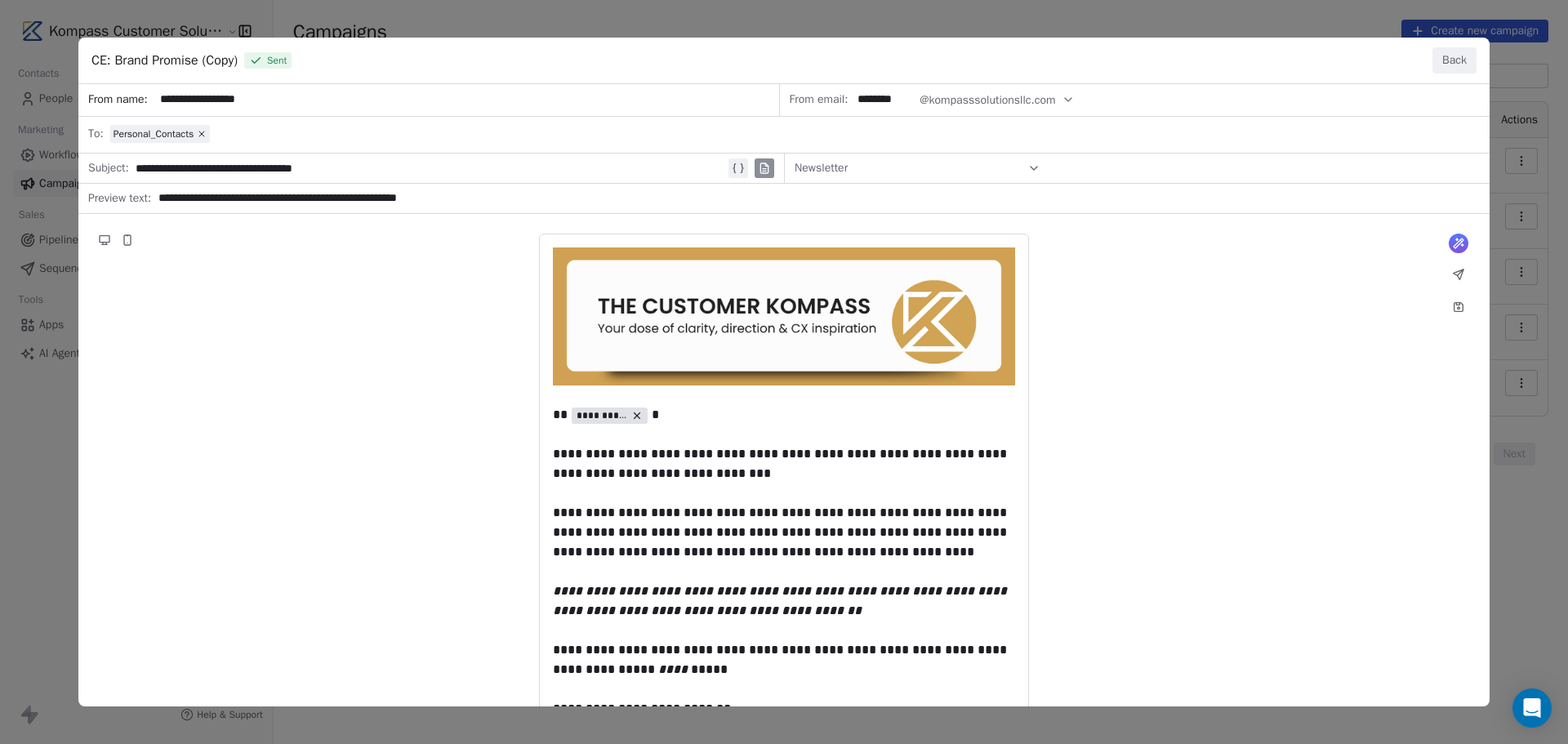 click on "From name: [NAME] From email: [EMAIL] To: Personal_Contacts Subject: [SUBJECT] Newsletter Preview text: [TEXT] What would you like to create email about? or [TEXT]" at bounding box center (784, 911) 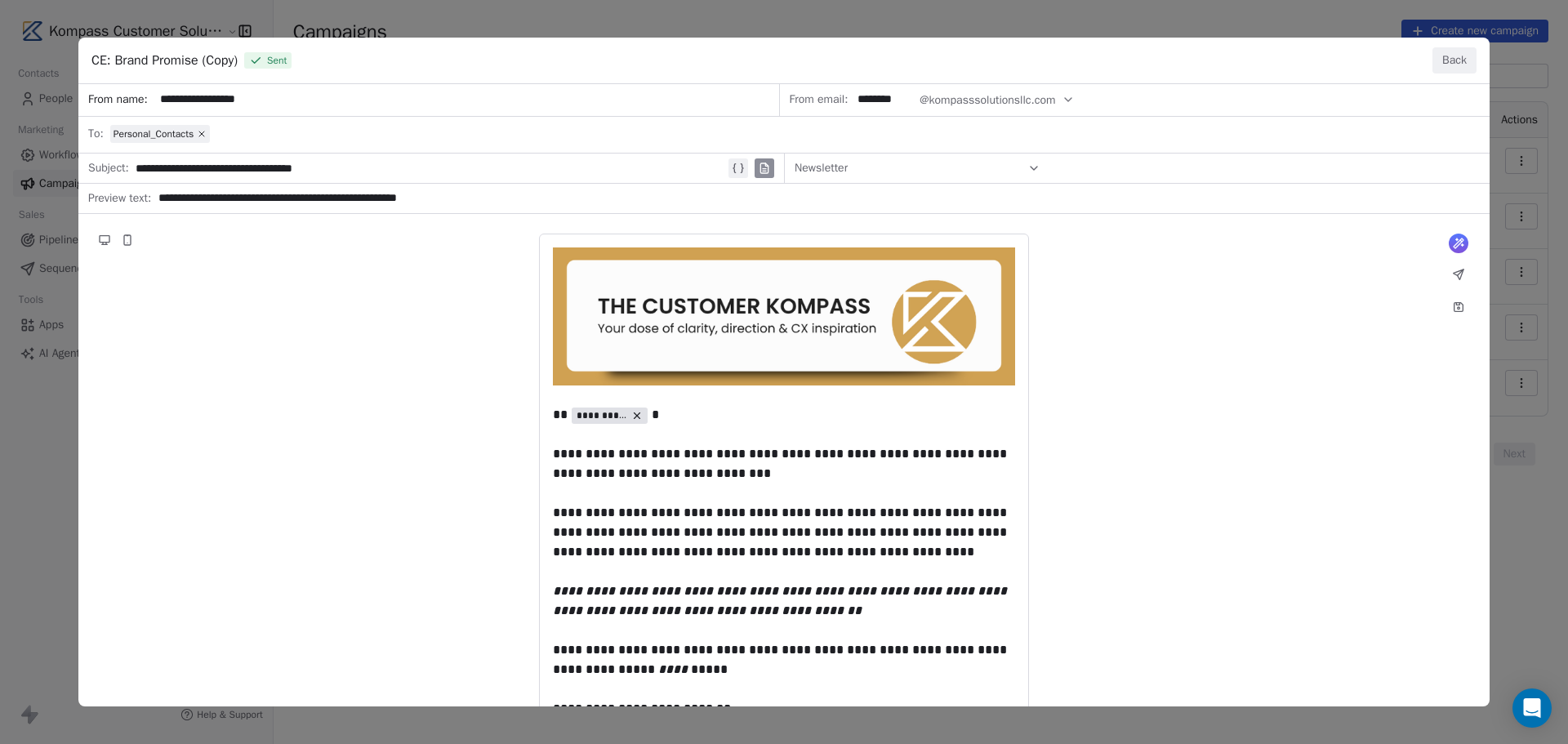 click on "From name: [NAME] From email: [EMAIL] To: Personal_Contacts Subject: [SUBJECT] Newsletter Preview text: [TEXT] What would you like to create email about? or [TEXT]" at bounding box center [784, 911] 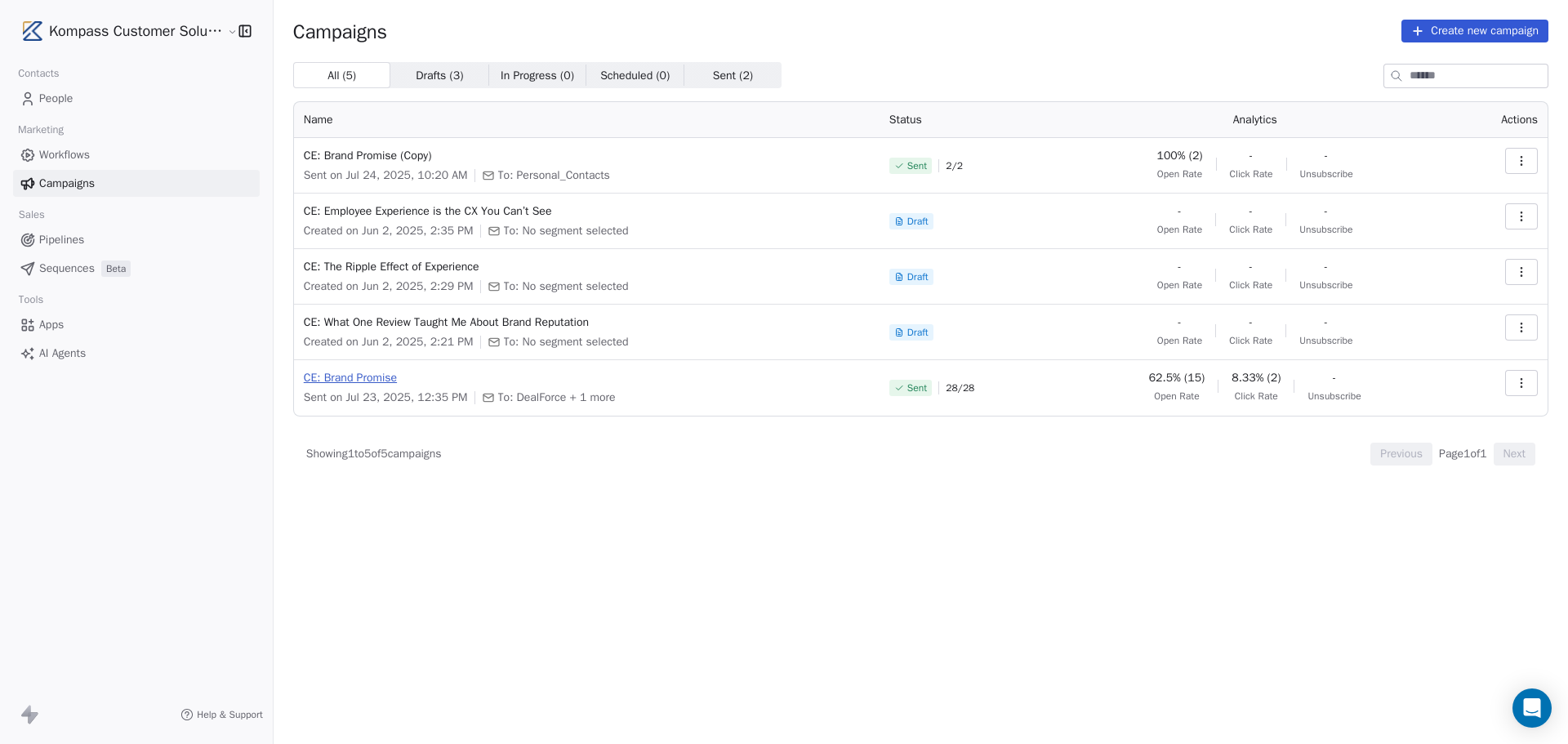 click on "CE: Brand Promise" at bounding box center [586, 378] 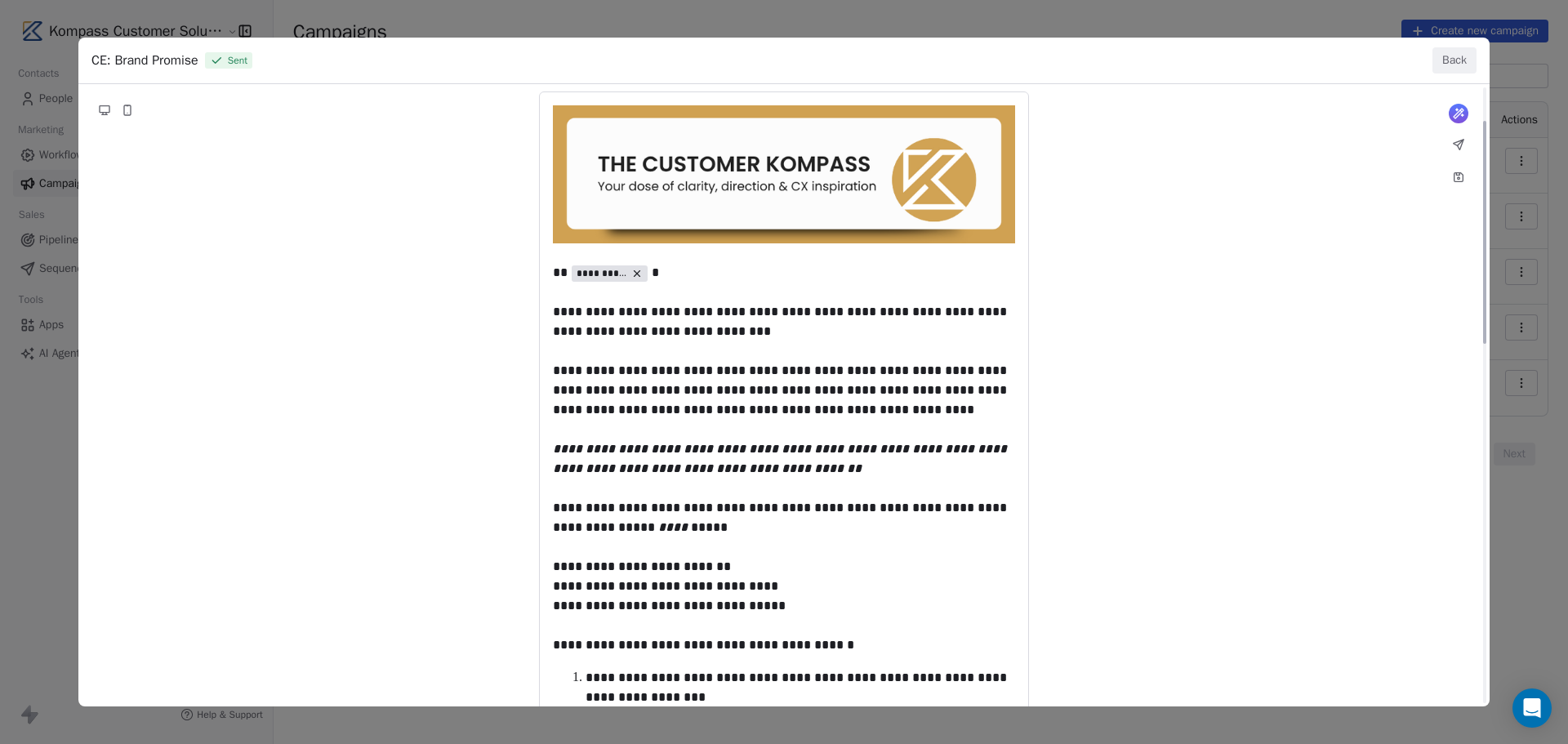 scroll, scrollTop: 163, scrollLeft: 0, axis: vertical 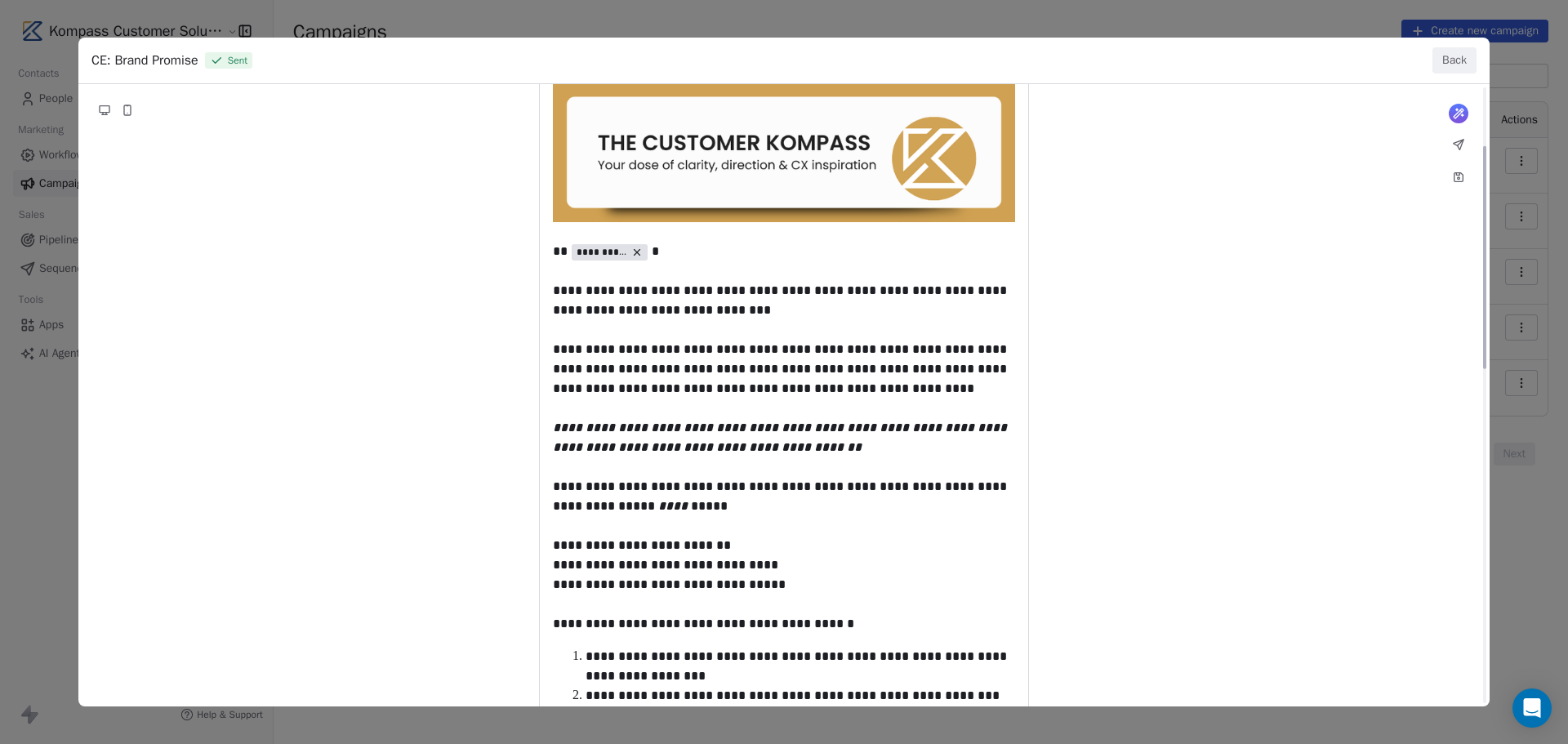 drag, startPoint x: 644, startPoint y: 354, endPoint x: 800, endPoint y: 461, distance: 189.16924 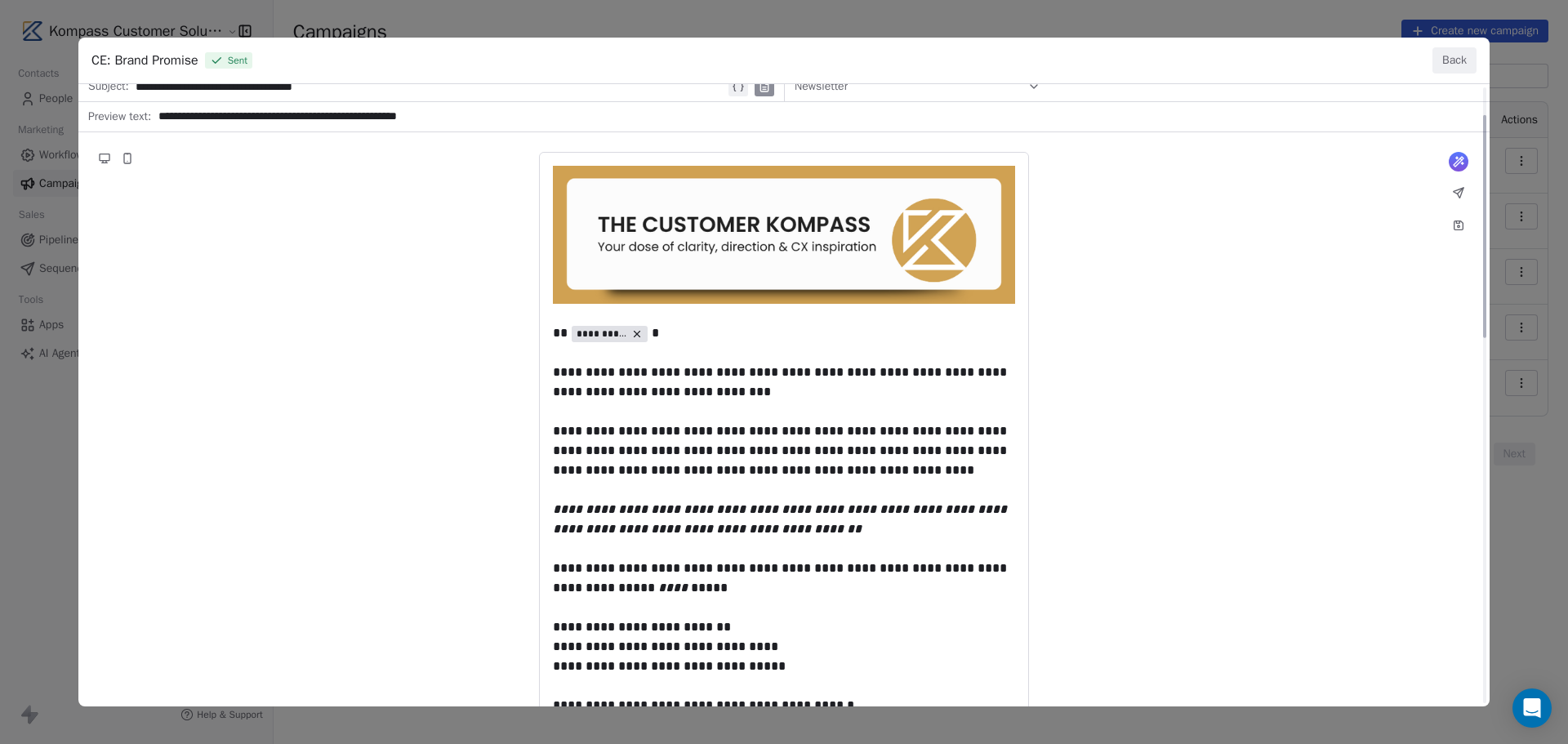 scroll, scrollTop: 0, scrollLeft: 0, axis: both 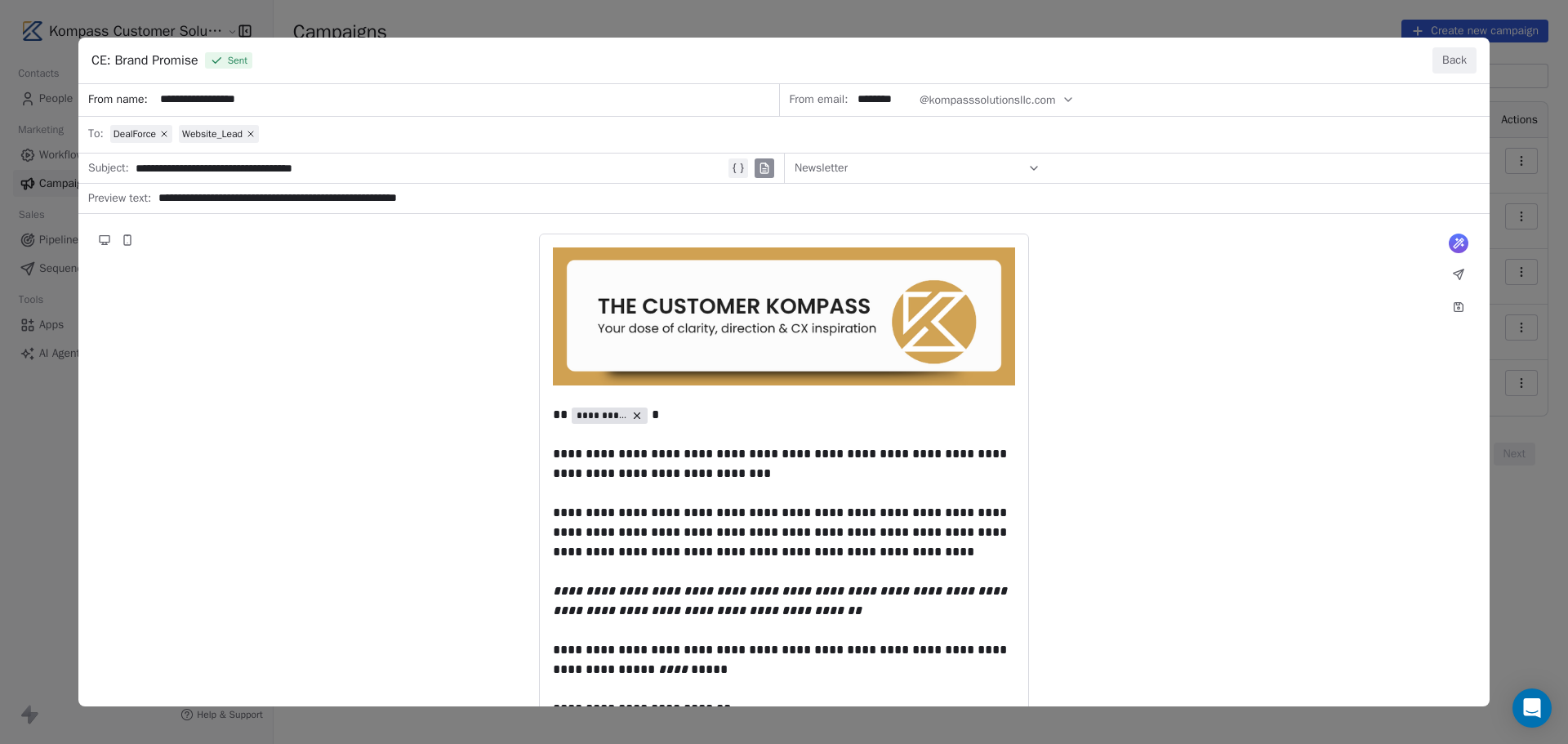 click on "Back" at bounding box center [1454, 60] 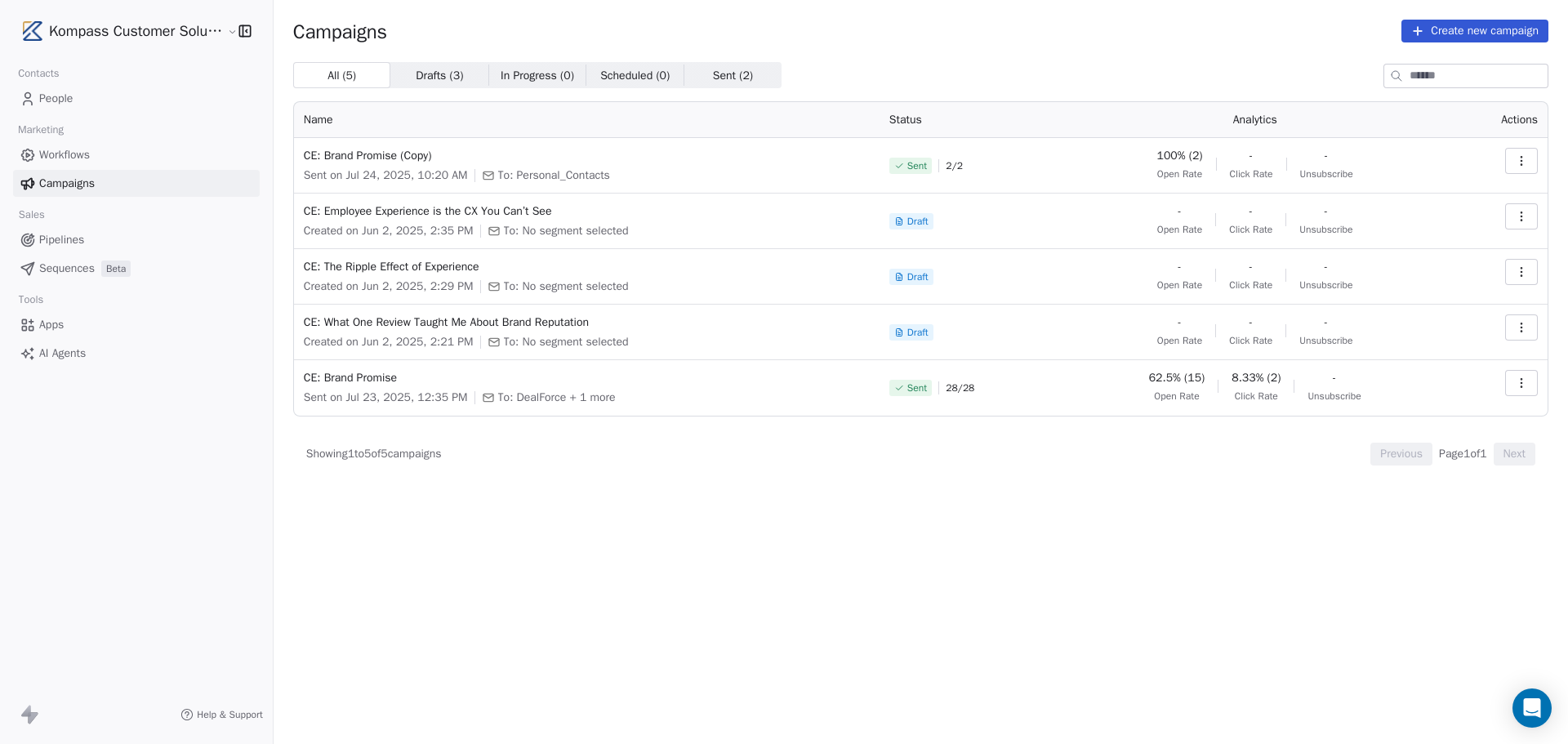 click 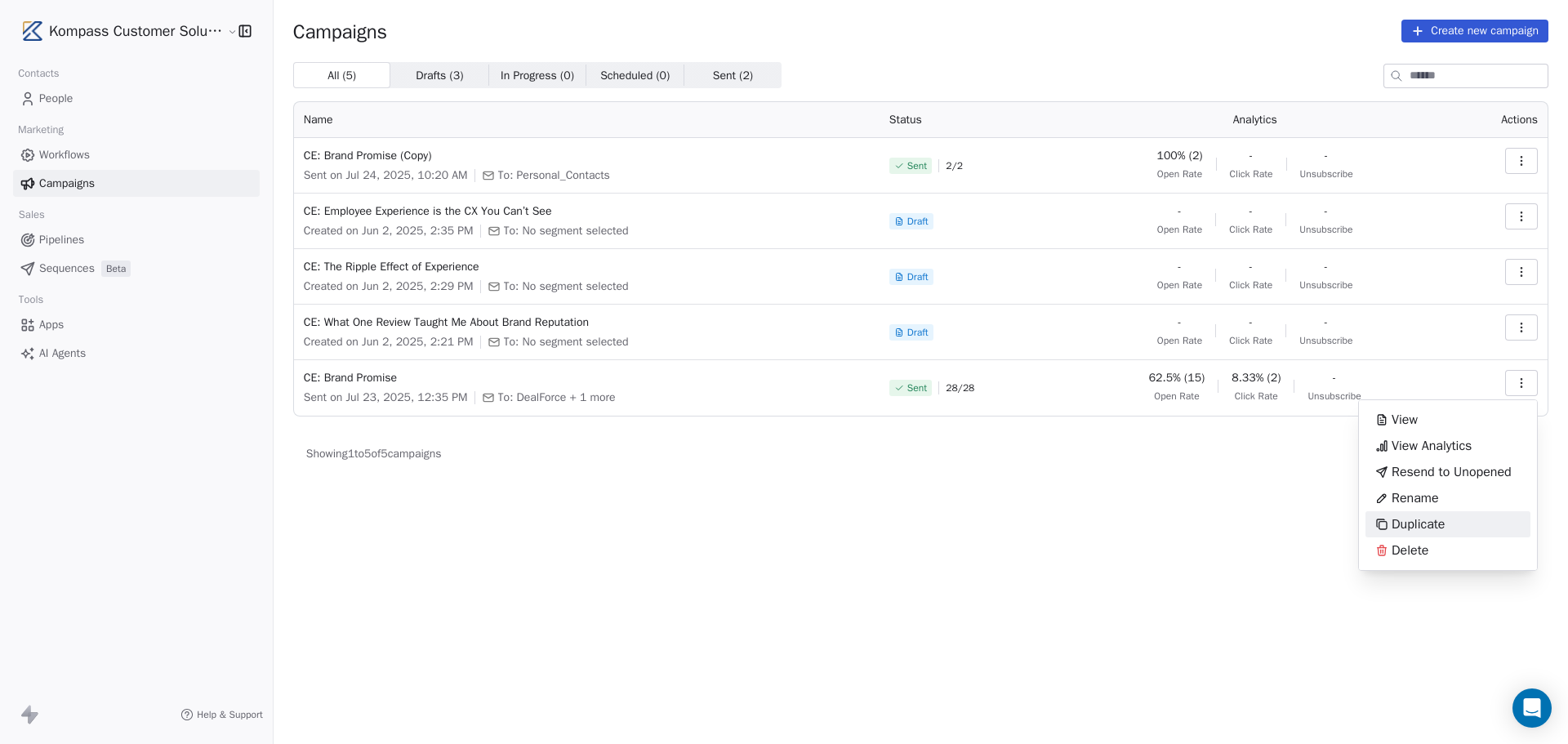 click on "Duplicate" at bounding box center [1418, 524] 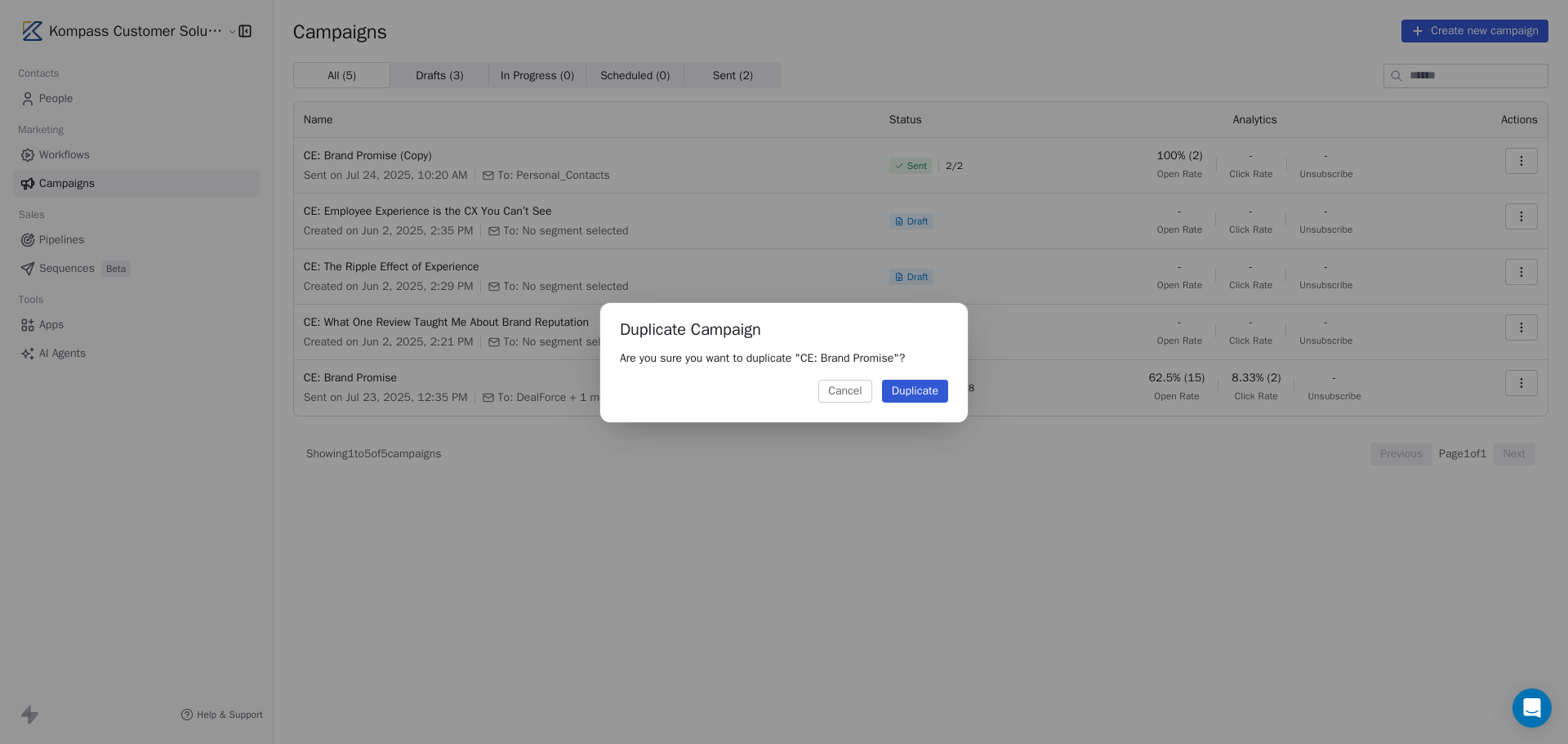 click on "Duplicate" at bounding box center (915, 391) 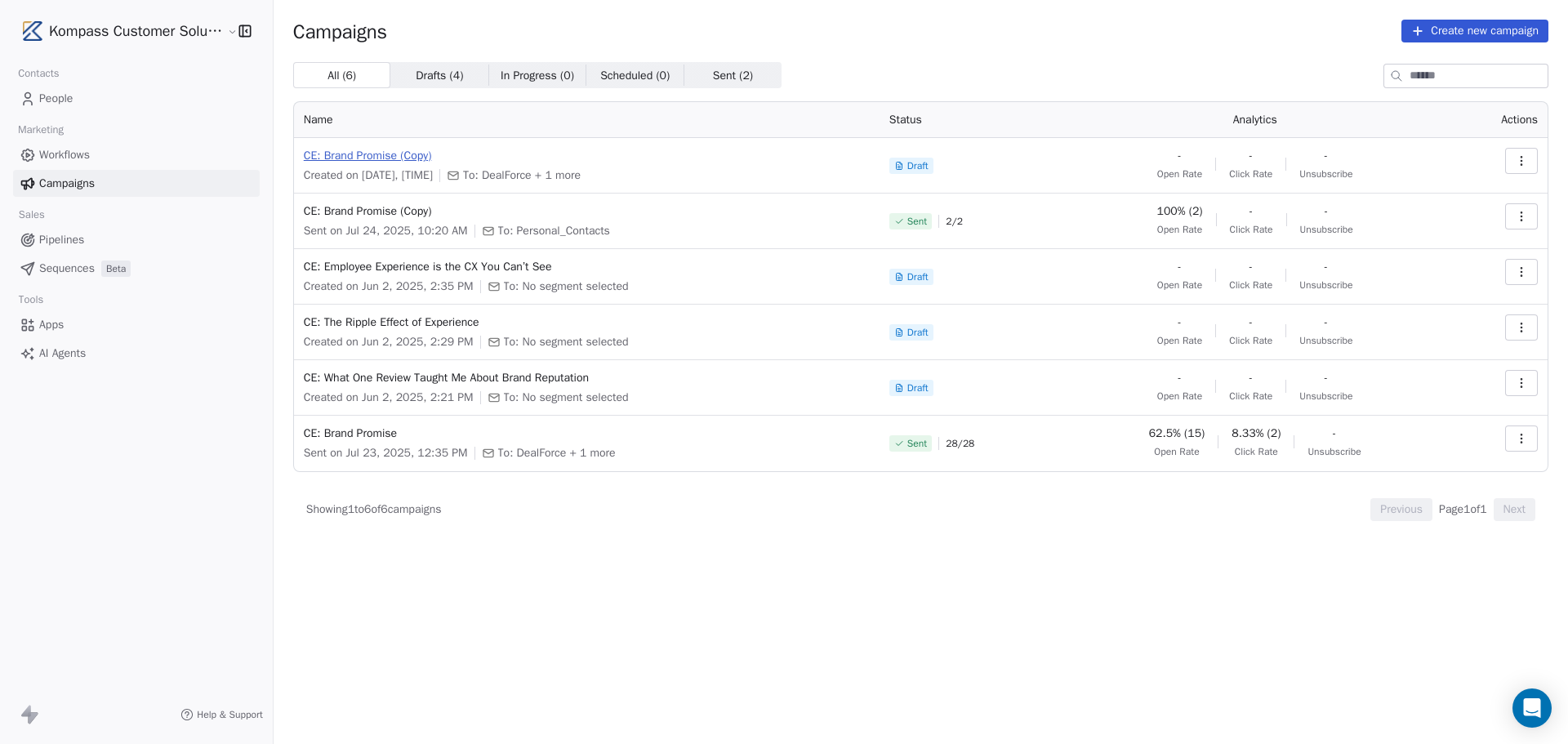 drag, startPoint x: 903, startPoint y: 397, endPoint x: 381, endPoint y: 163, distance: 572.04895 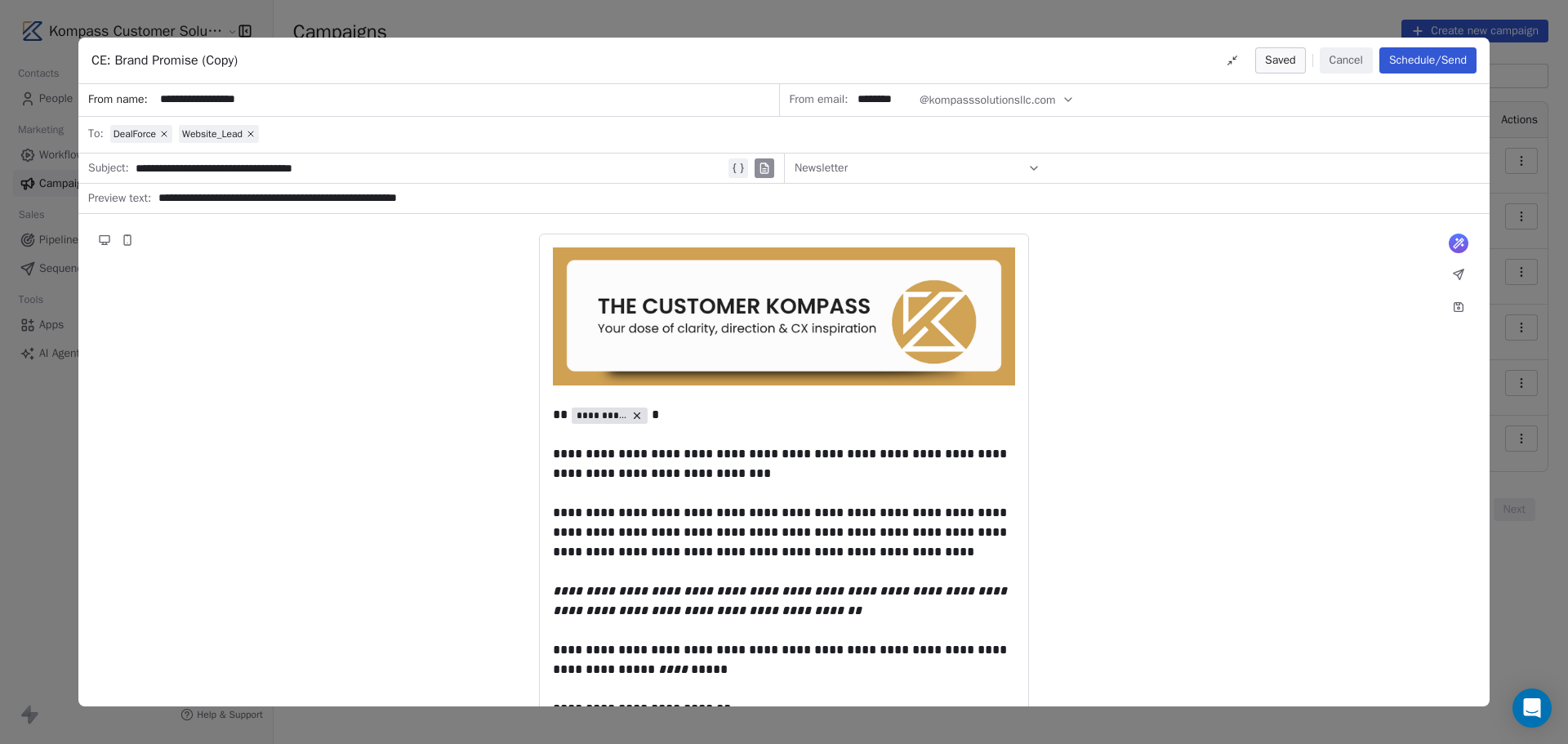 click on "CE: Brand Promise (Copy) Saved Cancel Schedule/Send" at bounding box center [784, 60] 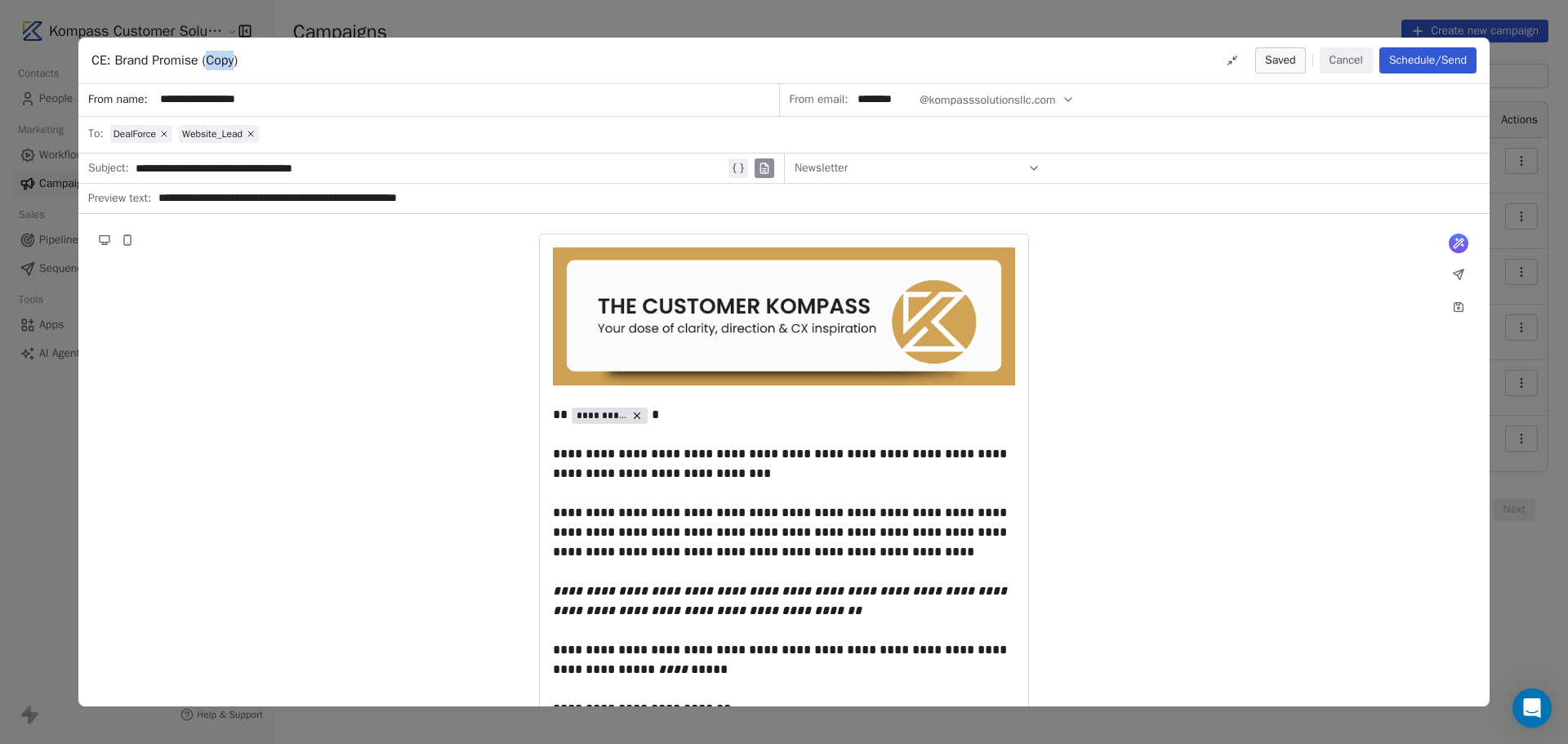 click on "CE: Brand Promise (Copy)" at bounding box center [164, 60] 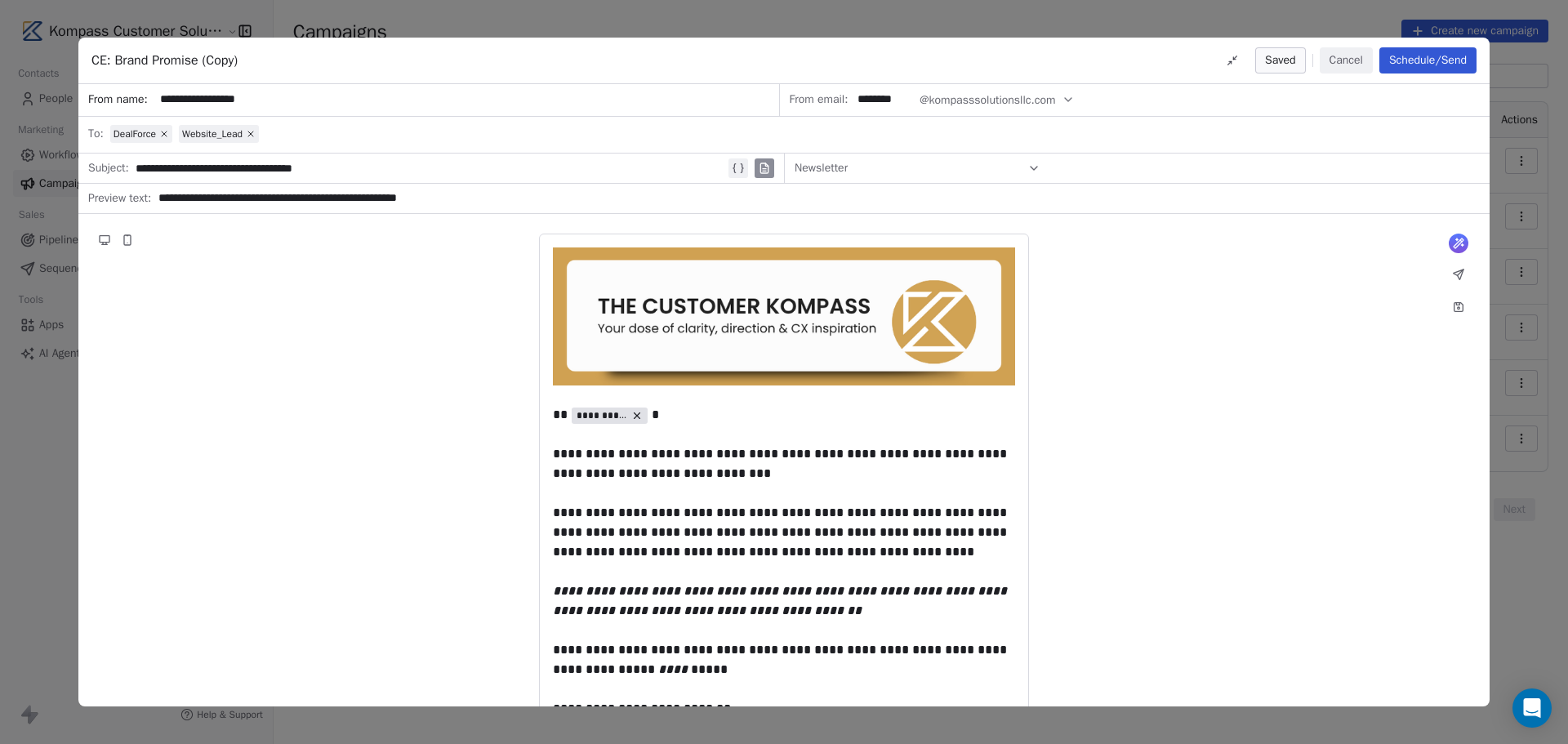 click on "Cancel" at bounding box center [1346, 60] 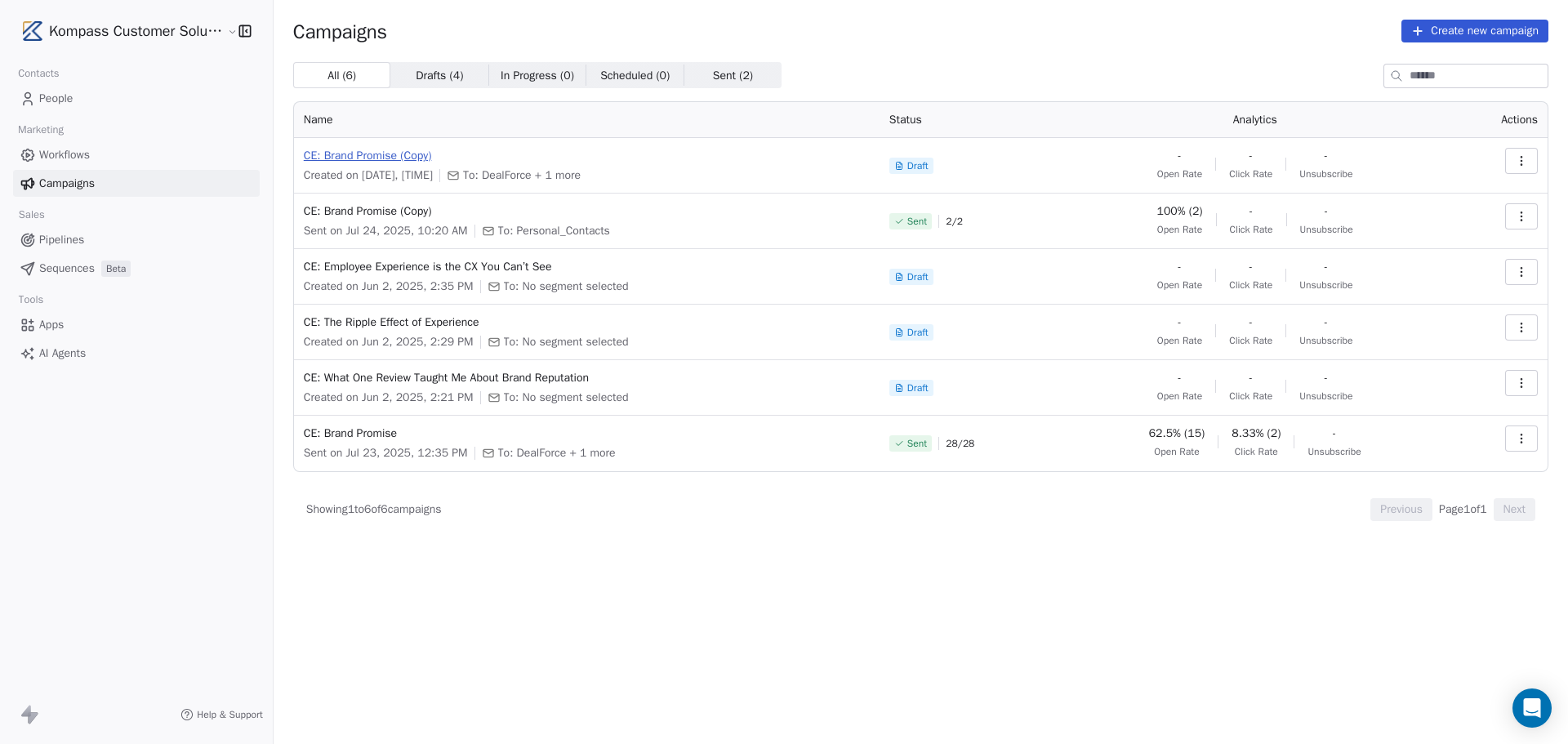 click on "CE: Brand Promise (Copy)" at bounding box center [586, 156] 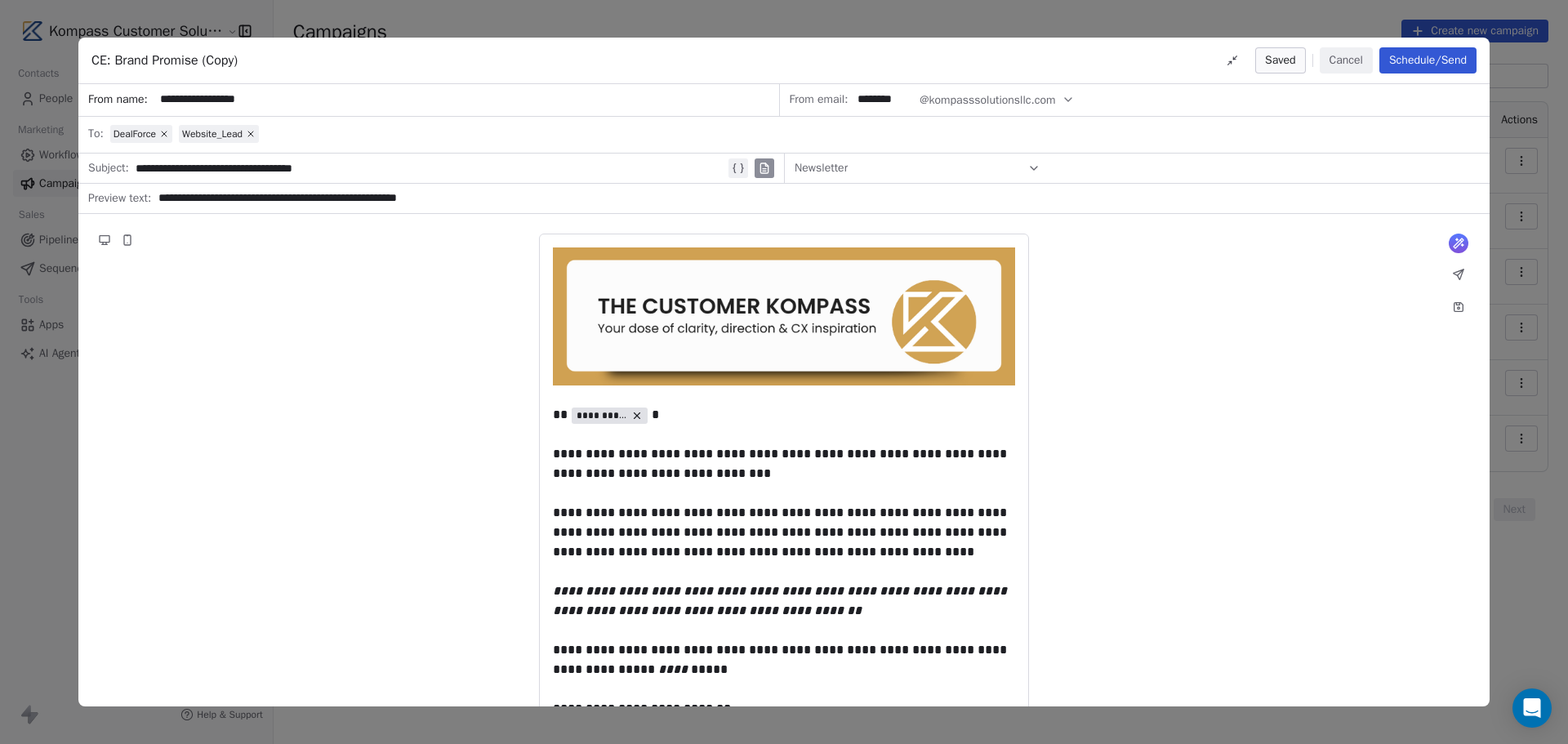 drag, startPoint x: 1348, startPoint y: 64, endPoint x: 1337, endPoint y: 68, distance: 11.7047 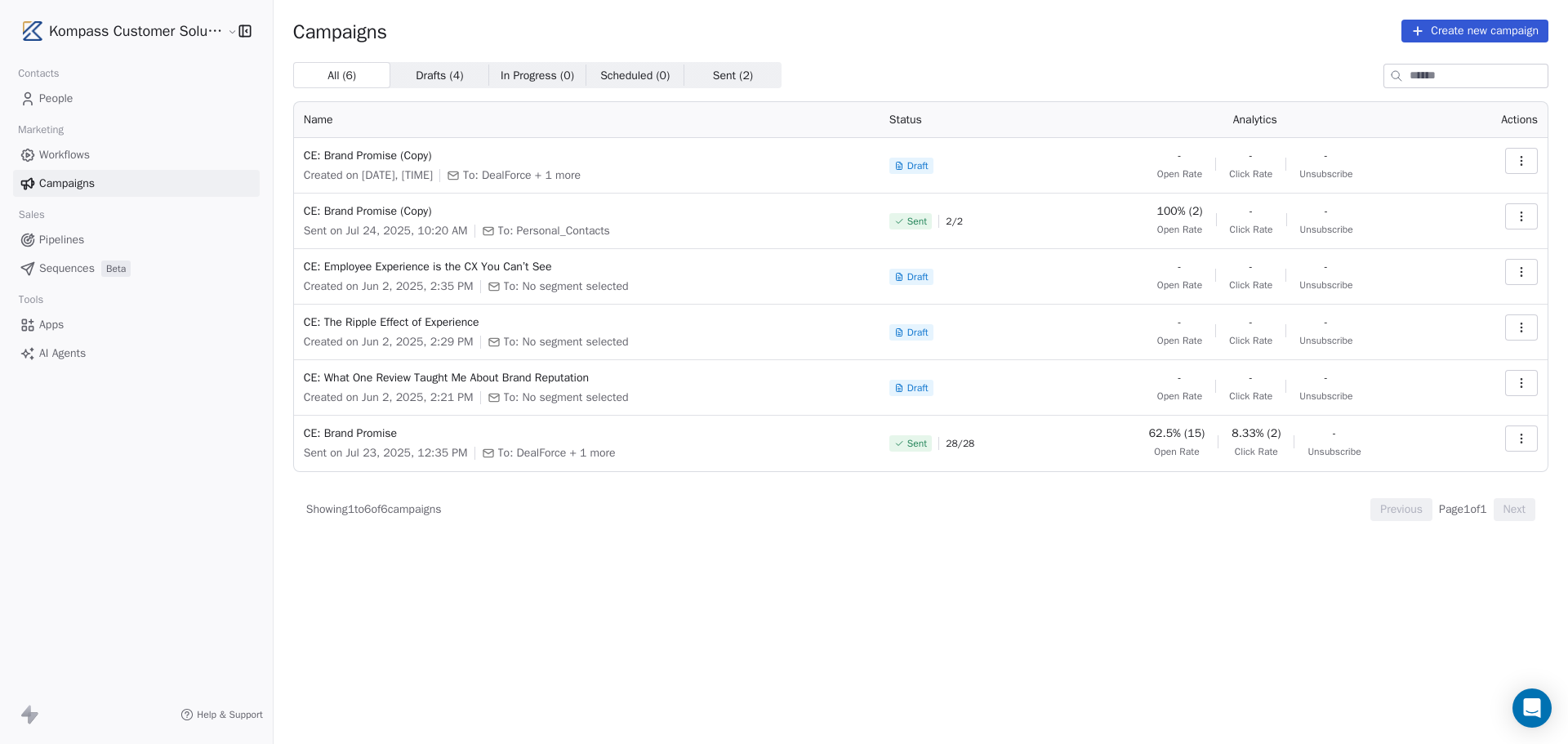 click 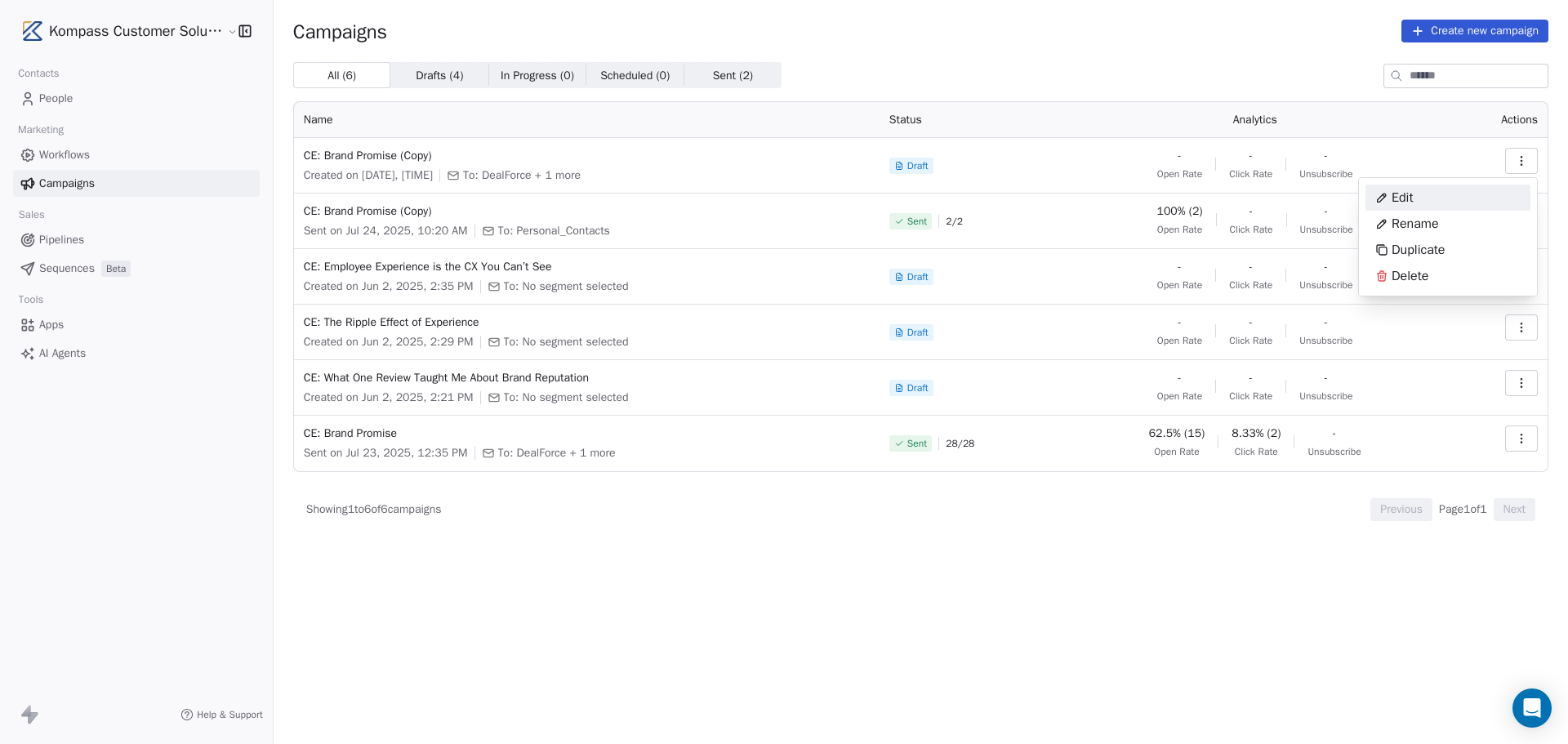click on "Edit" at bounding box center [1394, 198] 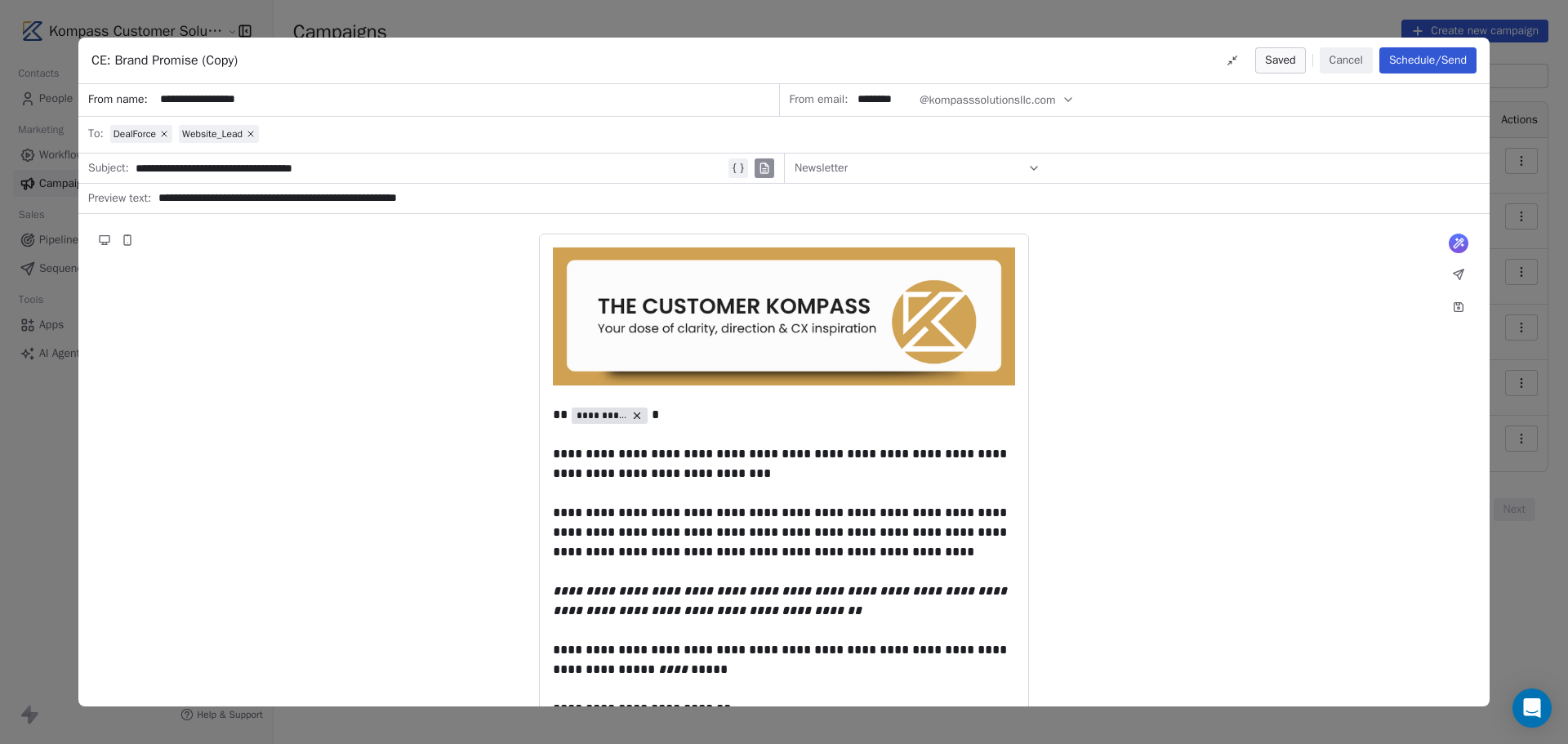 drag, startPoint x: 1327, startPoint y: 65, endPoint x: 1324, endPoint y: 79, distance: 14.317821 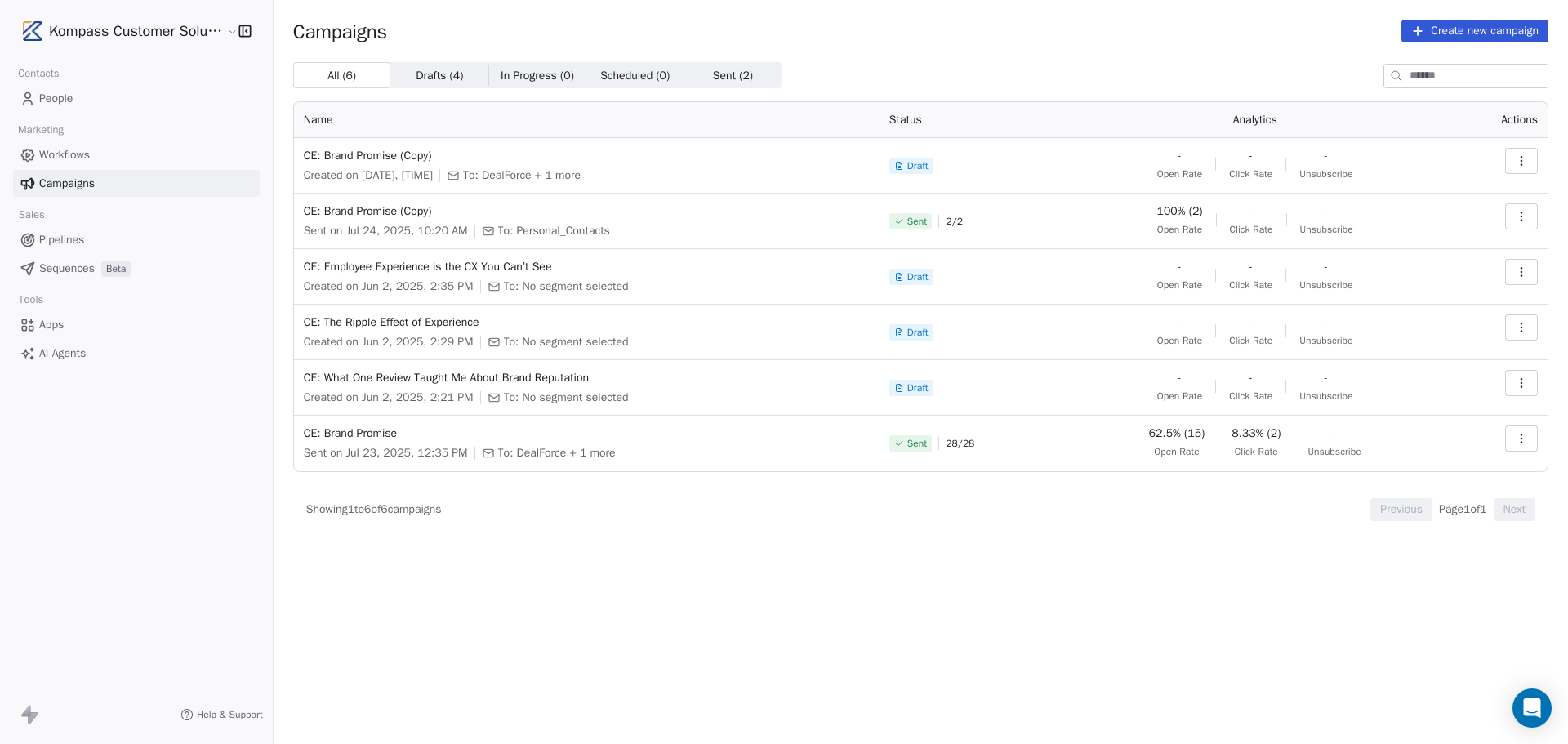 click 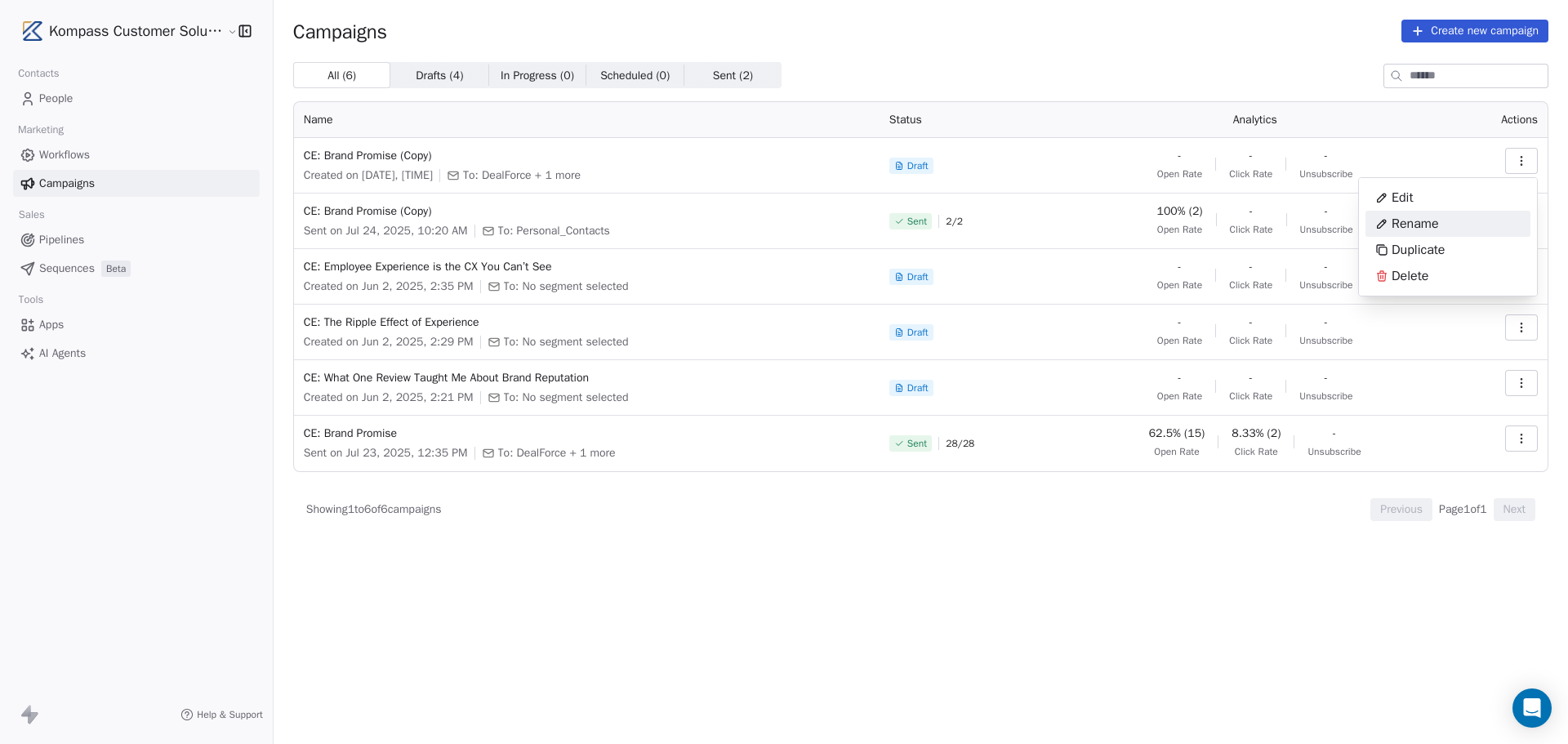 click on "Rename" at bounding box center [1415, 224] 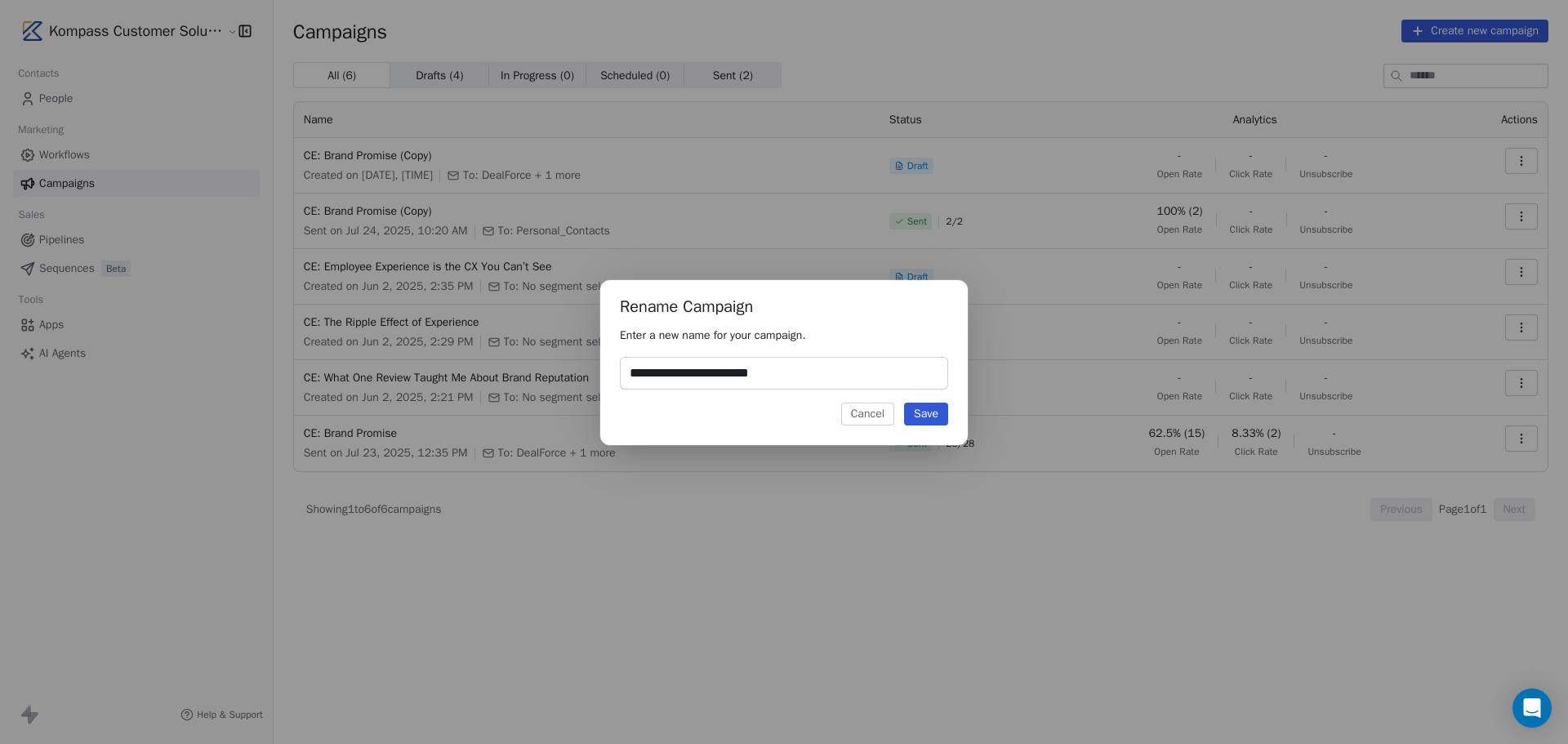 click on "**********" at bounding box center [784, 373] 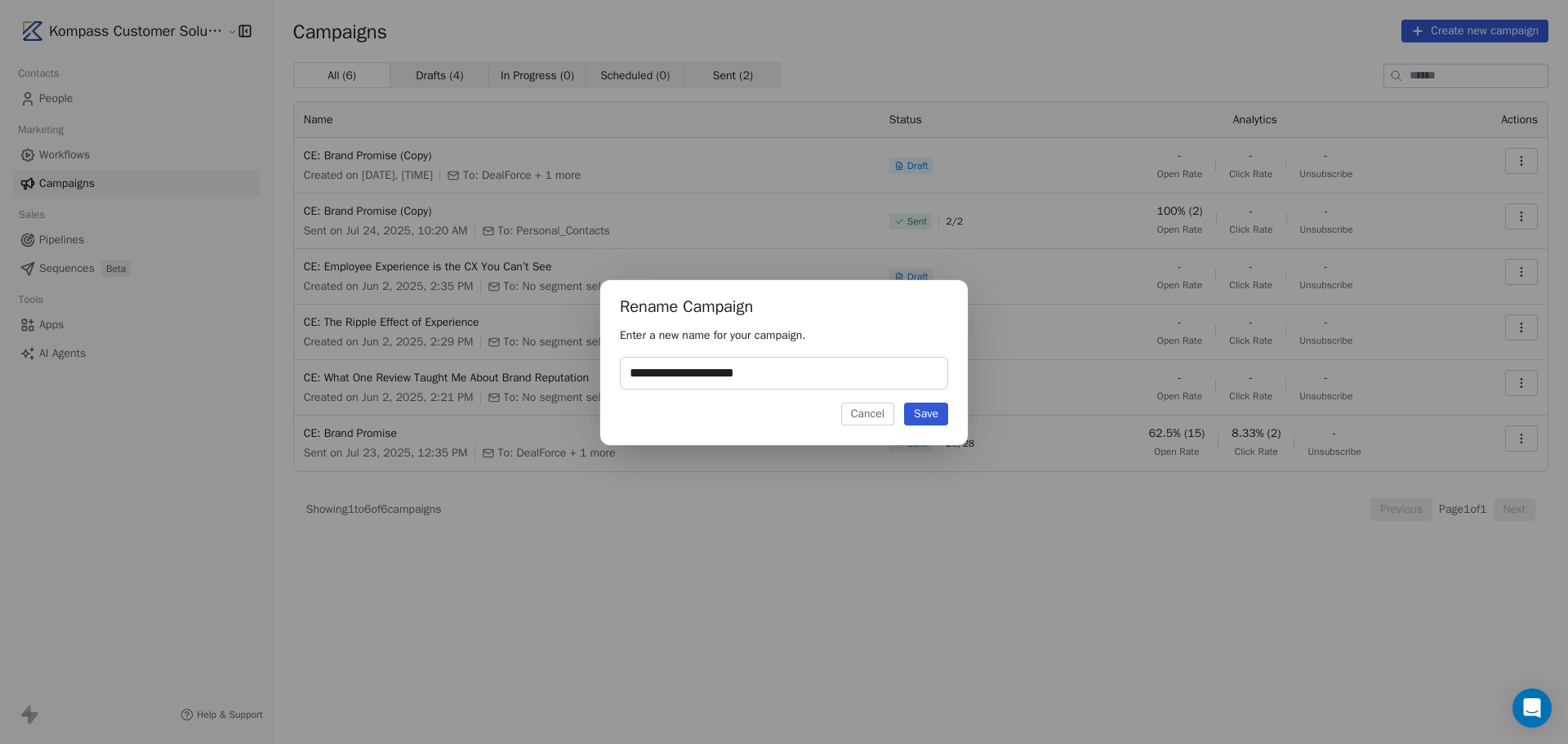 type on "**********" 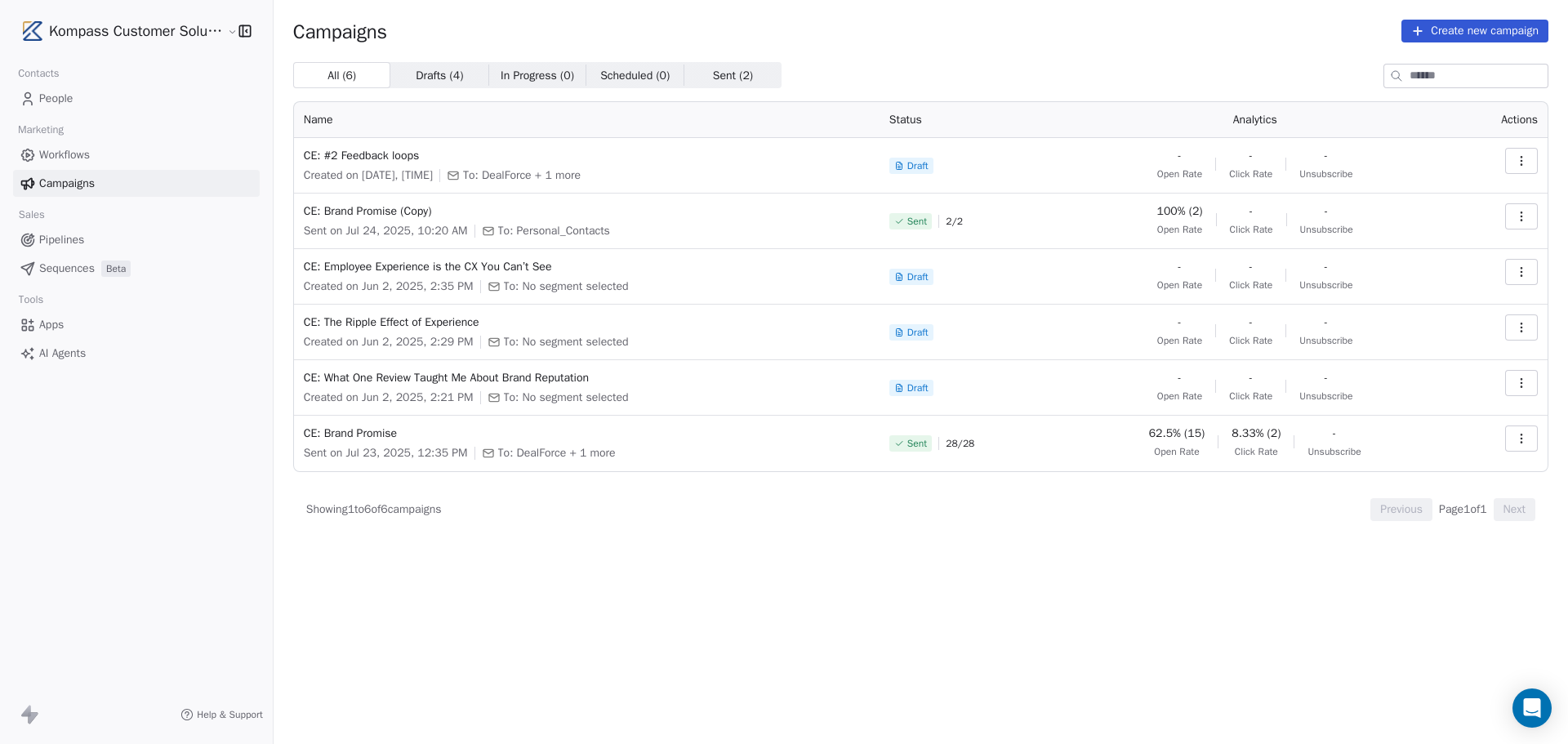 click 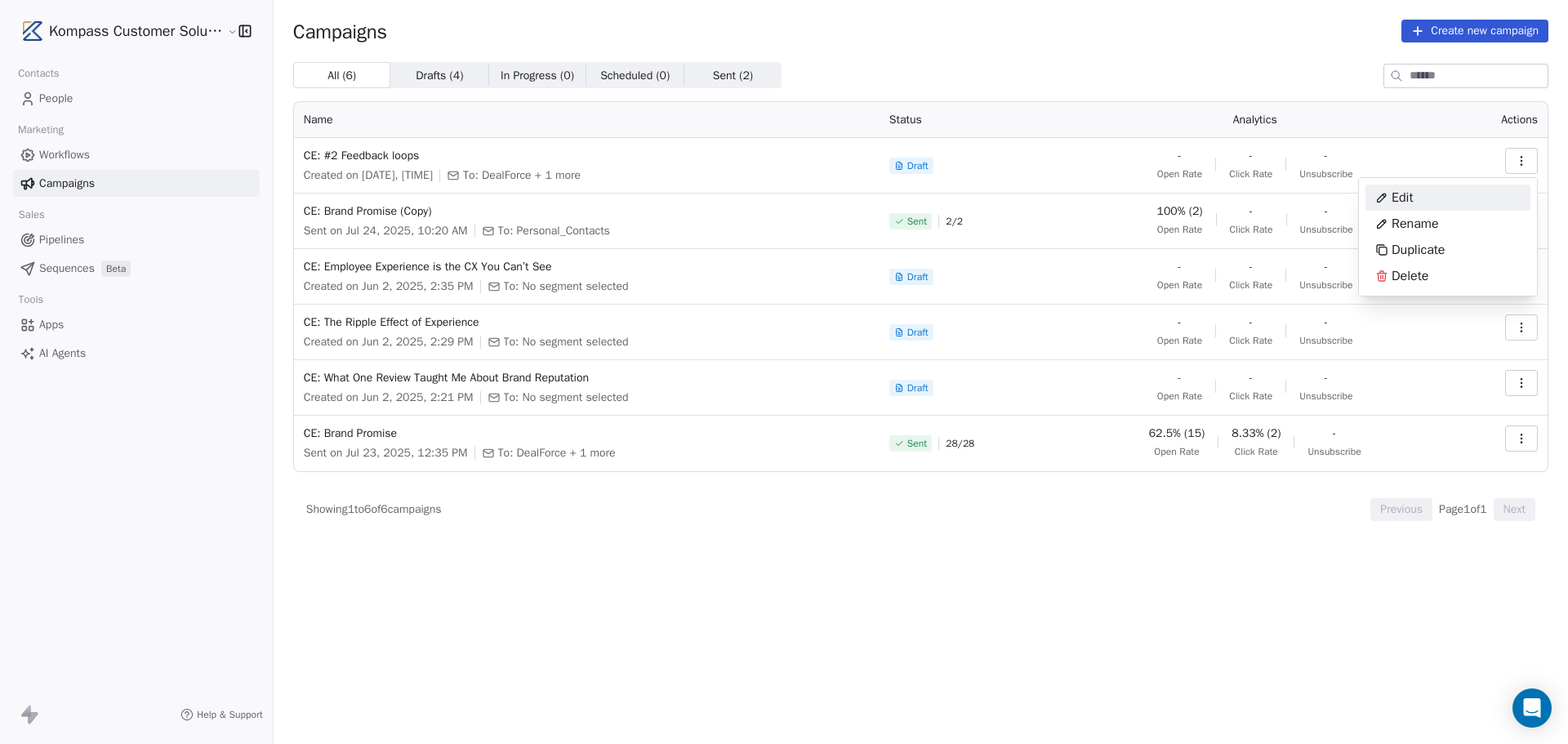 click on "Edit" at bounding box center (1448, 198) 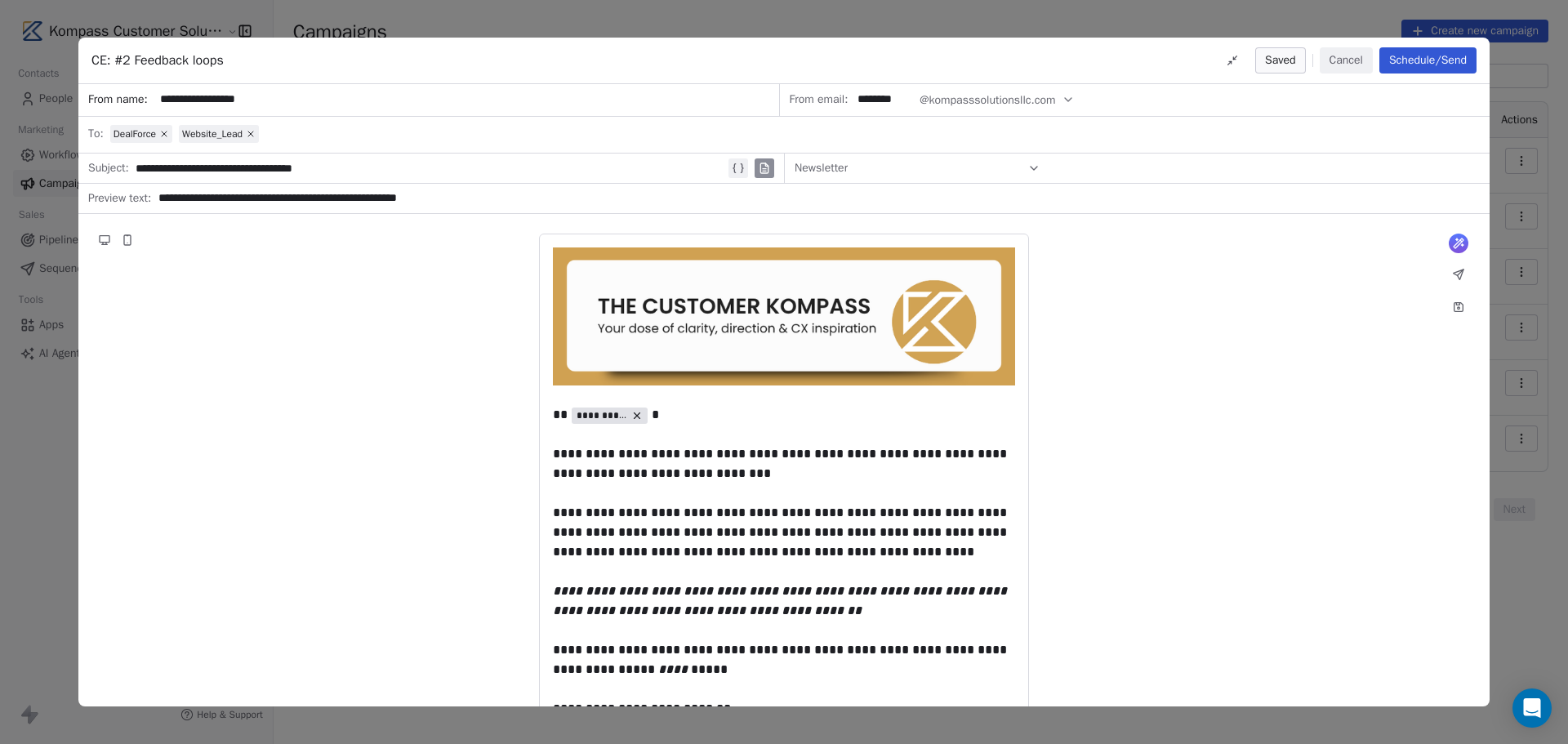 click on "**********" at bounding box center (814, 198) 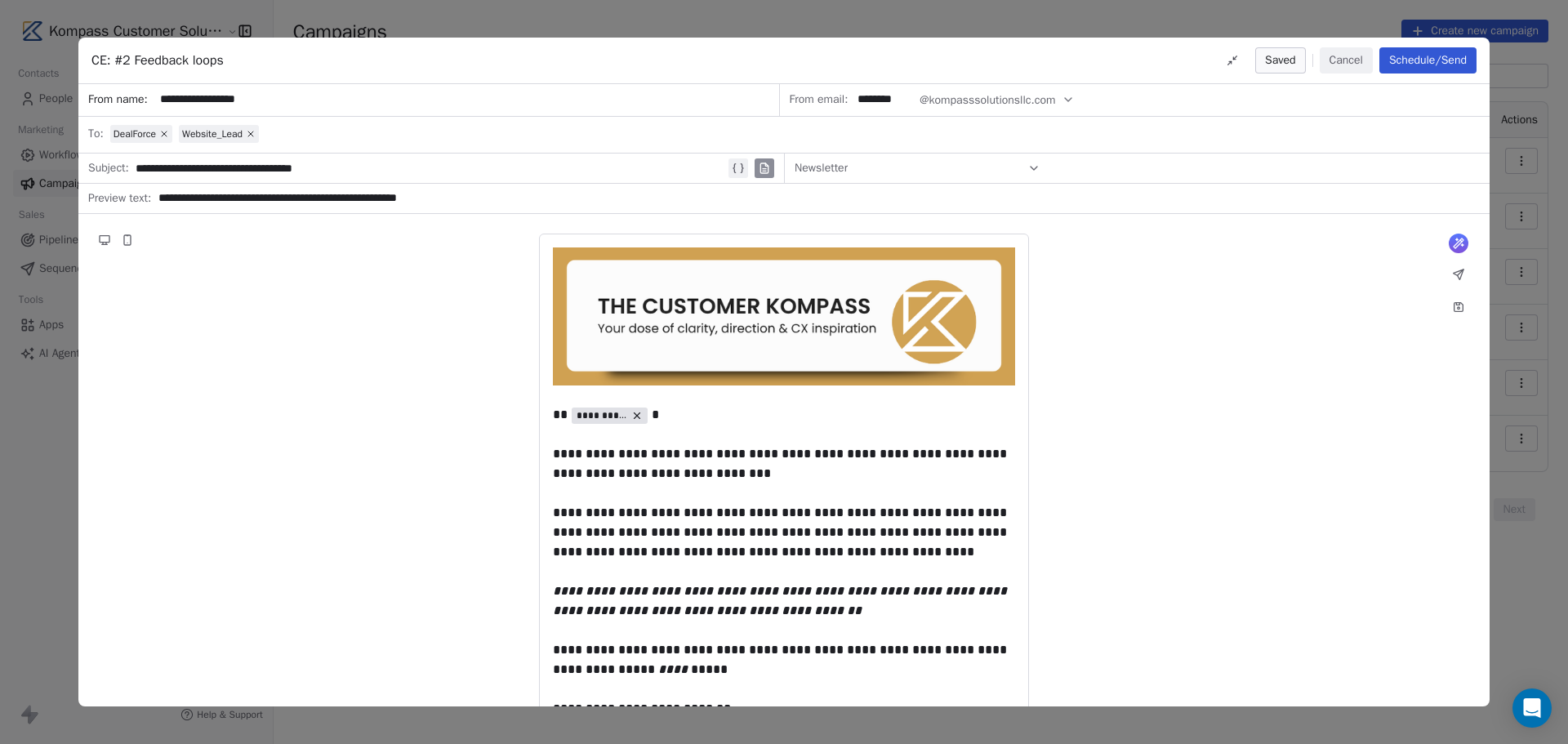click on "**********" at bounding box center [814, 198] 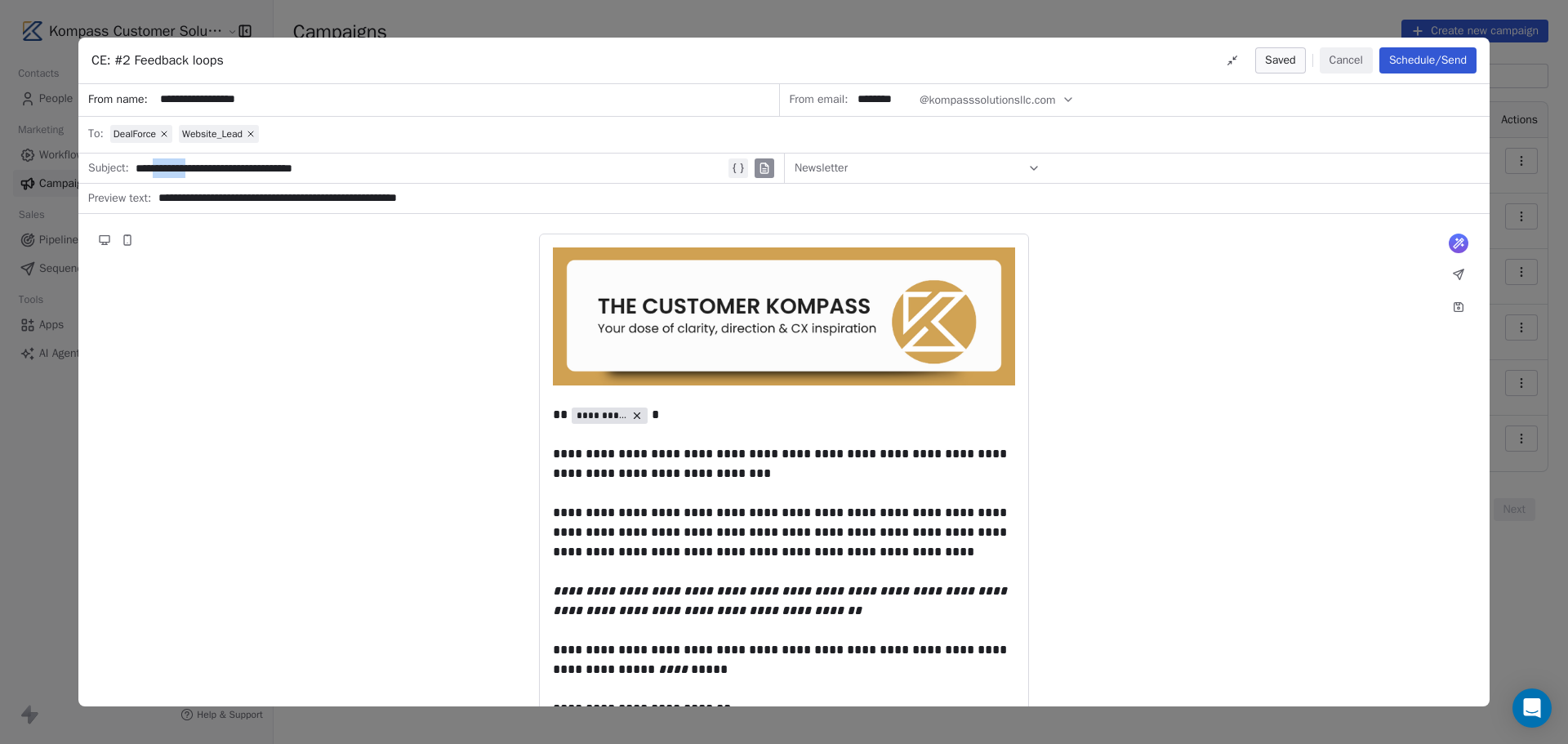 click on "**********" at bounding box center (430, 168) 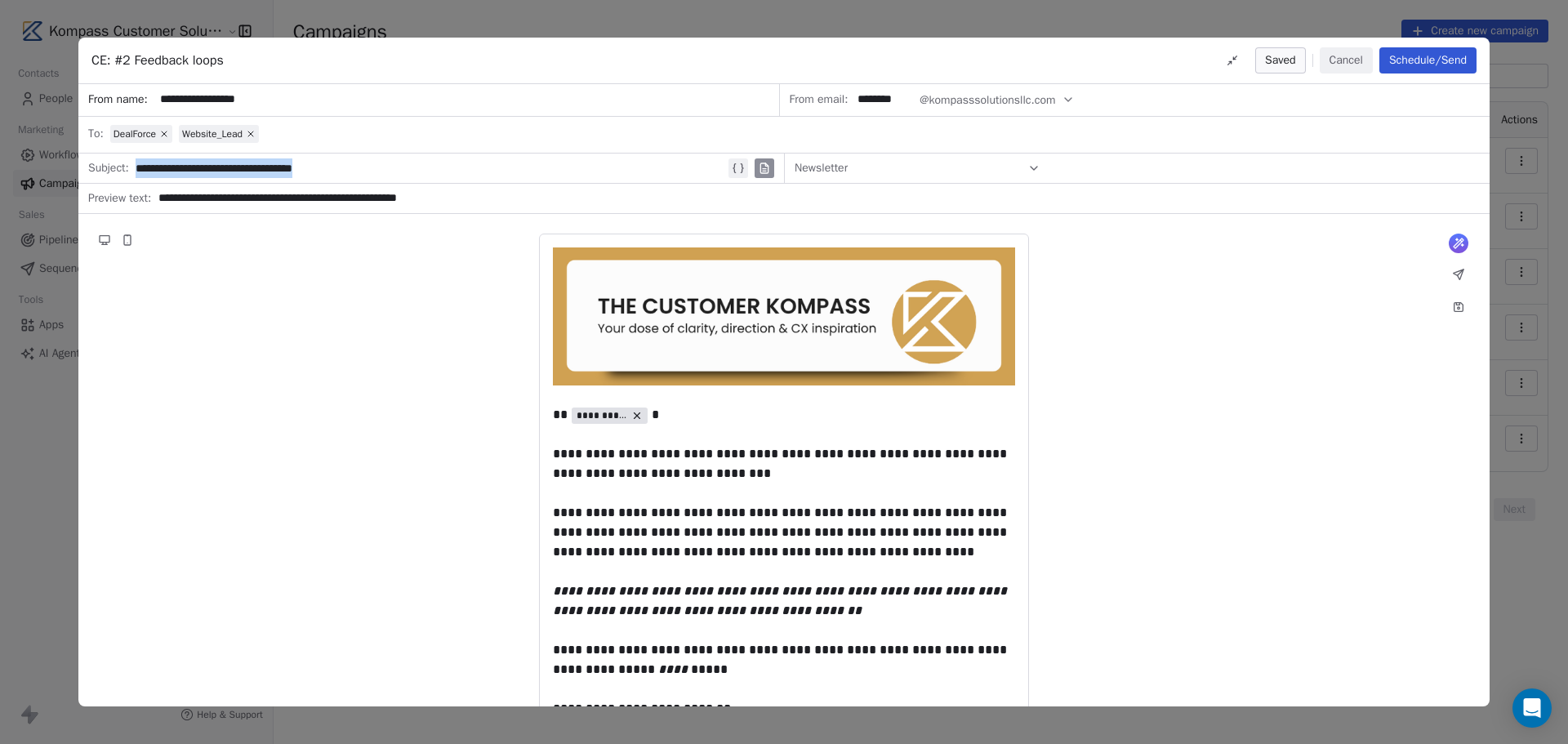 click on "**********" at bounding box center [430, 168] 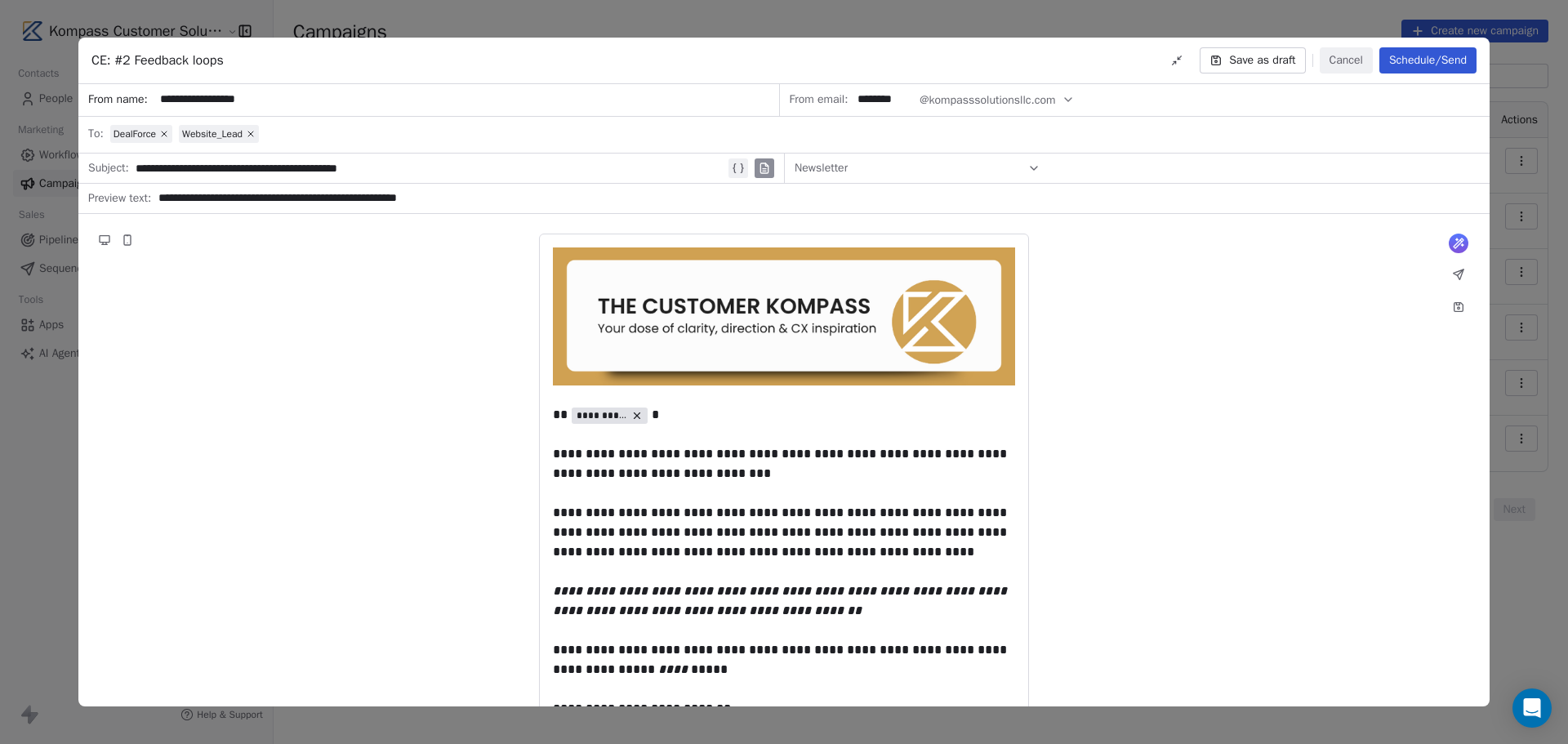 click on "**********" at bounding box center (814, 198) 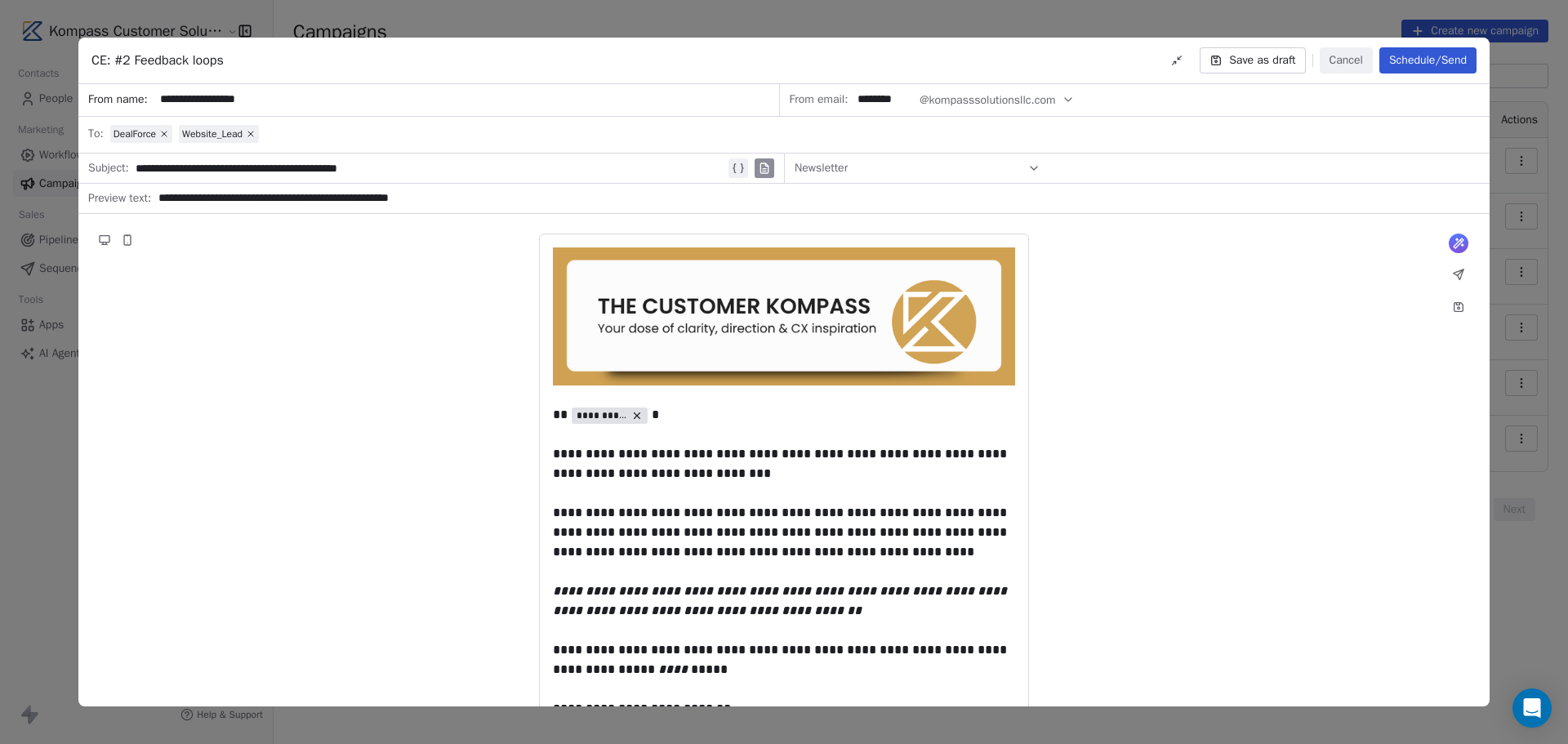 type on "**********" 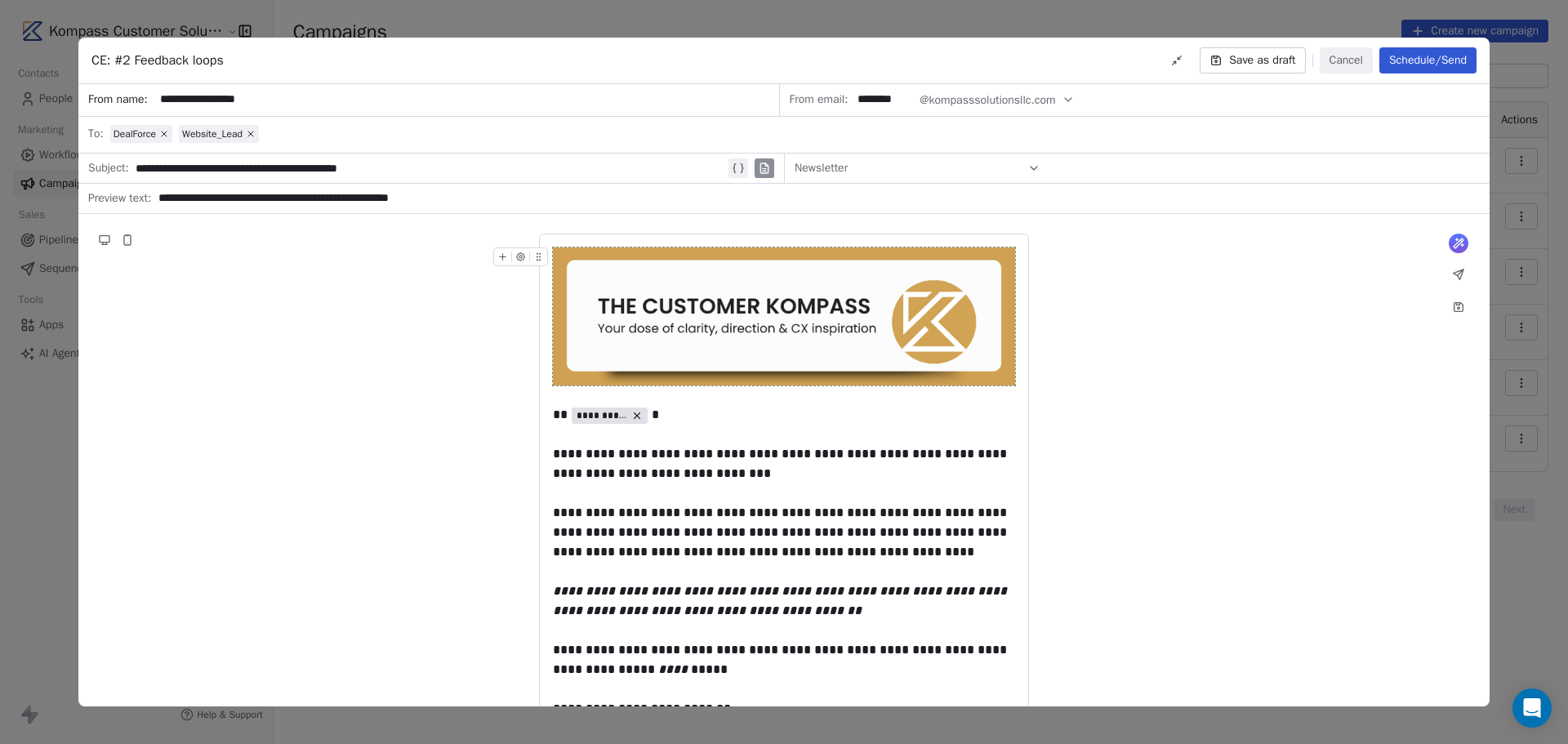 drag, startPoint x: 909, startPoint y: 98, endPoint x: 849, endPoint y: 99, distance: 60.00833 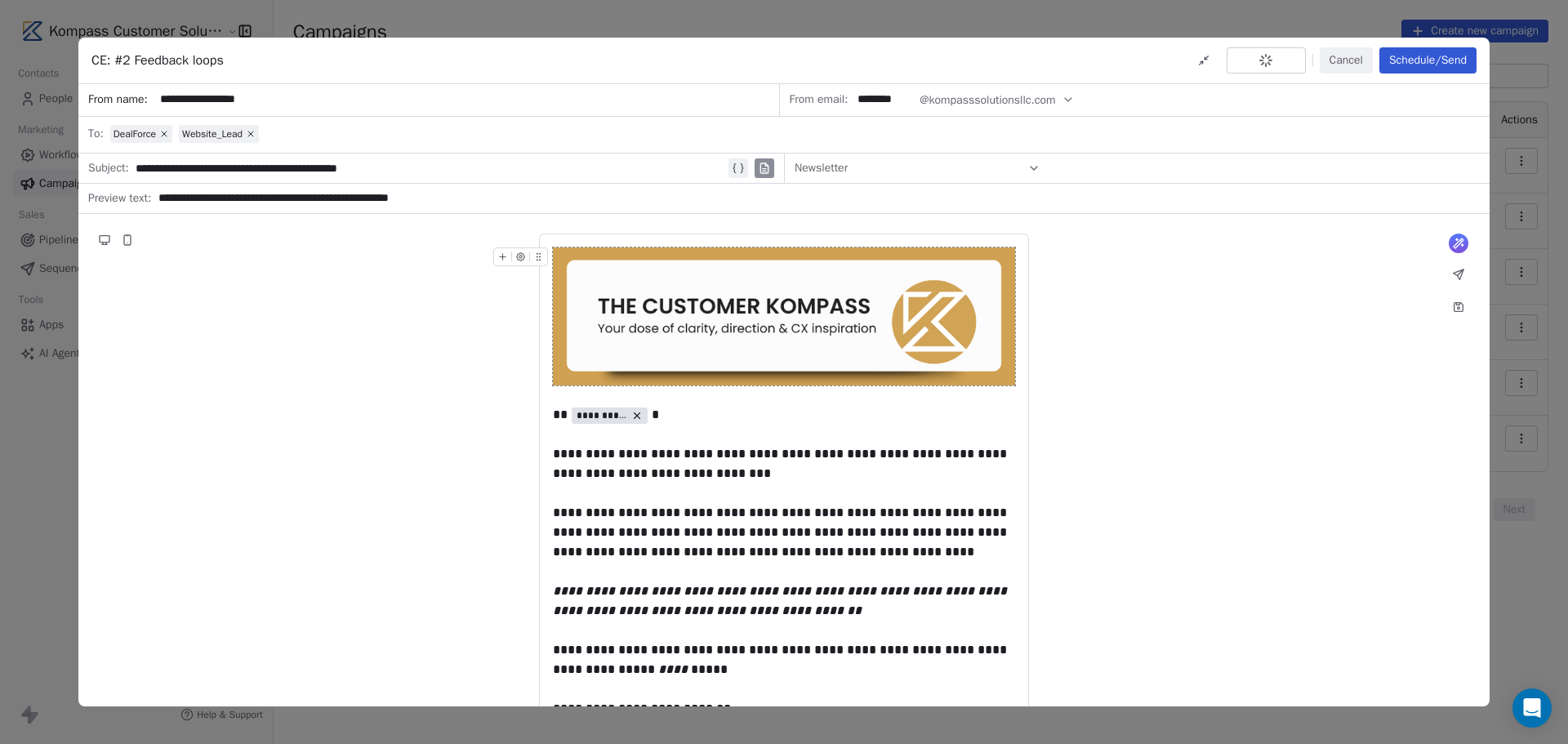 click on "**********" at bounding box center [784, 1008] 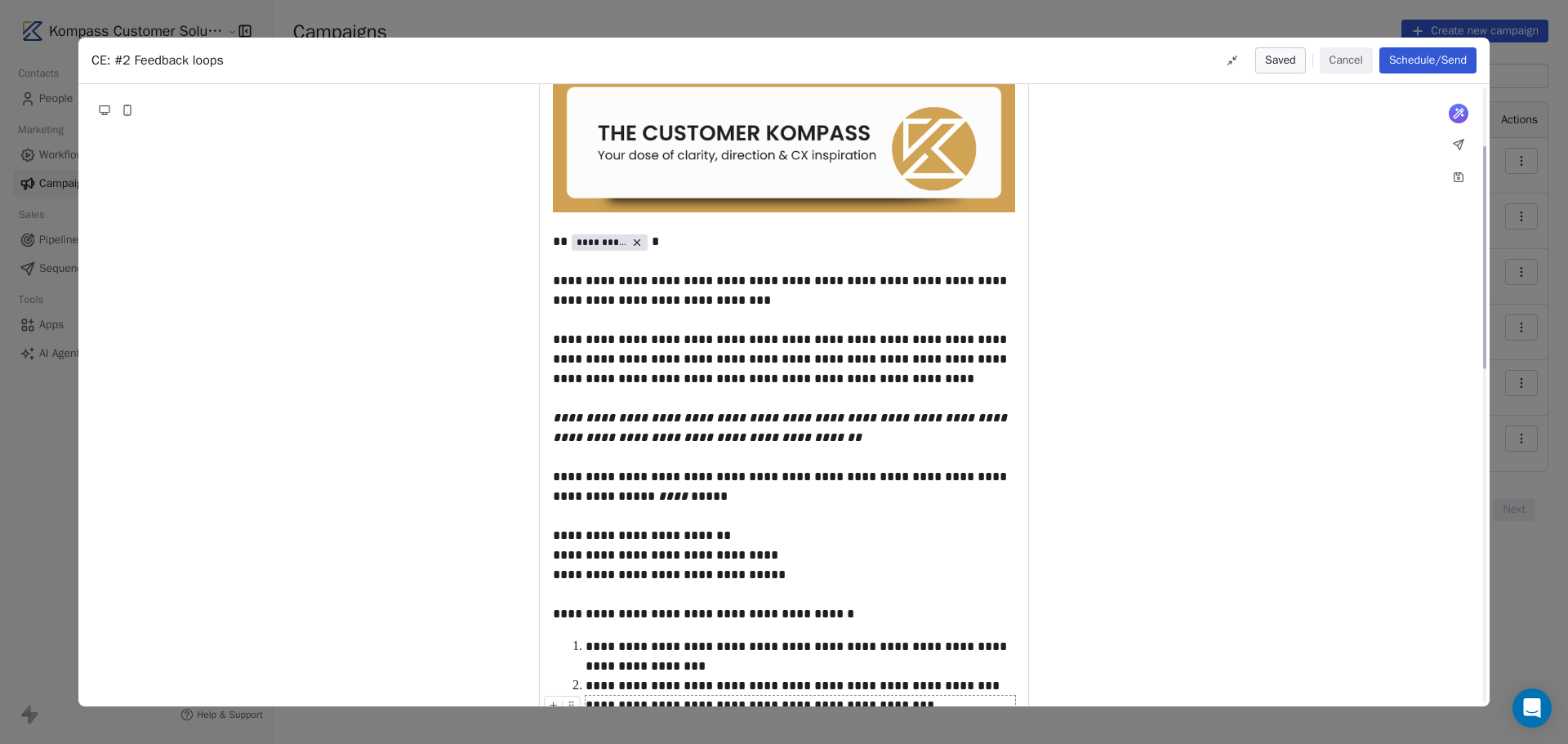 scroll, scrollTop: 163, scrollLeft: 0, axis: vertical 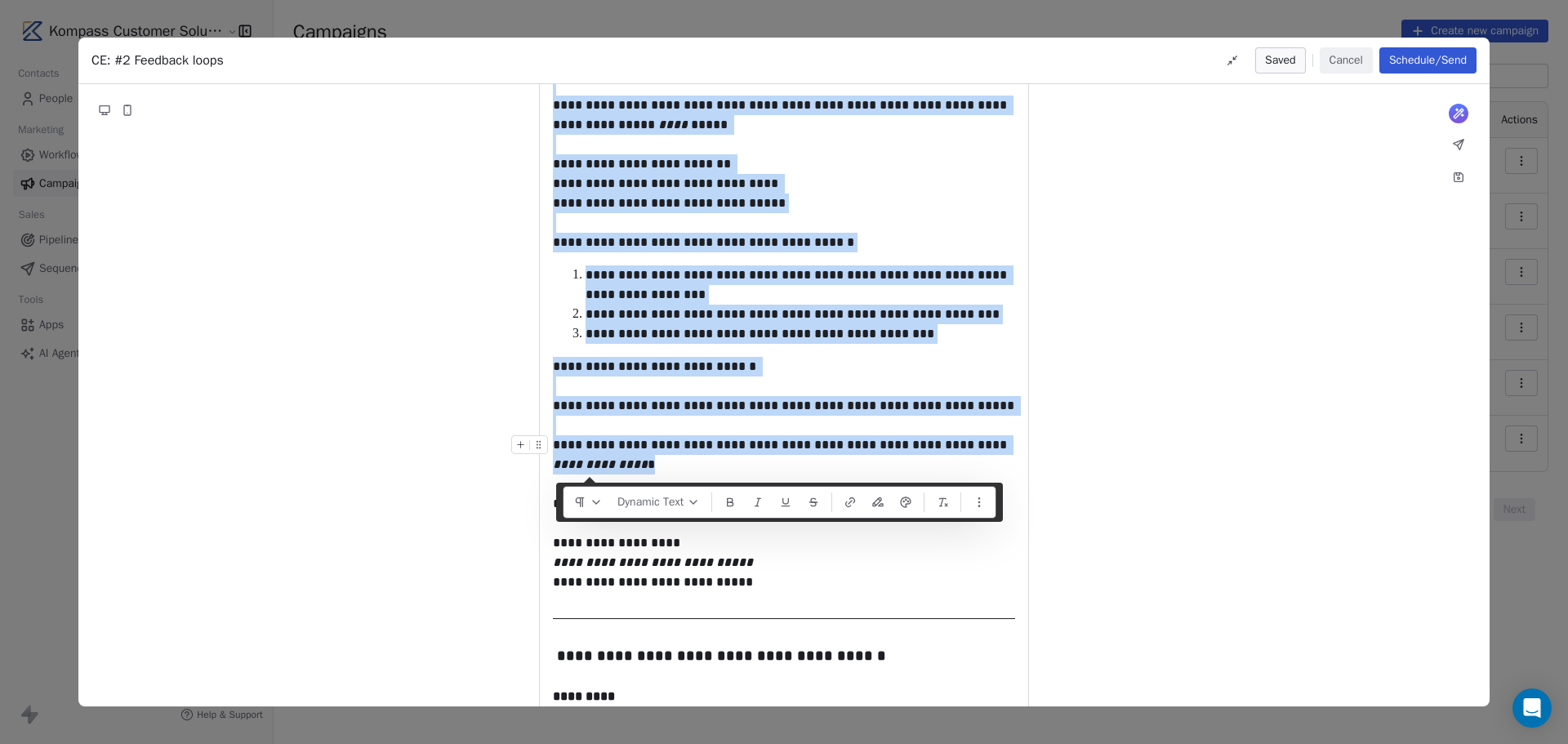 drag, startPoint x: 555, startPoint y: 287, endPoint x: 692, endPoint y: 468, distance: 227.0022 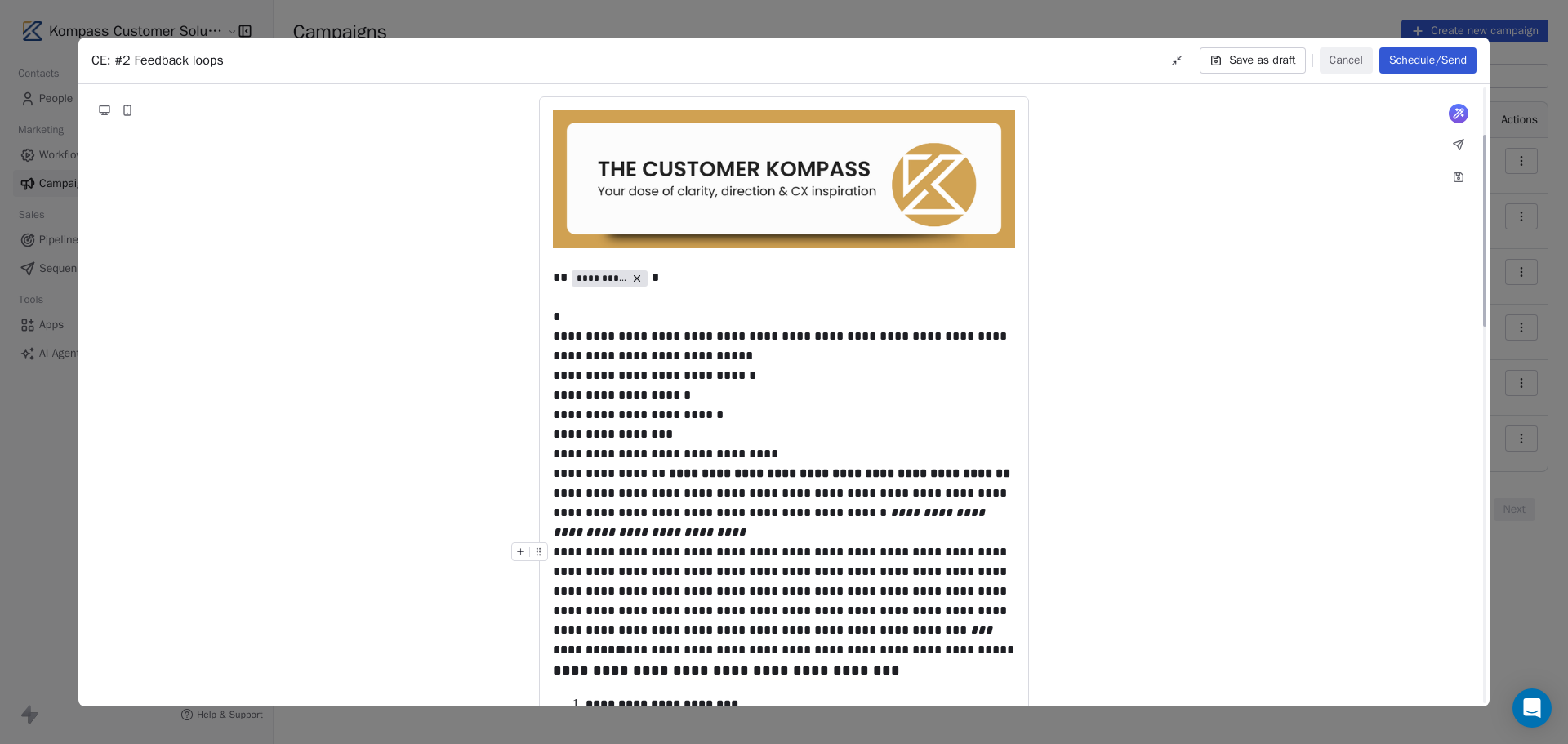 scroll, scrollTop: 136, scrollLeft: 0, axis: vertical 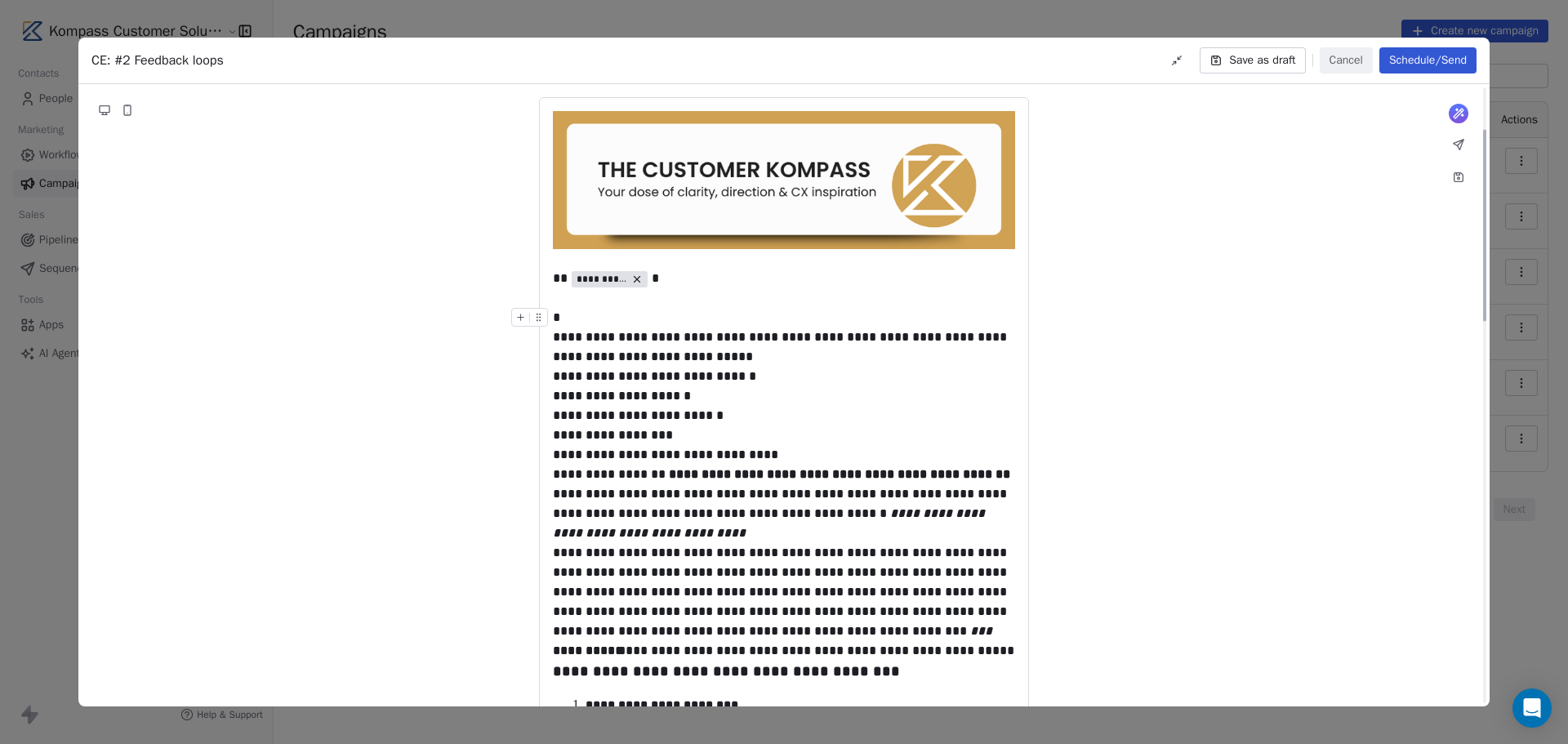 click on "*" at bounding box center (784, 318) 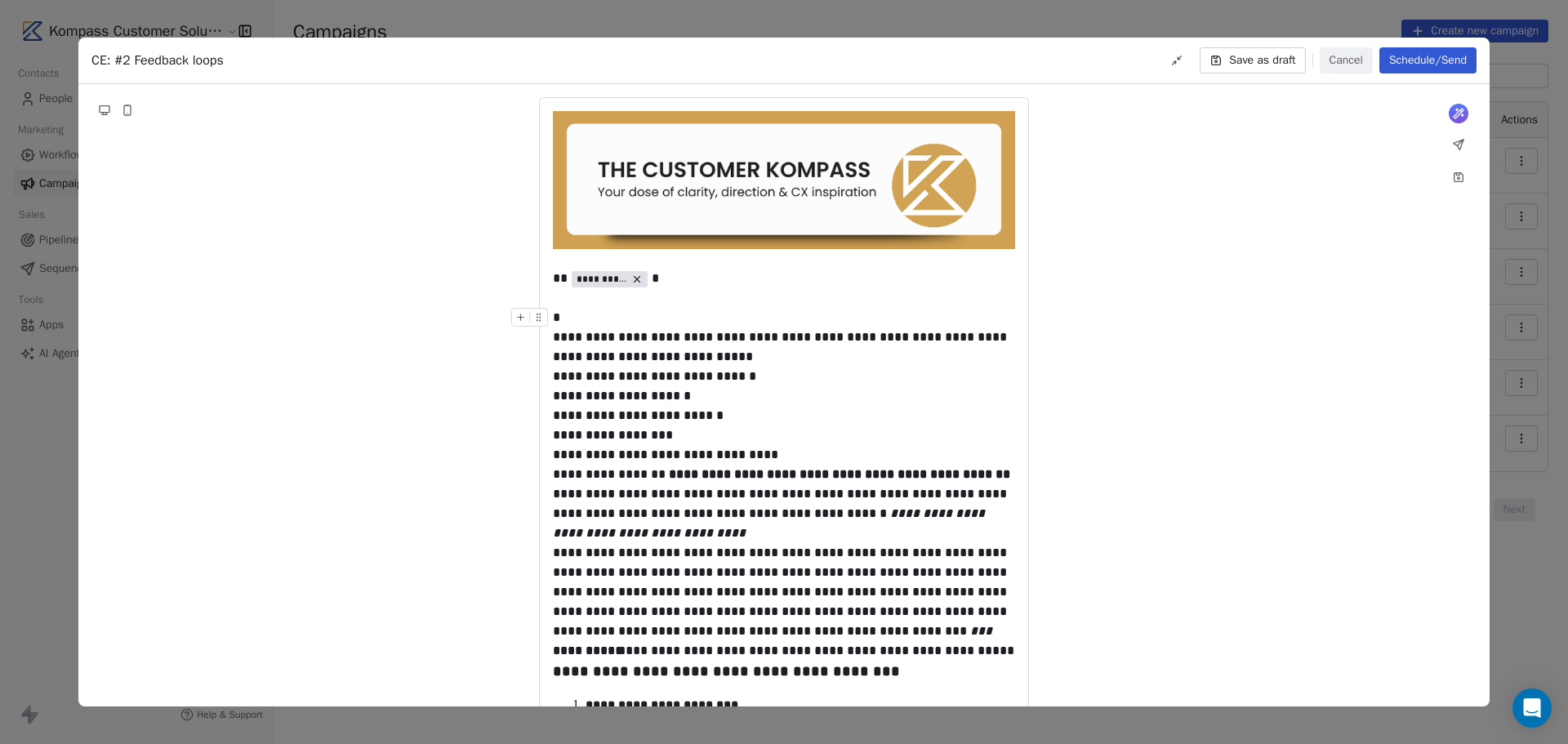 type 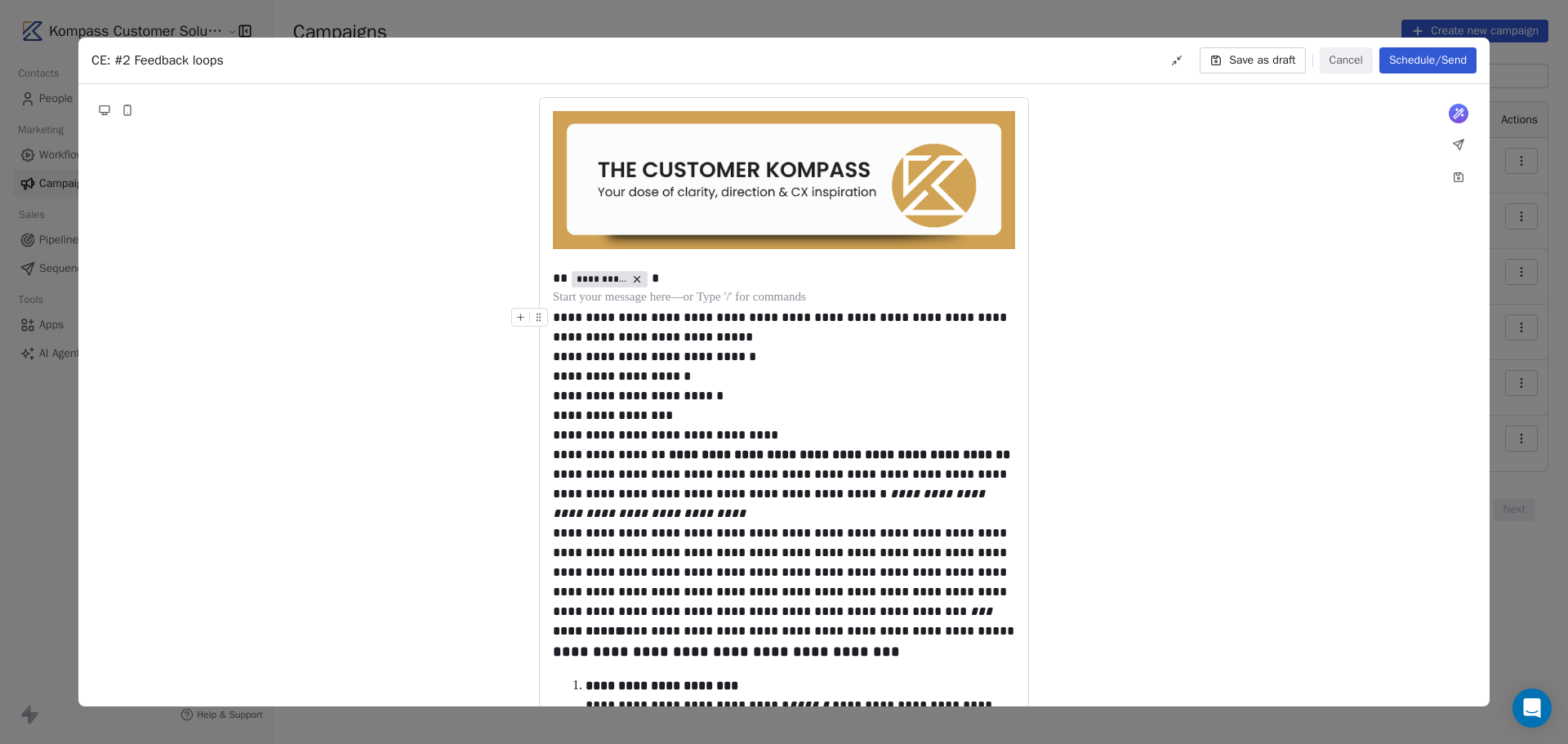 click on "**********" at bounding box center (784, 327) 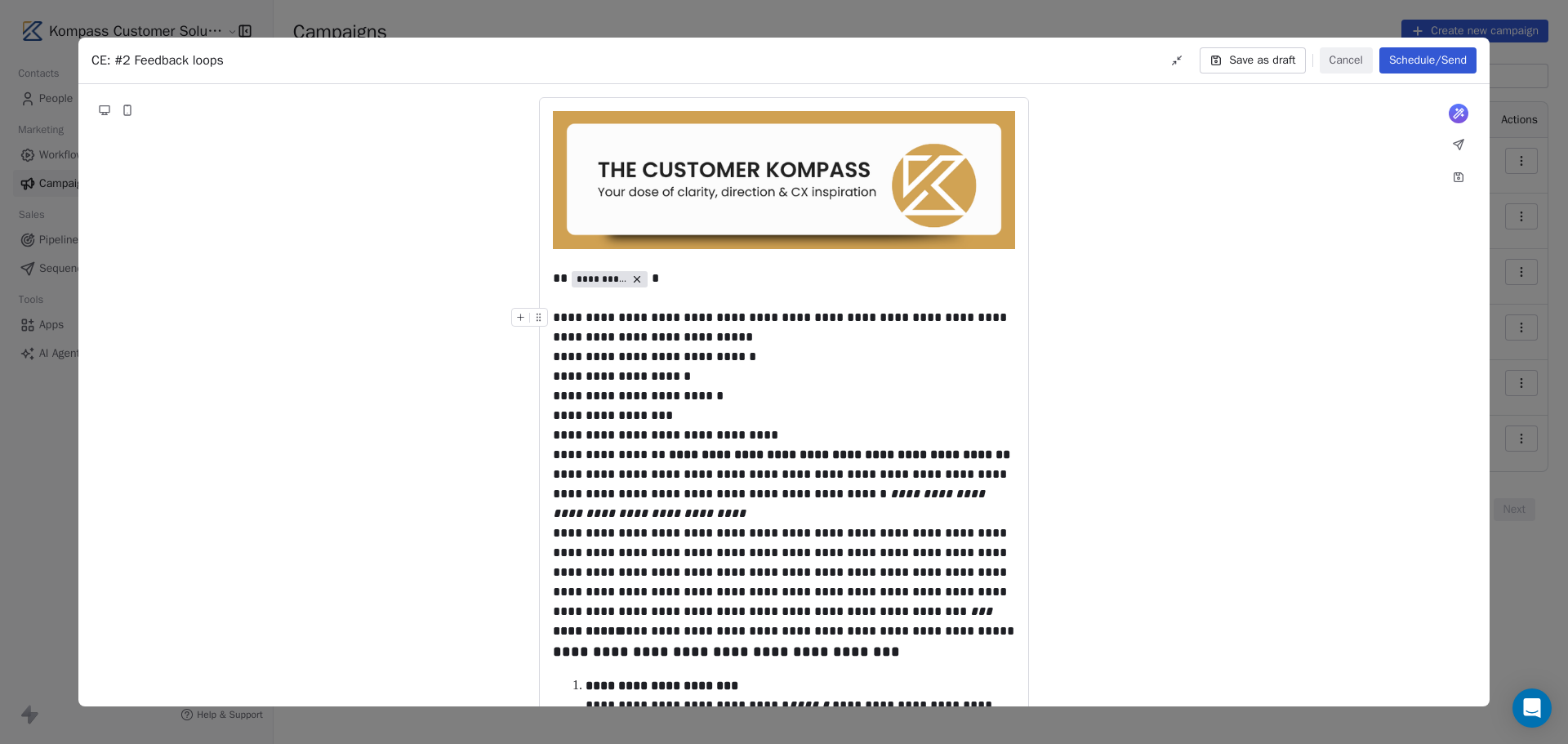 click on "**********" at bounding box center [784, 327] 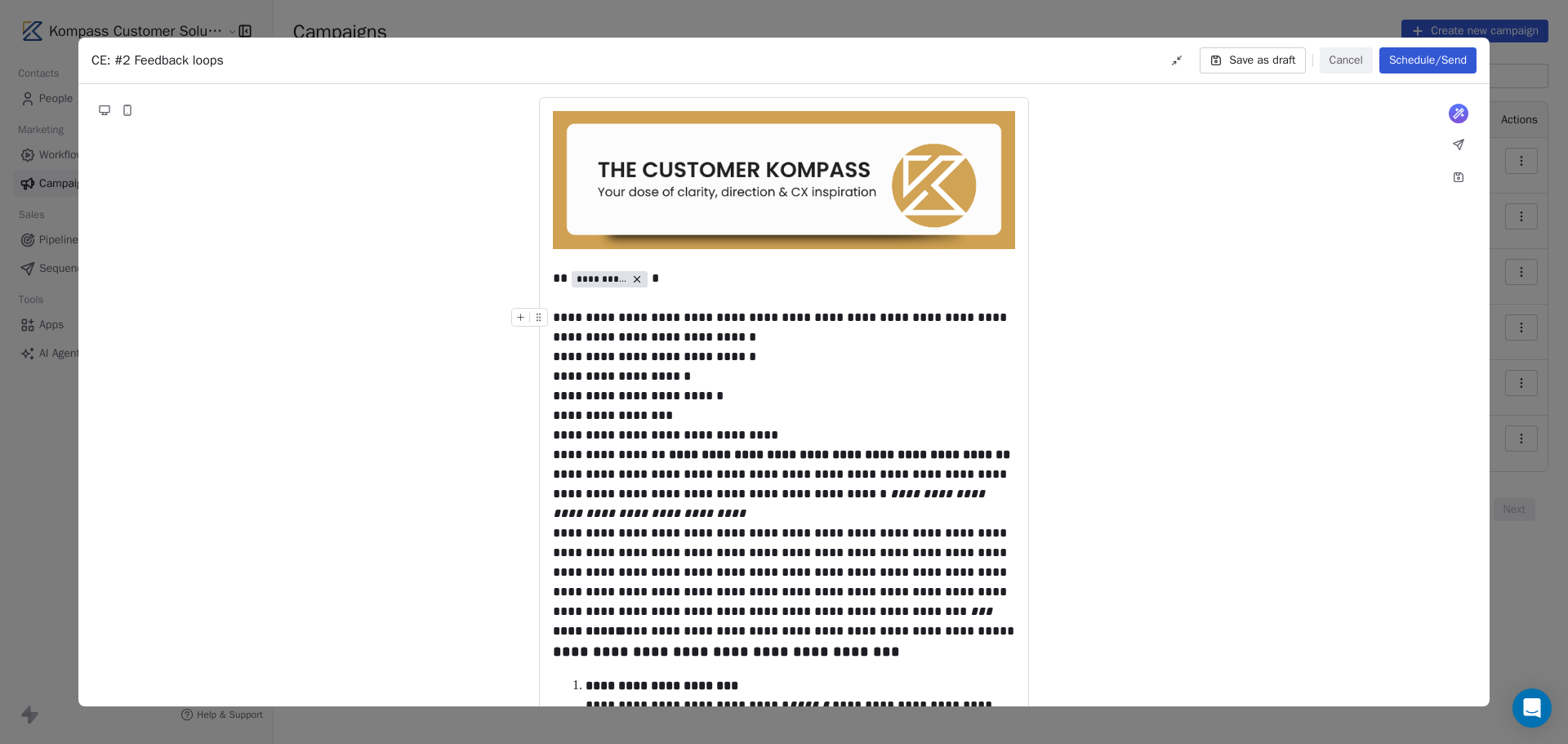 click on "**********" at bounding box center [784, 327] 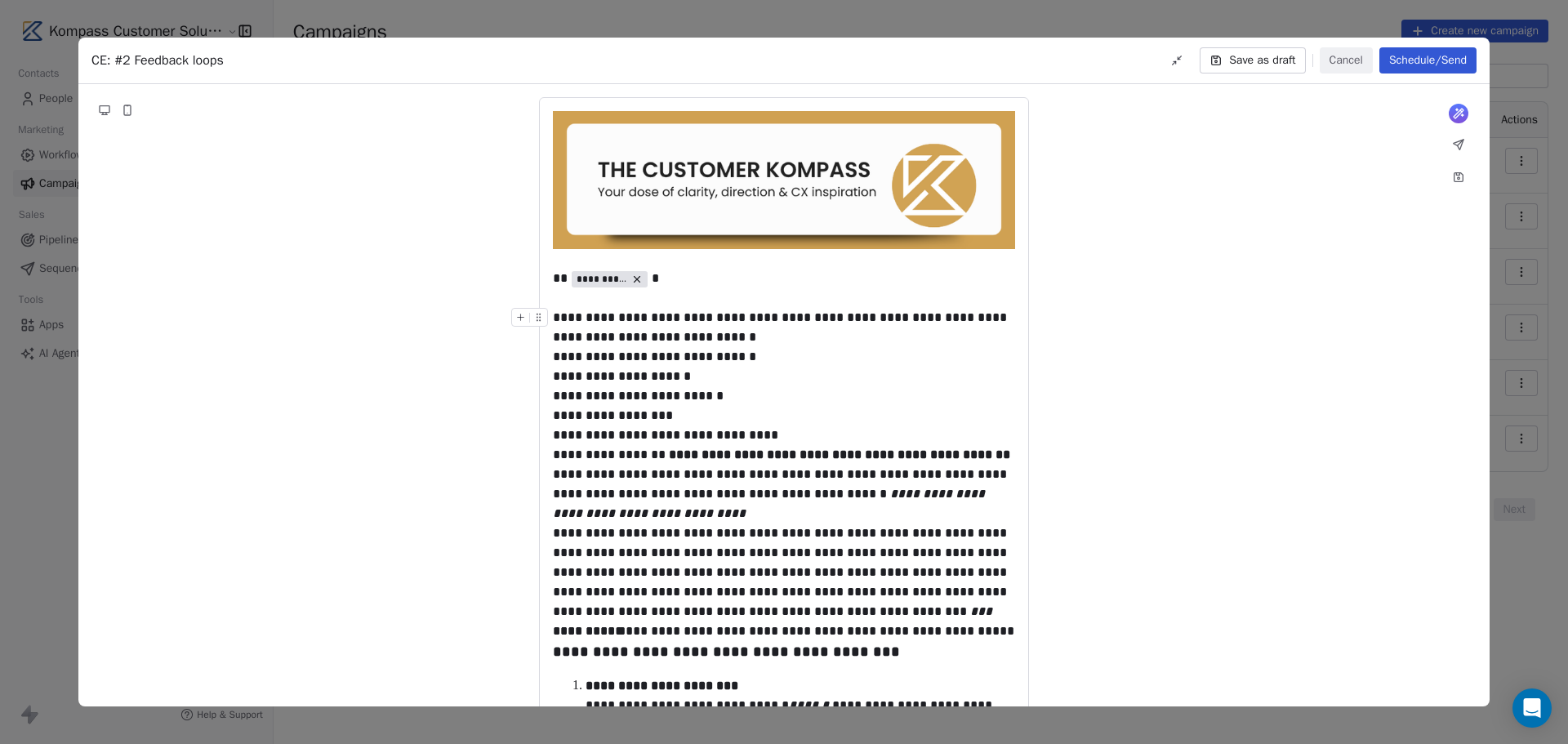 click on "**********" at bounding box center [784, 327] 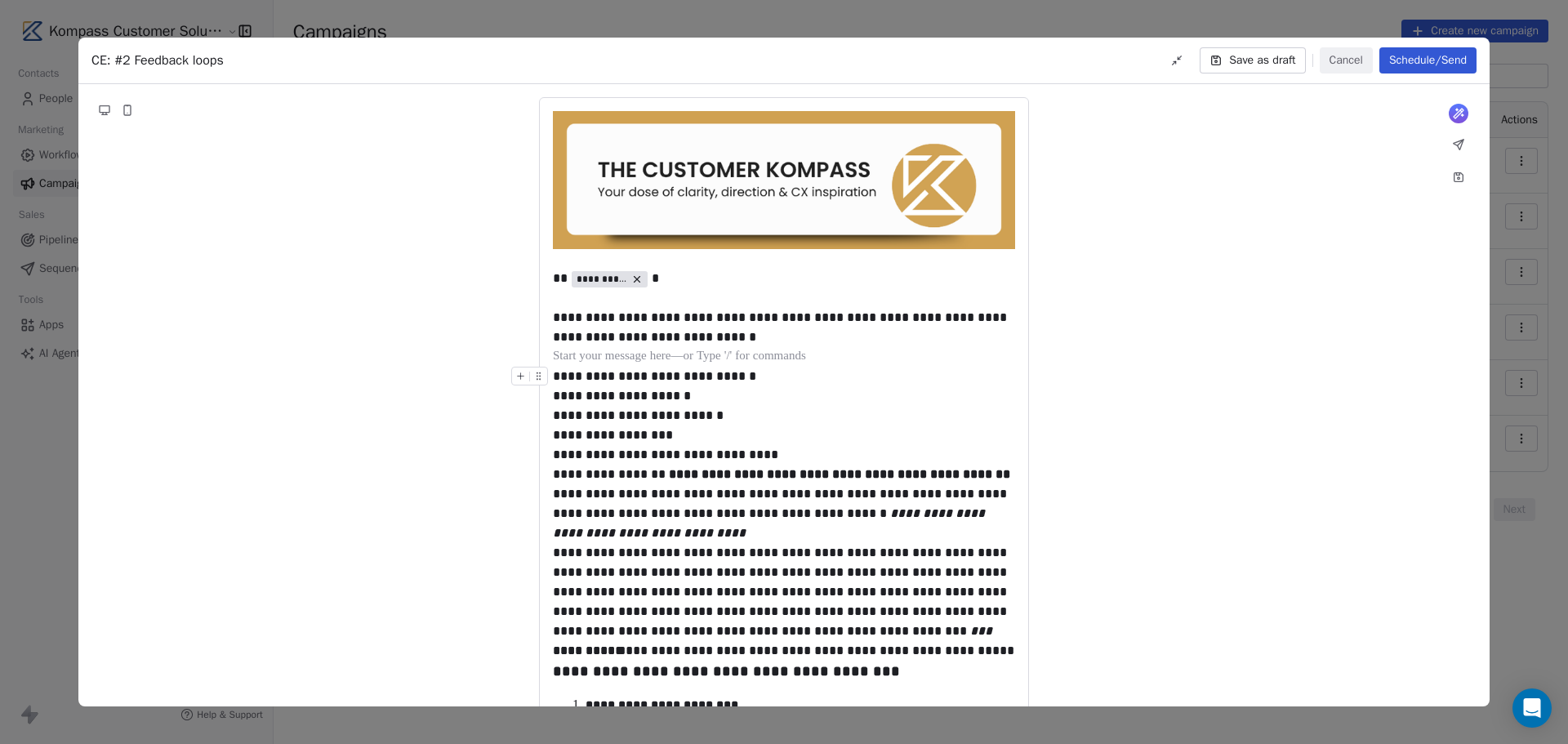 click on "**********" at bounding box center [784, 396] 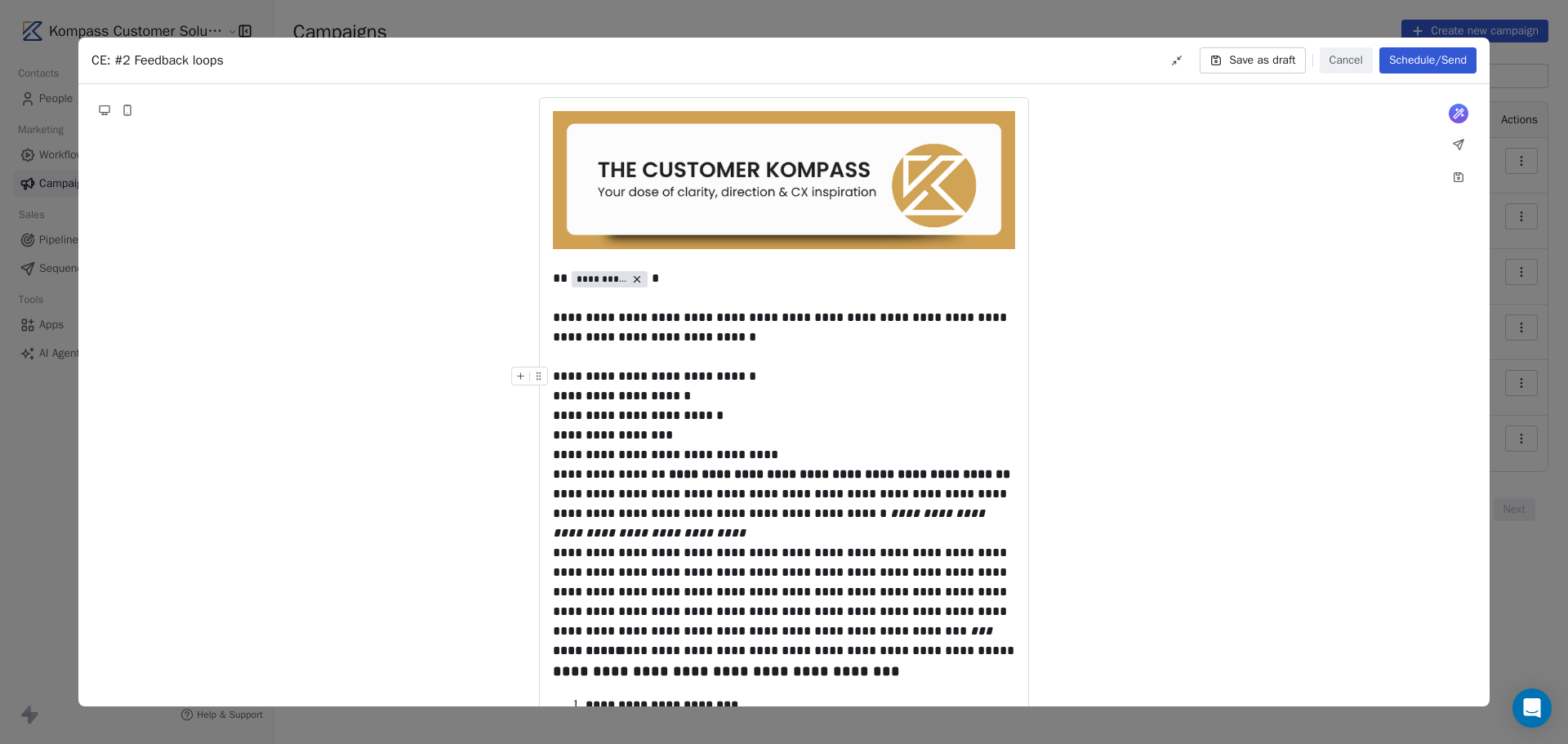 click on "**********" at bounding box center [784, 396] 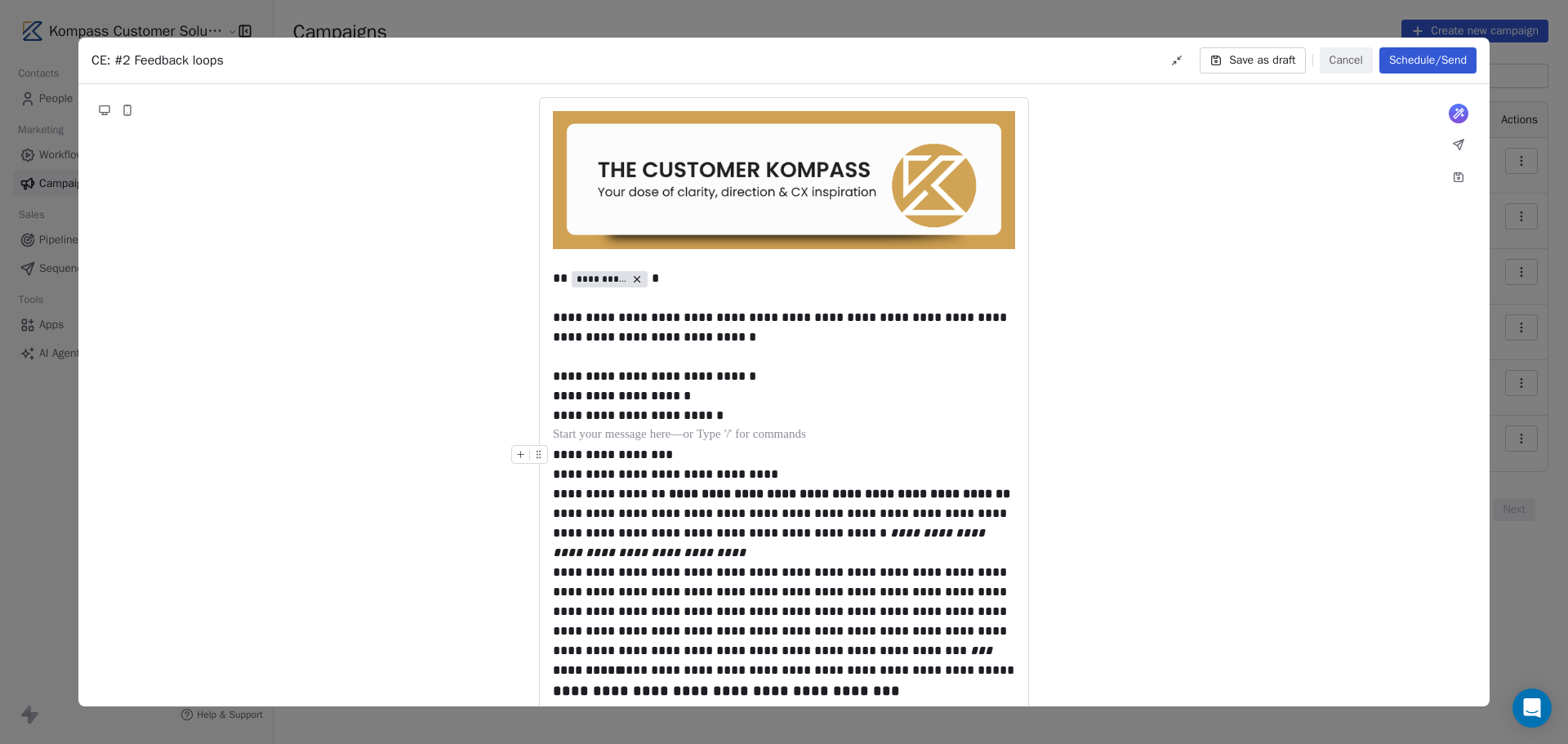 click on "**********" at bounding box center (784, 455) 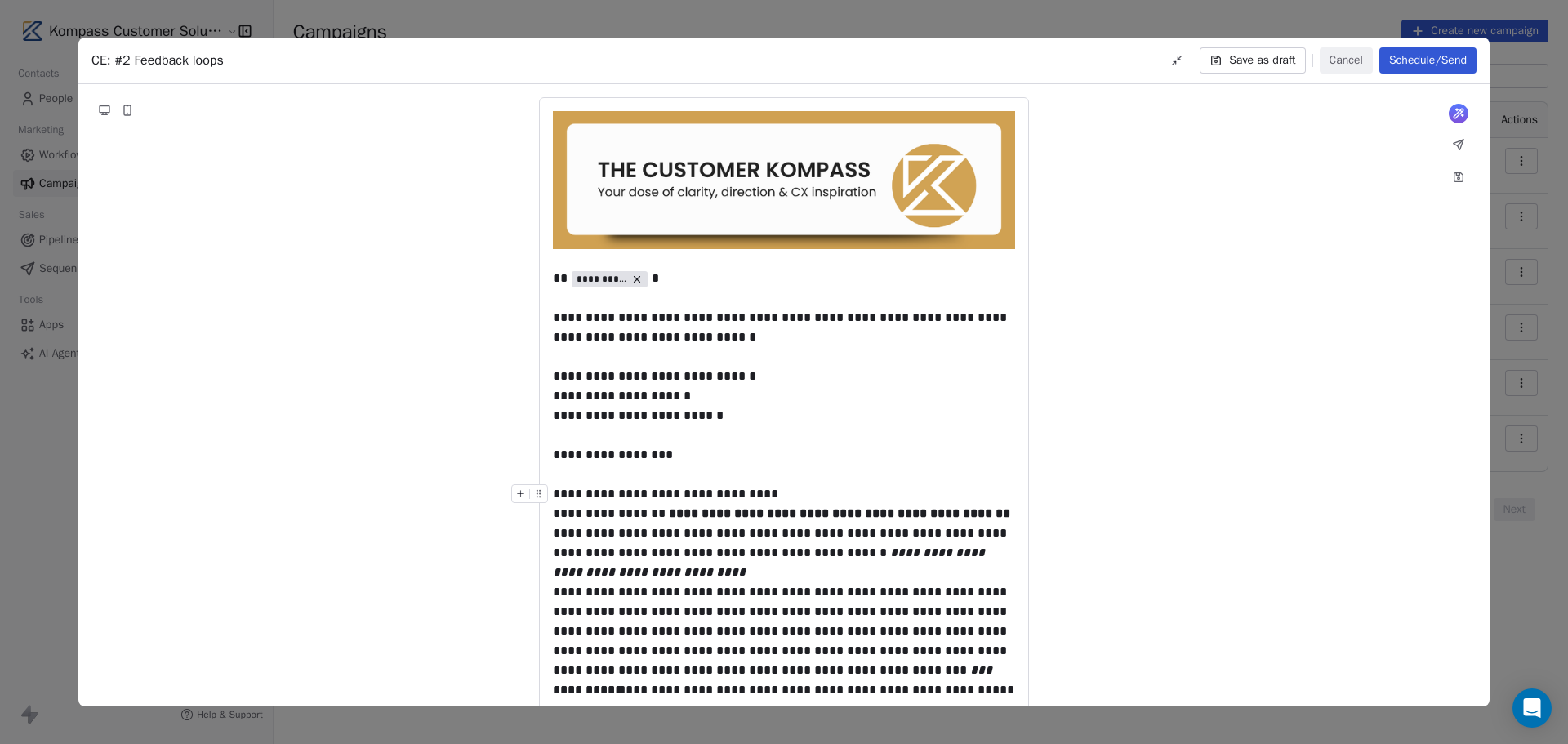 click on "**********" at bounding box center [784, 494] 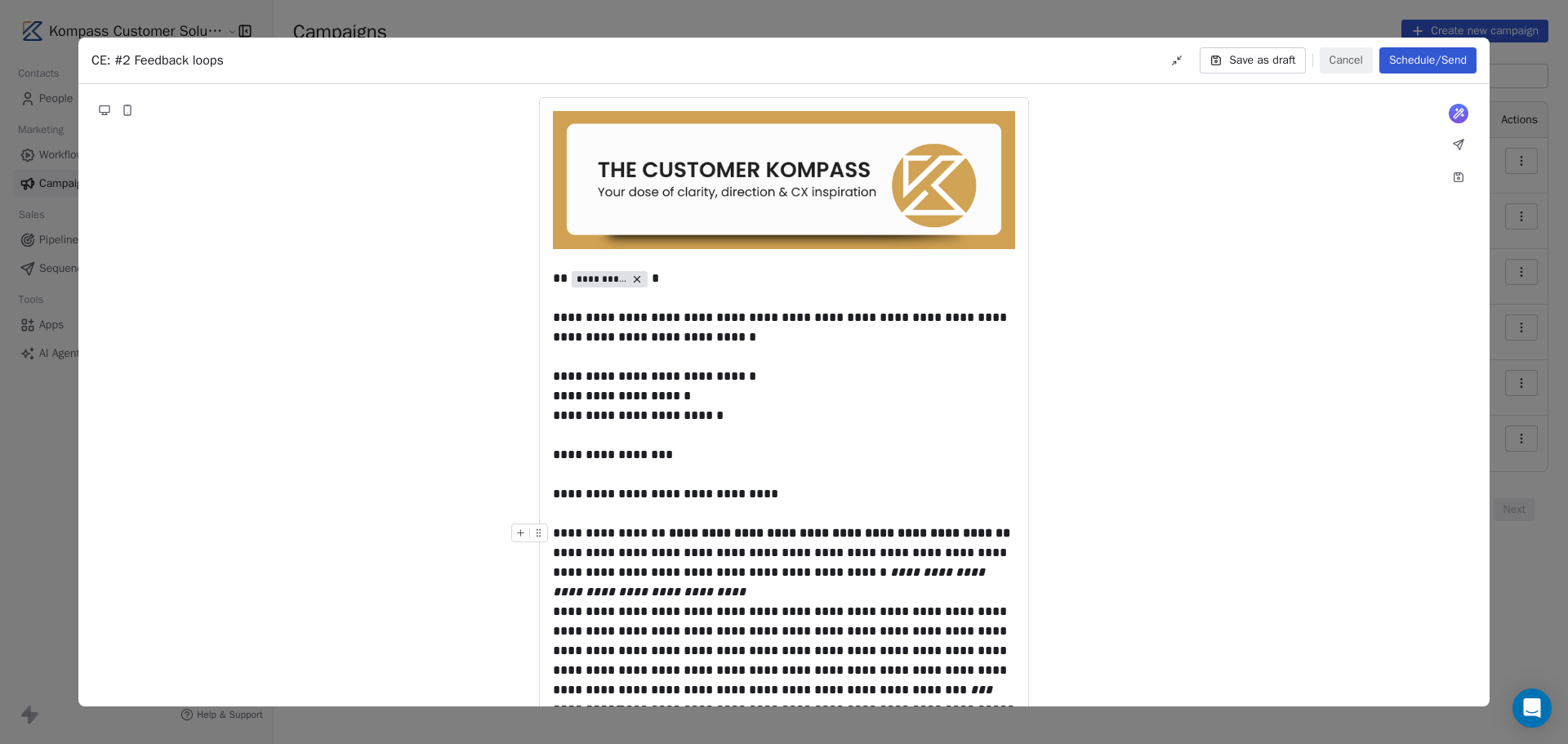 click on "**********" at bounding box center [784, 533] 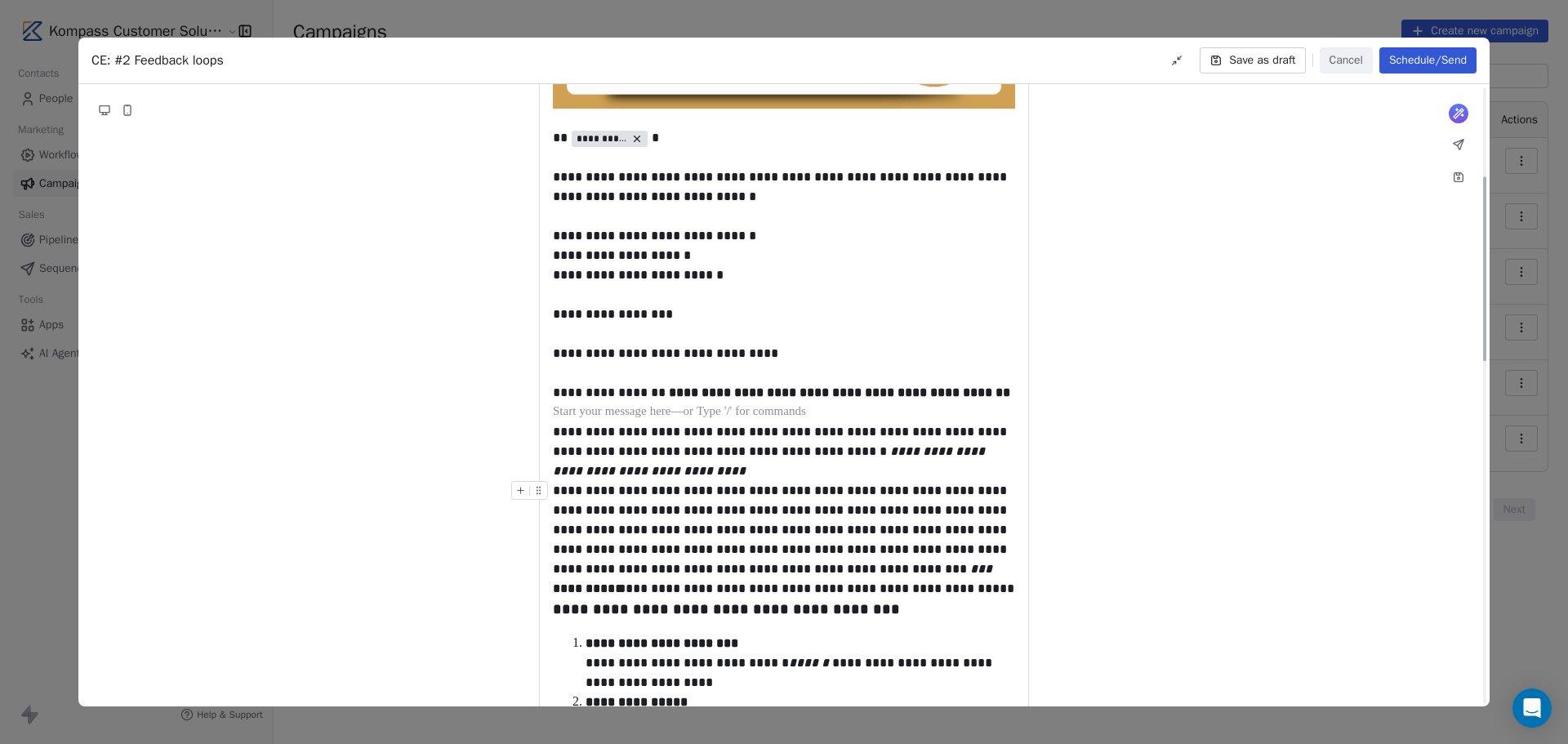 scroll, scrollTop: 300, scrollLeft: 0, axis: vertical 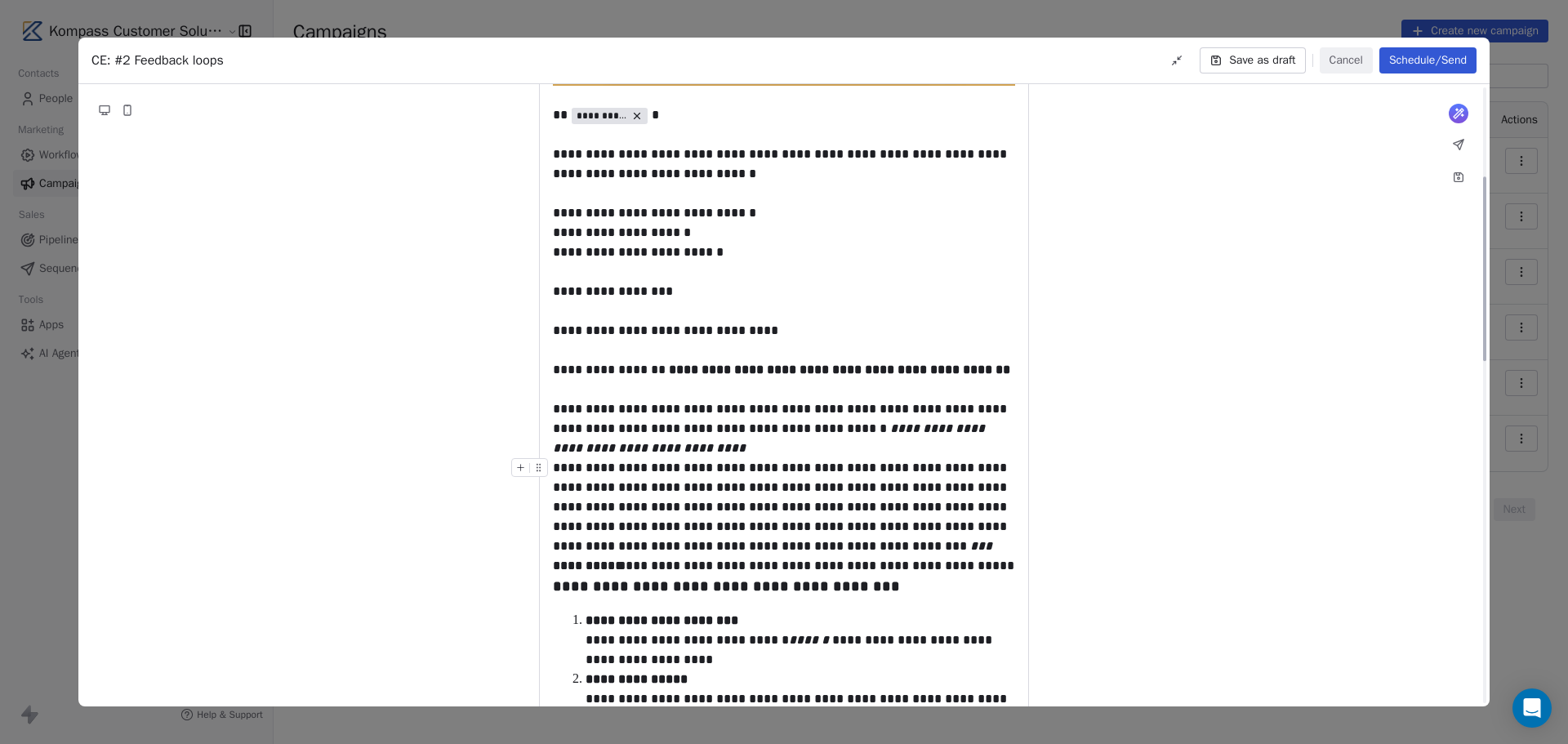 click on "**********" at bounding box center [784, 507] 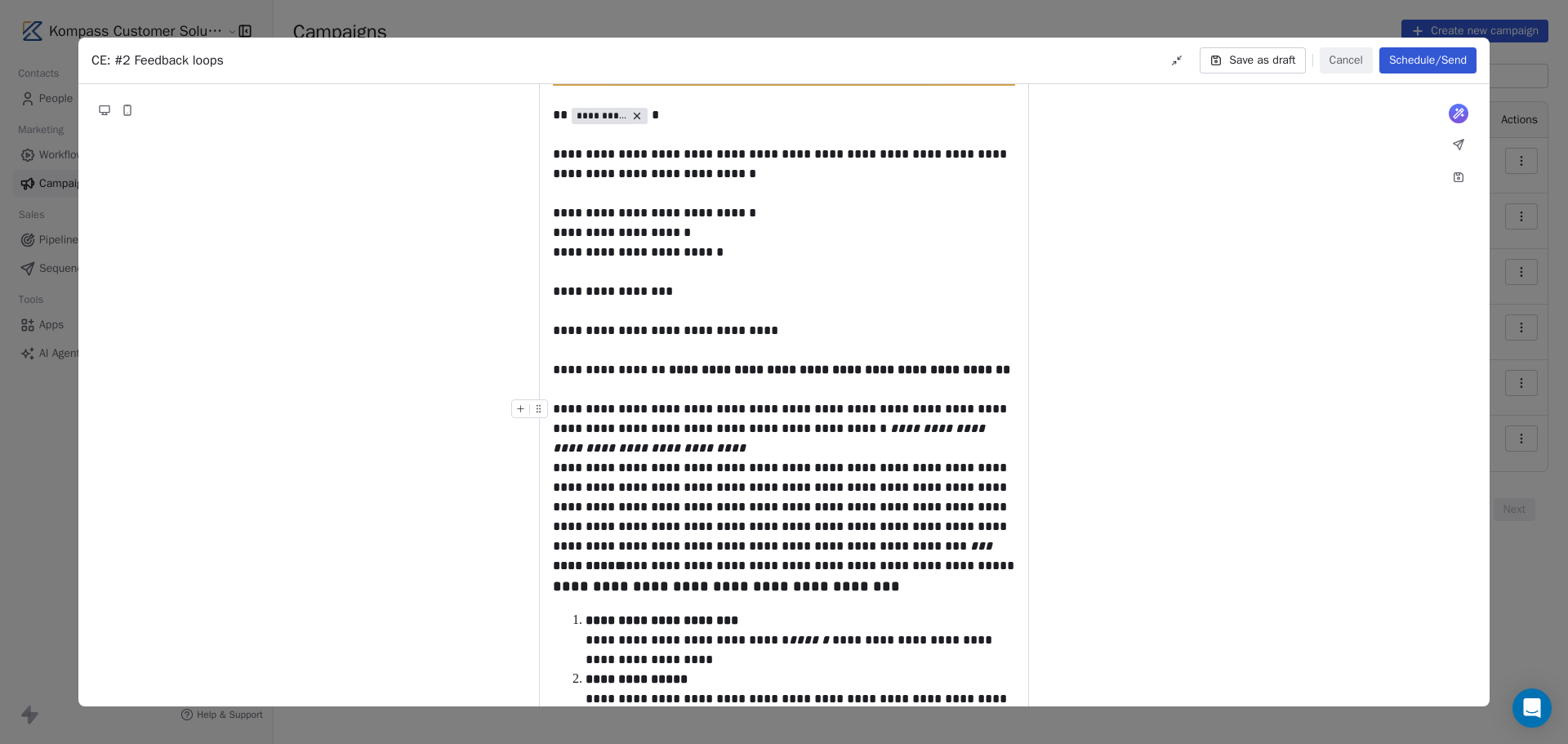 click on "**********" at bounding box center (784, 429) 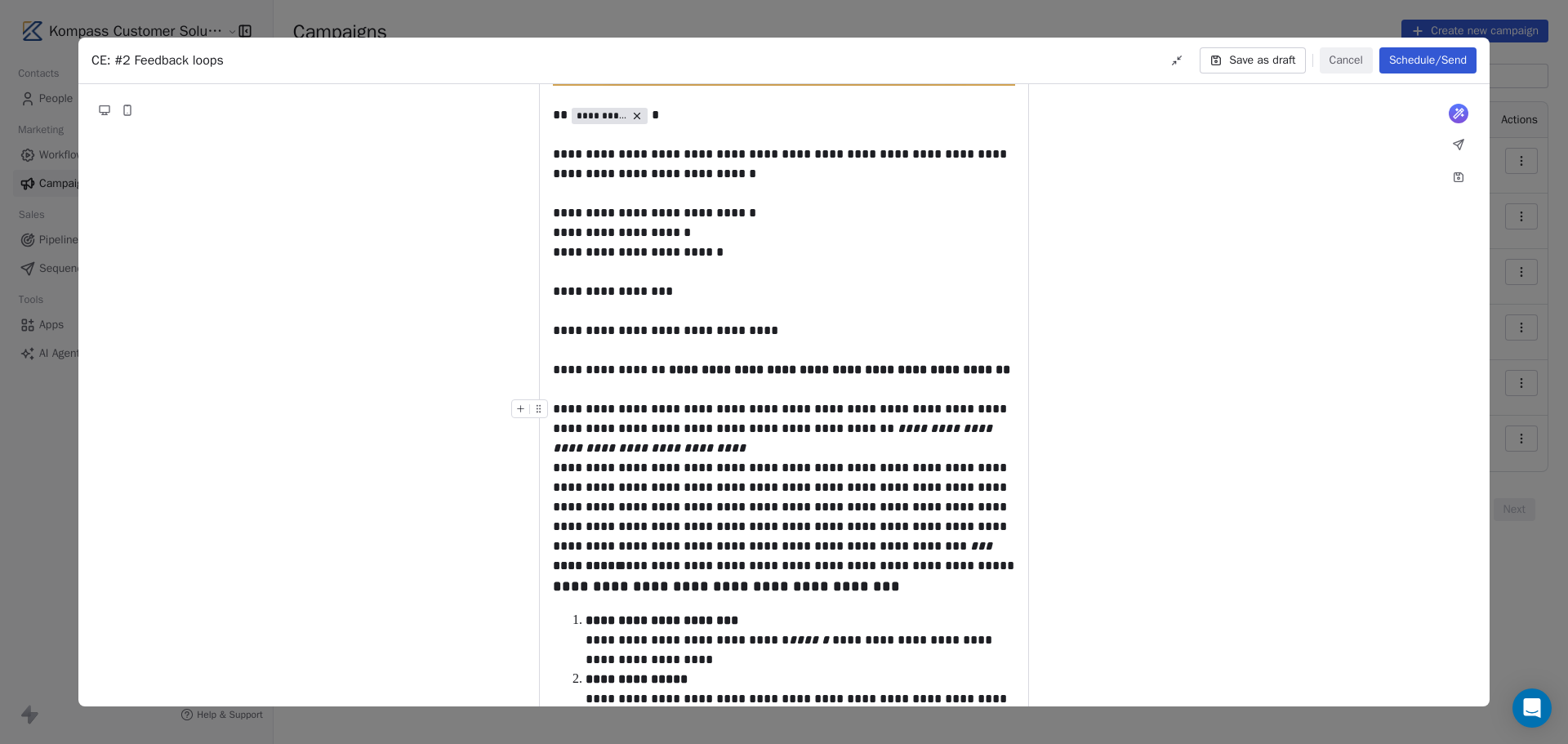 click on "**********" at bounding box center (784, 429) 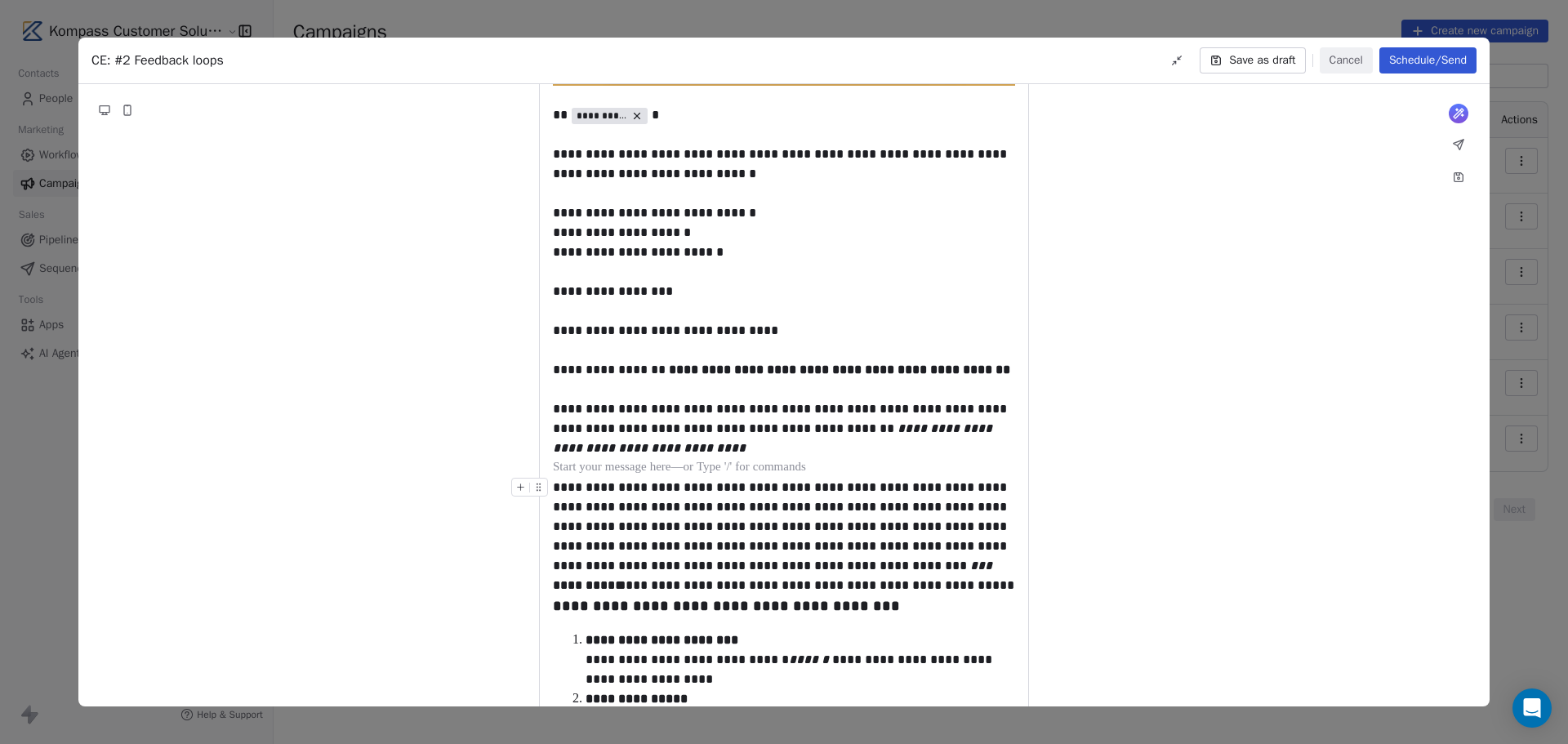 click on "**********" at bounding box center [784, 527] 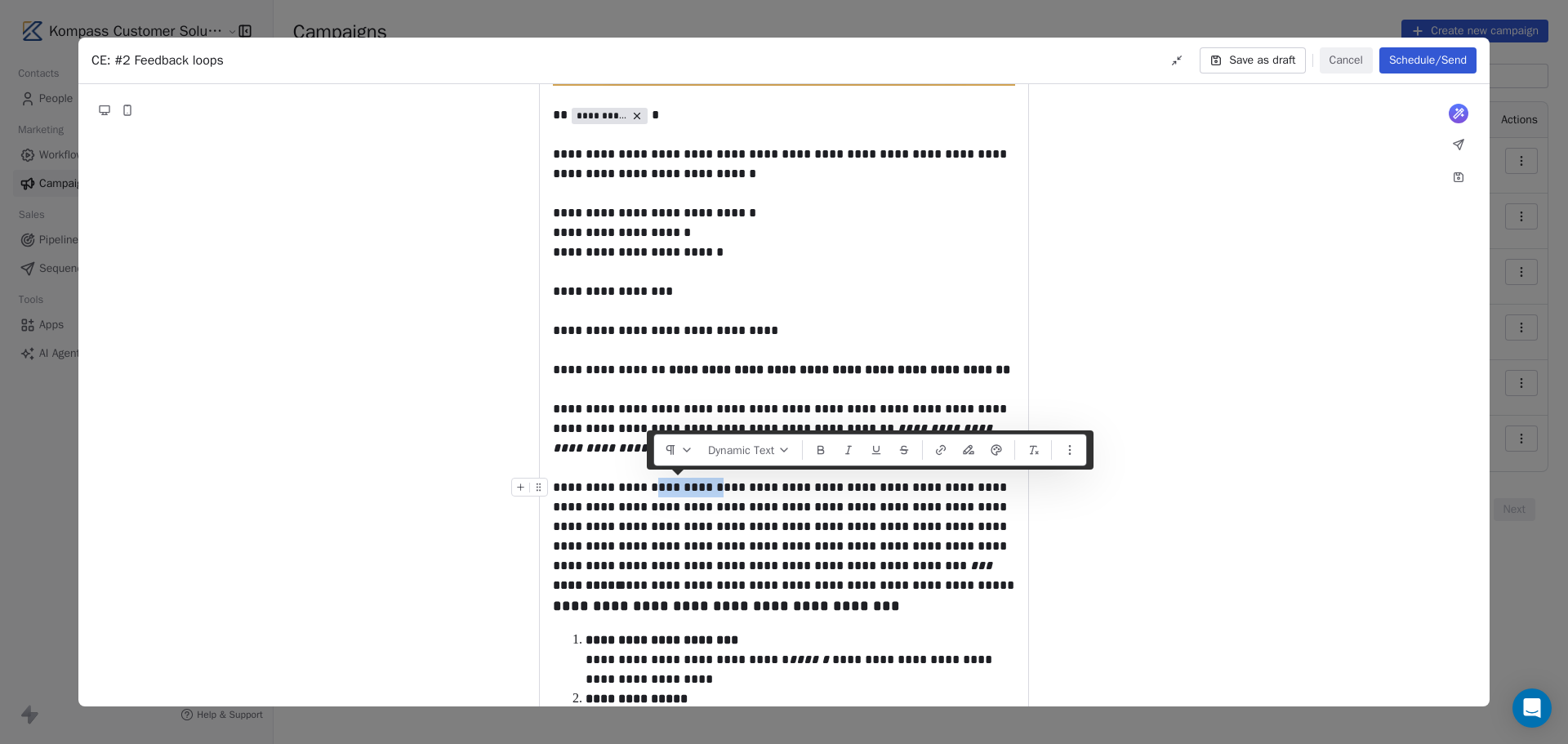 drag, startPoint x: 706, startPoint y: 485, endPoint x: 648, endPoint y: 486, distance: 58.00862 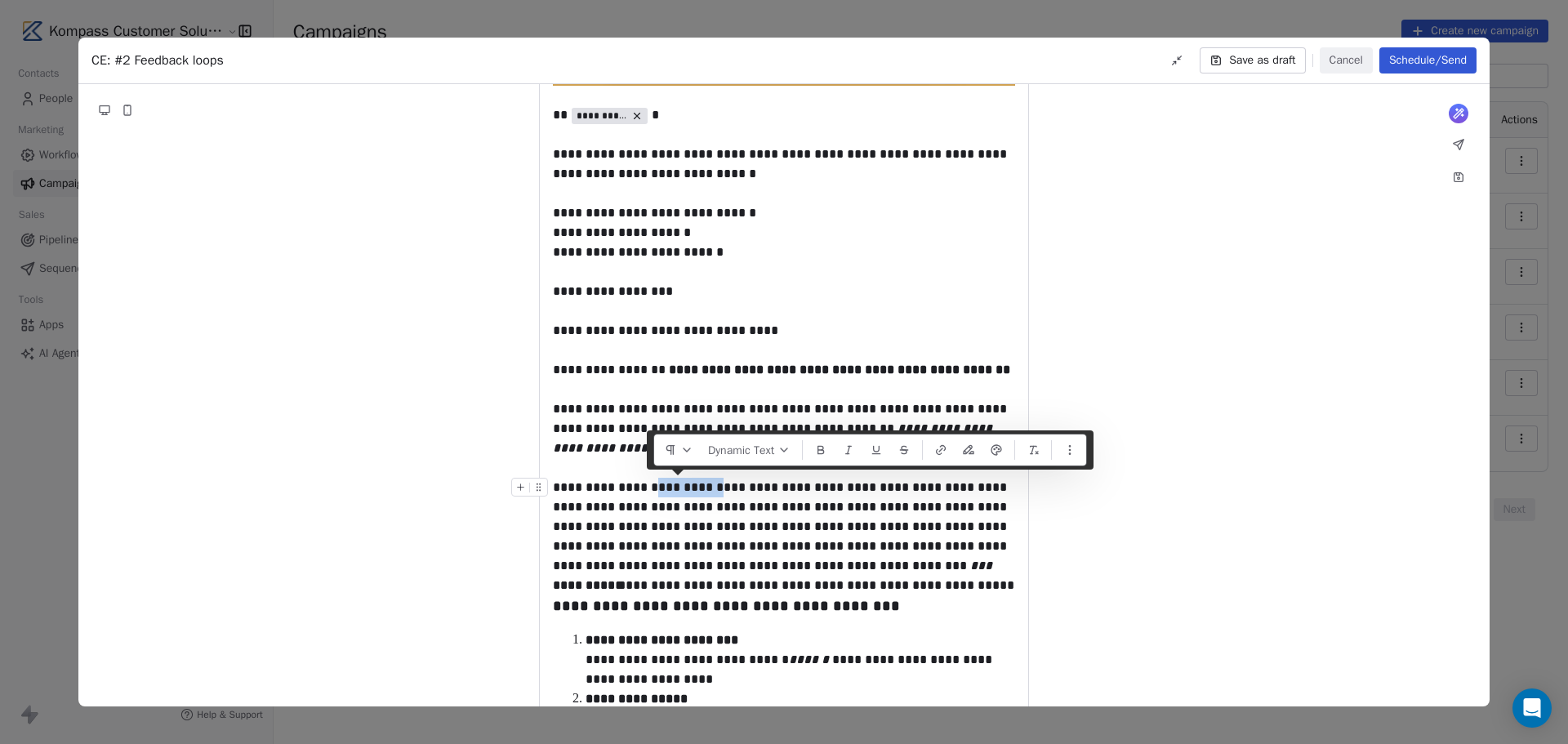 click on "**********" at bounding box center [784, 527] 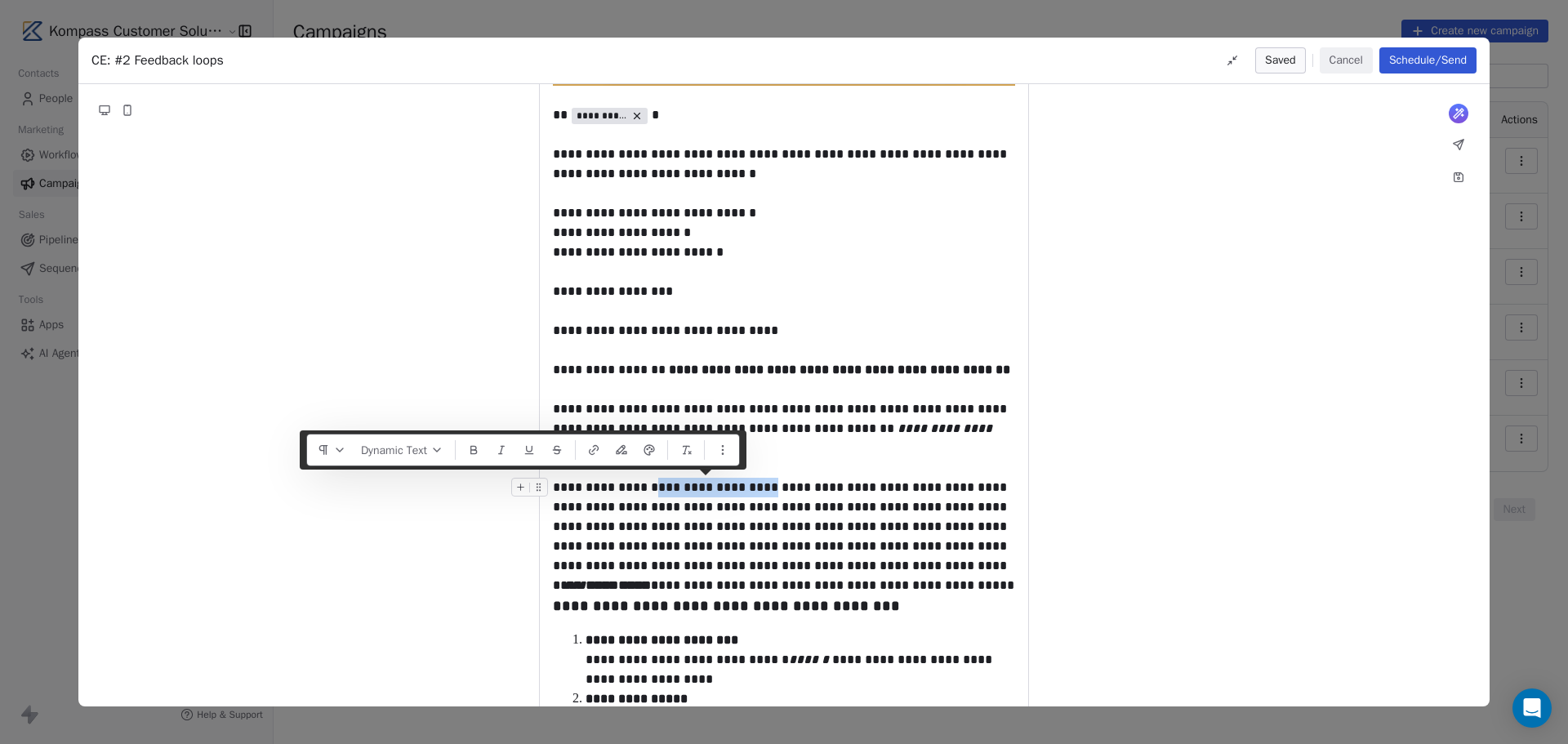 drag, startPoint x: 648, startPoint y: 485, endPoint x: 746, endPoint y: 487, distance: 98.02041 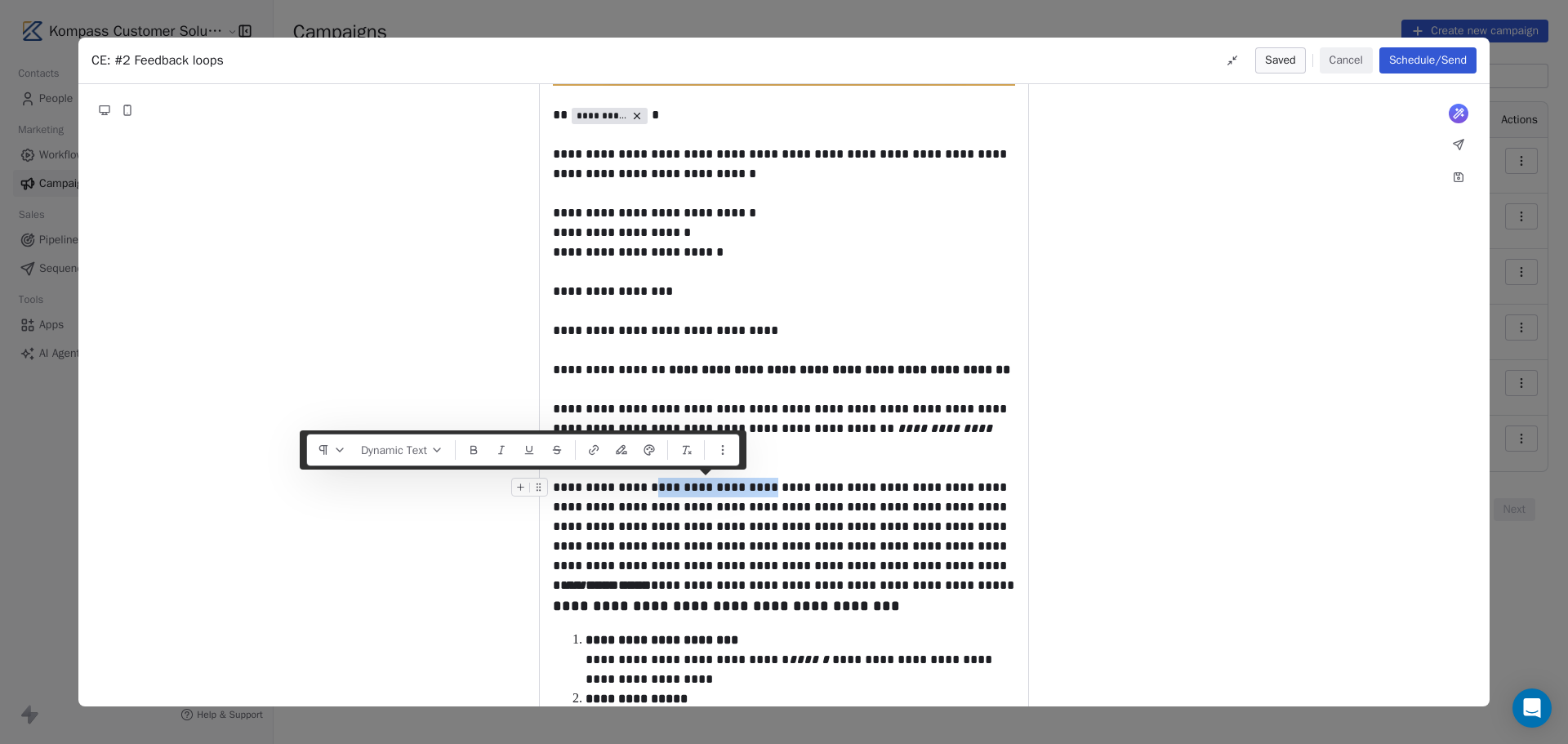 click on "**********" at bounding box center [784, 527] 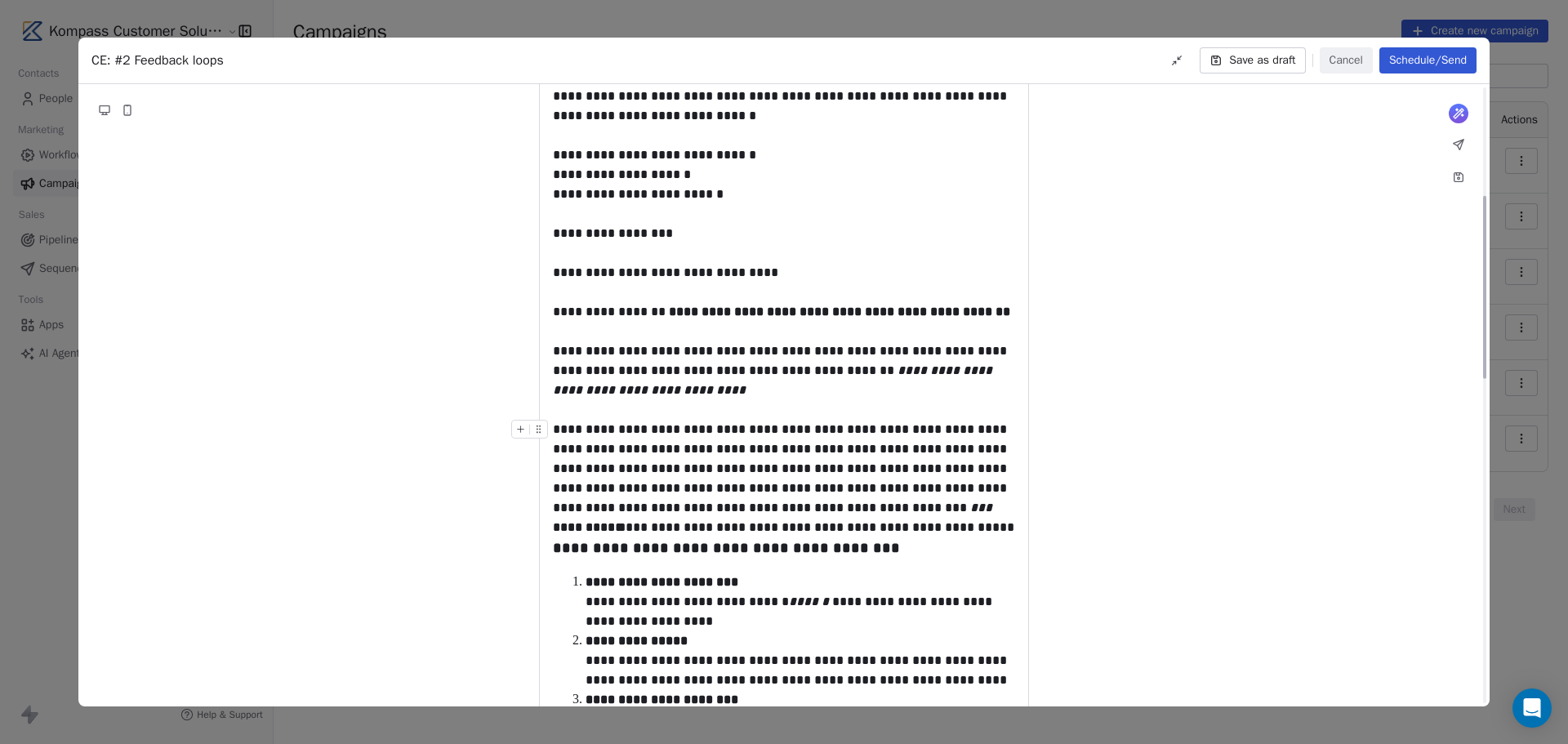 scroll, scrollTop: 381, scrollLeft: 0, axis: vertical 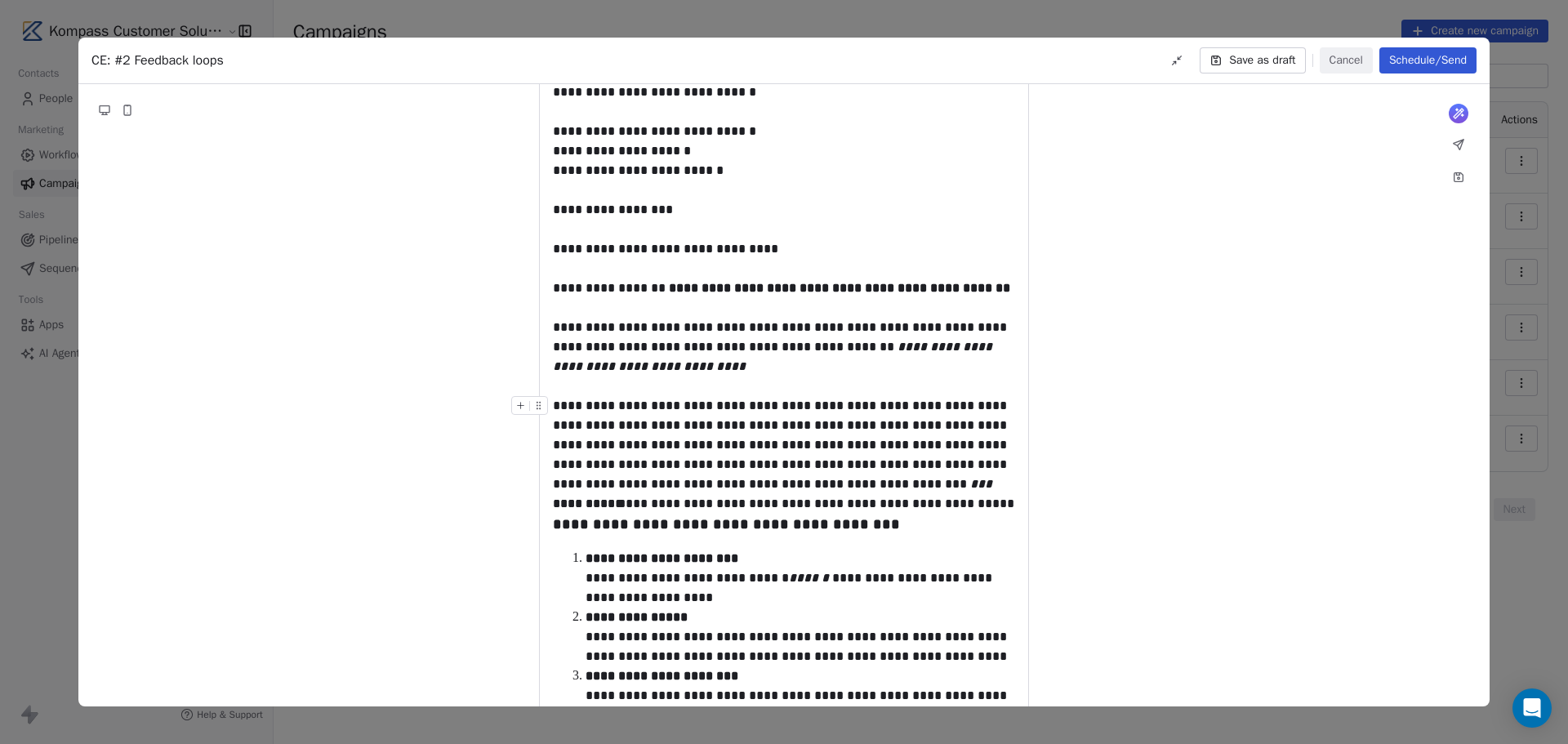 click on "**********" at bounding box center [784, 445] 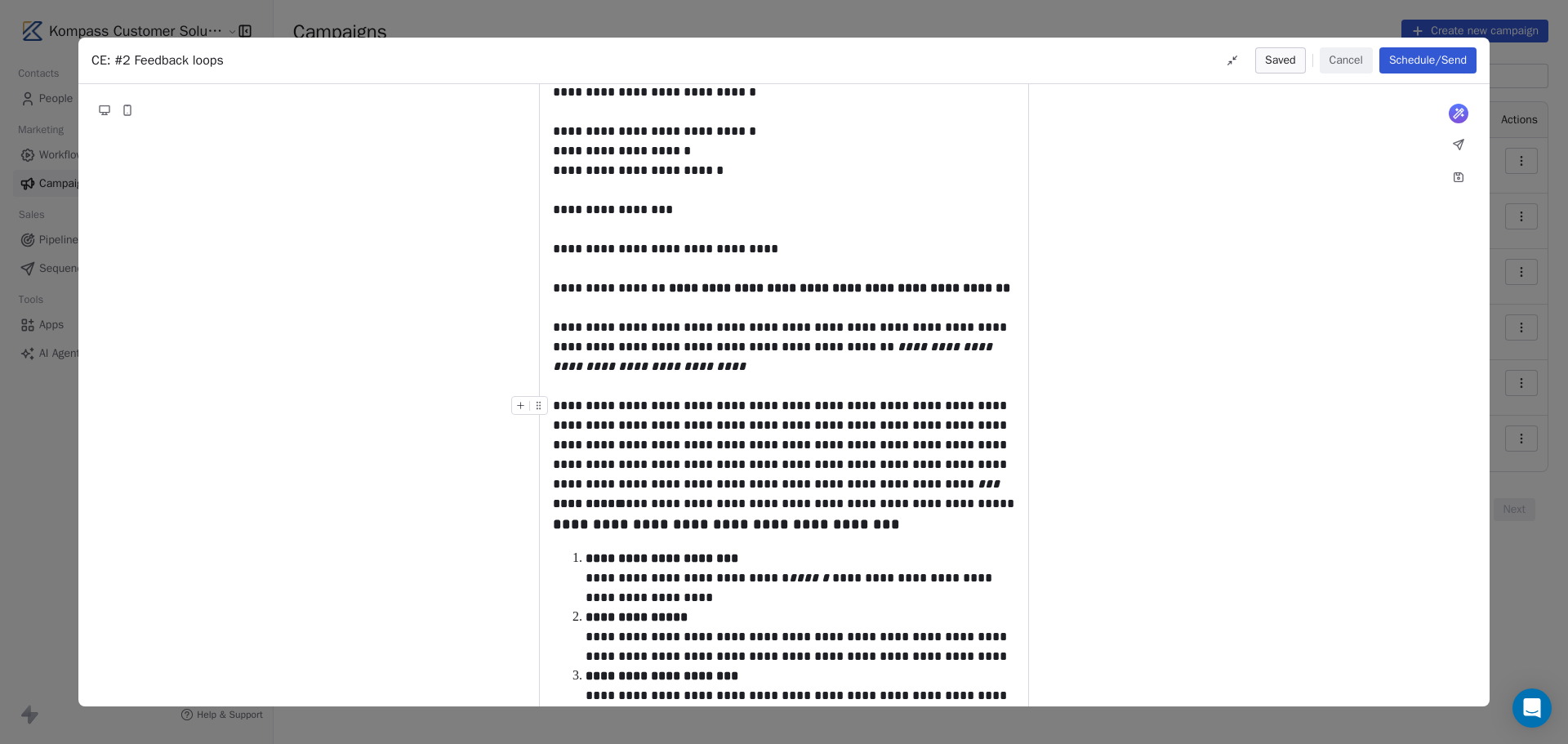 click on "**********" at bounding box center (784, 445) 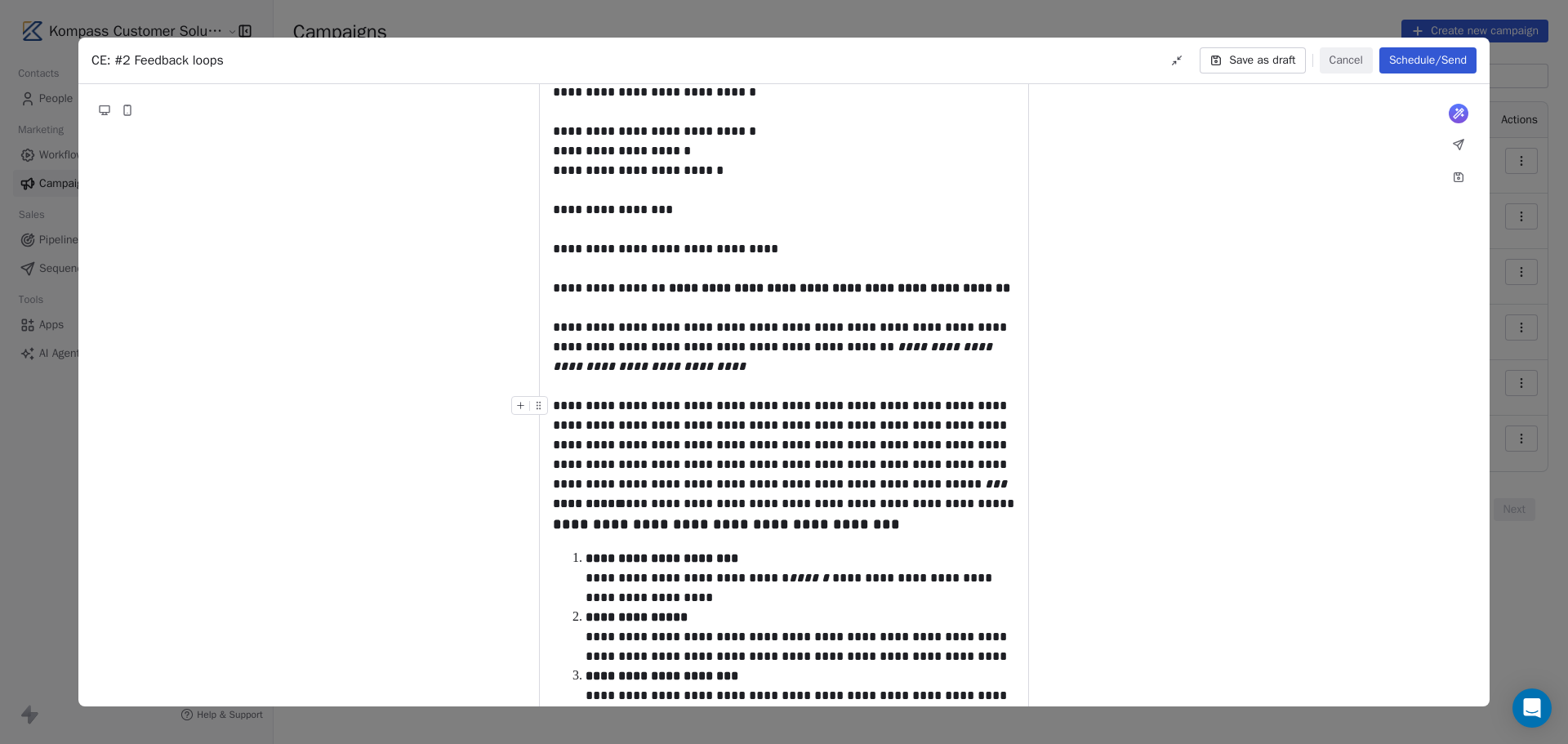 click on "**********" at bounding box center [784, 445] 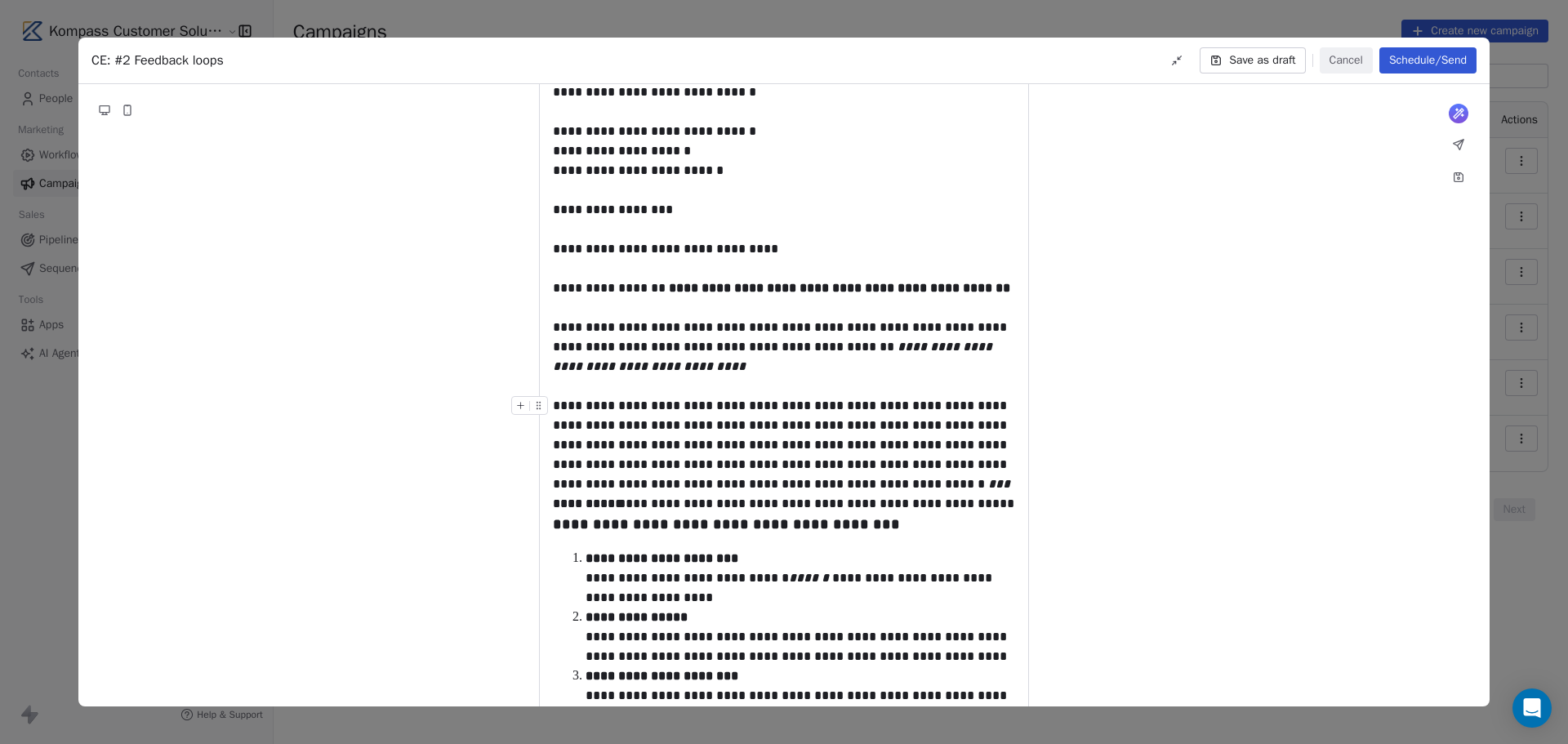 click on "**********" at bounding box center (784, 445) 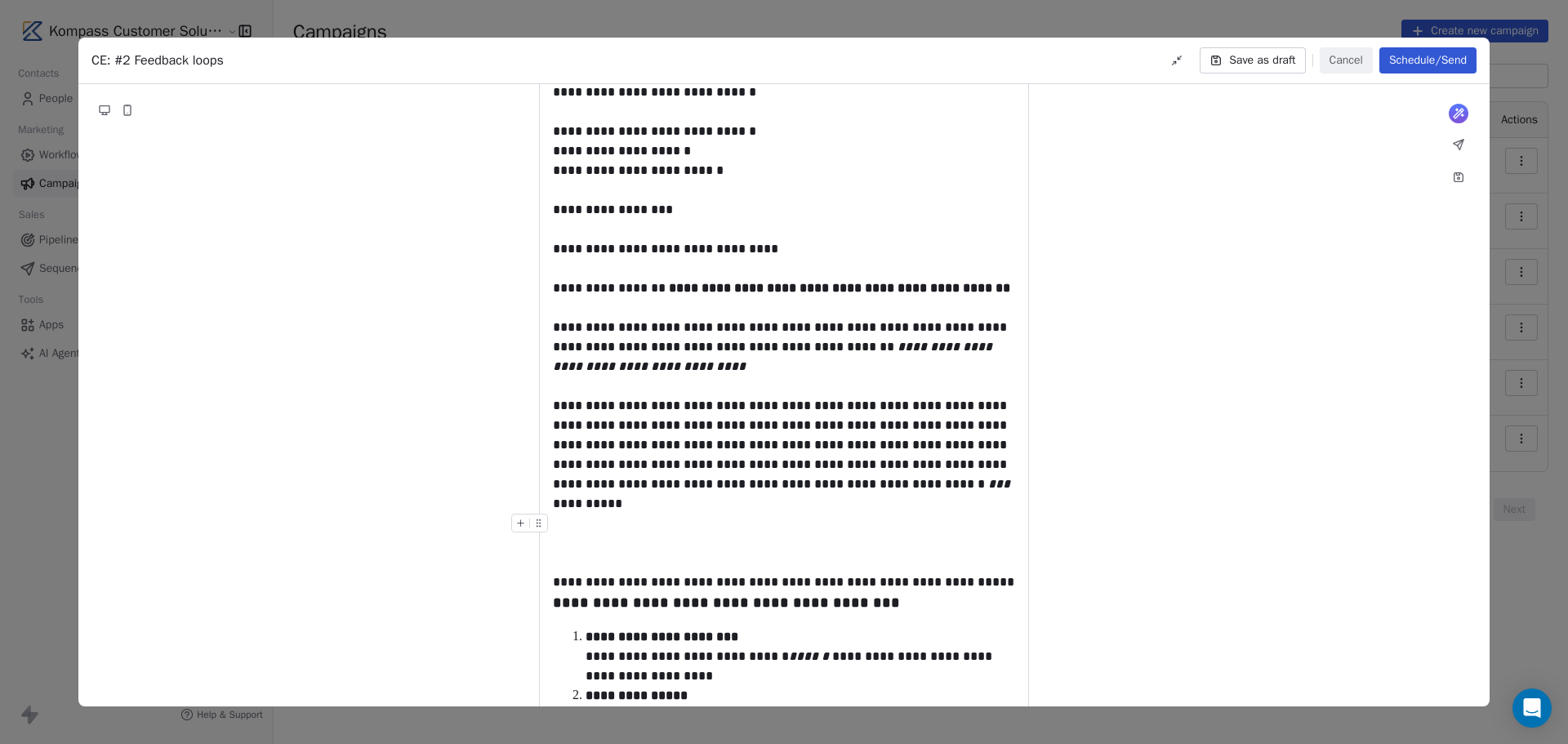 click at bounding box center [784, 523] 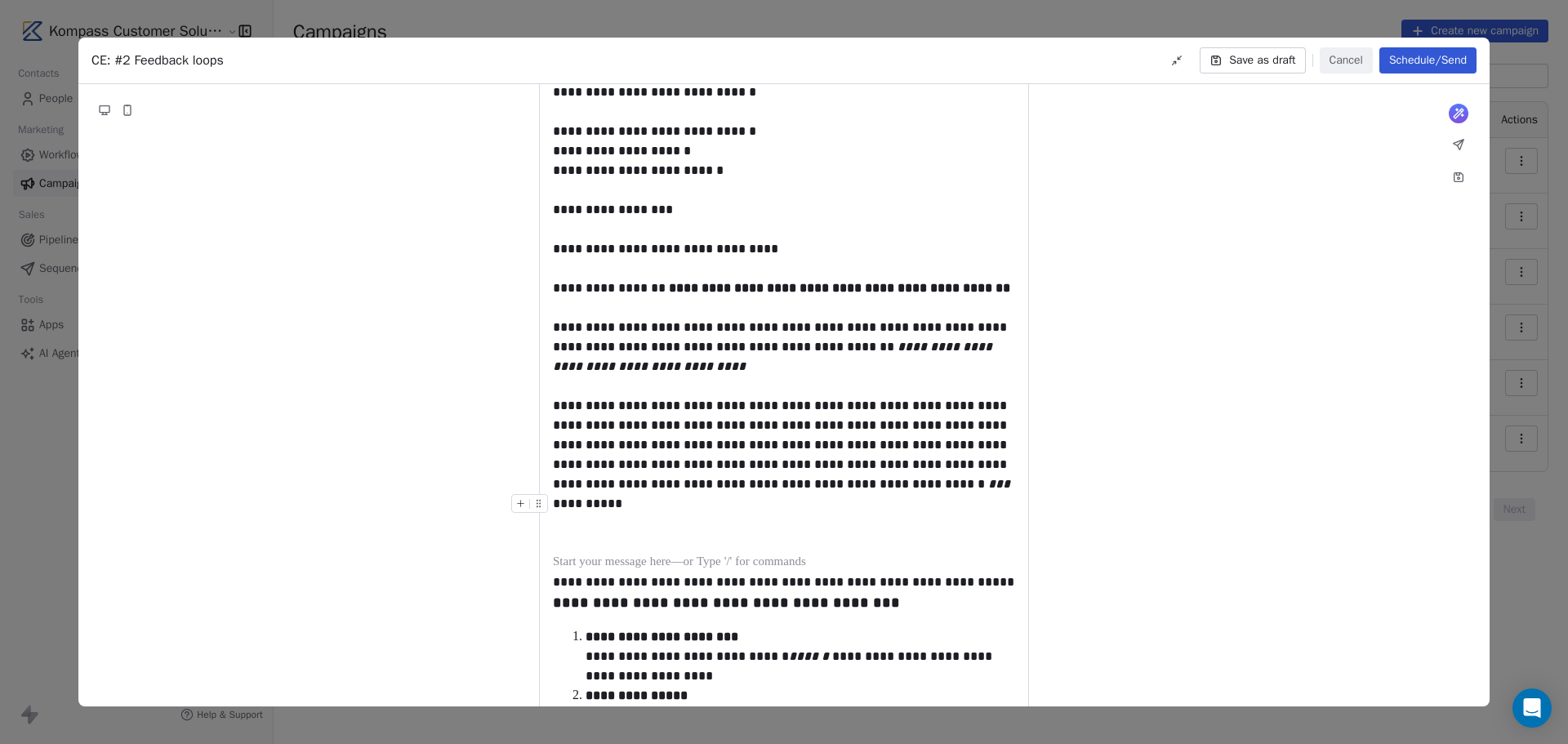 click at bounding box center [784, 504] 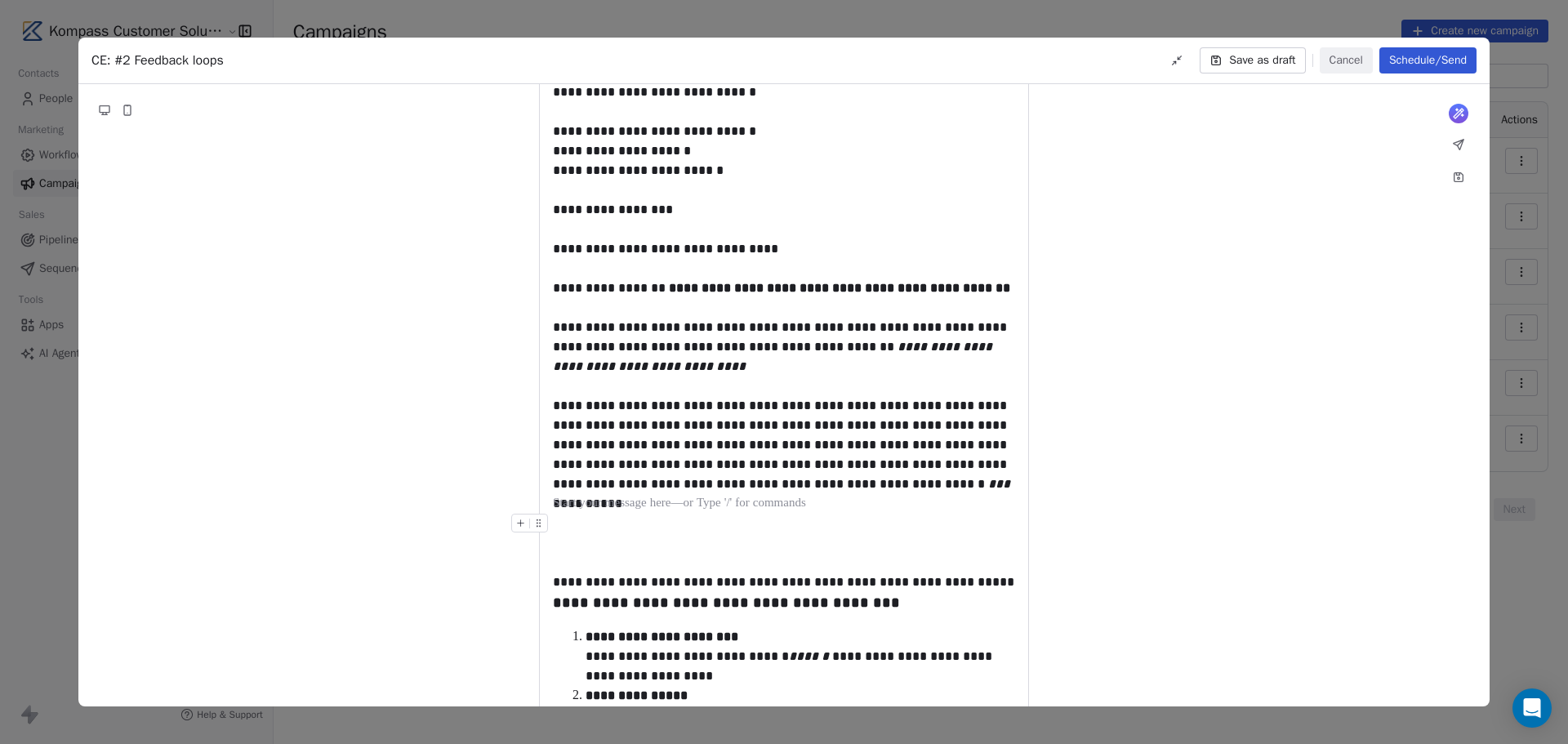click at bounding box center [784, 523] 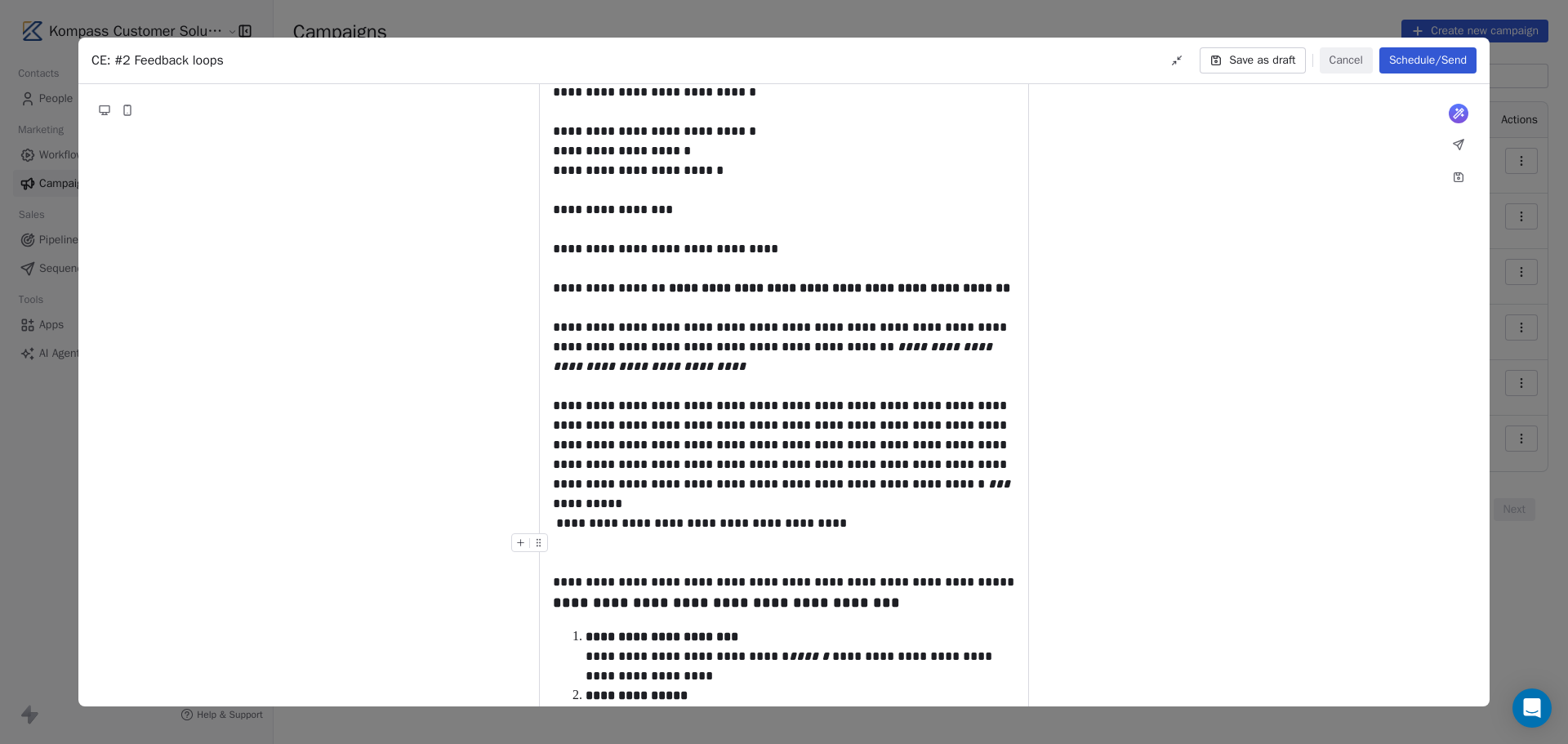 click on "**********" at bounding box center [784, 823] 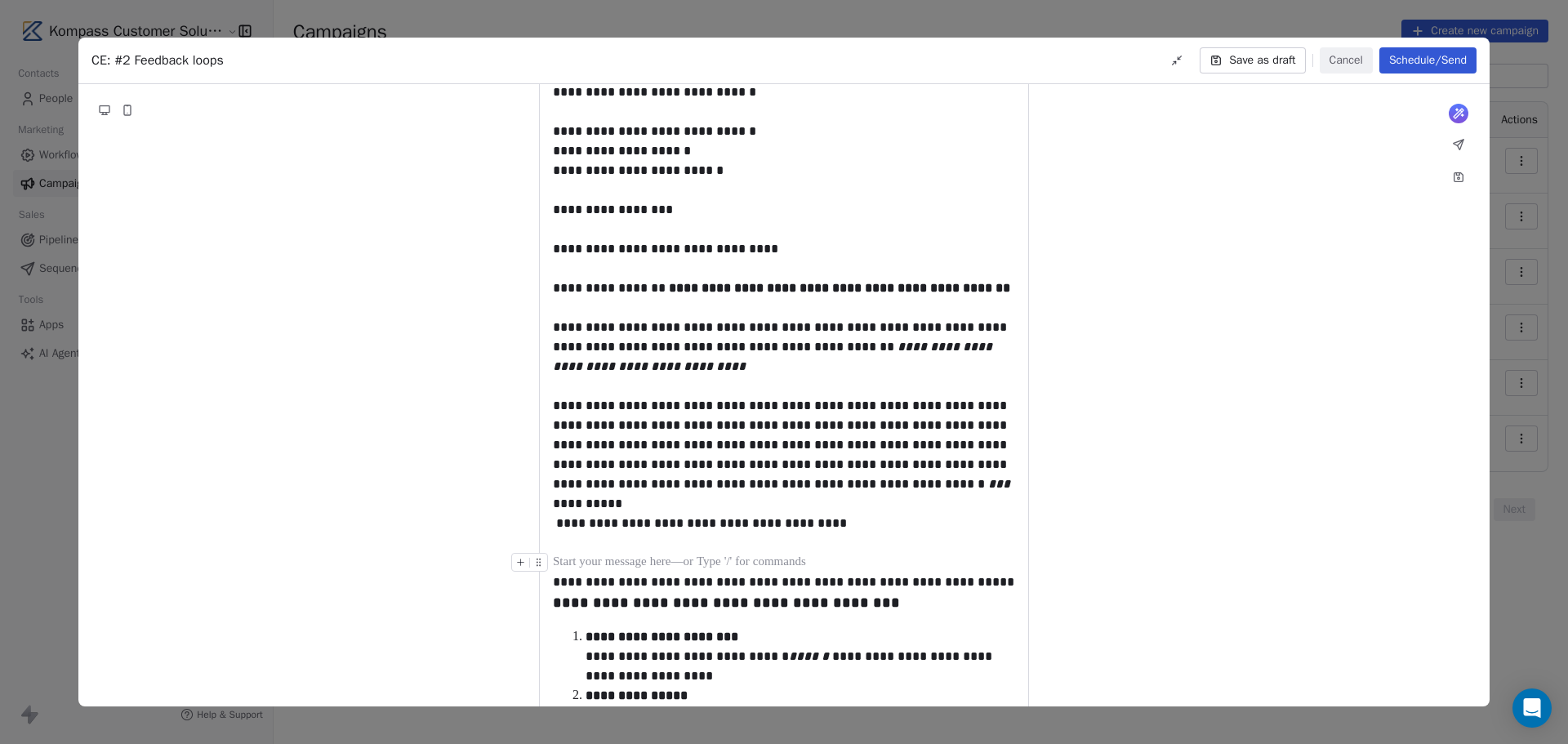click at bounding box center (784, 563) 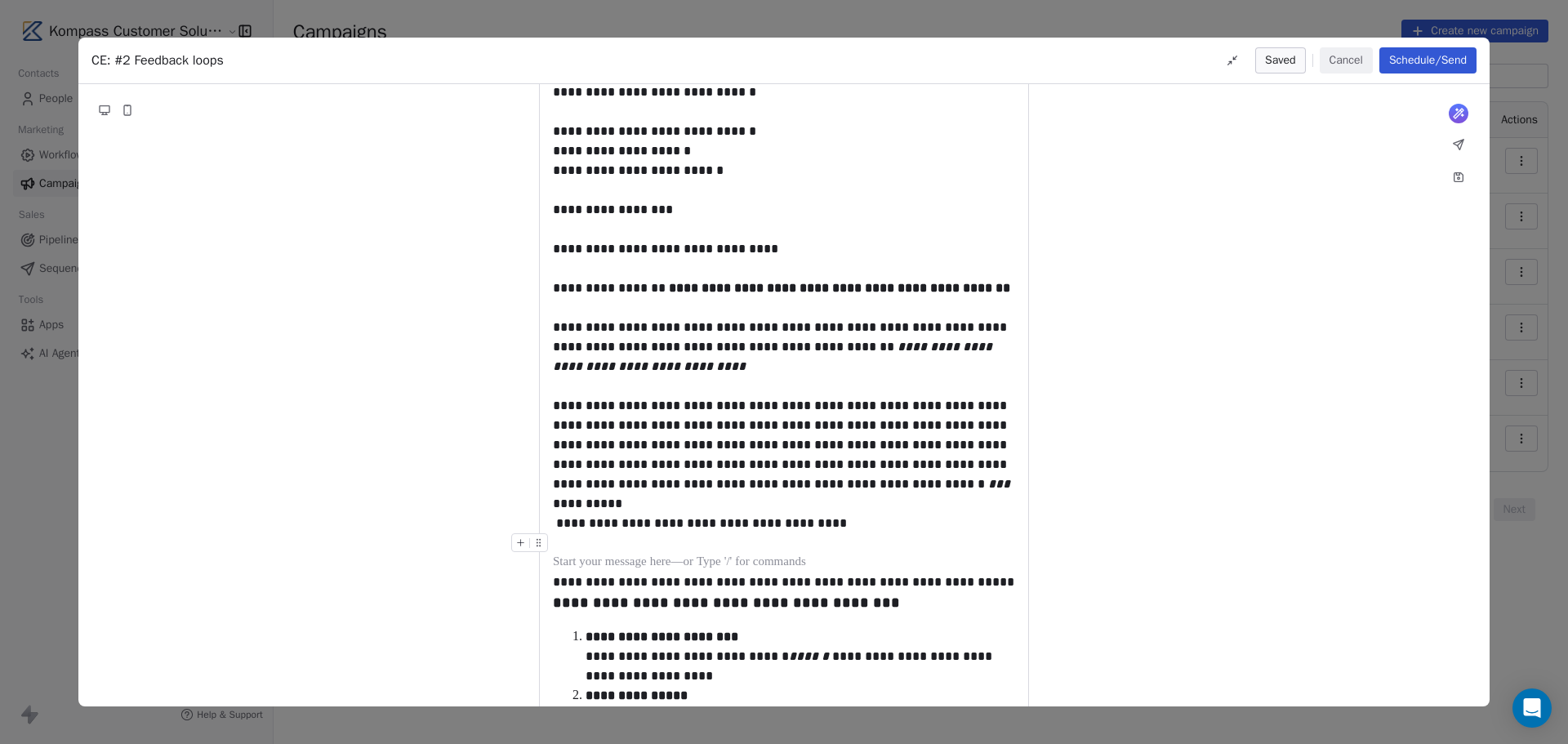click at bounding box center [784, 543] 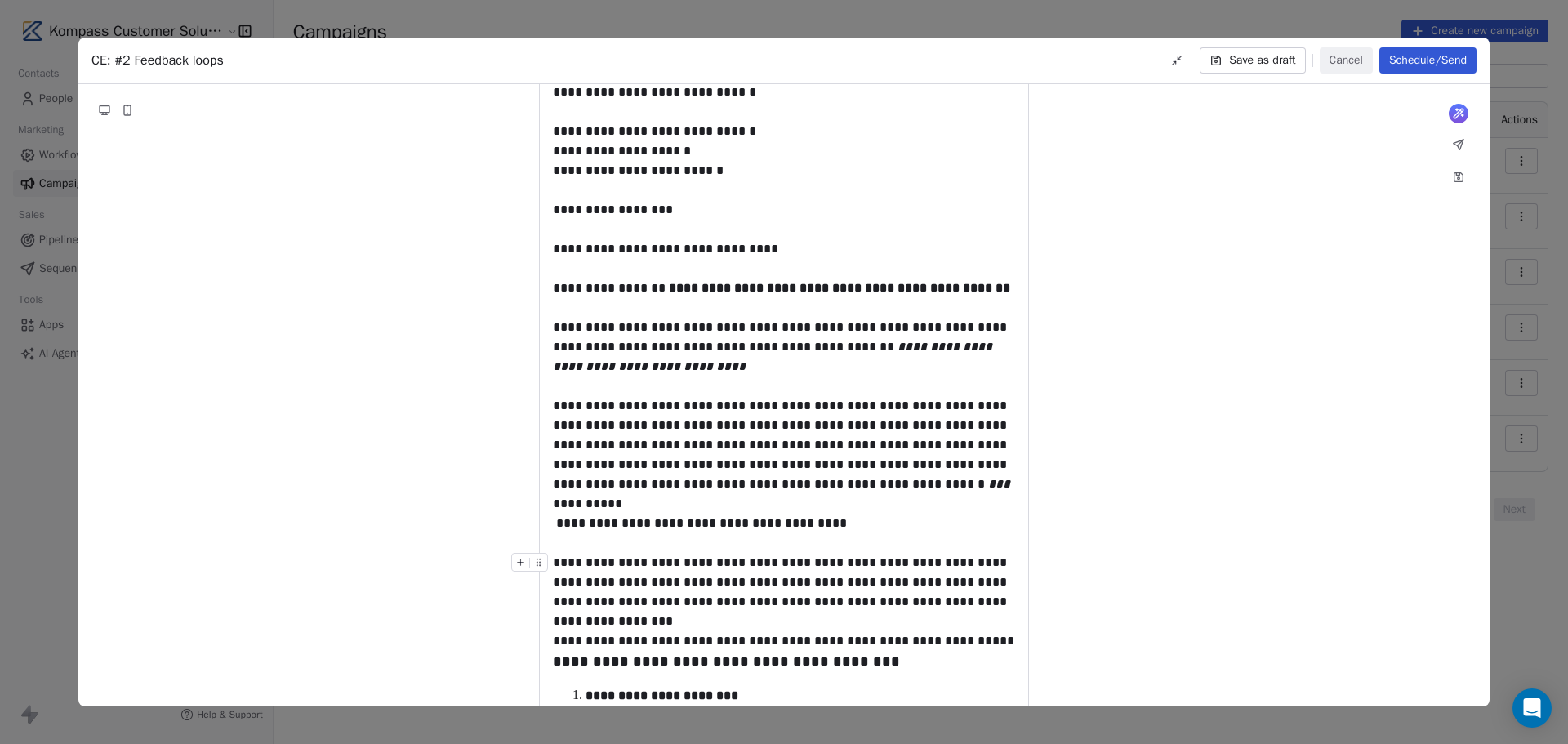 click on "**********" at bounding box center [784, 592] 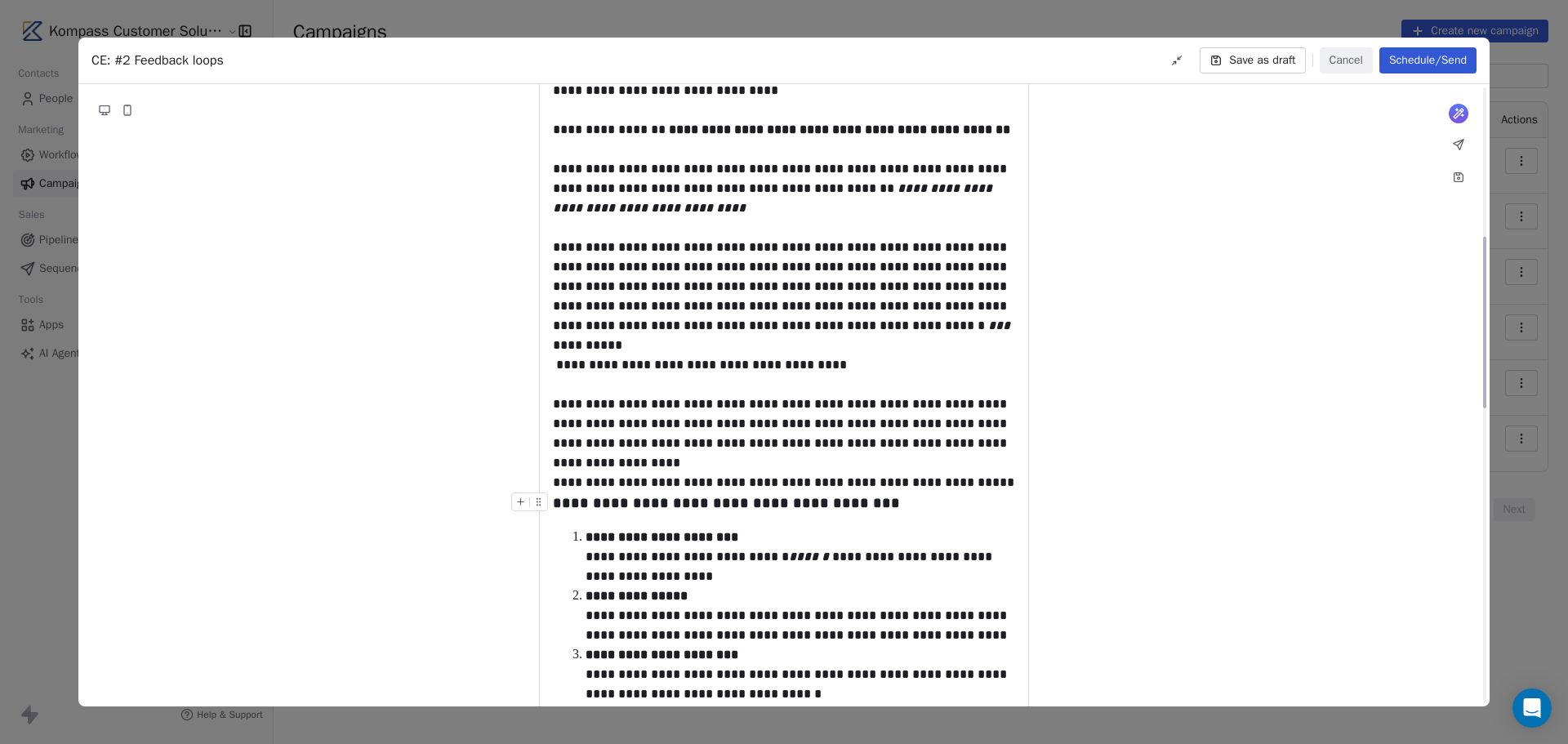 scroll, scrollTop: 545, scrollLeft: 0, axis: vertical 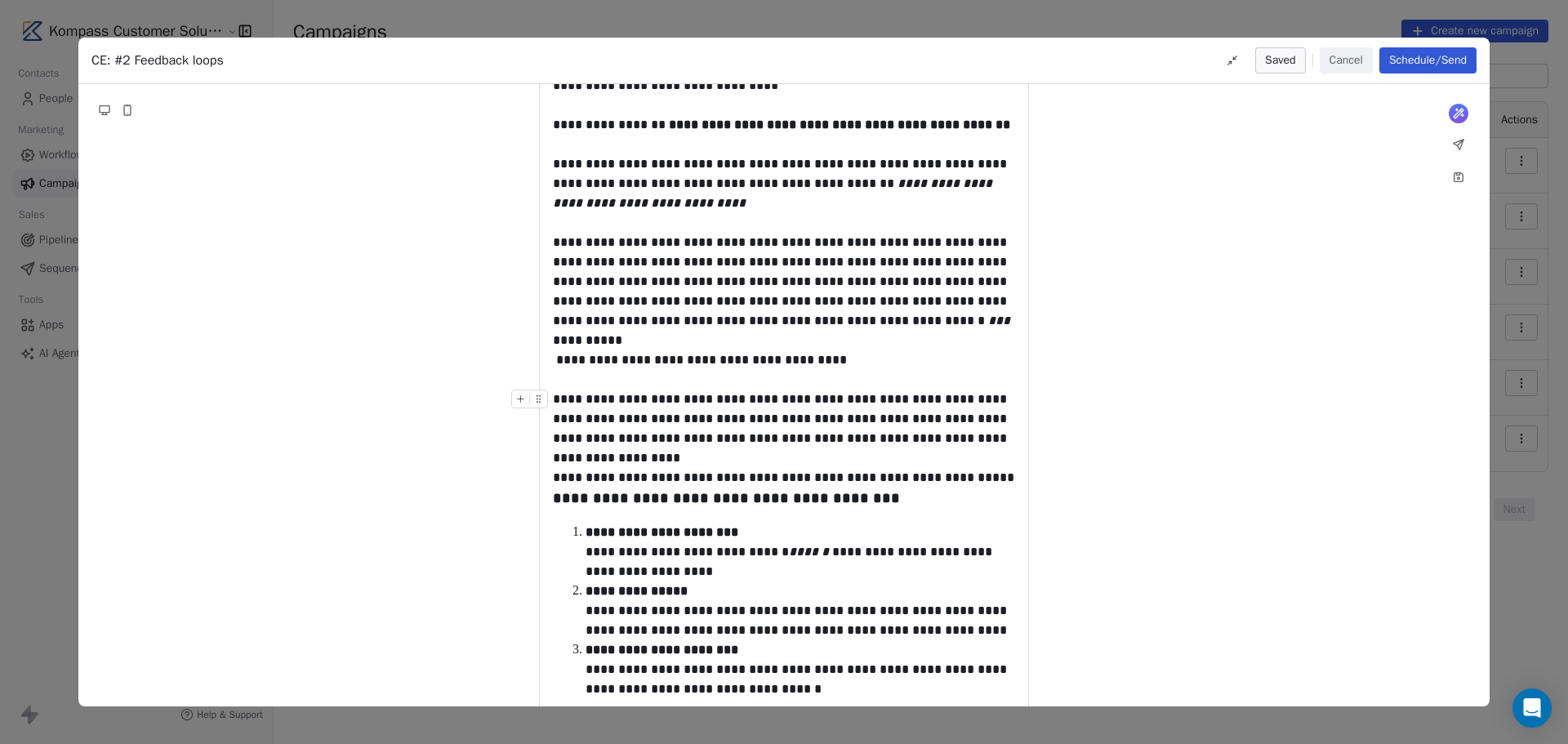 click on "**********" at bounding box center [784, 429] 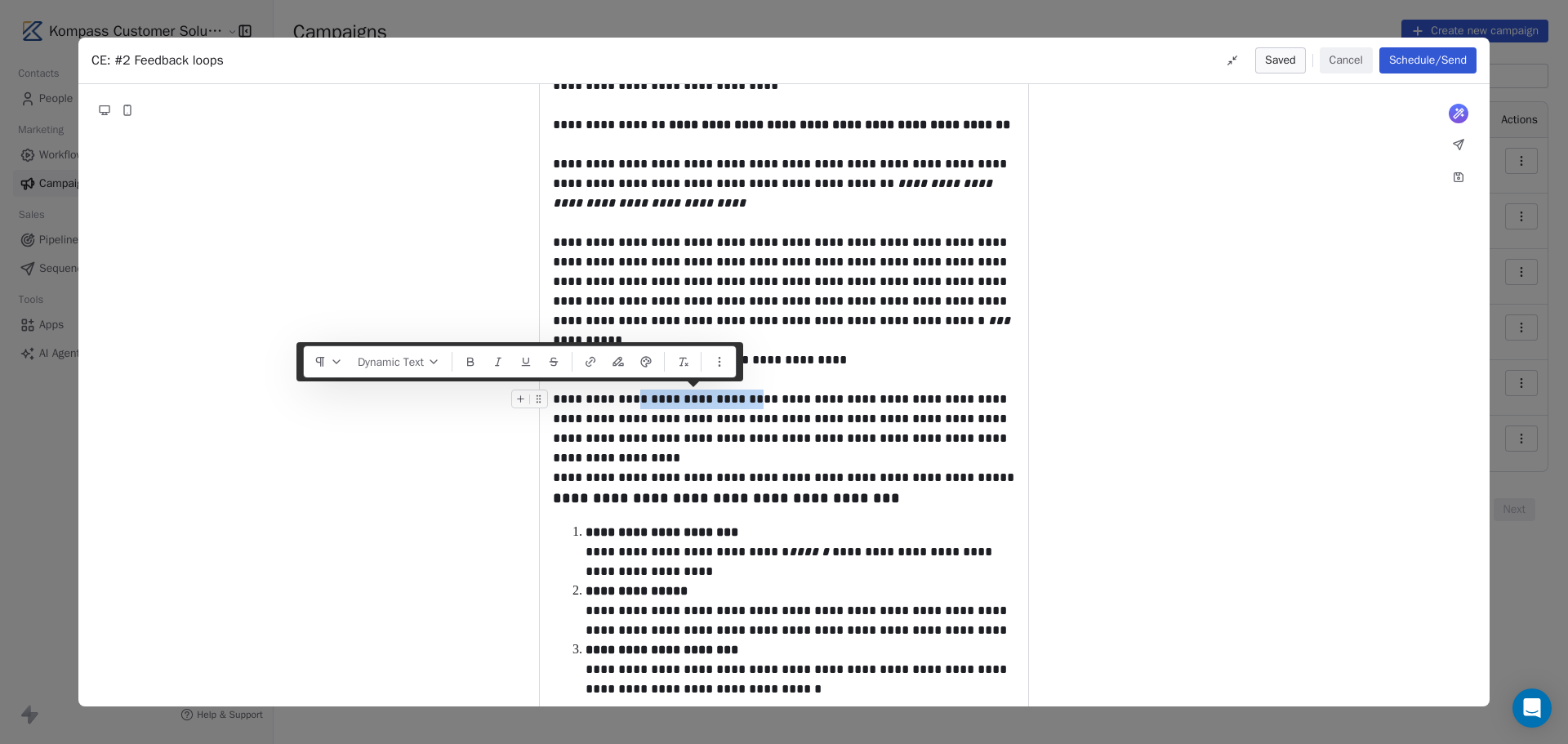 drag, startPoint x: 743, startPoint y: 397, endPoint x: 628, endPoint y: 404, distance: 115.21285 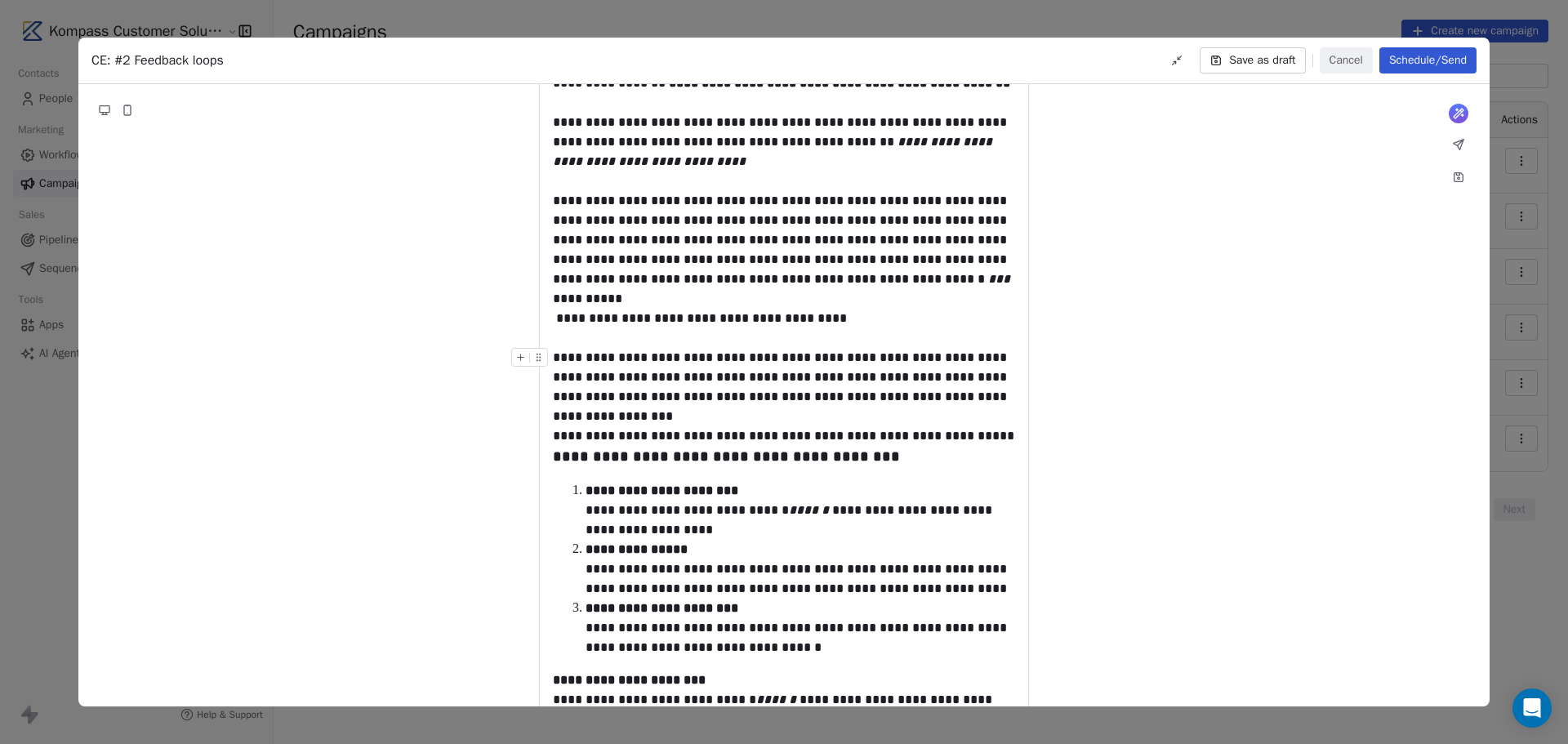 scroll, scrollTop: 626, scrollLeft: 0, axis: vertical 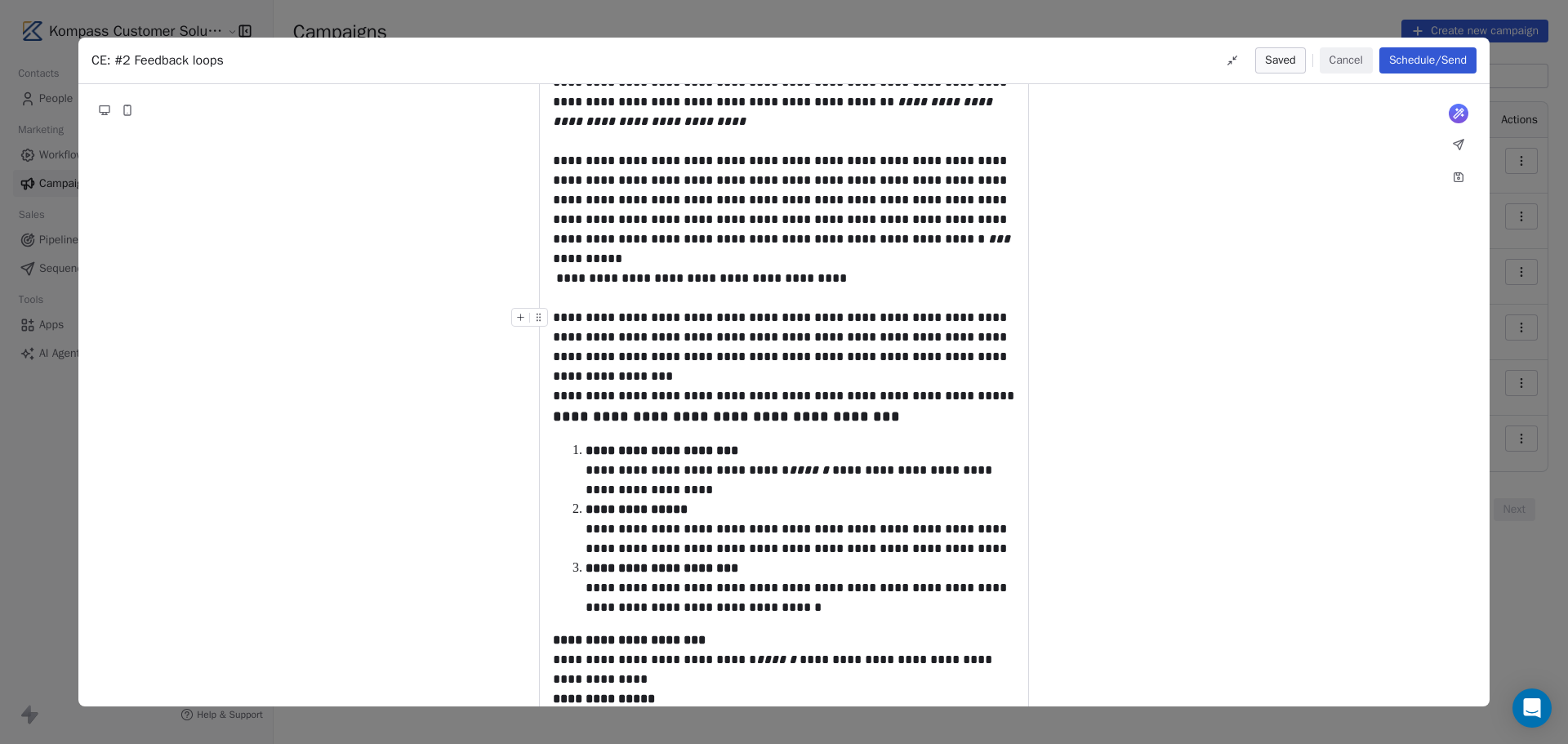 click on "**********" at bounding box center [784, 347] 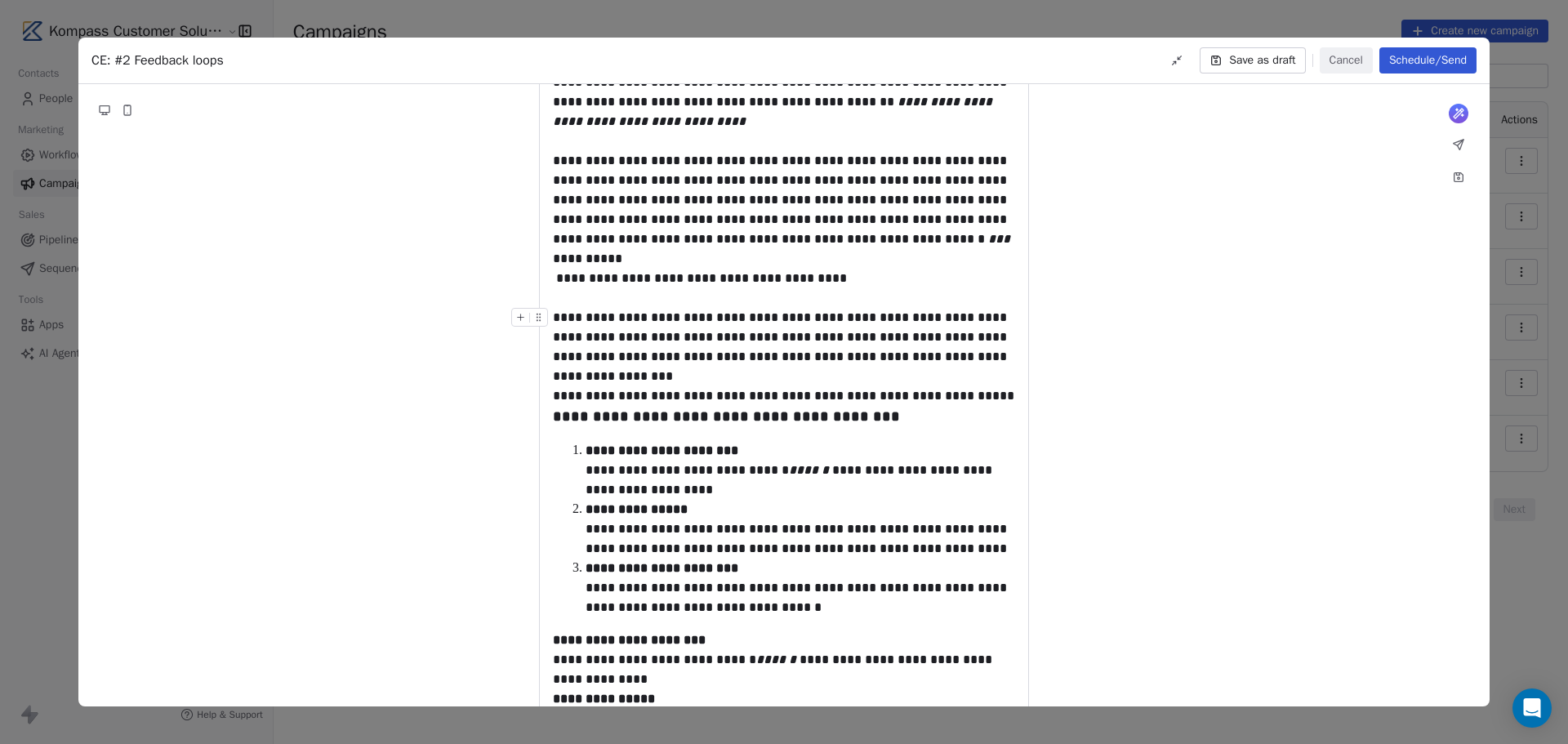 click on "**********" at bounding box center [784, 347] 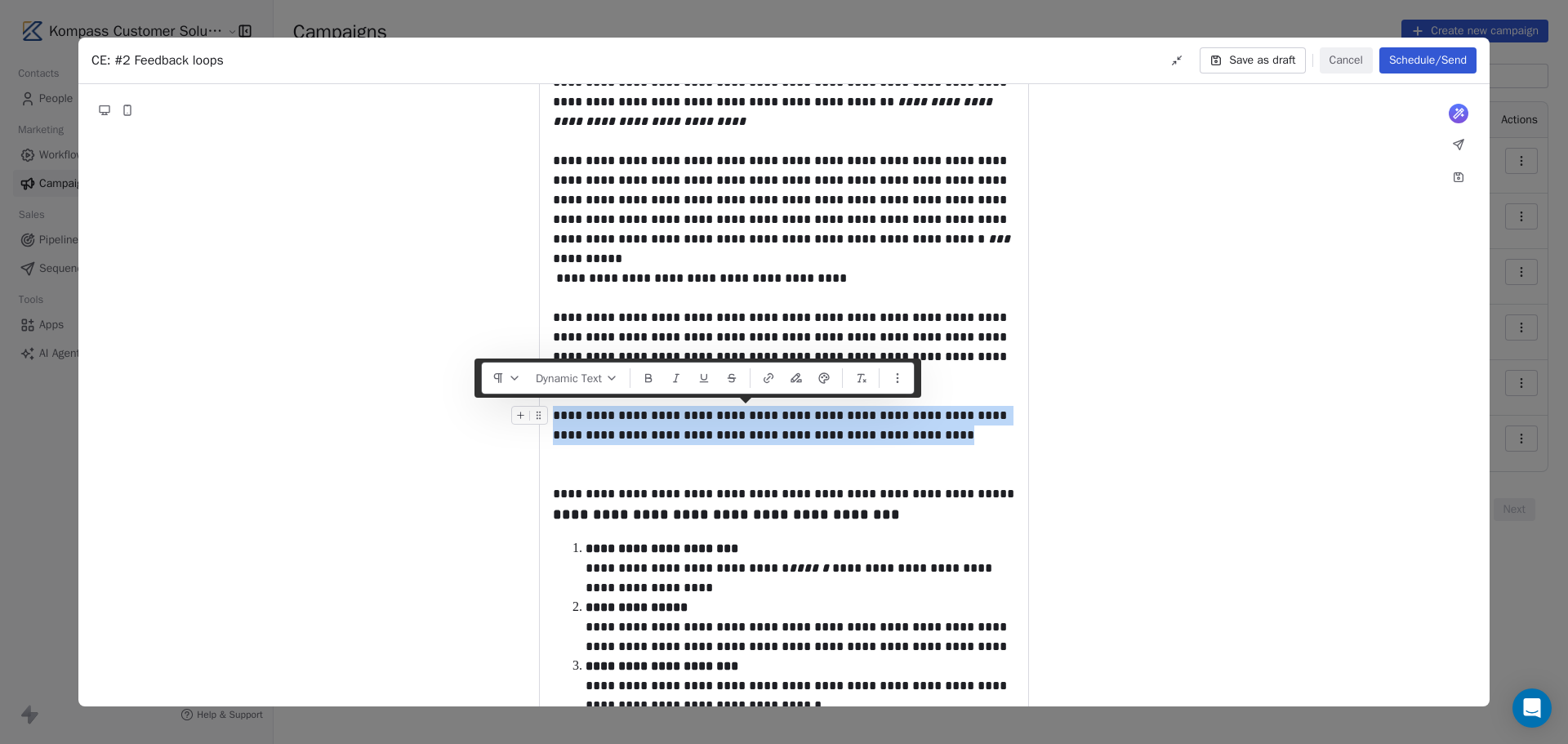 drag, startPoint x: 933, startPoint y: 435, endPoint x: 552, endPoint y: 410, distance: 381.81933 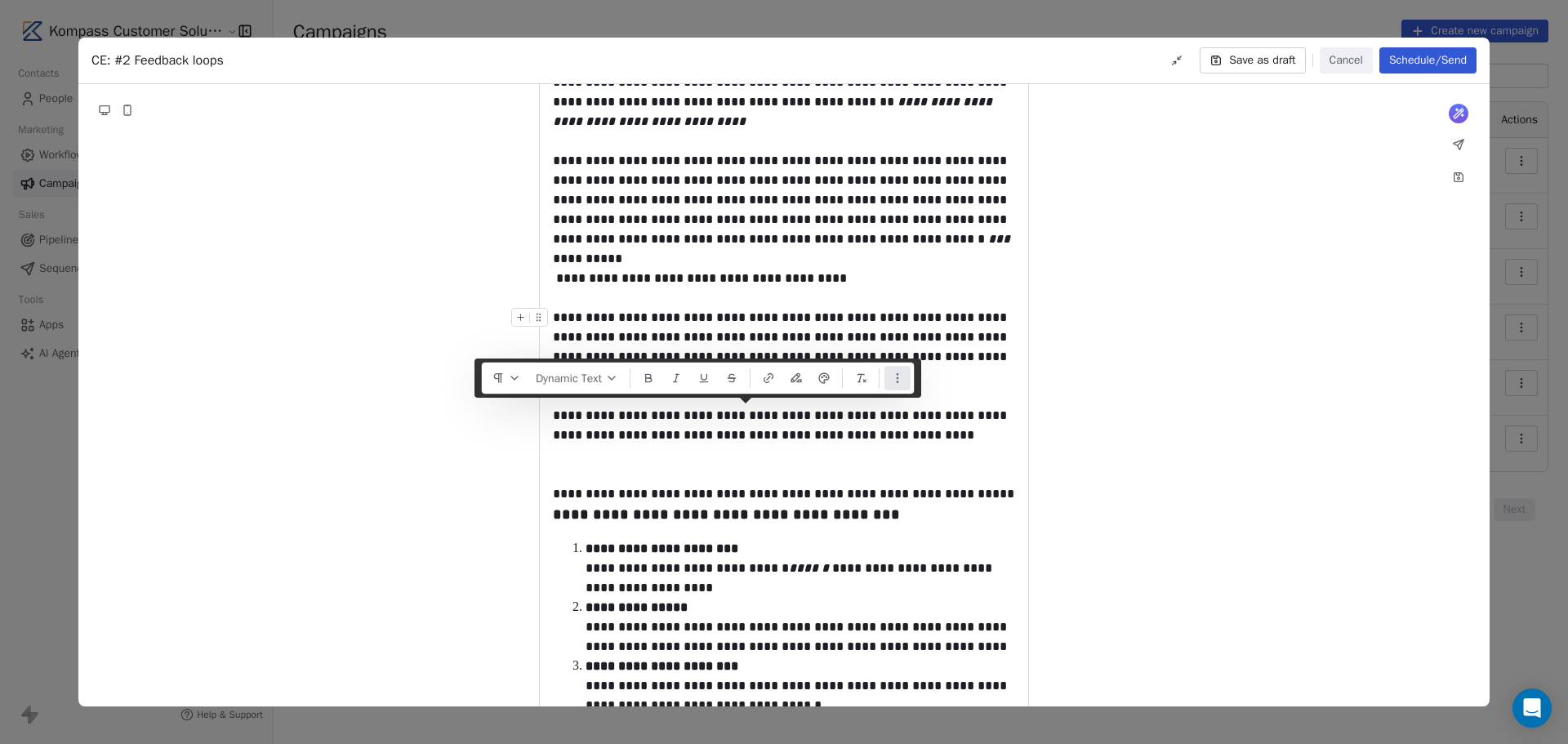 click 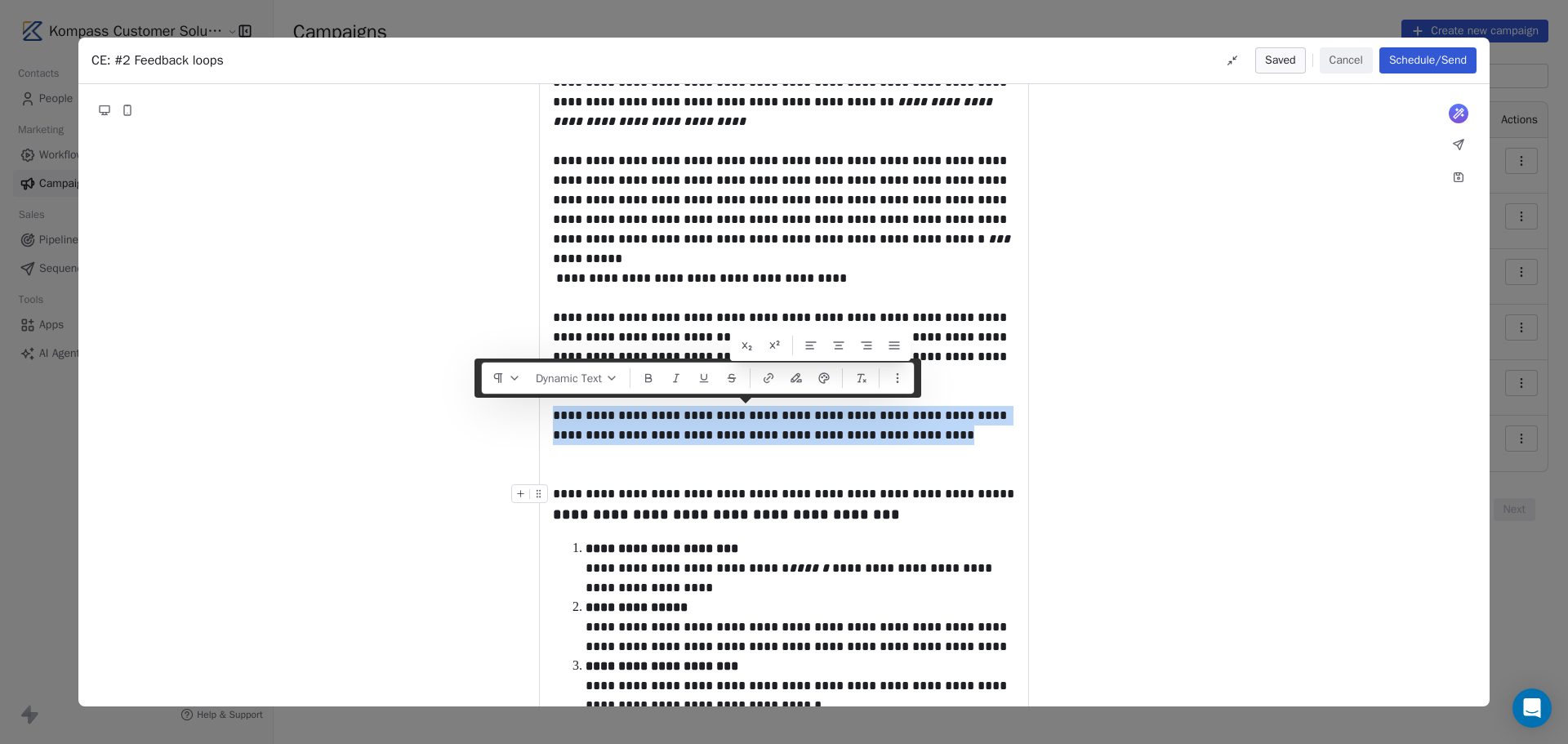 click on "**********" at bounding box center [784, 494] 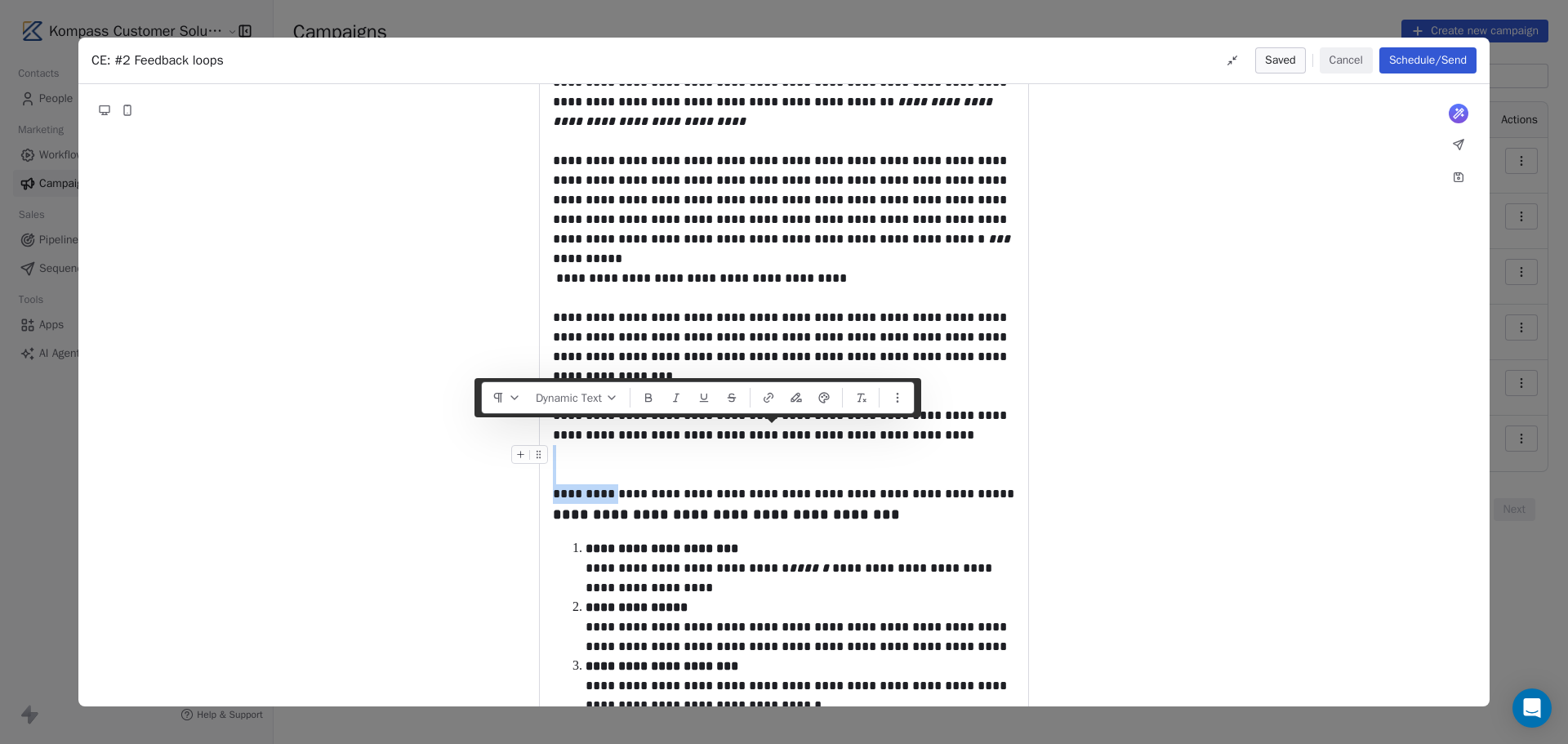 click at bounding box center (784, 455) 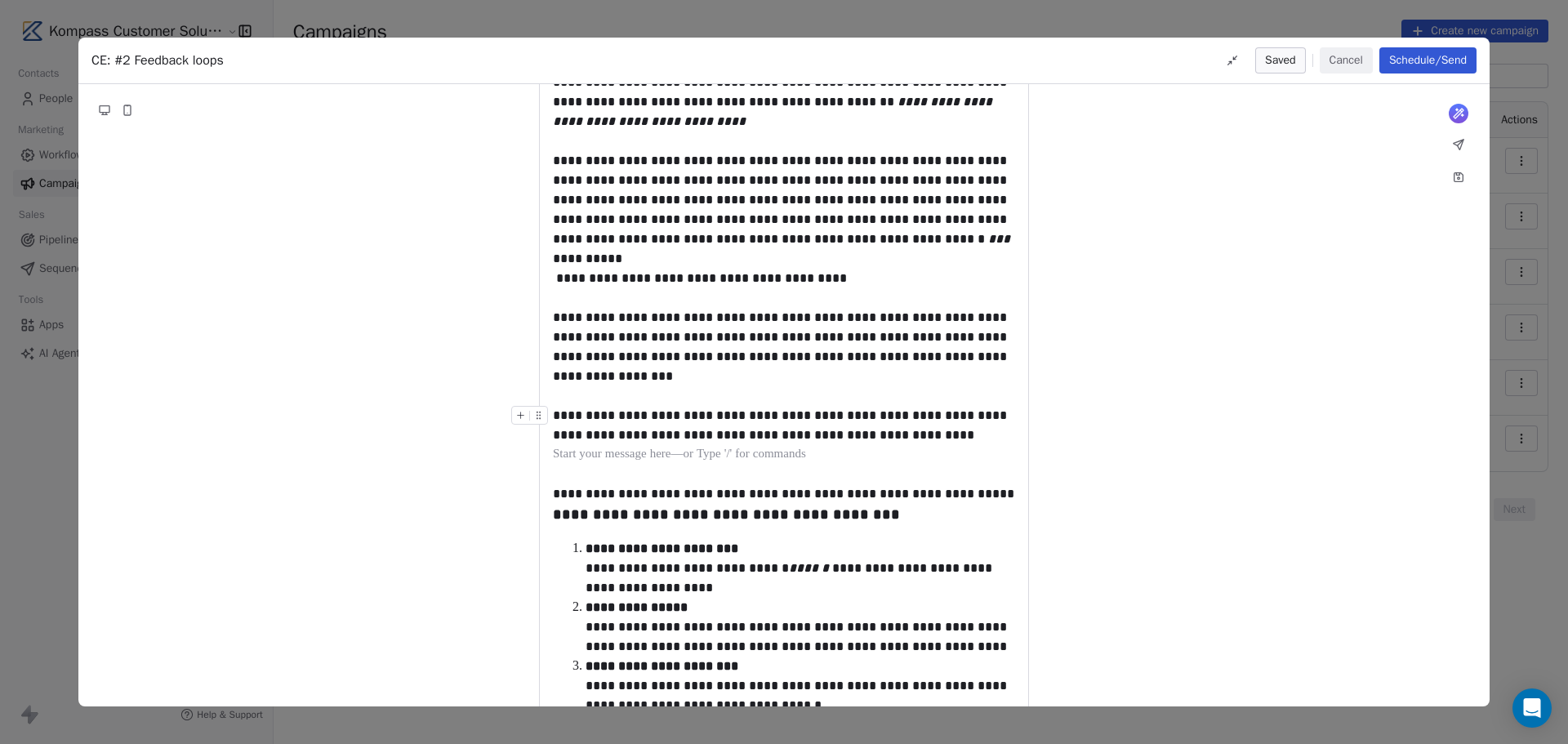 drag, startPoint x: 554, startPoint y: 415, endPoint x: 746, endPoint y: 421, distance: 192.09373 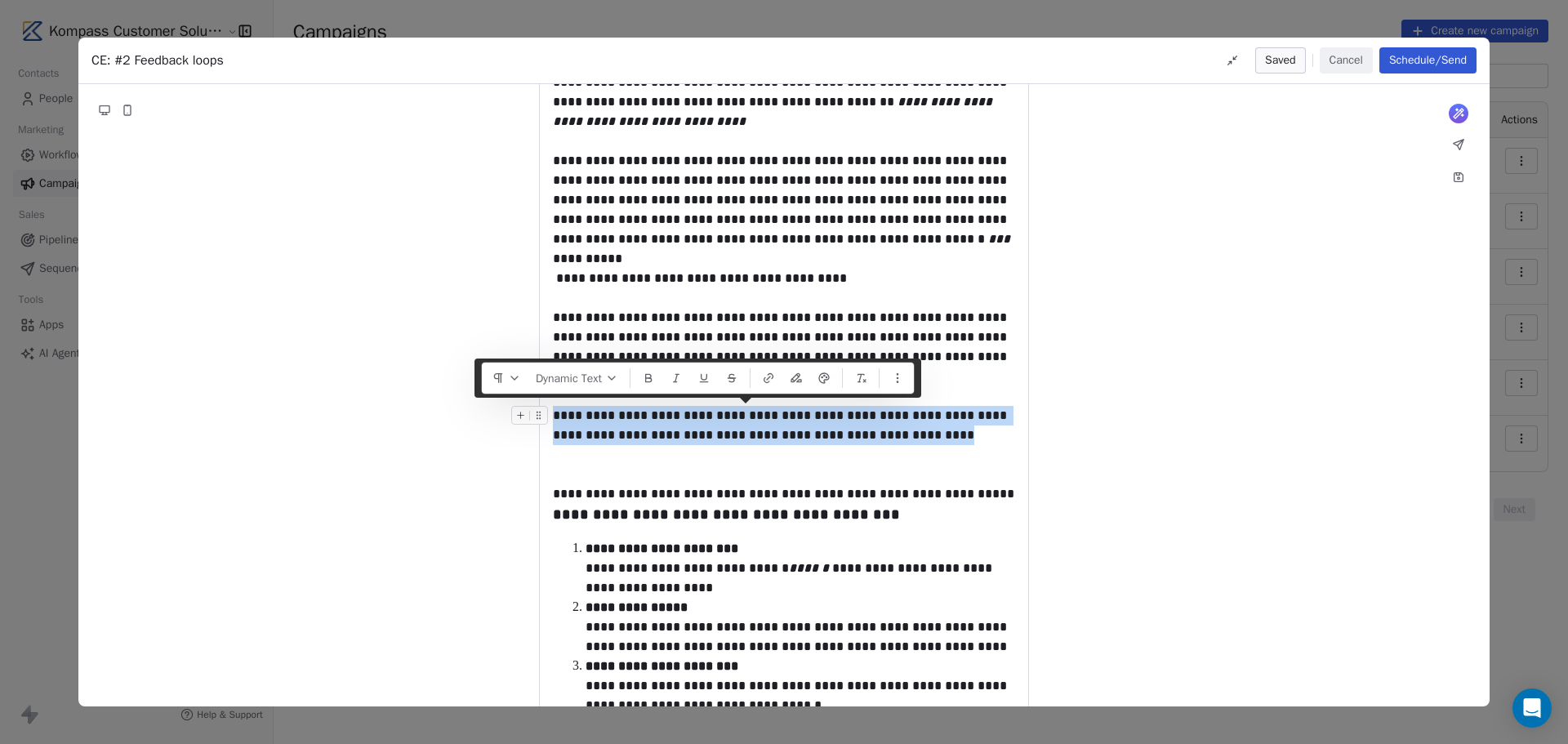 drag, startPoint x: 800, startPoint y: 427, endPoint x: 555, endPoint y: 418, distance: 245.1653 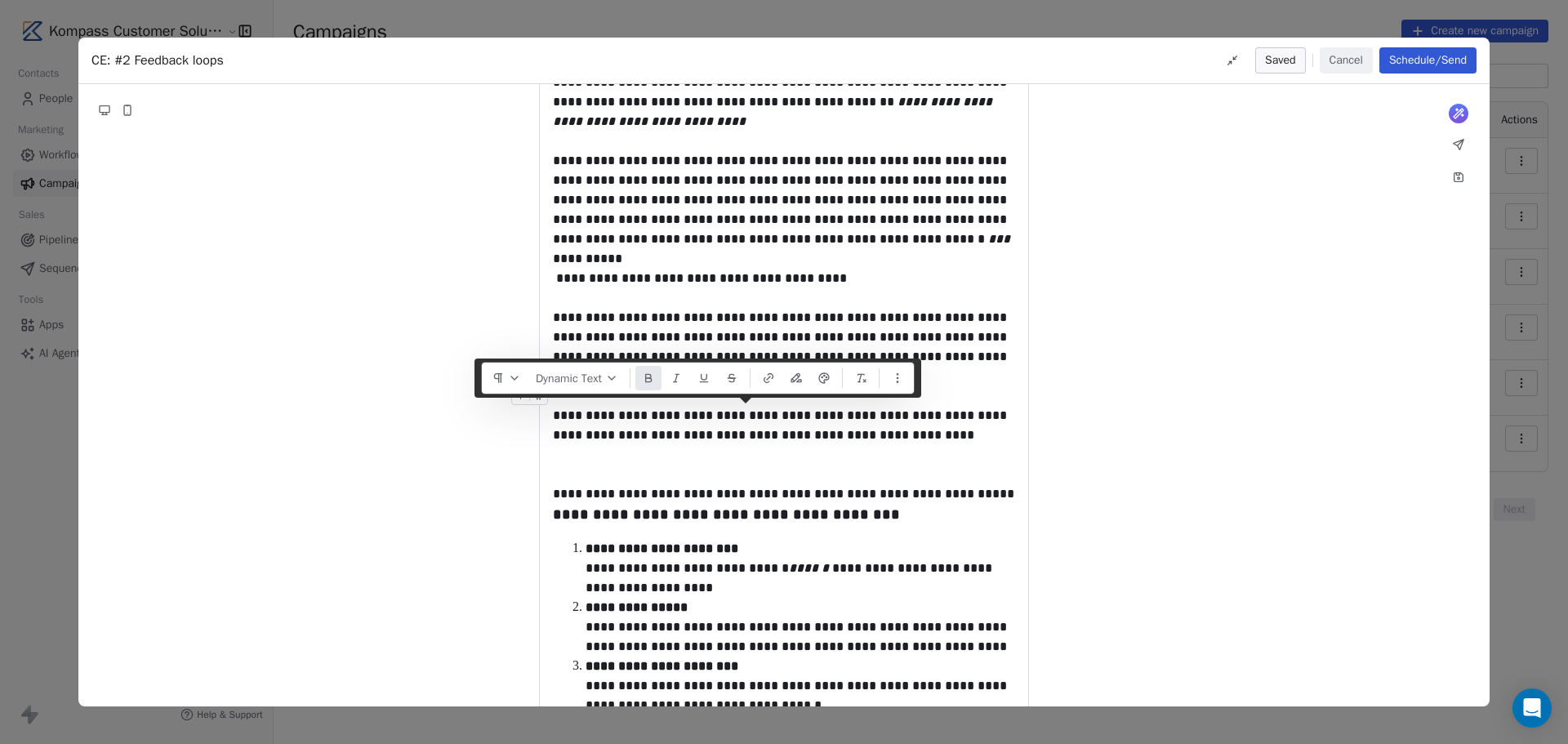 click at bounding box center [648, 378] 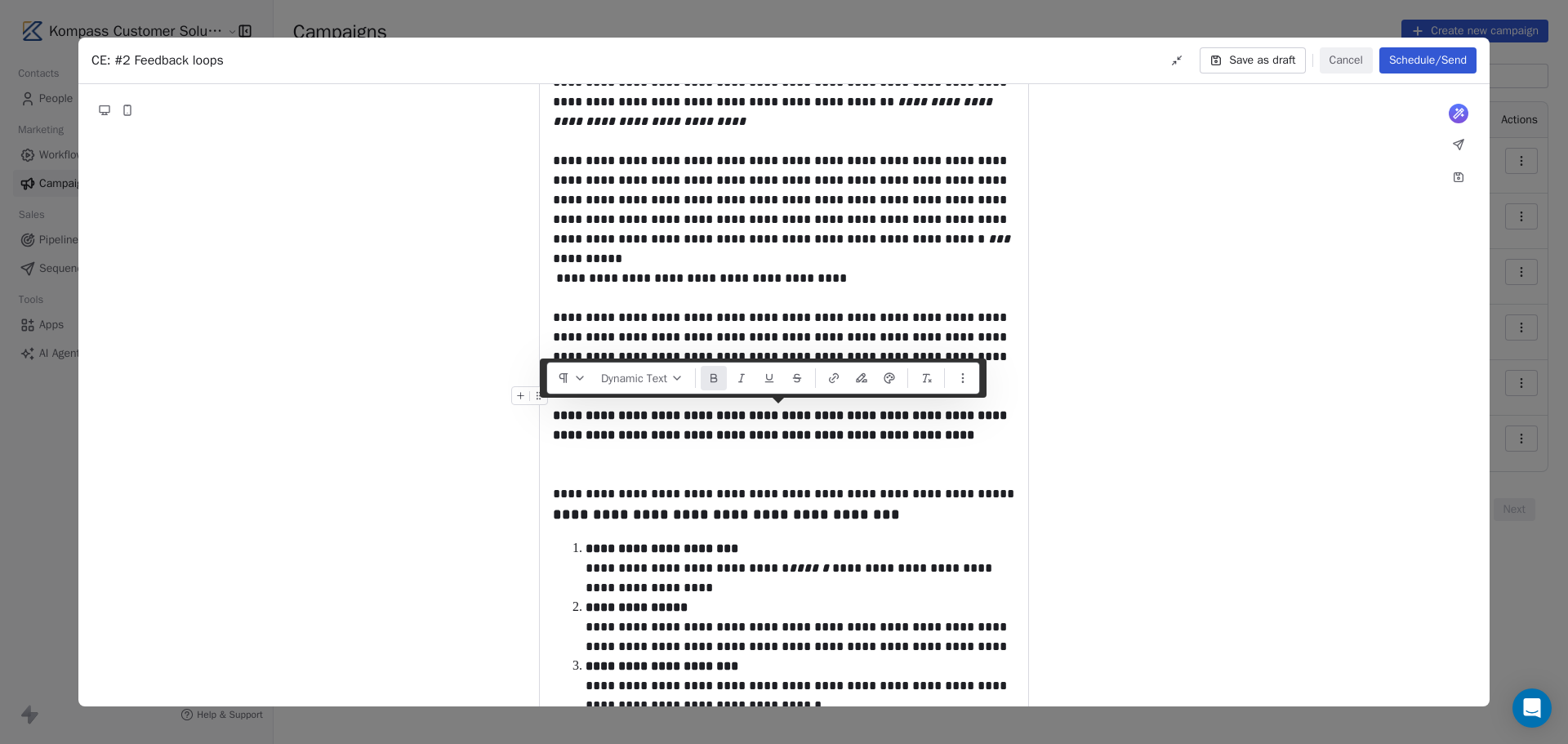 click on "Dynamic Text" at bounding box center [642, 378] 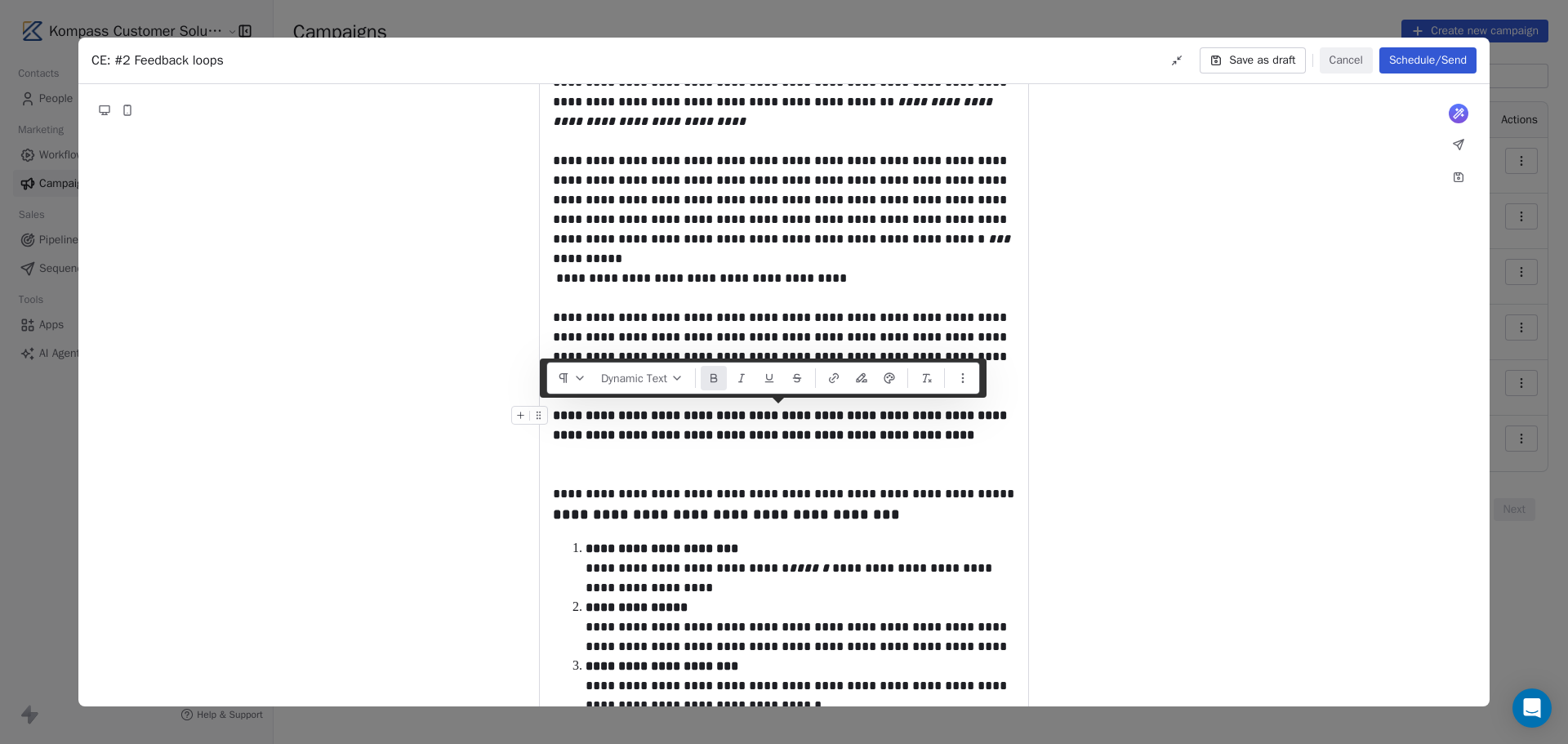 click on "**********" at bounding box center [782, 425] 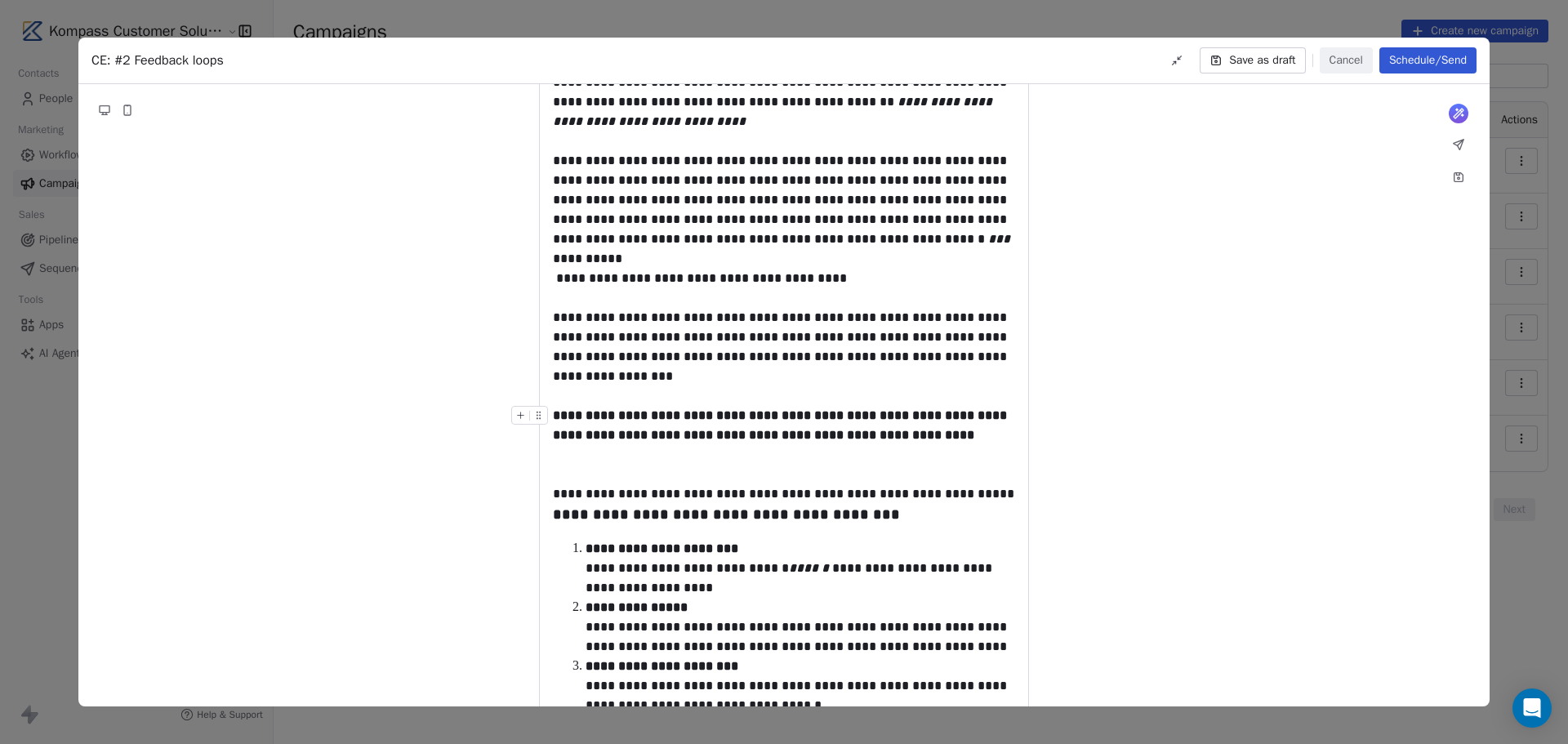 click on "**********" at bounding box center (782, 425) 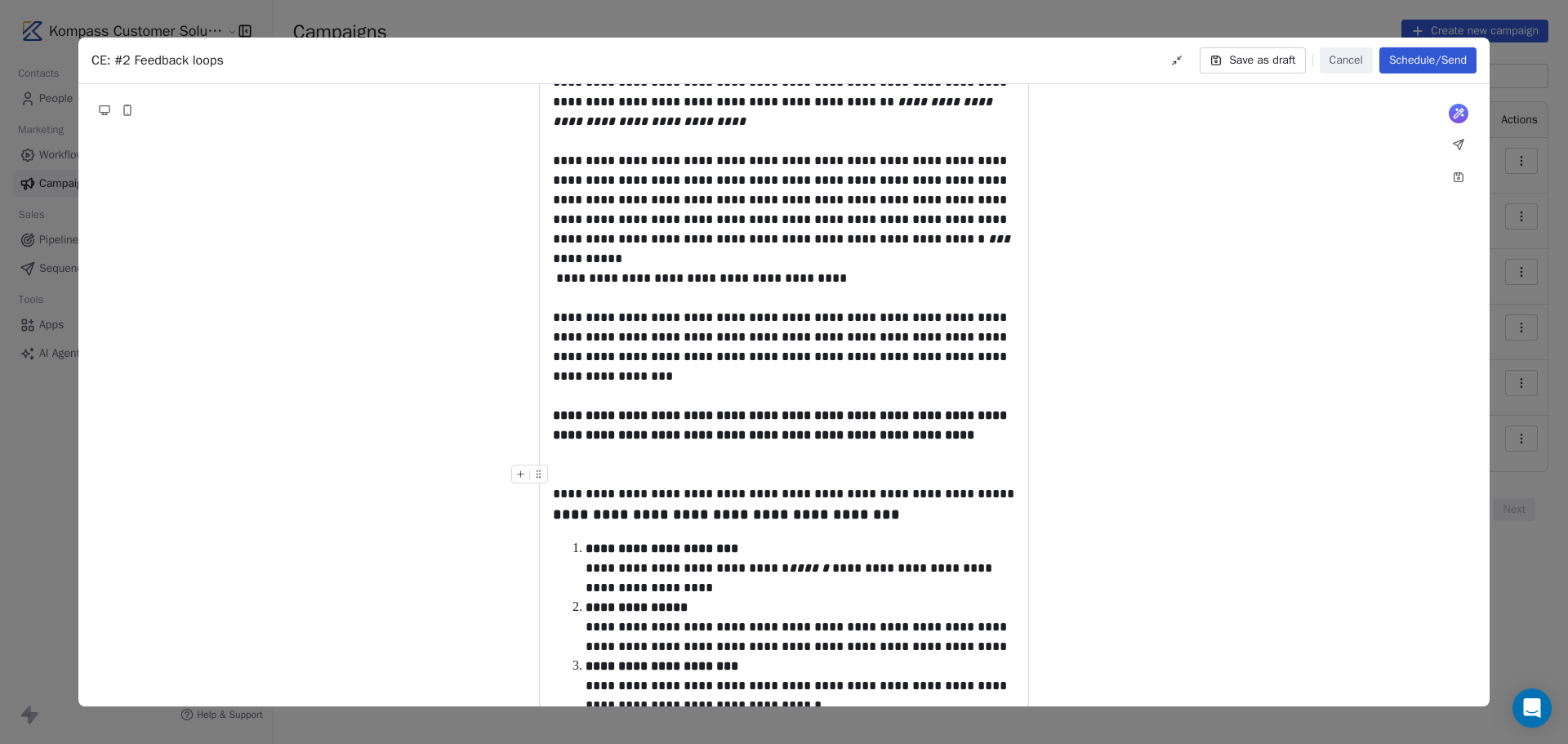 click at bounding box center [784, 474] 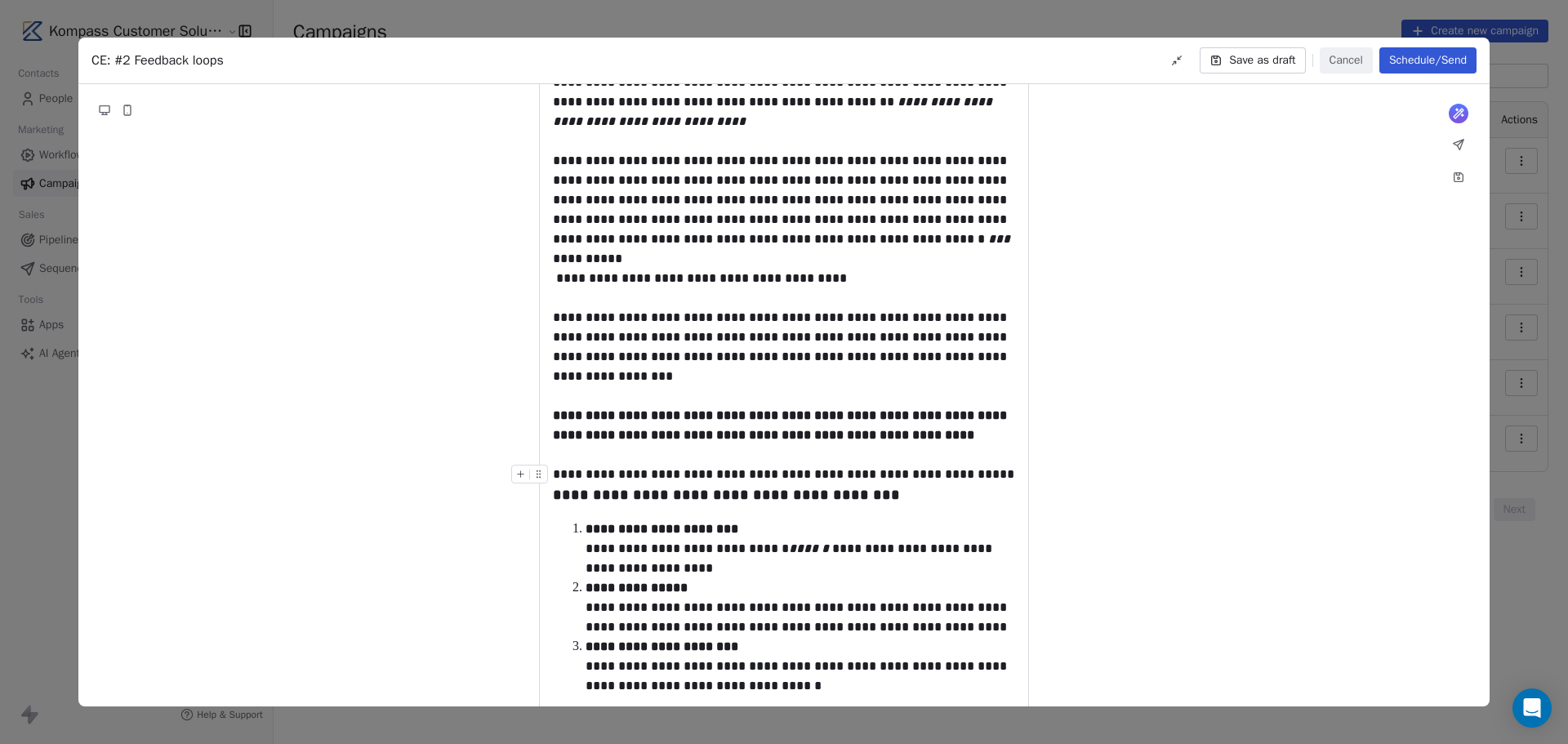 click on "**********" at bounding box center [784, 474] 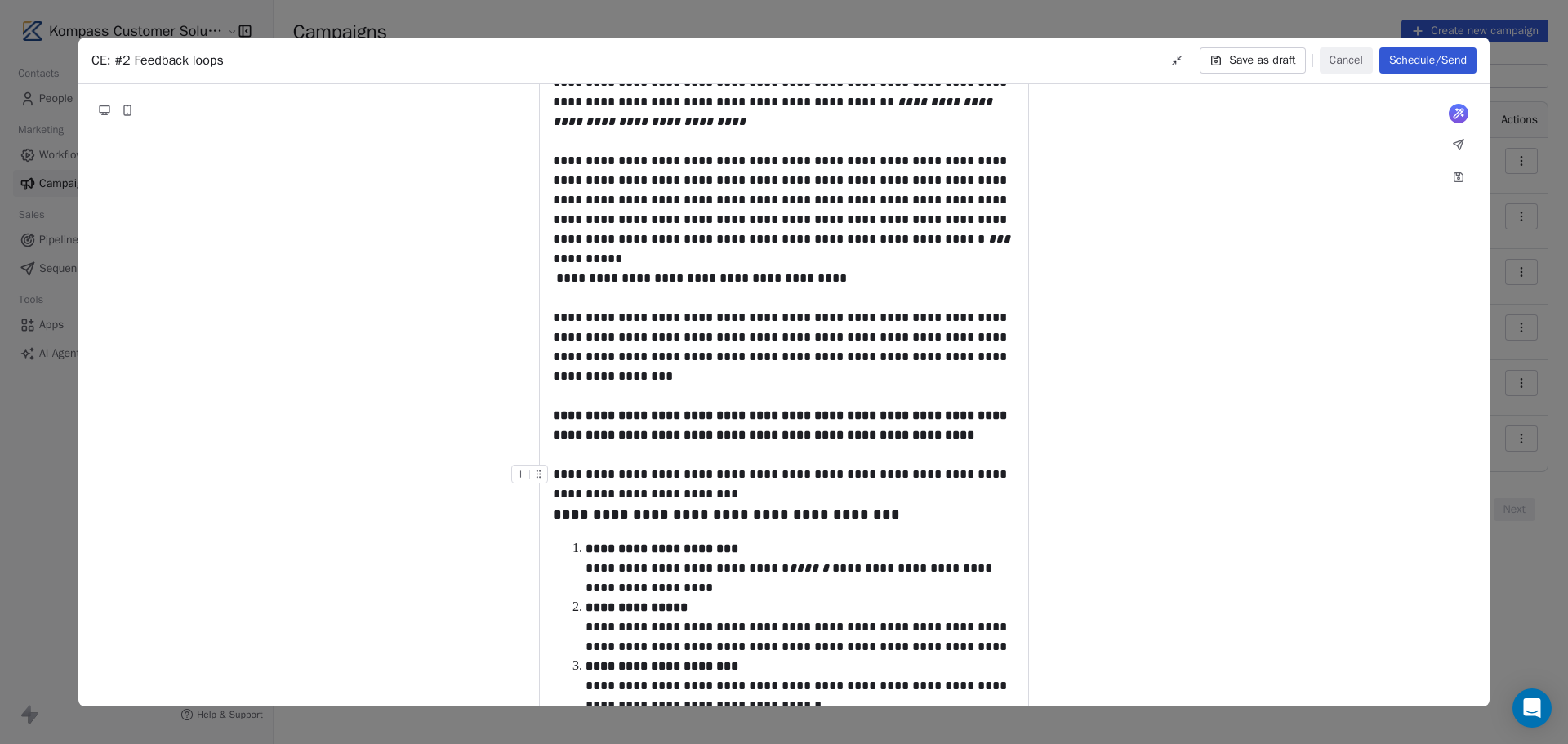 click on "**********" at bounding box center (784, 484) 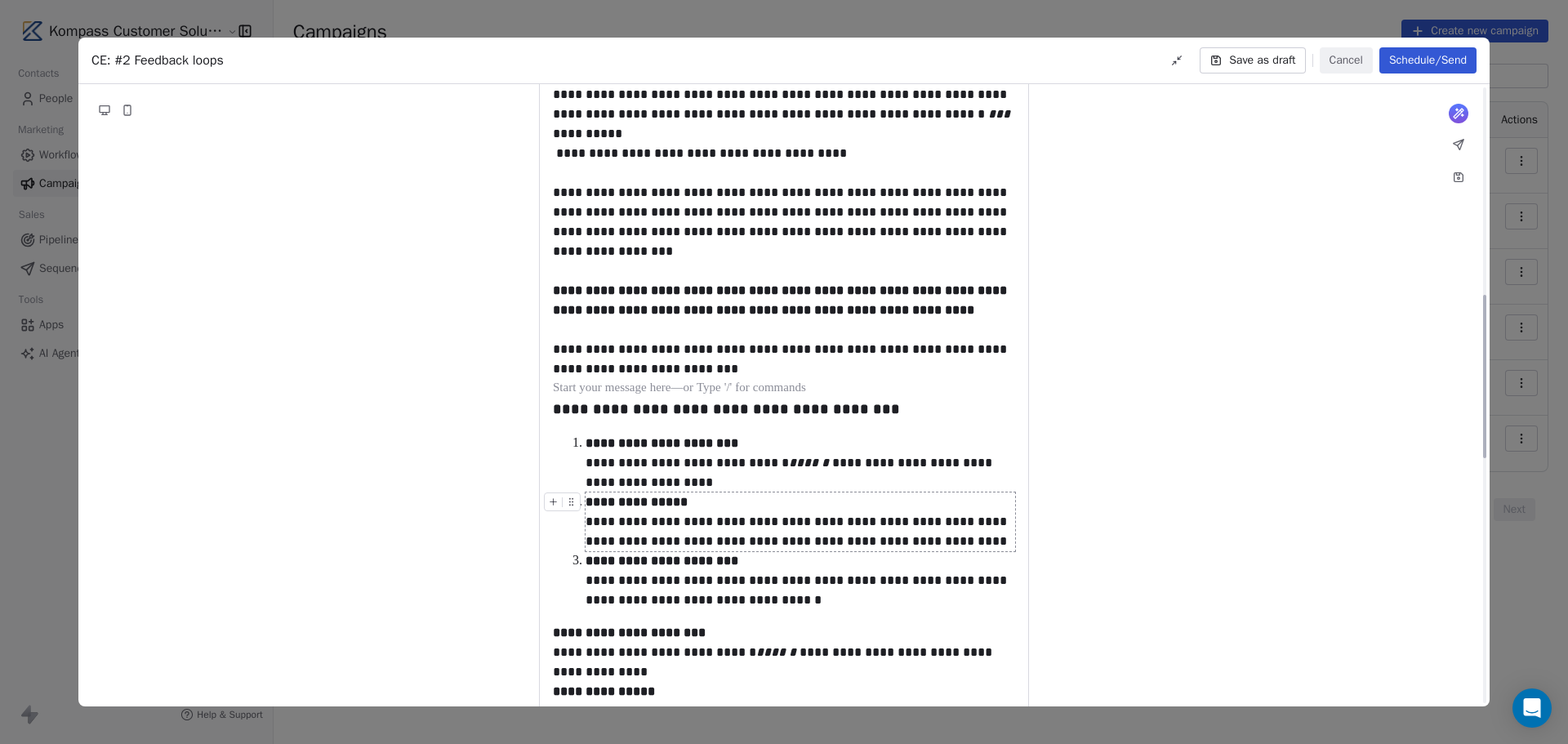 scroll, scrollTop: 790, scrollLeft: 0, axis: vertical 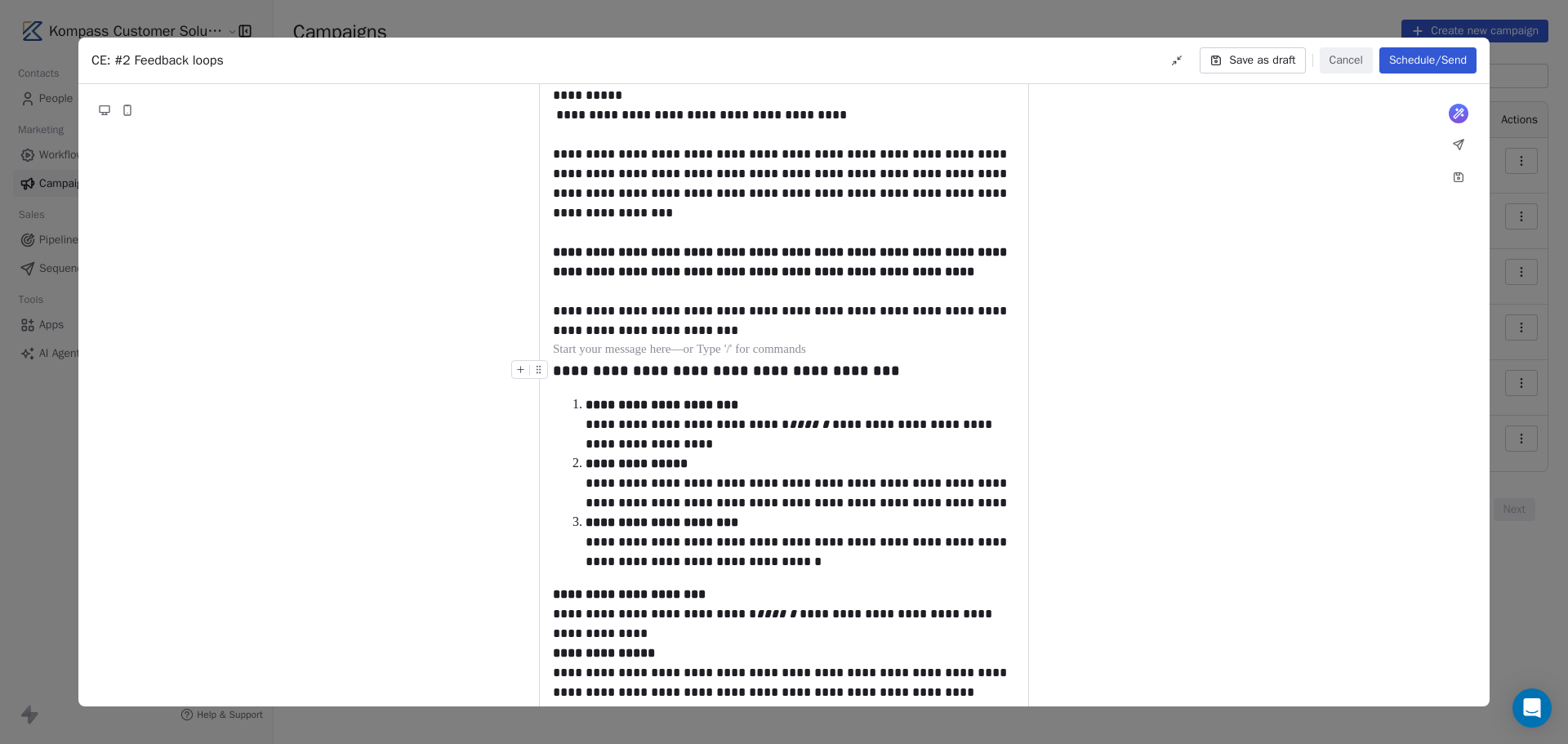 click on "**********" at bounding box center [784, 371] 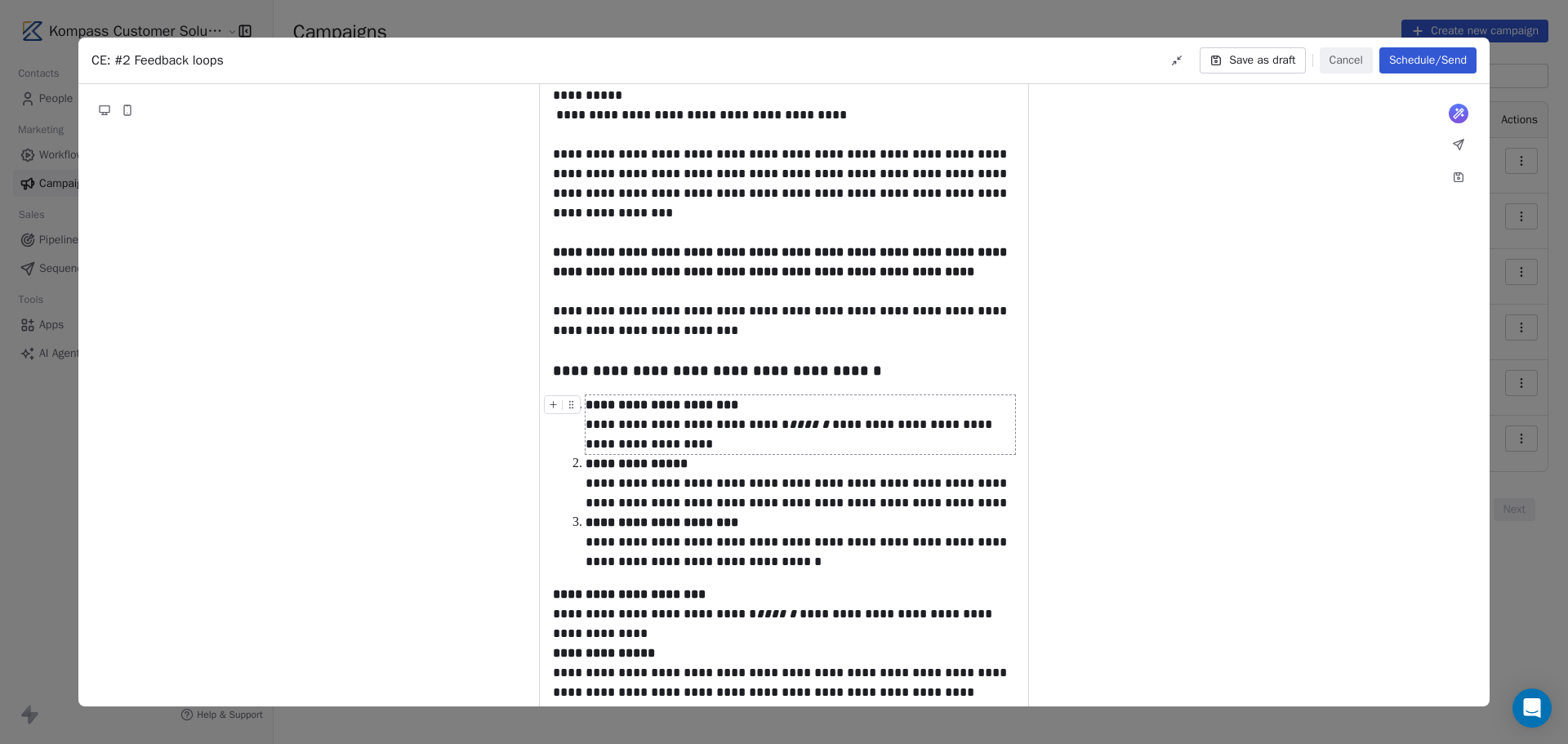 click on "**********" at bounding box center [800, 425] 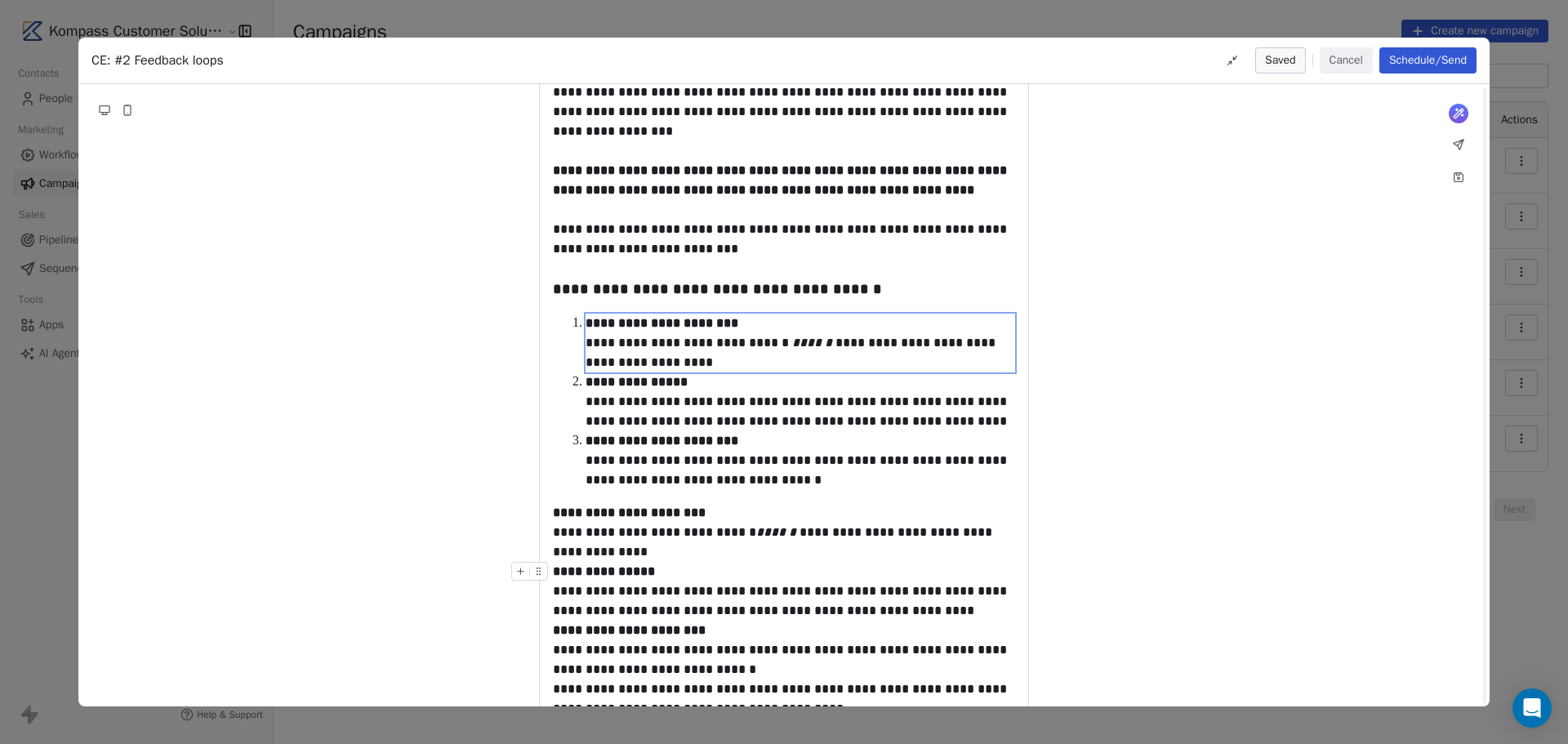 scroll, scrollTop: 953, scrollLeft: 0, axis: vertical 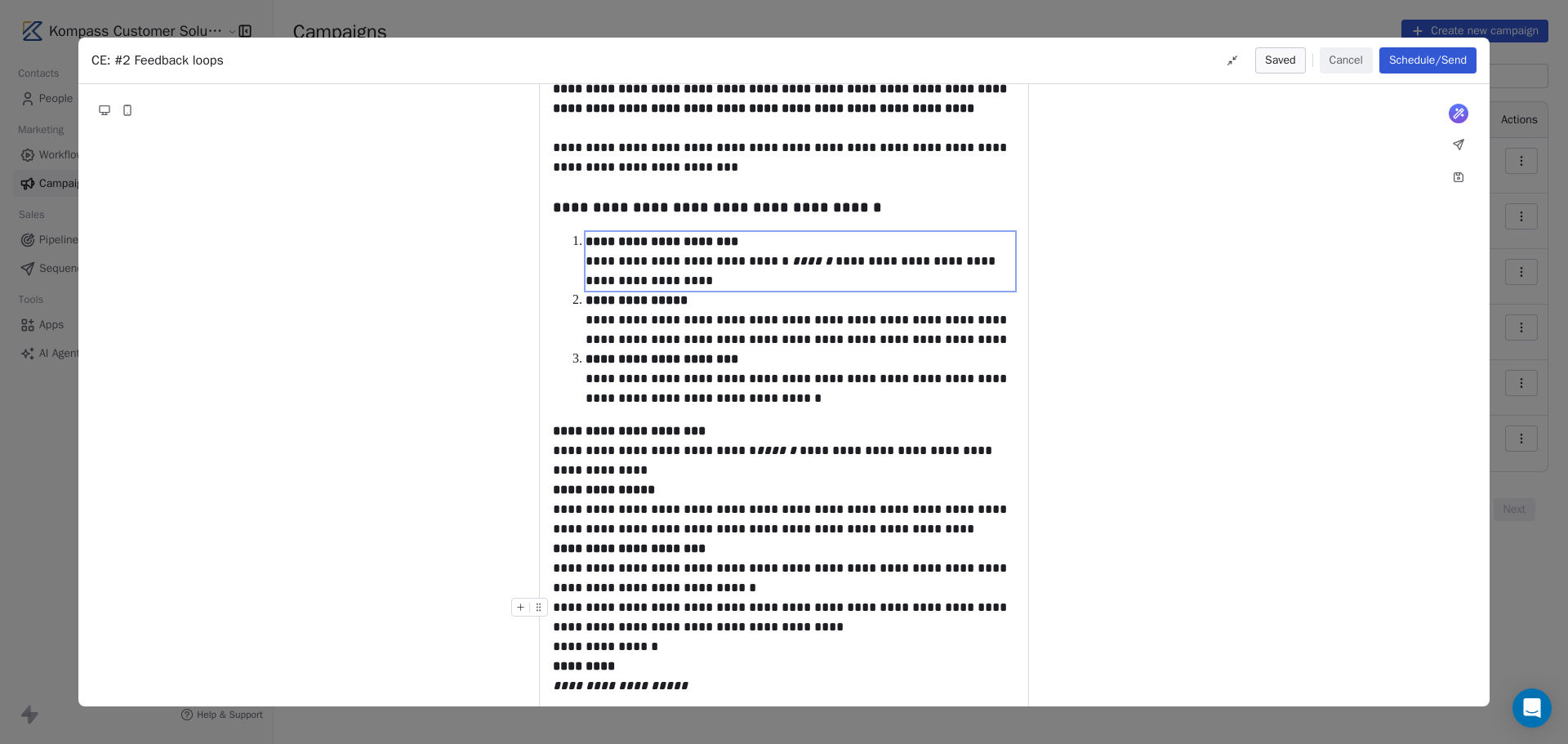 click on "**********" at bounding box center (784, 617) 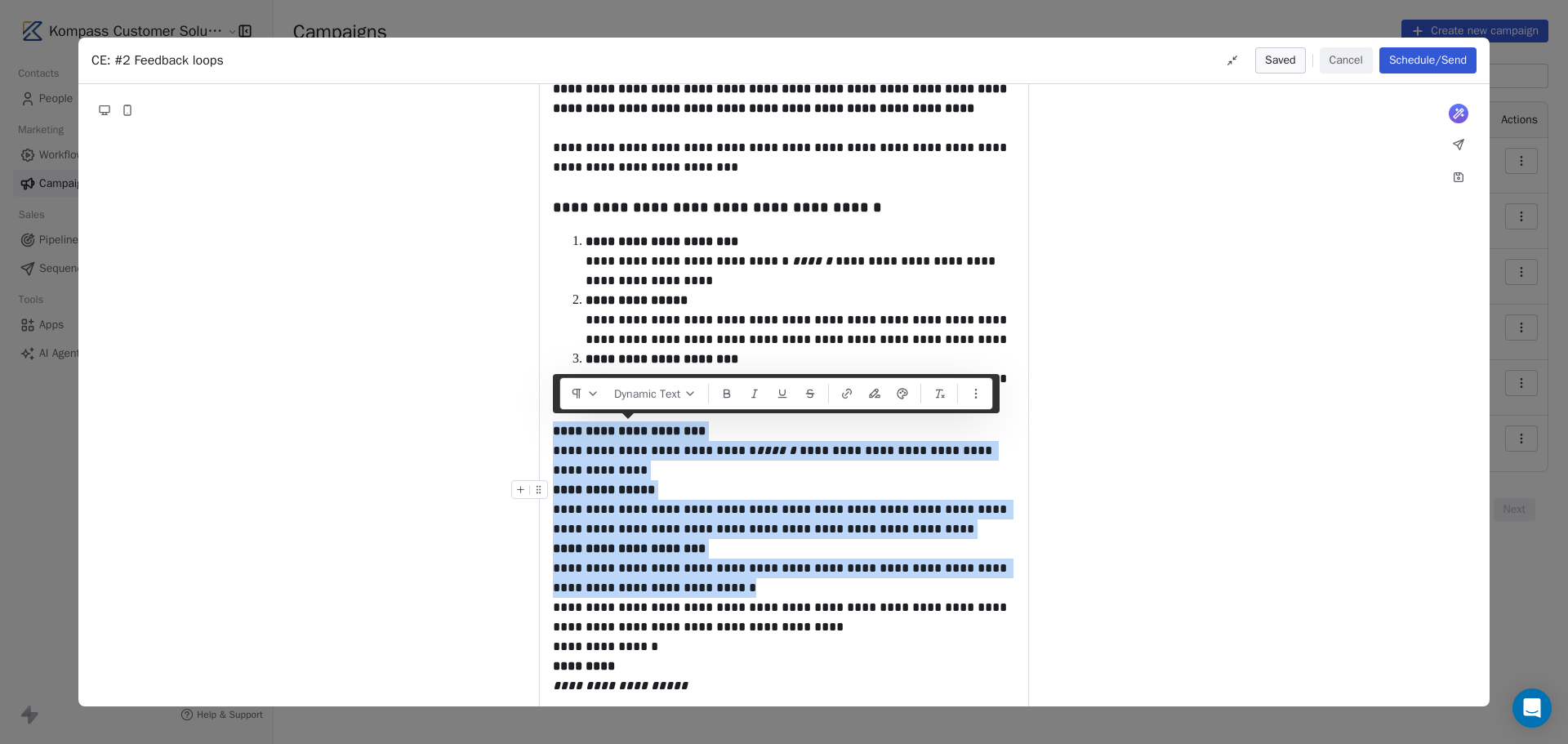 drag, startPoint x: 698, startPoint y: 583, endPoint x: 532, endPoint y: 427, distance: 227.79816 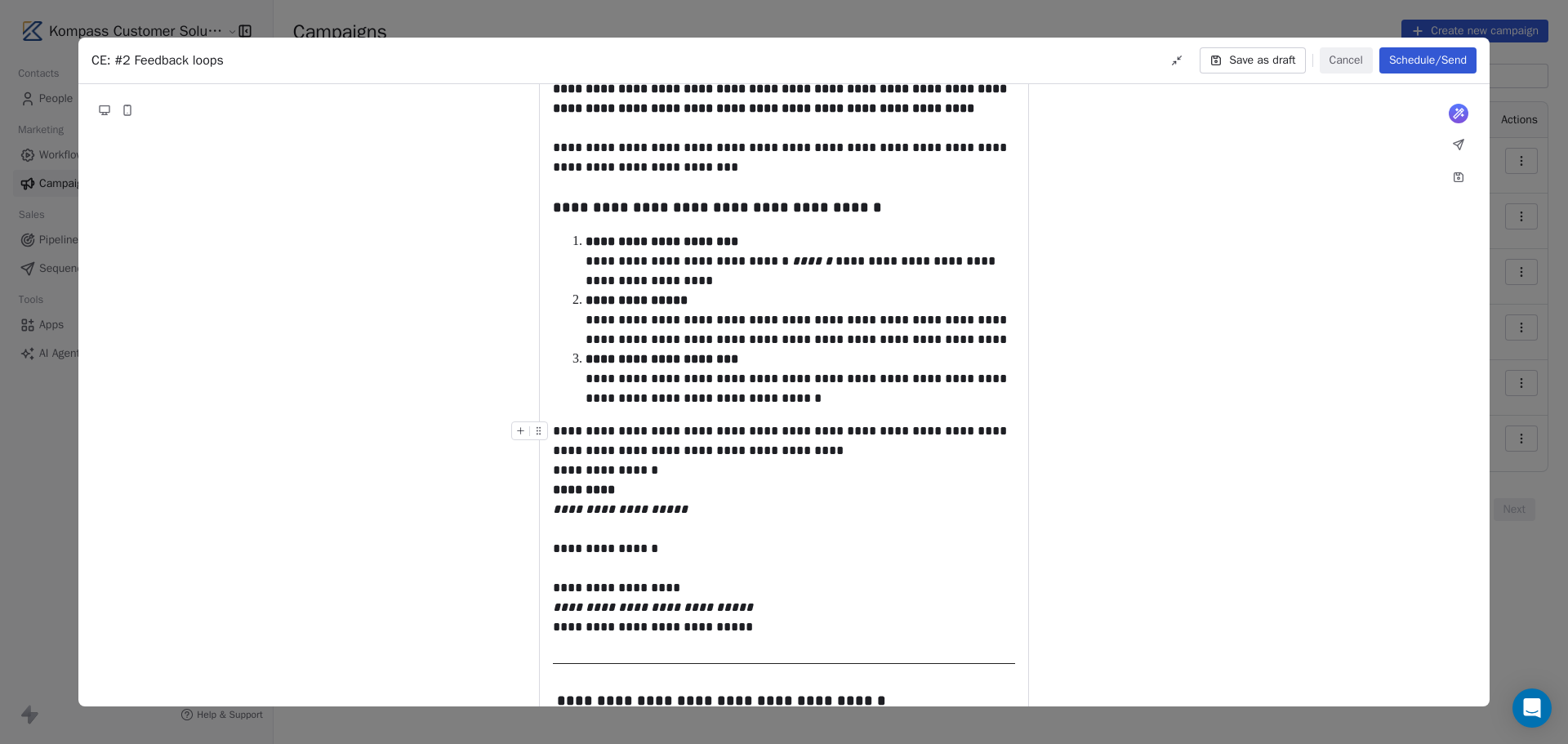 click on "**********" at bounding box center [784, 441] 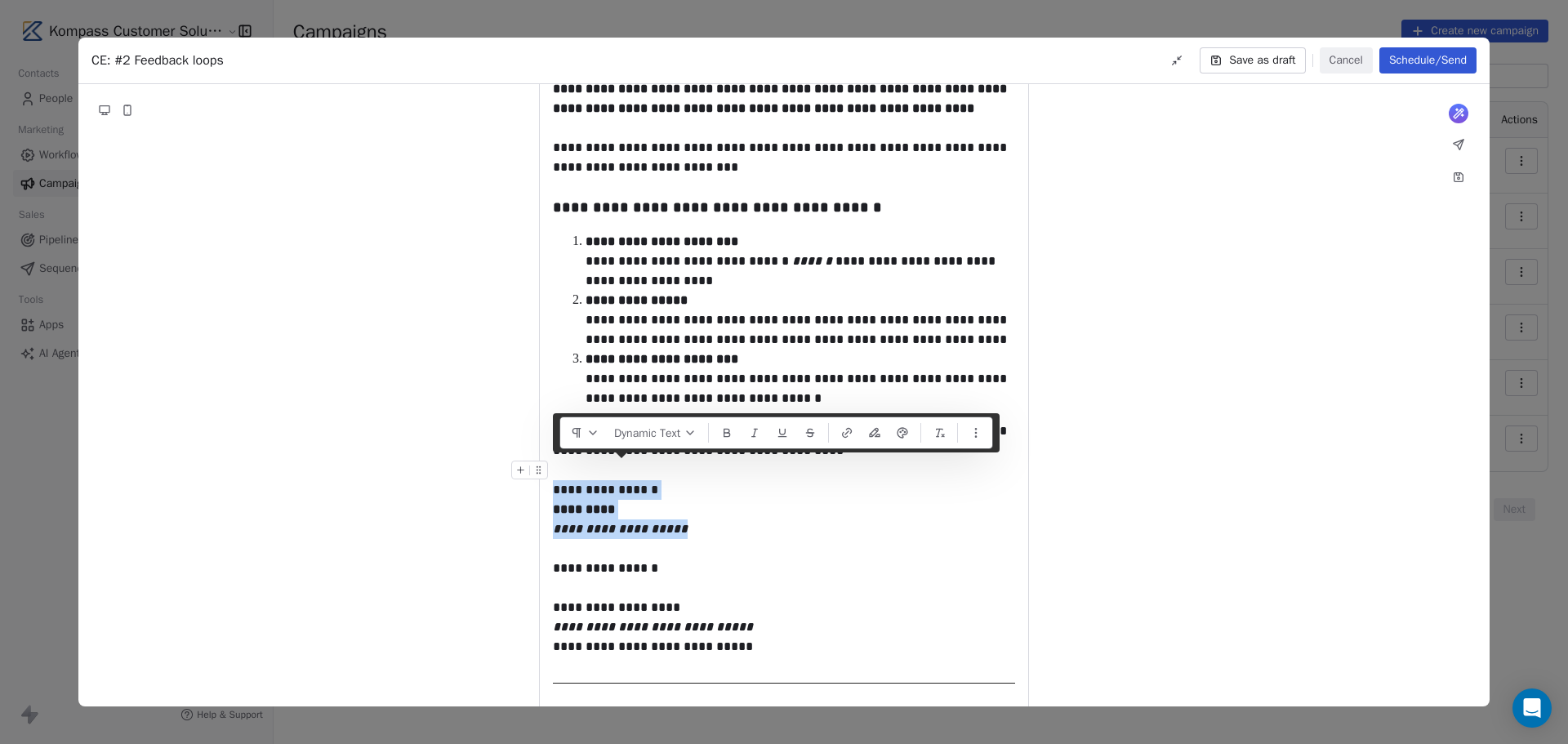 drag, startPoint x: 700, startPoint y: 530, endPoint x: 545, endPoint y: 478, distance: 163.4901 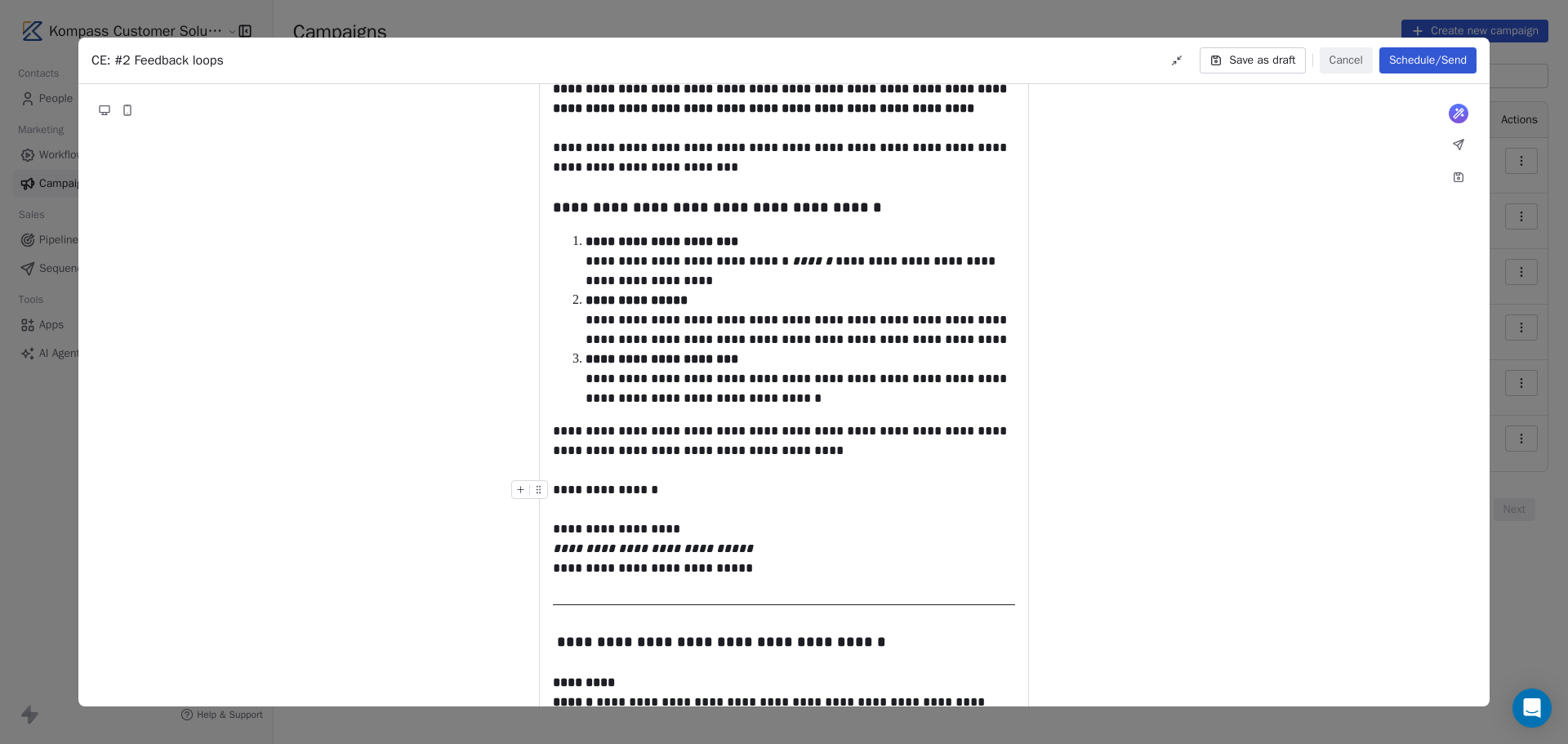 click on "**********" at bounding box center [784, 490] 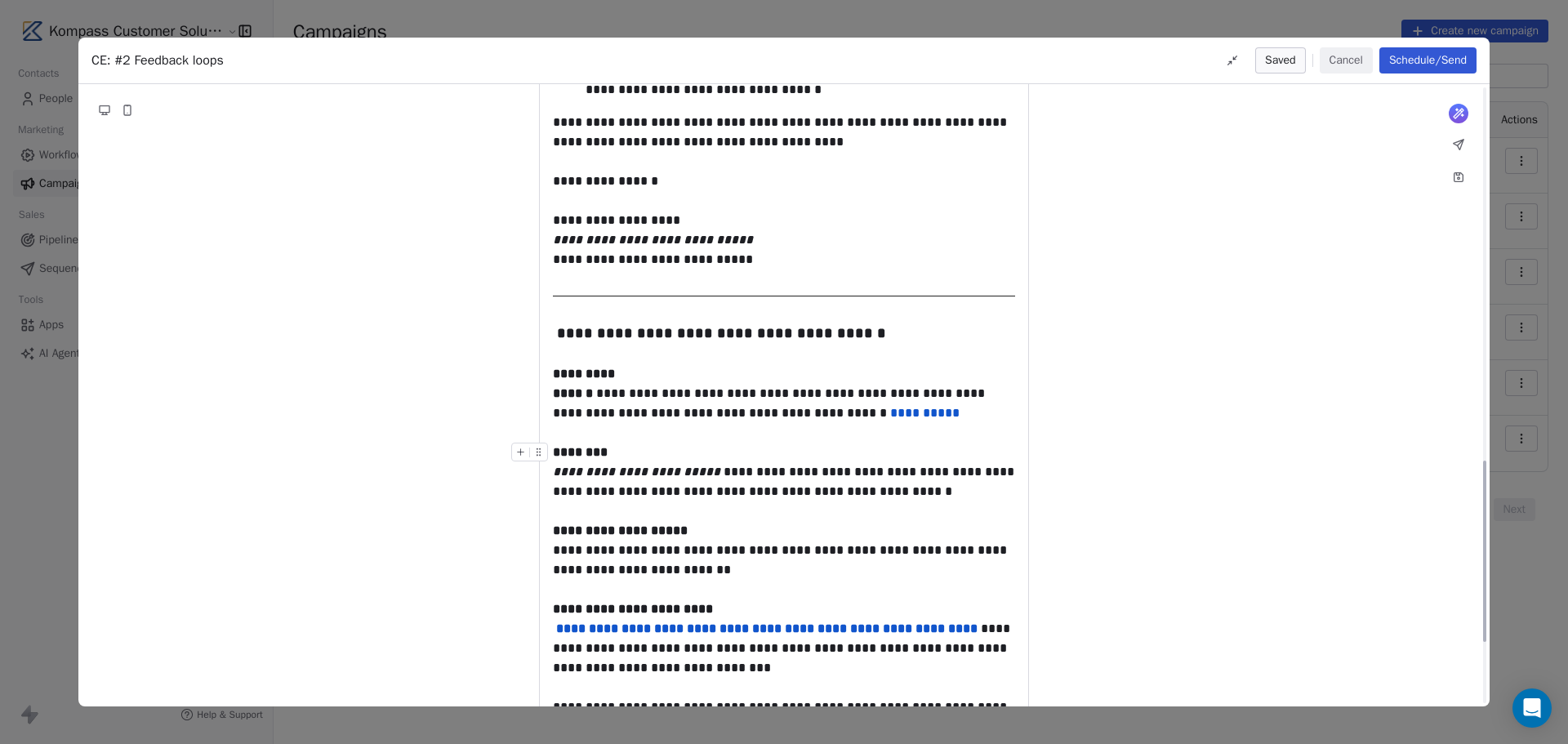 scroll, scrollTop: 1280, scrollLeft: 0, axis: vertical 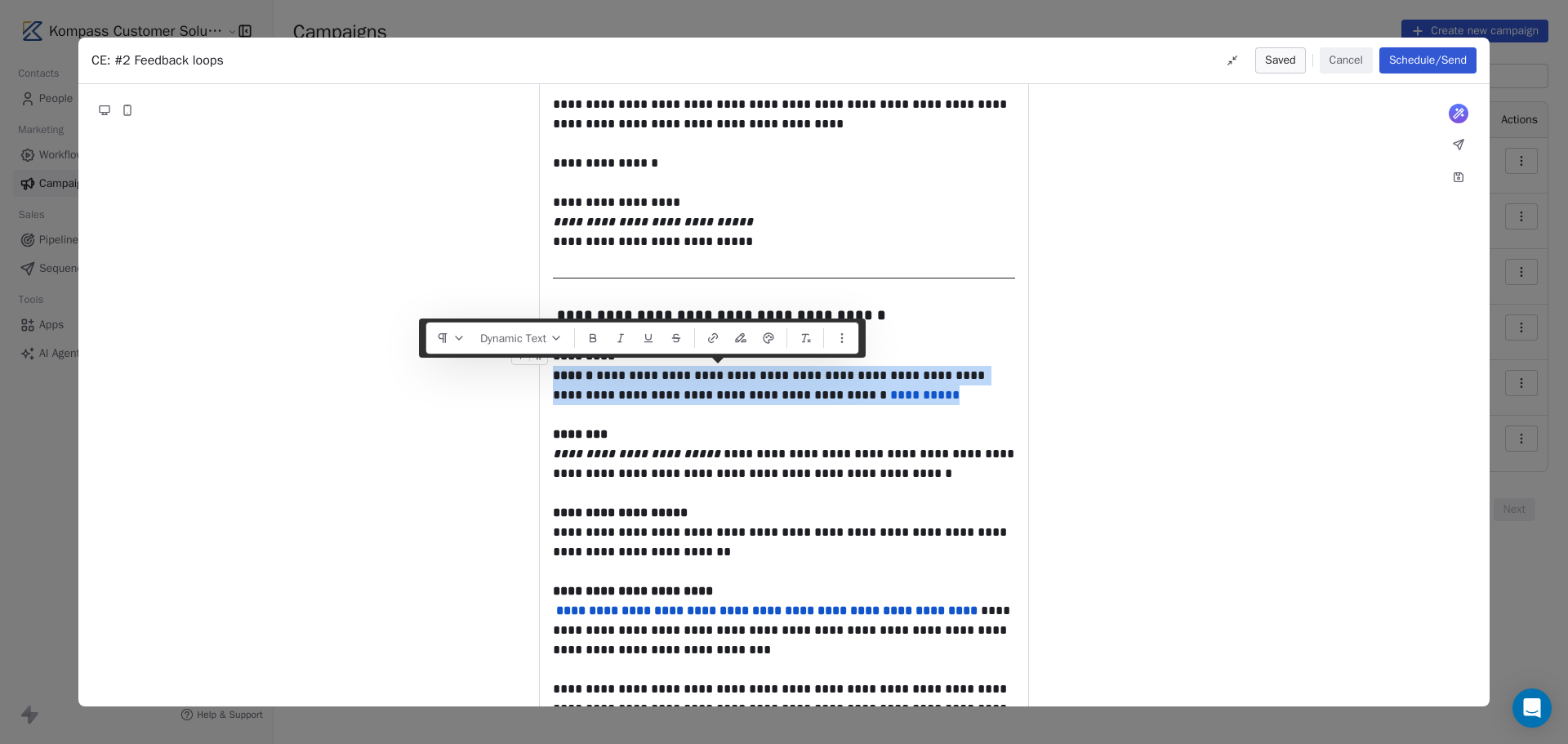 drag, startPoint x: 868, startPoint y: 399, endPoint x: 547, endPoint y: 380, distance: 321.56181 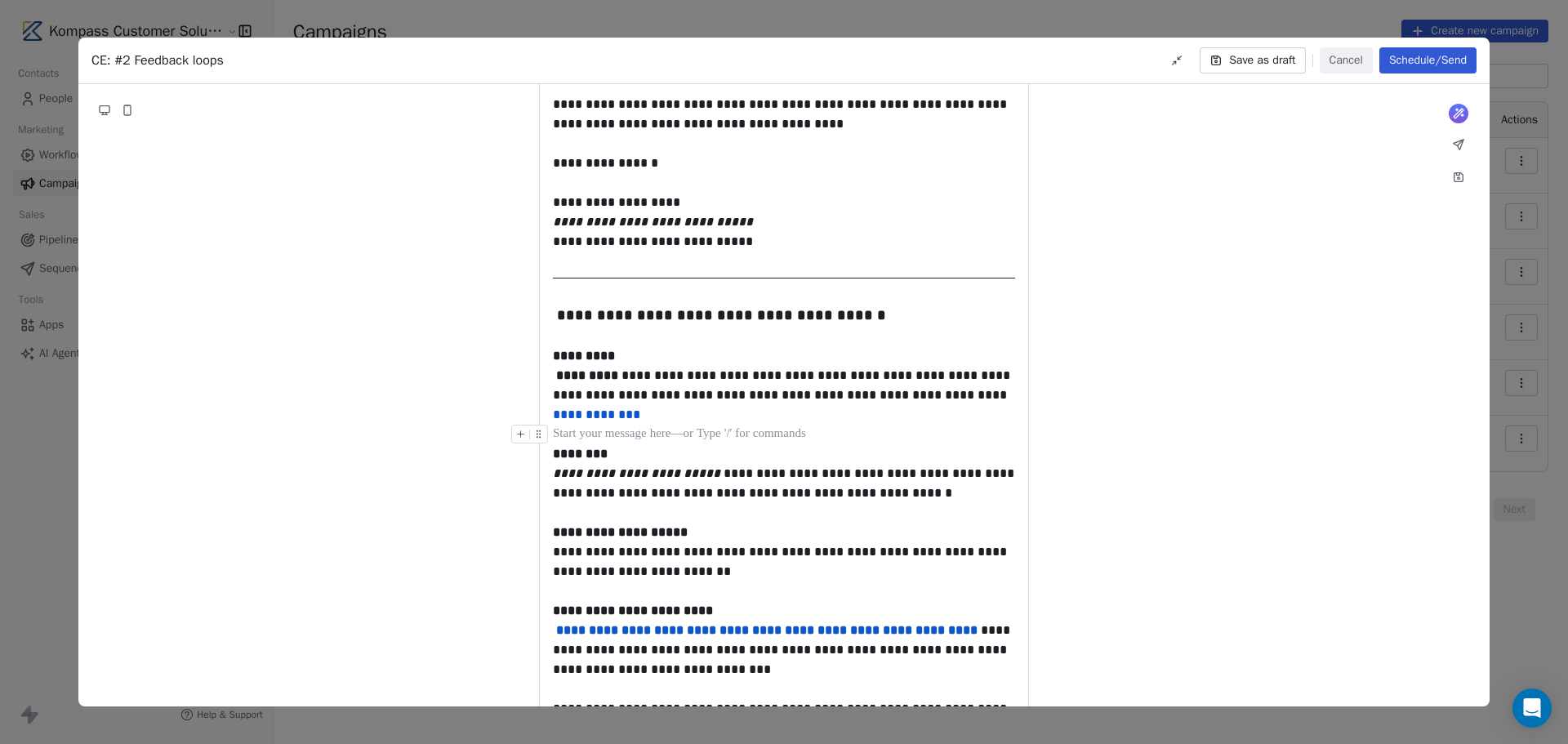 click at bounding box center [784, 434] 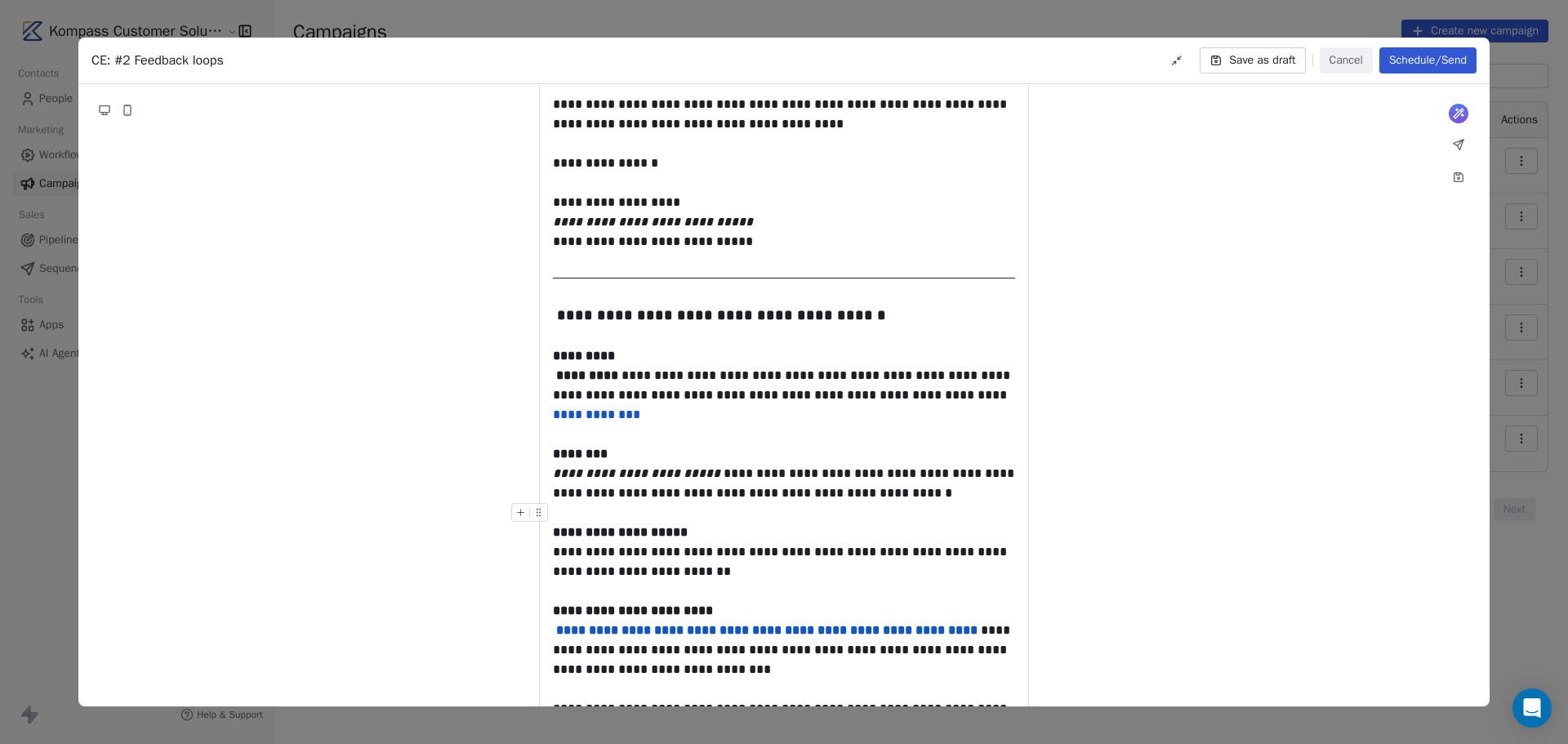 click on "**********" at bounding box center [784, 474] 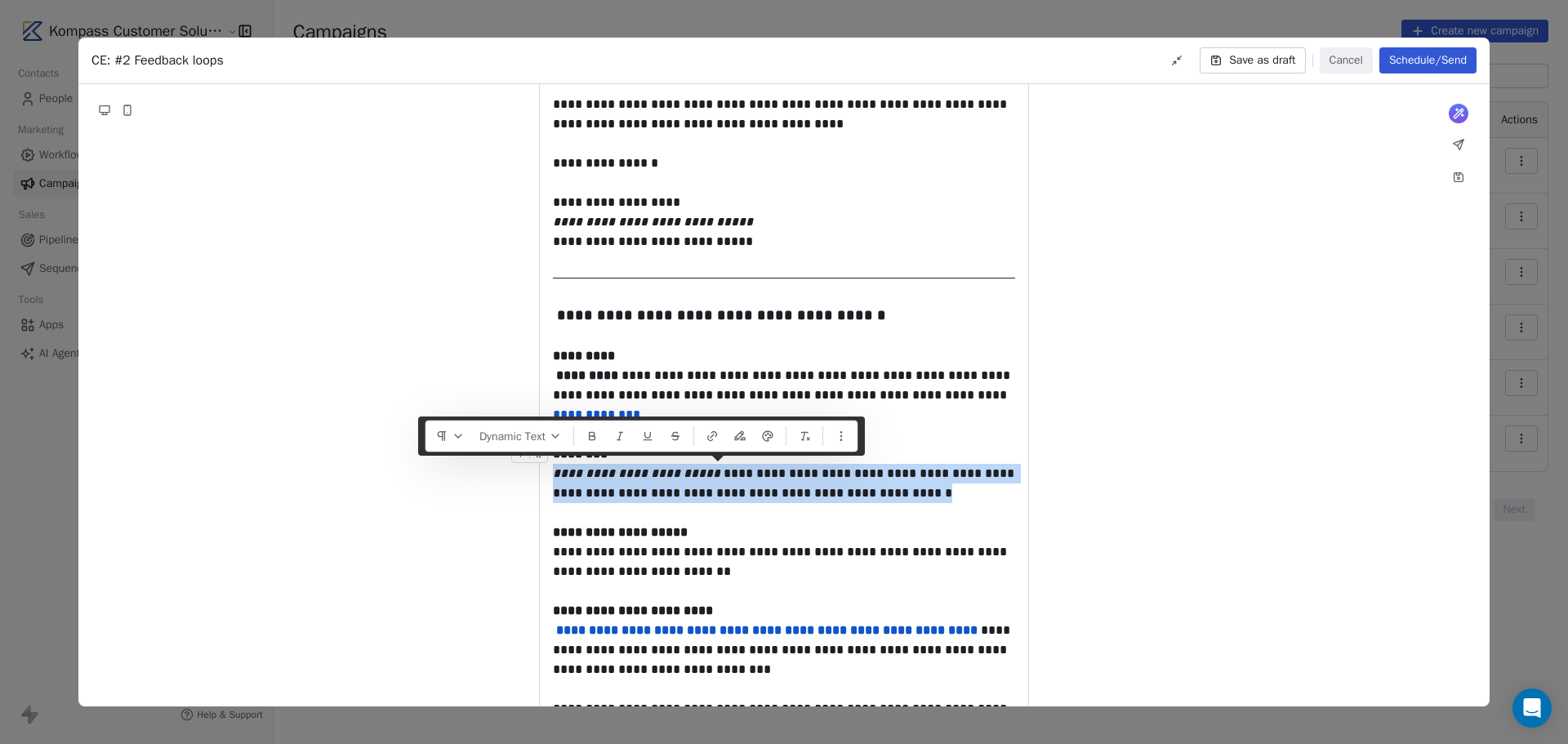 drag, startPoint x: 858, startPoint y: 493, endPoint x: 549, endPoint y: 481, distance: 309.23292 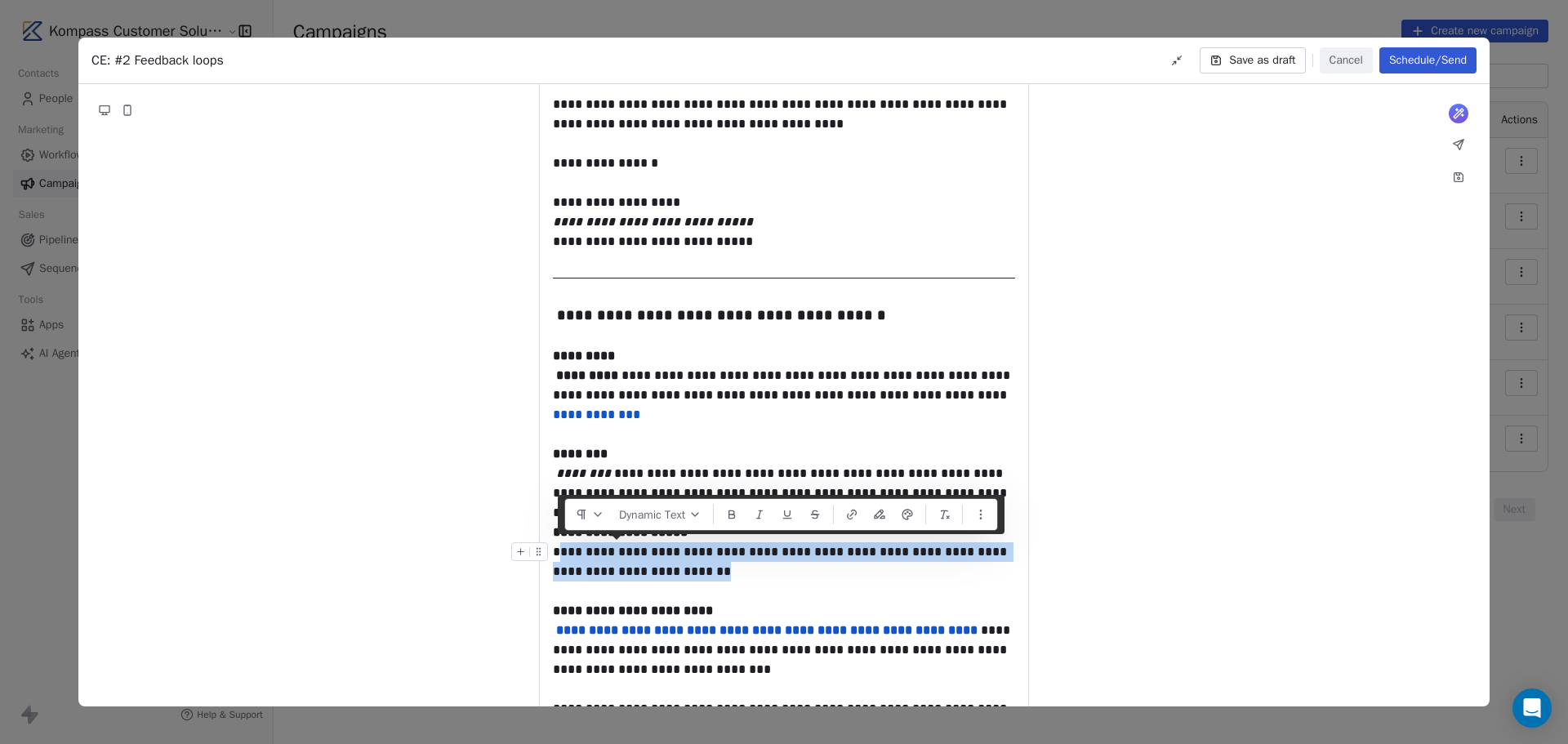 drag, startPoint x: 642, startPoint y: 568, endPoint x: 543, endPoint y: 556, distance: 99.72462 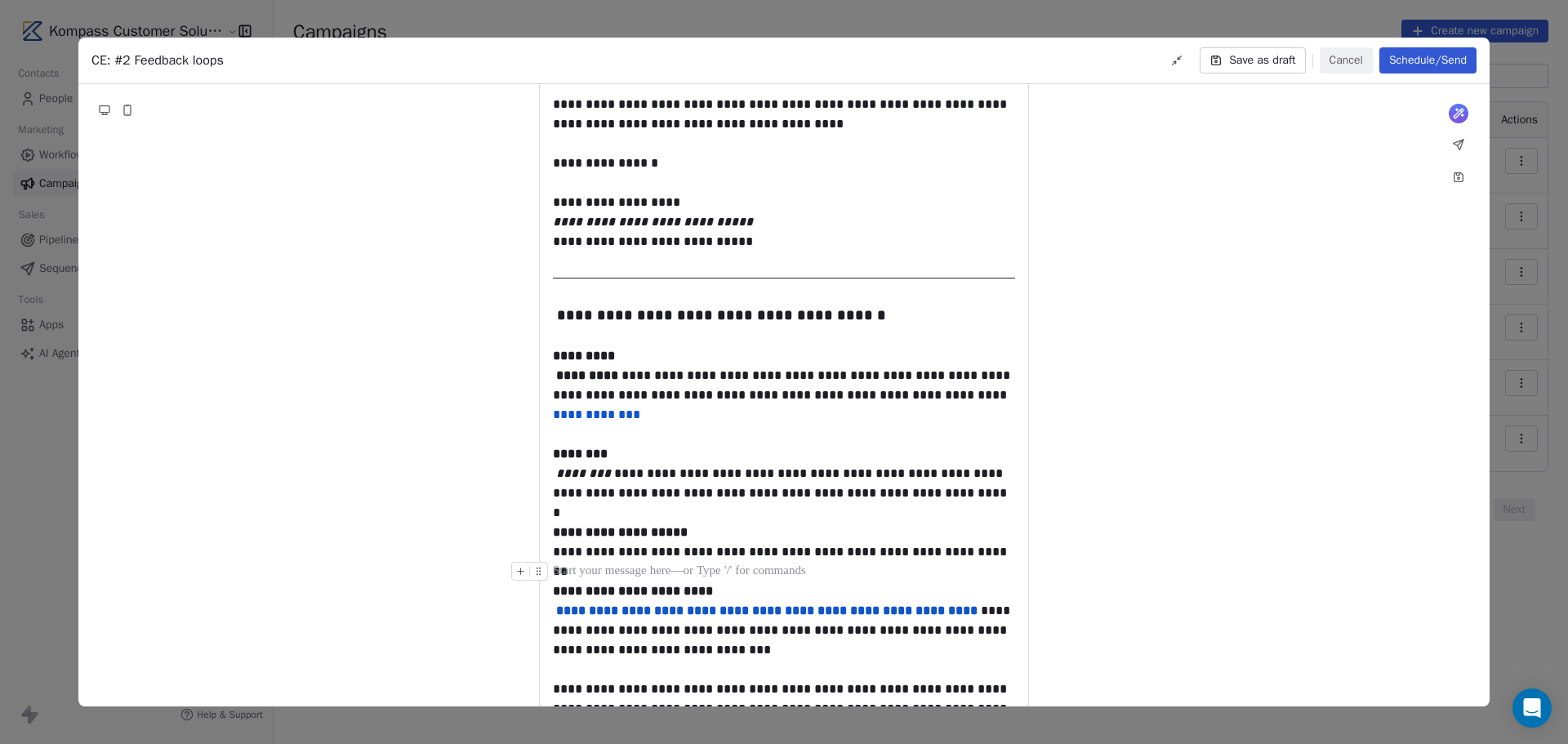 click at bounding box center [784, 572] 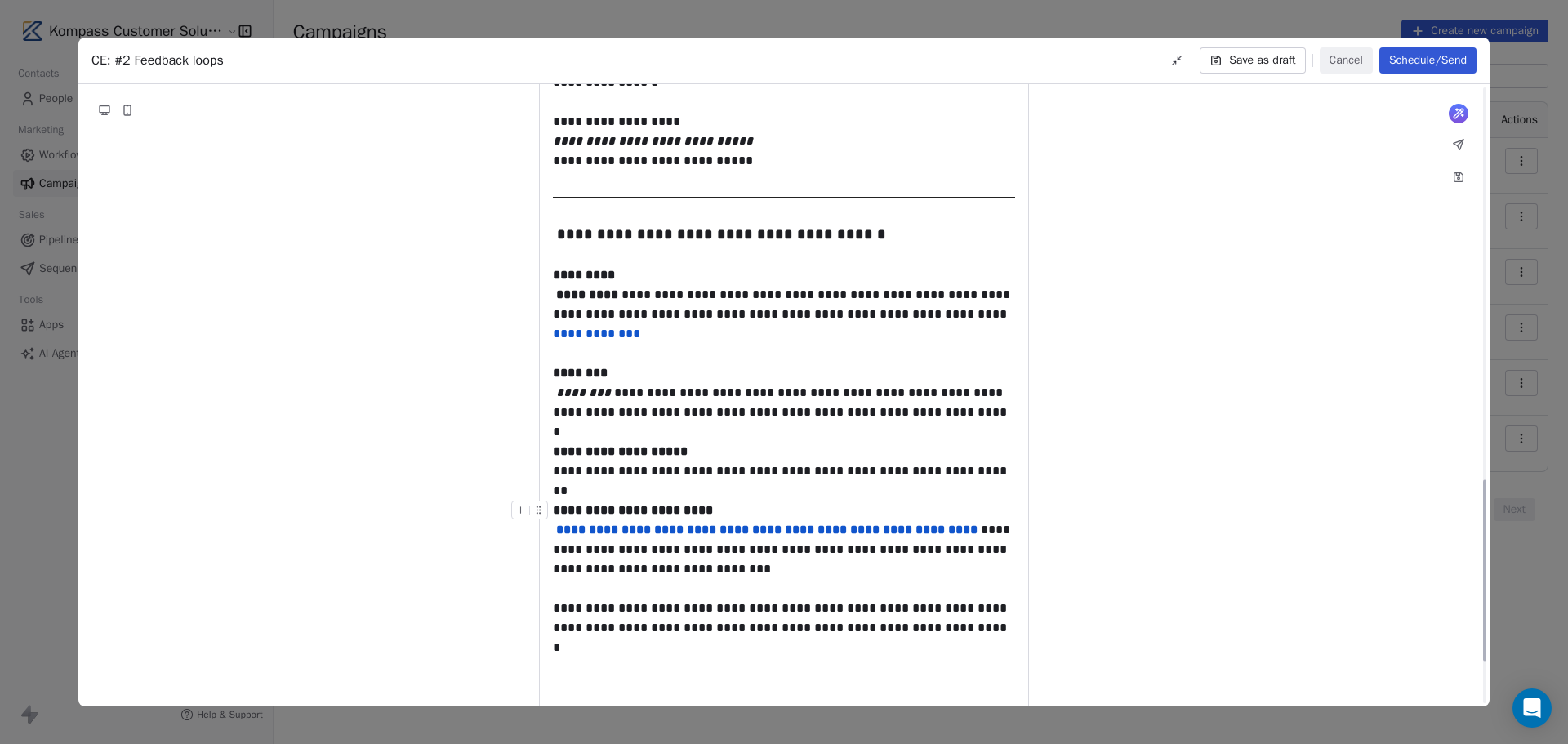 scroll, scrollTop: 1361, scrollLeft: 0, axis: vertical 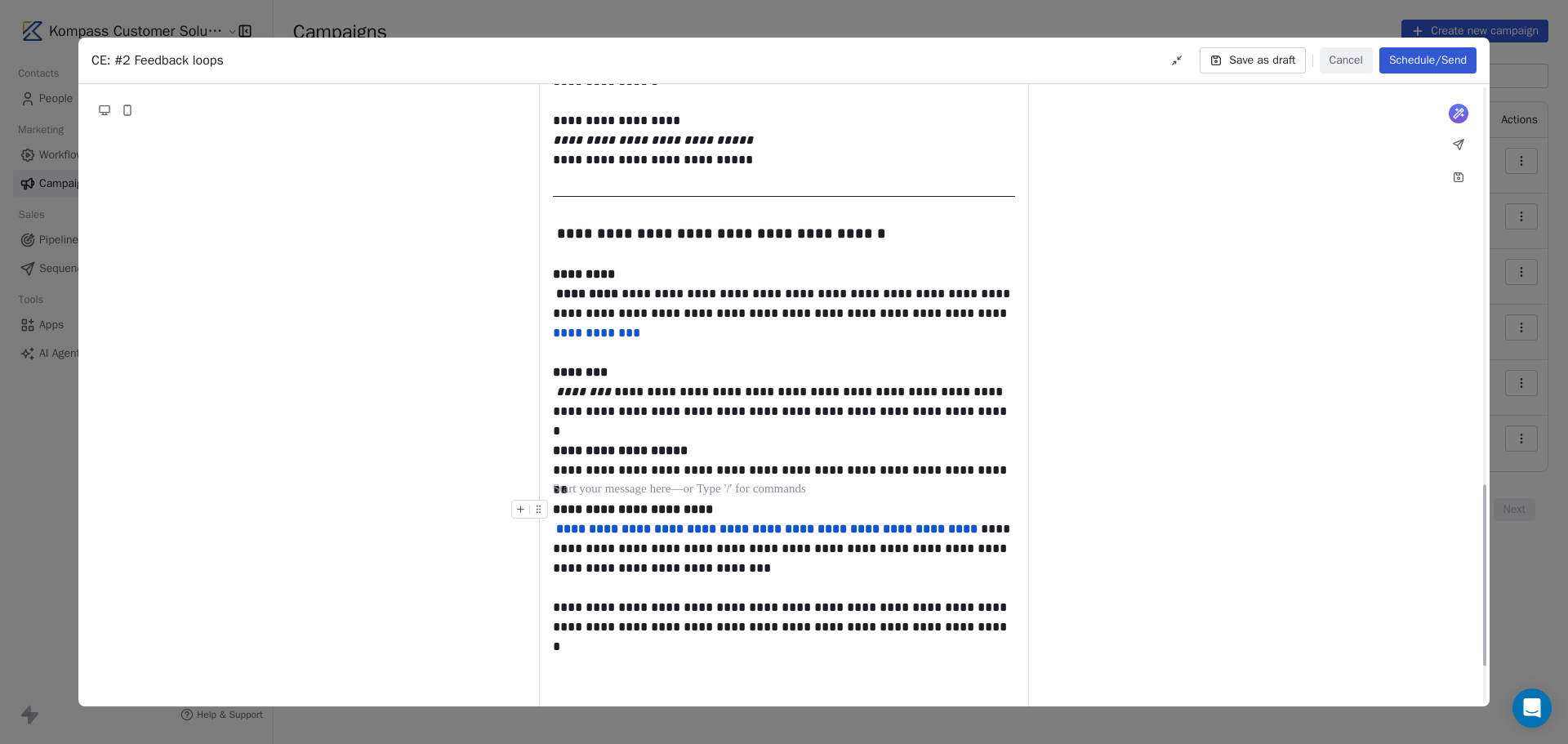 click on "**********" at bounding box center (784, 539) 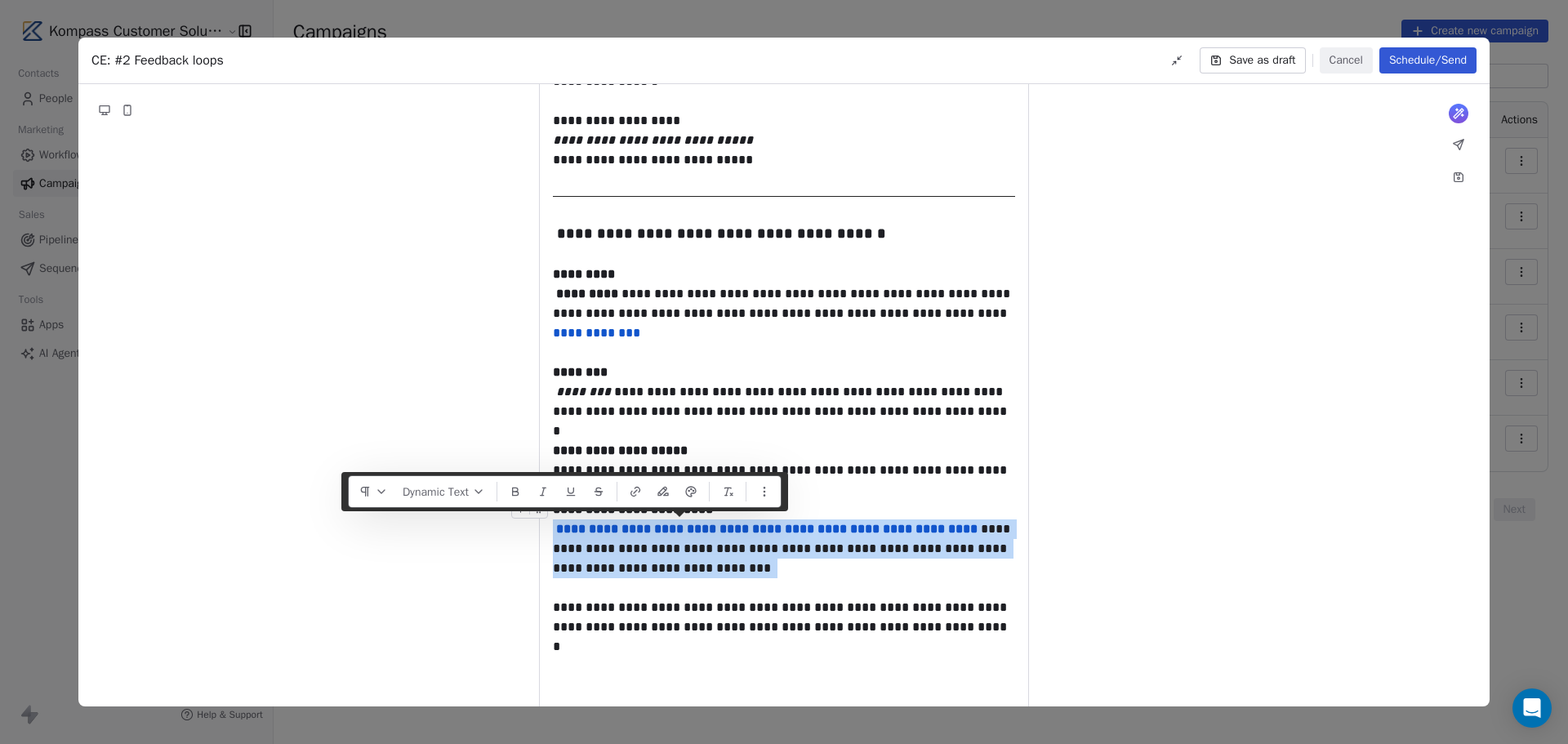 drag, startPoint x: 774, startPoint y: 562, endPoint x: 551, endPoint y: 537, distance: 224.39697 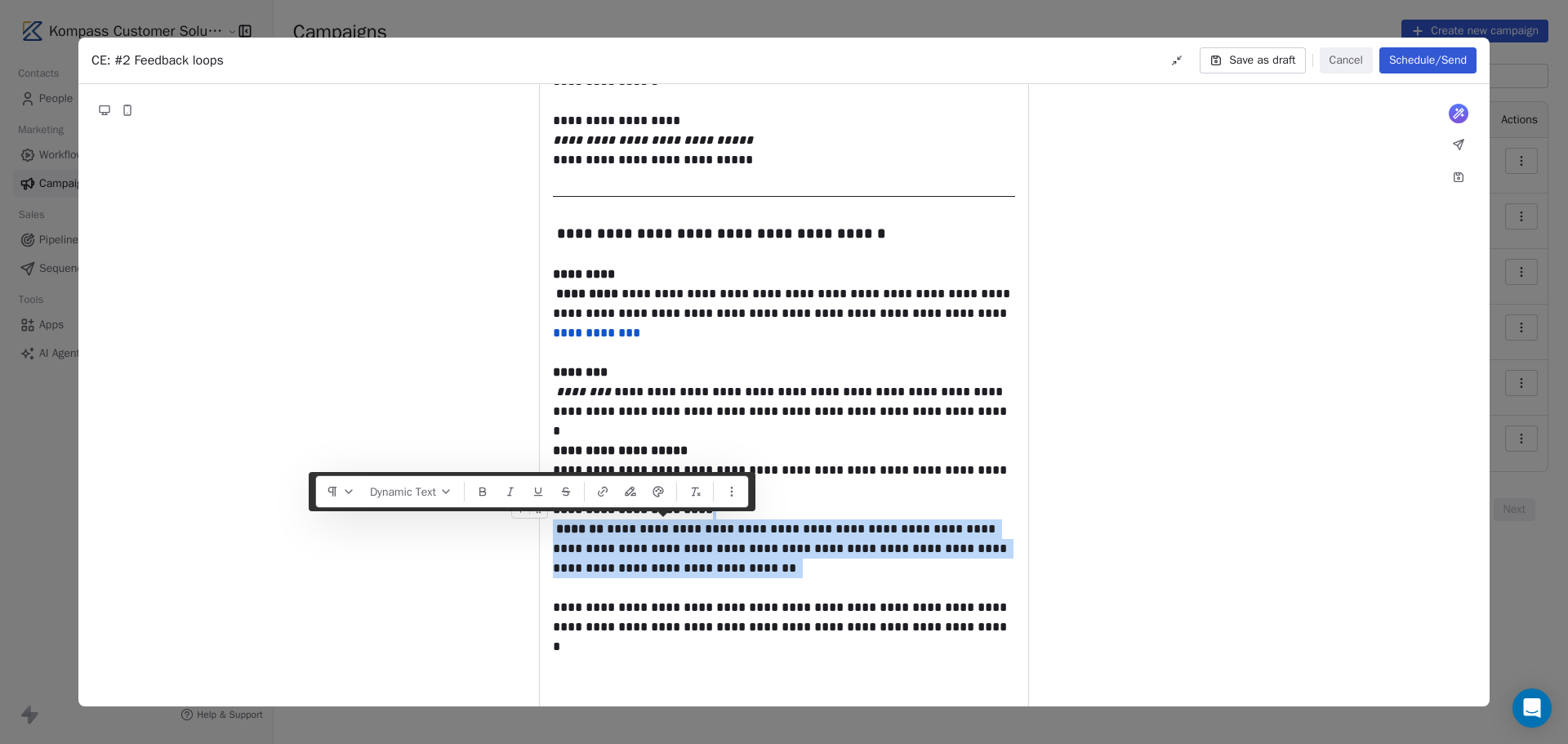 click on "**********" at bounding box center (784, 539) 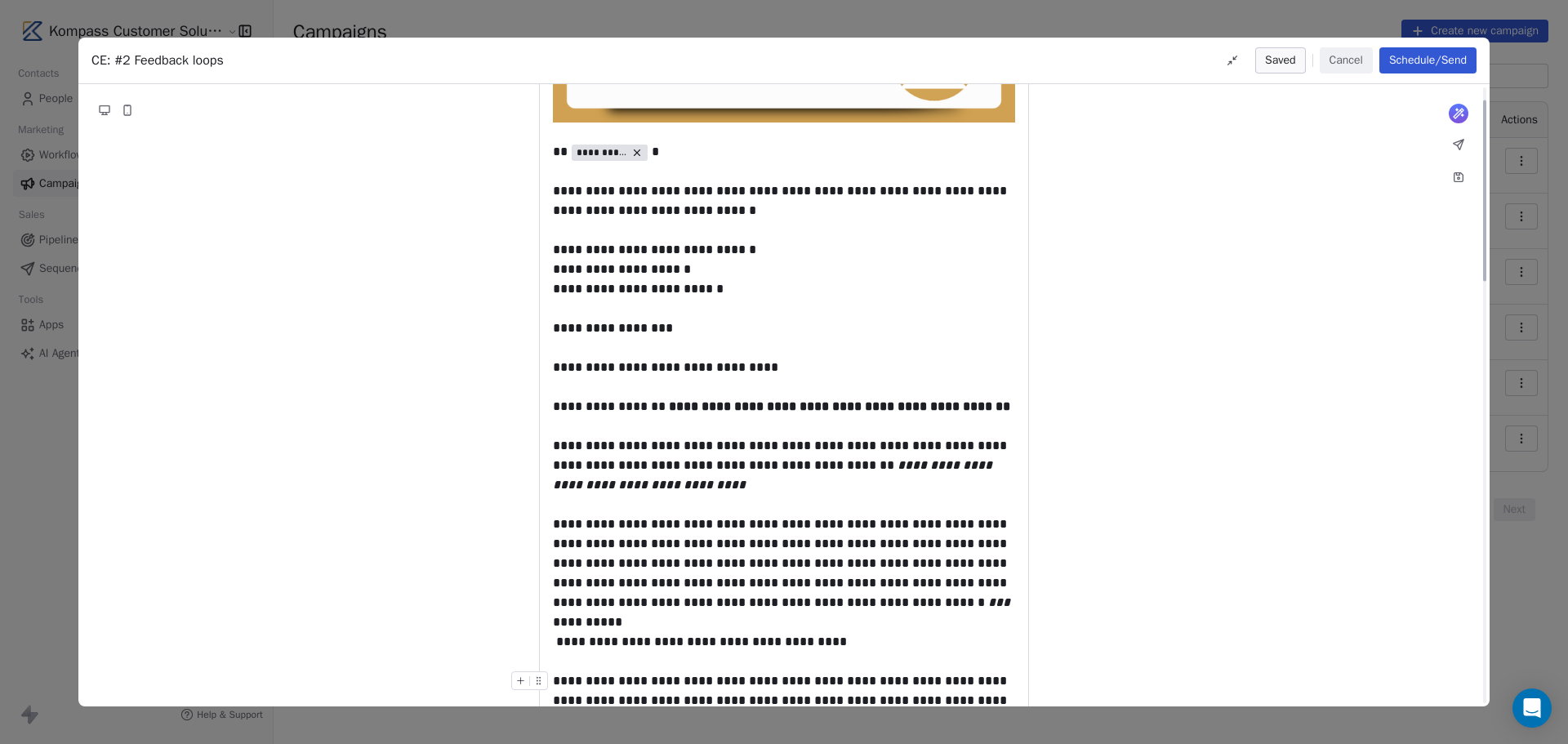 scroll, scrollTop: 0, scrollLeft: 0, axis: both 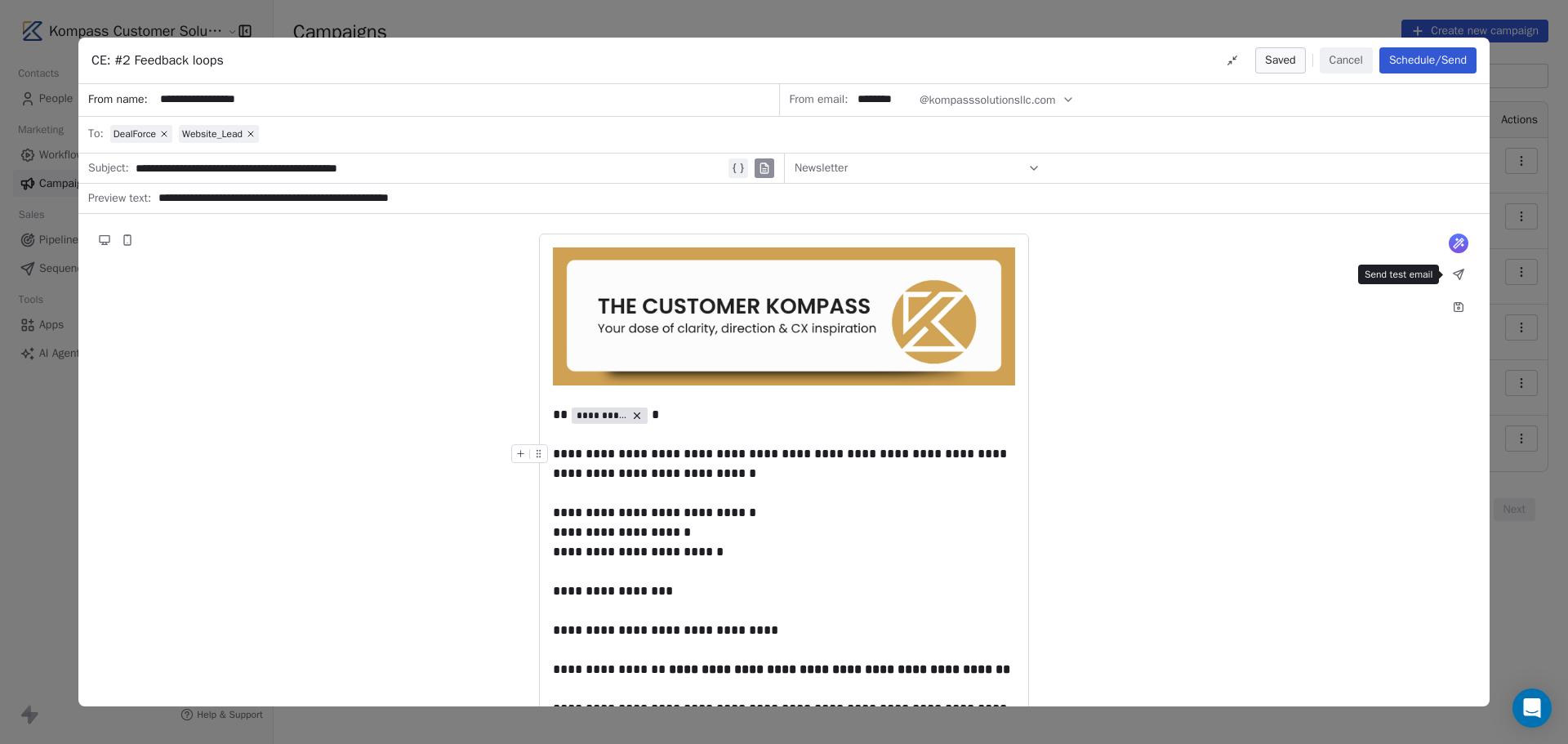 click 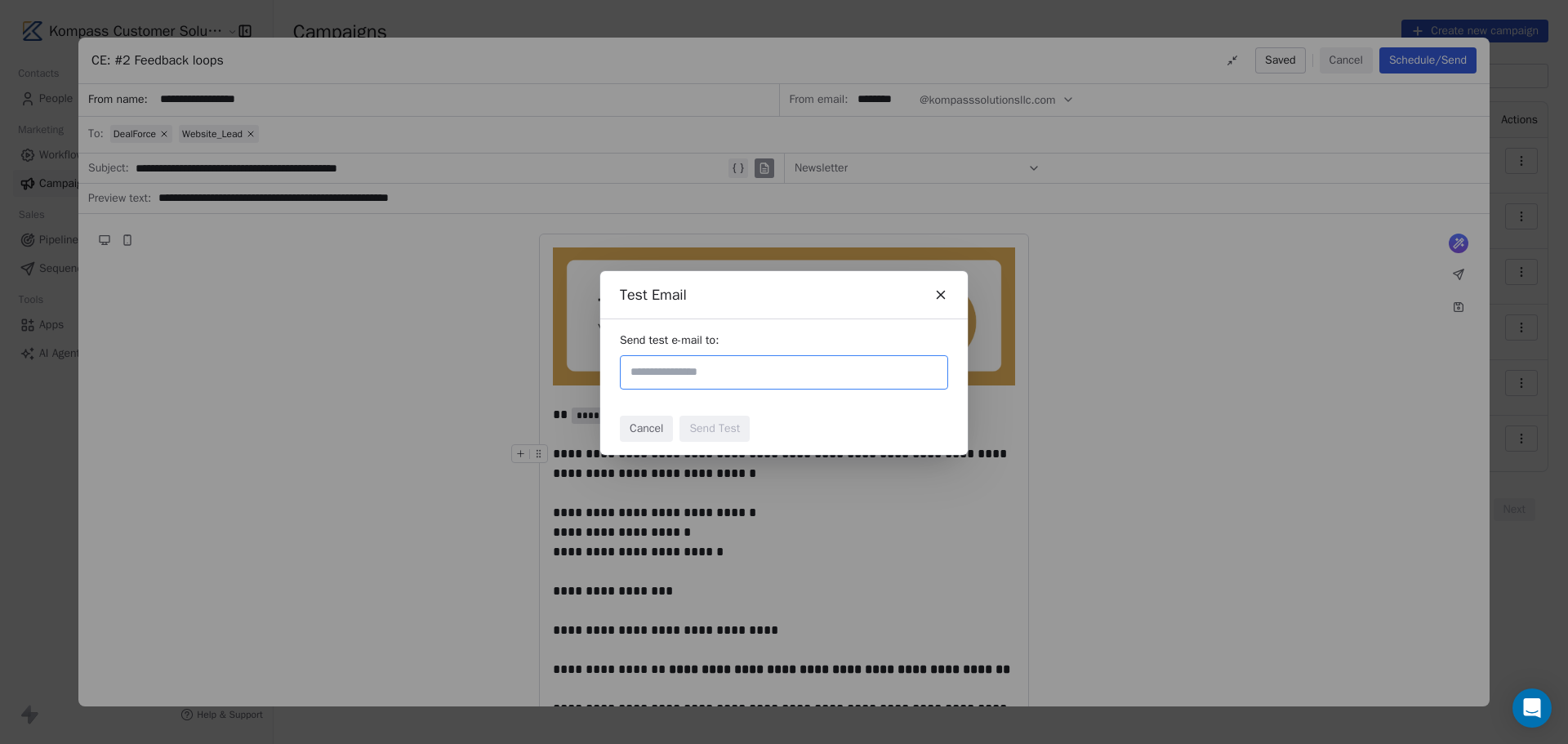 click at bounding box center (784, 372) 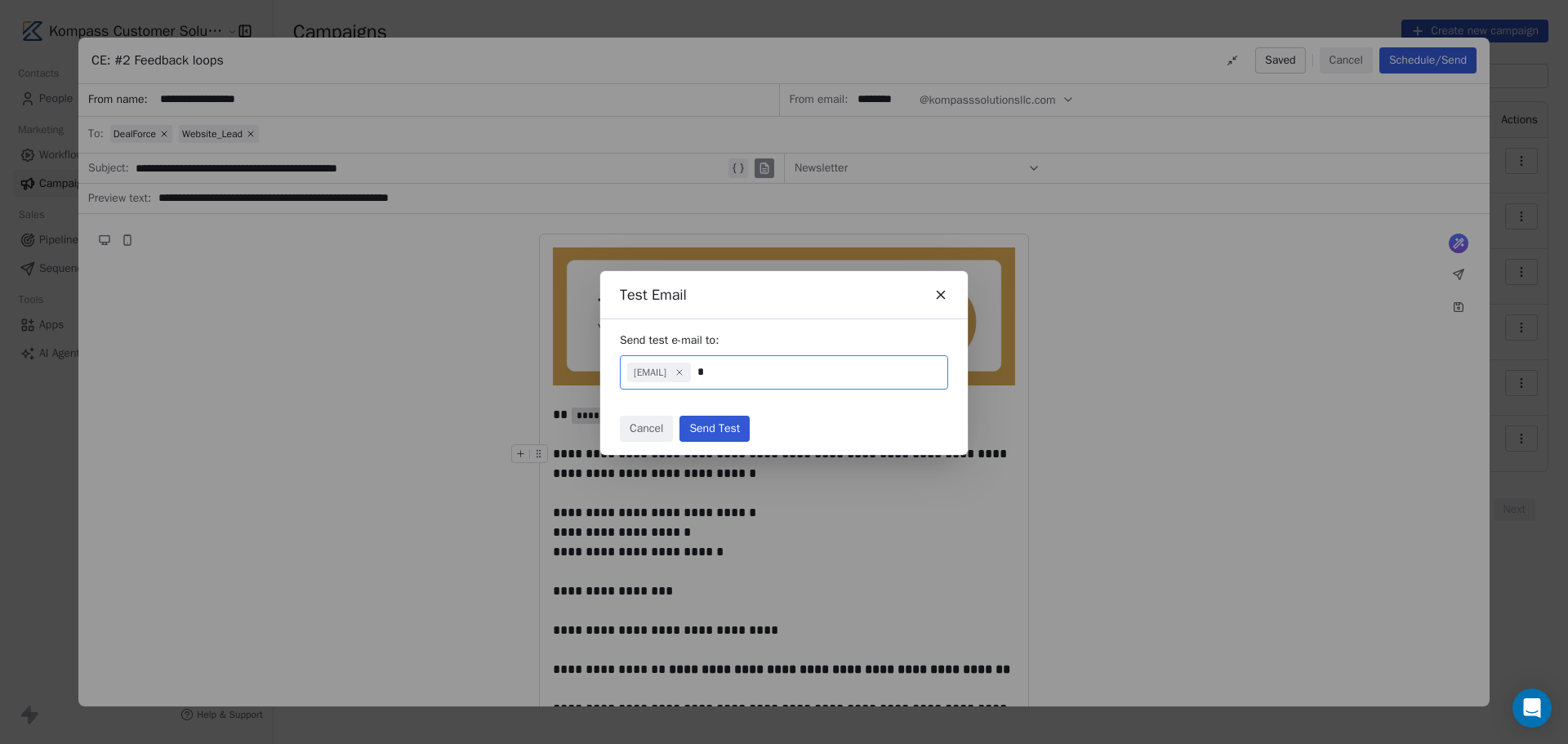 type on "**********" 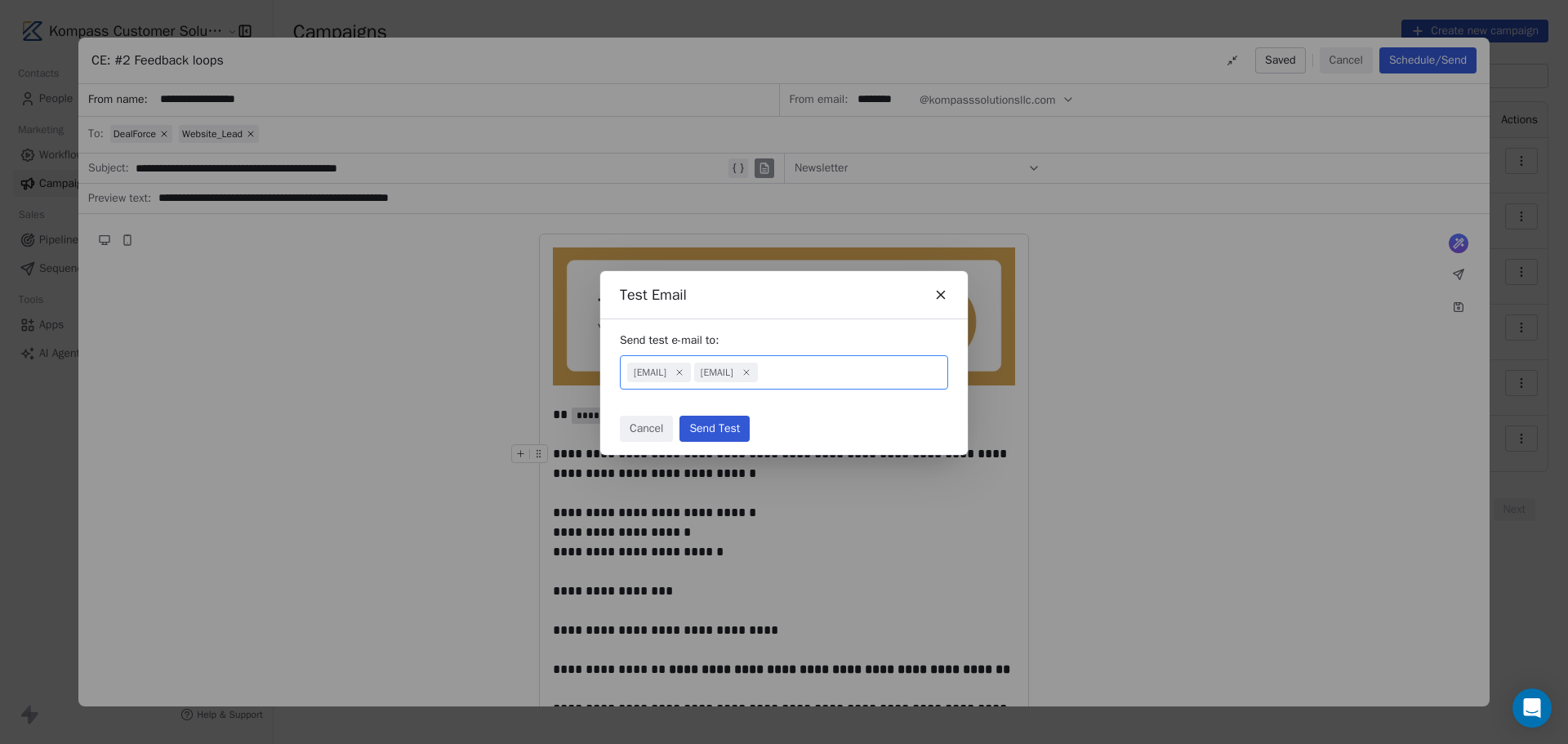 type 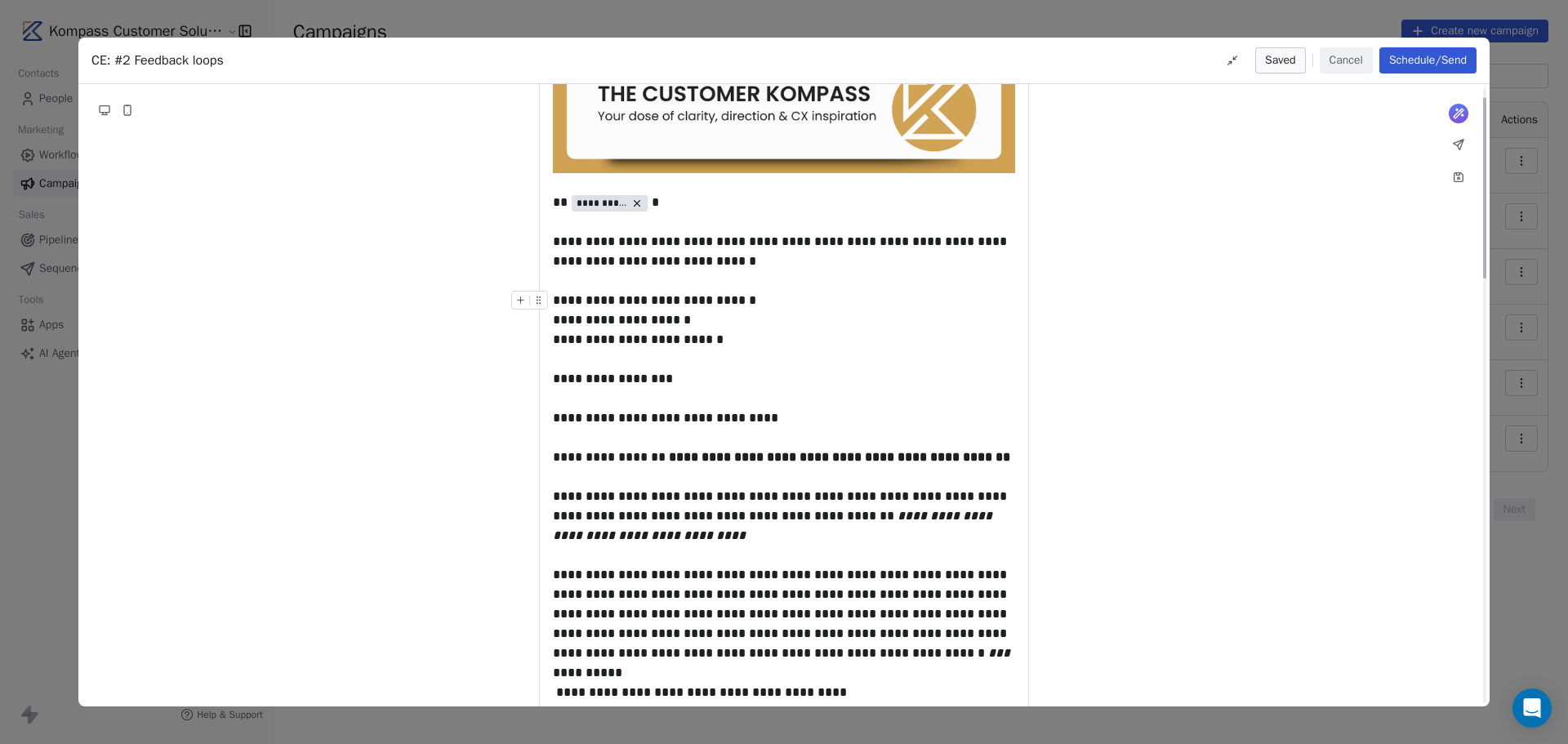 scroll, scrollTop: 327, scrollLeft: 0, axis: vertical 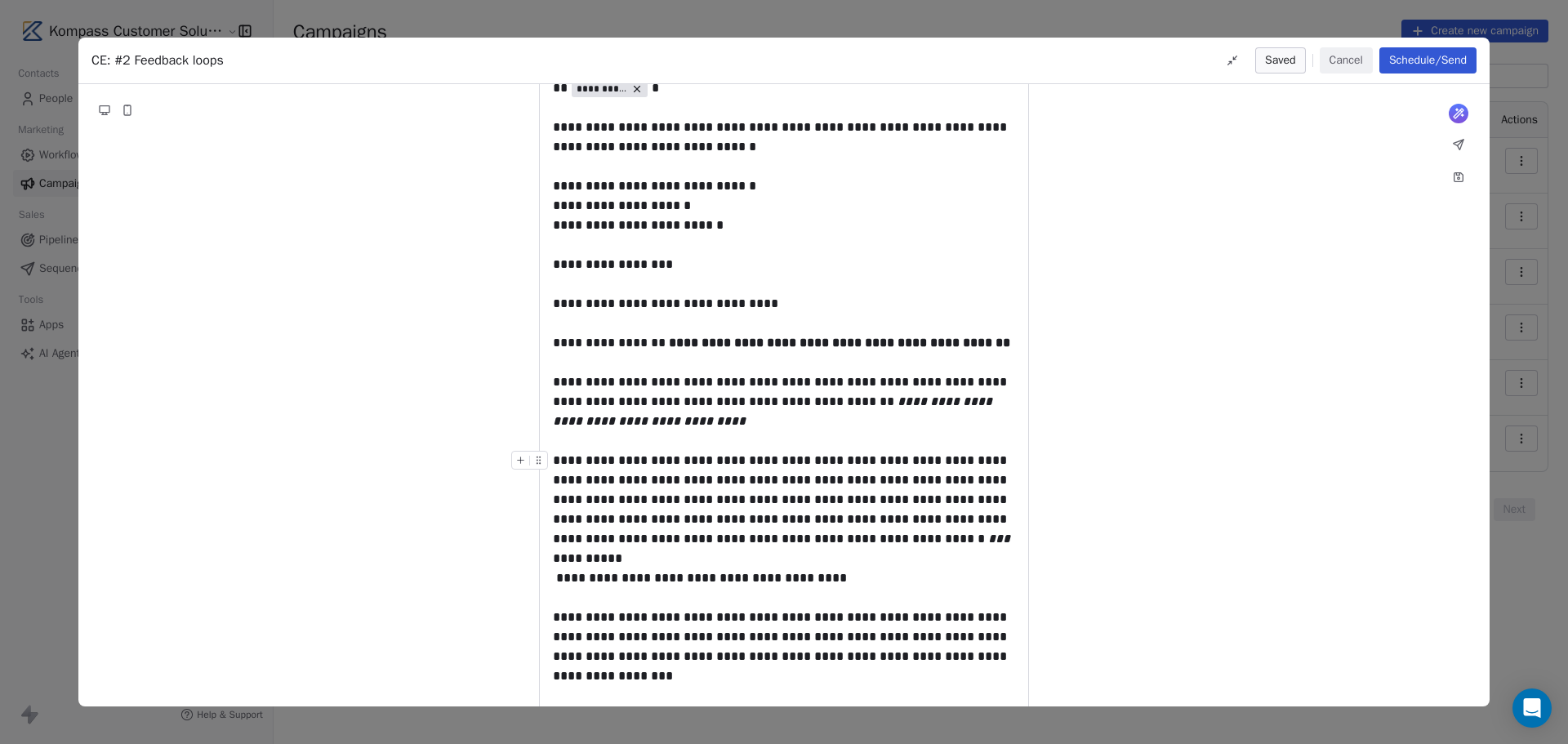 click on "**********" at bounding box center (784, 500) 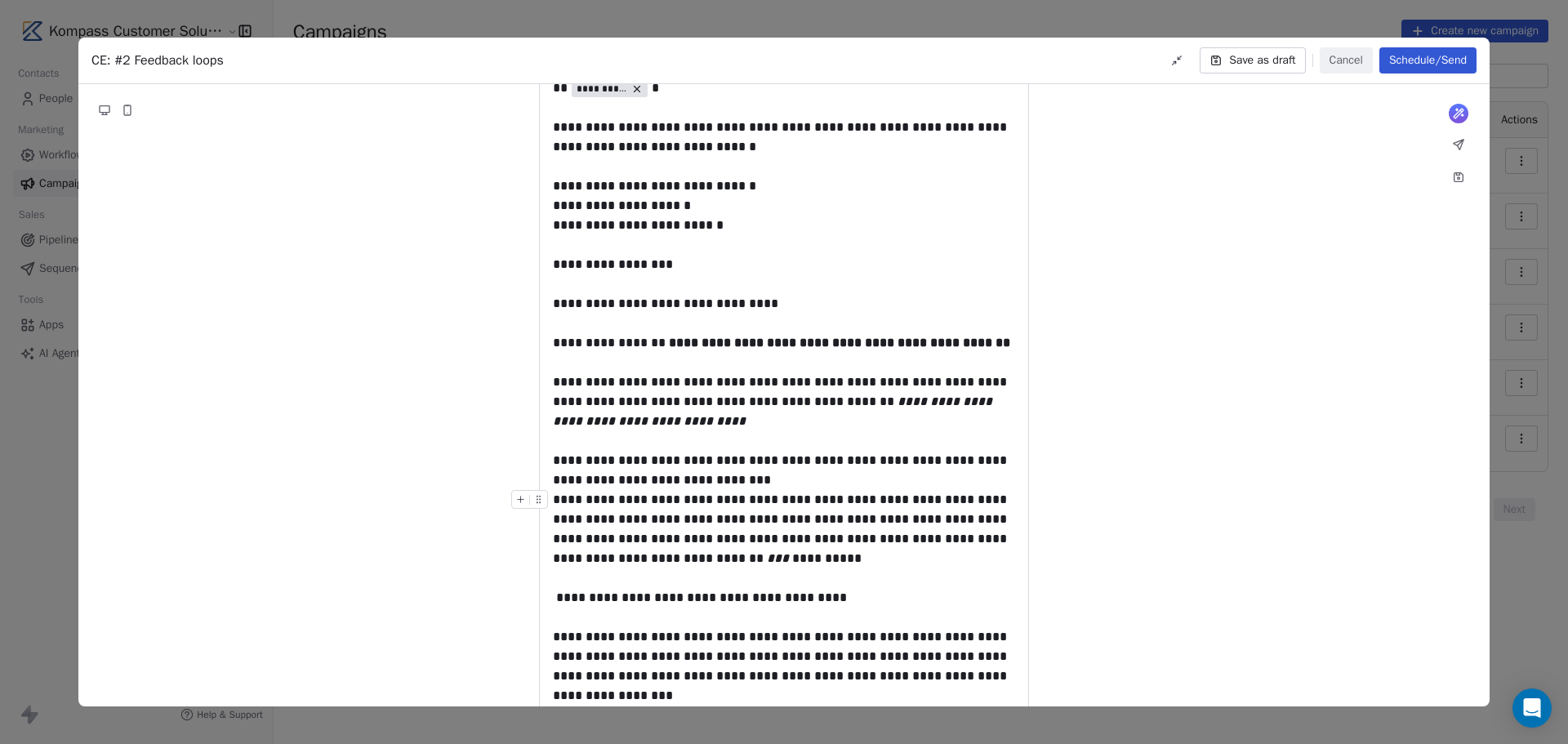 drag, startPoint x: 676, startPoint y: 521, endPoint x: 688, endPoint y: 528, distance: 13.892444 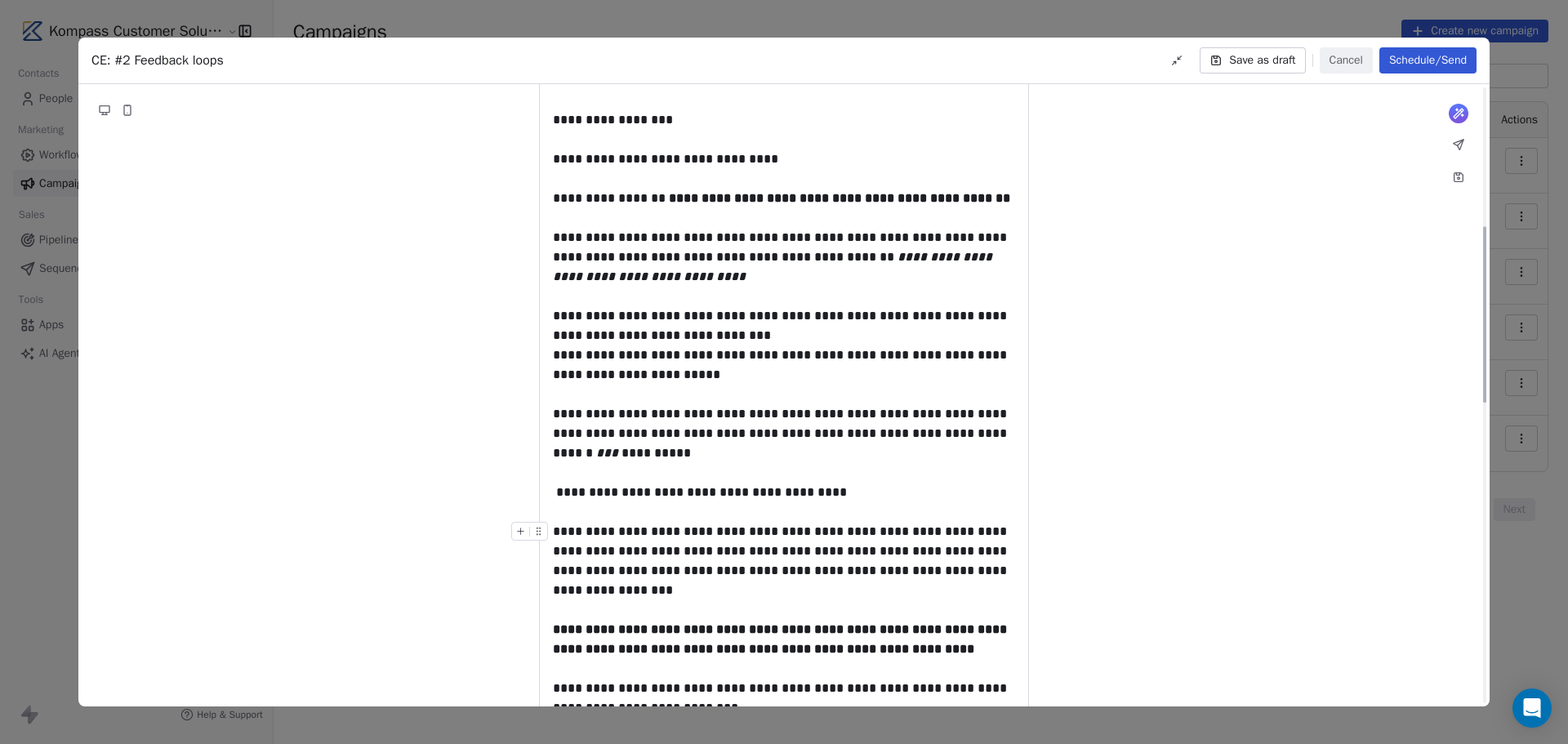 scroll, scrollTop: 490, scrollLeft: 0, axis: vertical 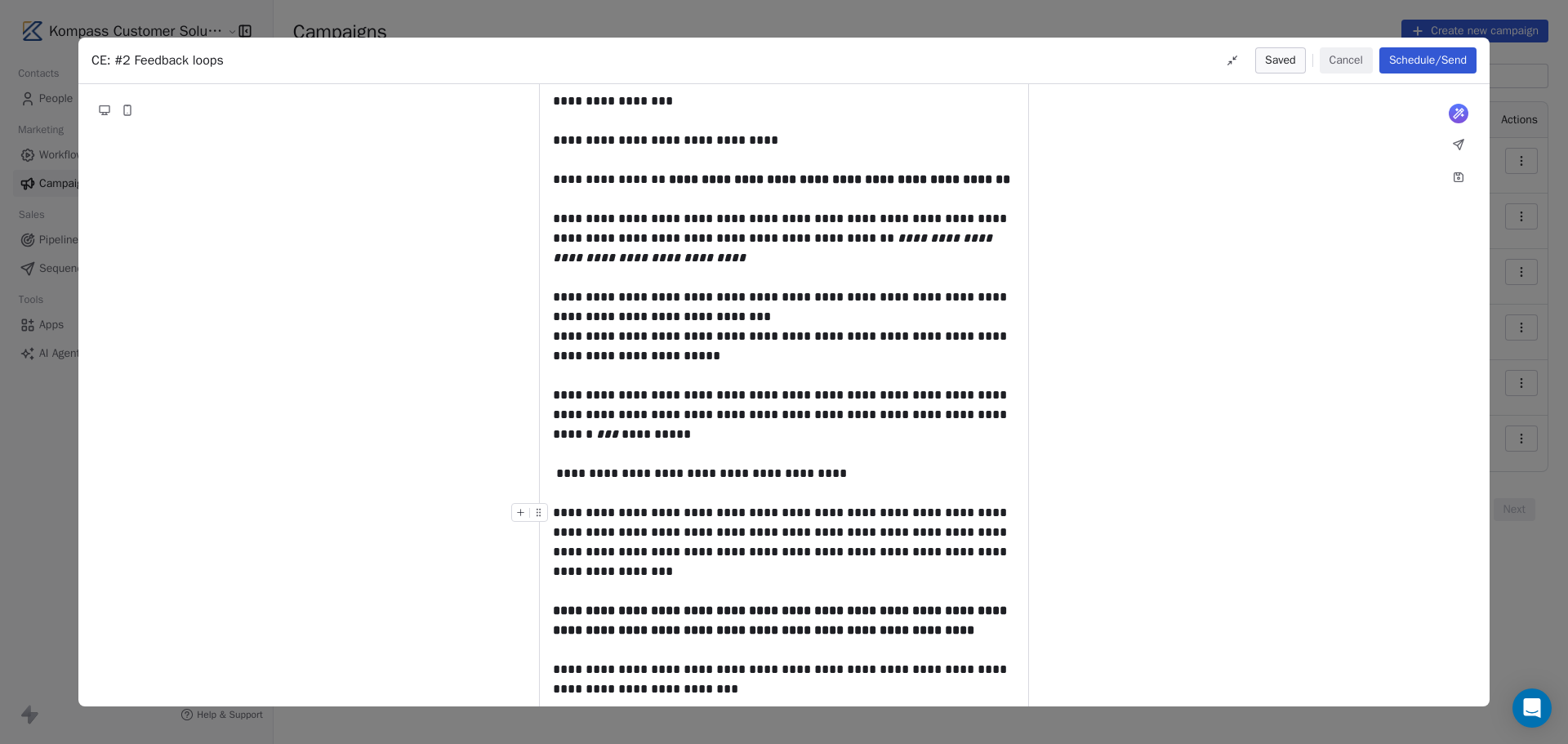 click on "**********" at bounding box center [784, 542] 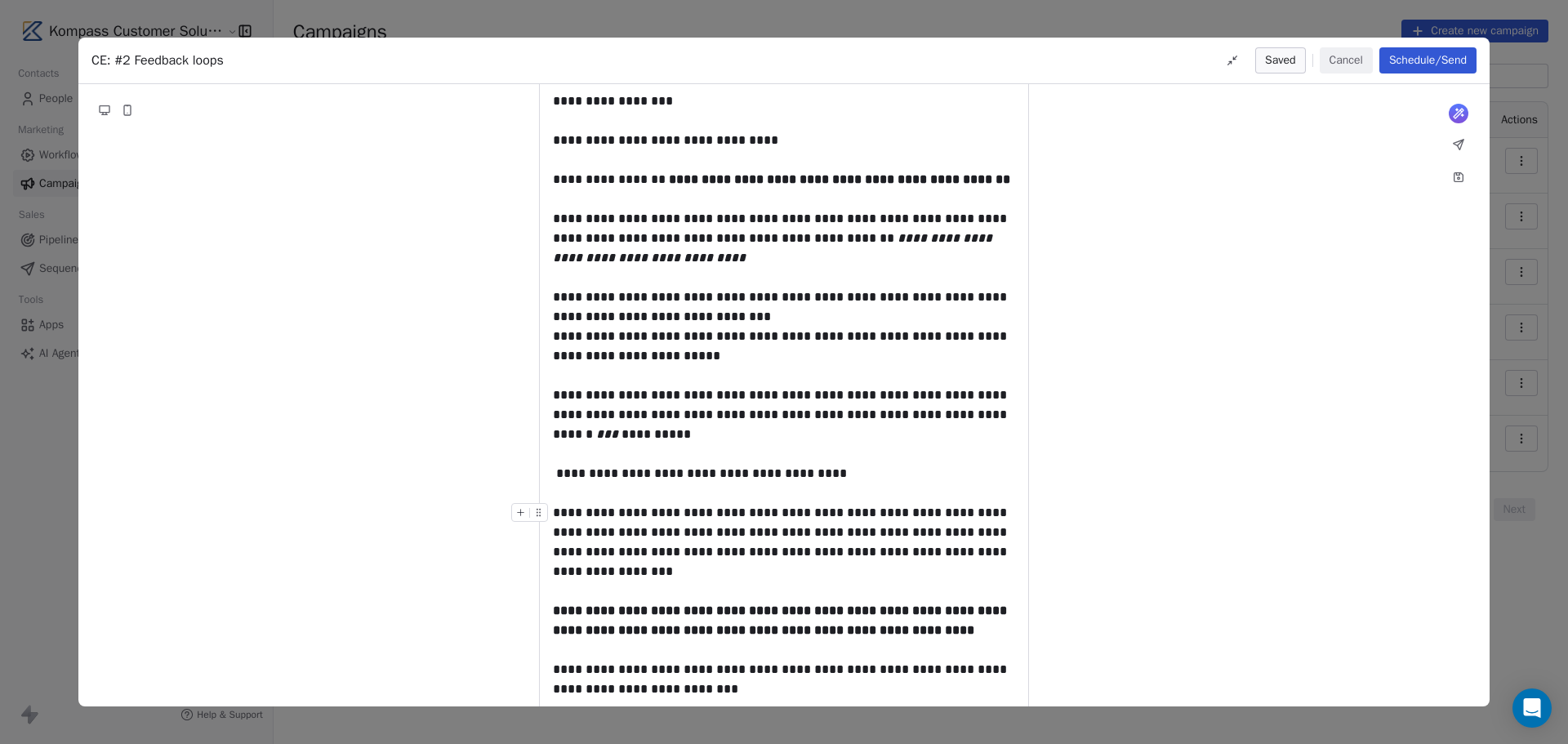 click on "**********" at bounding box center [784, 542] 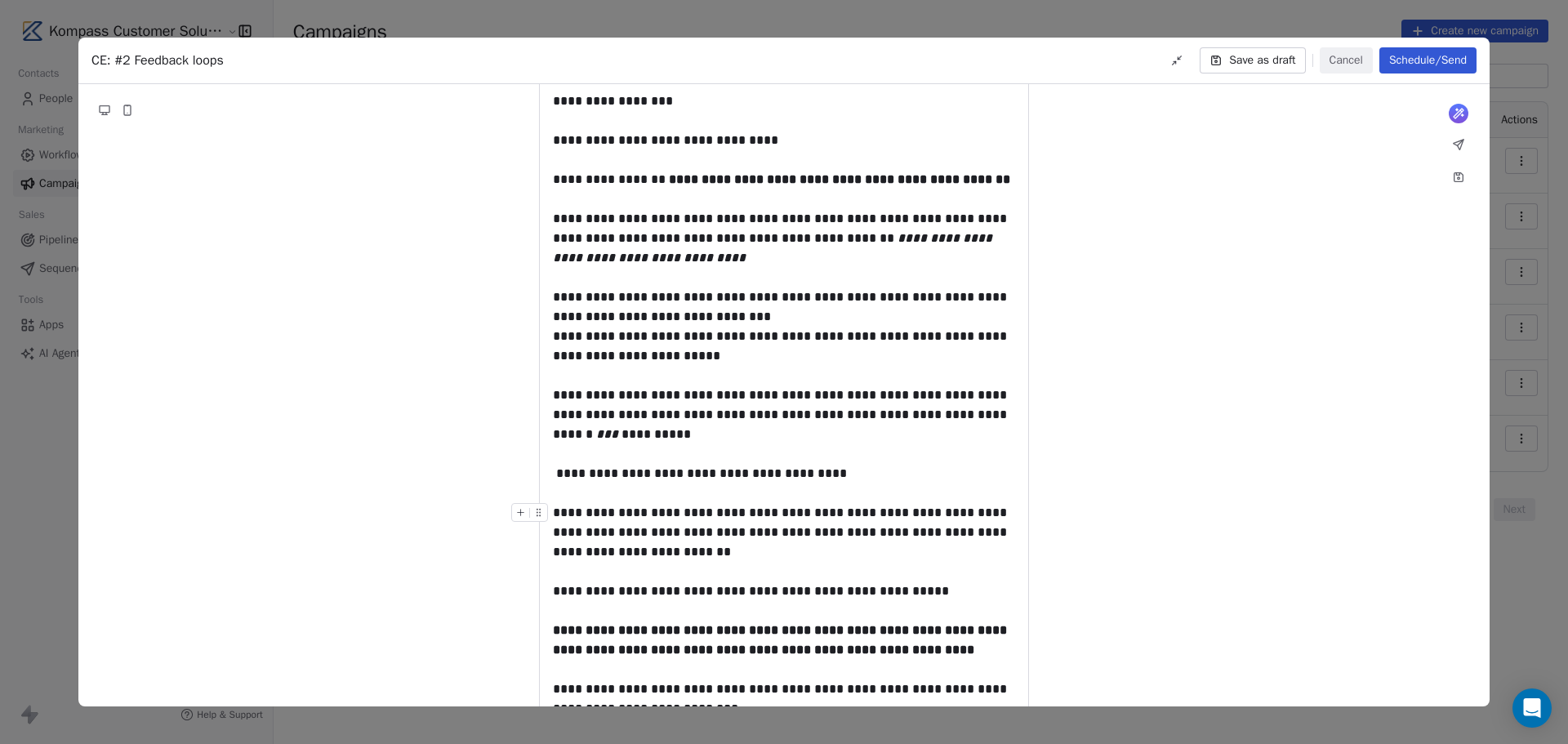 click on "**********" at bounding box center [784, 532] 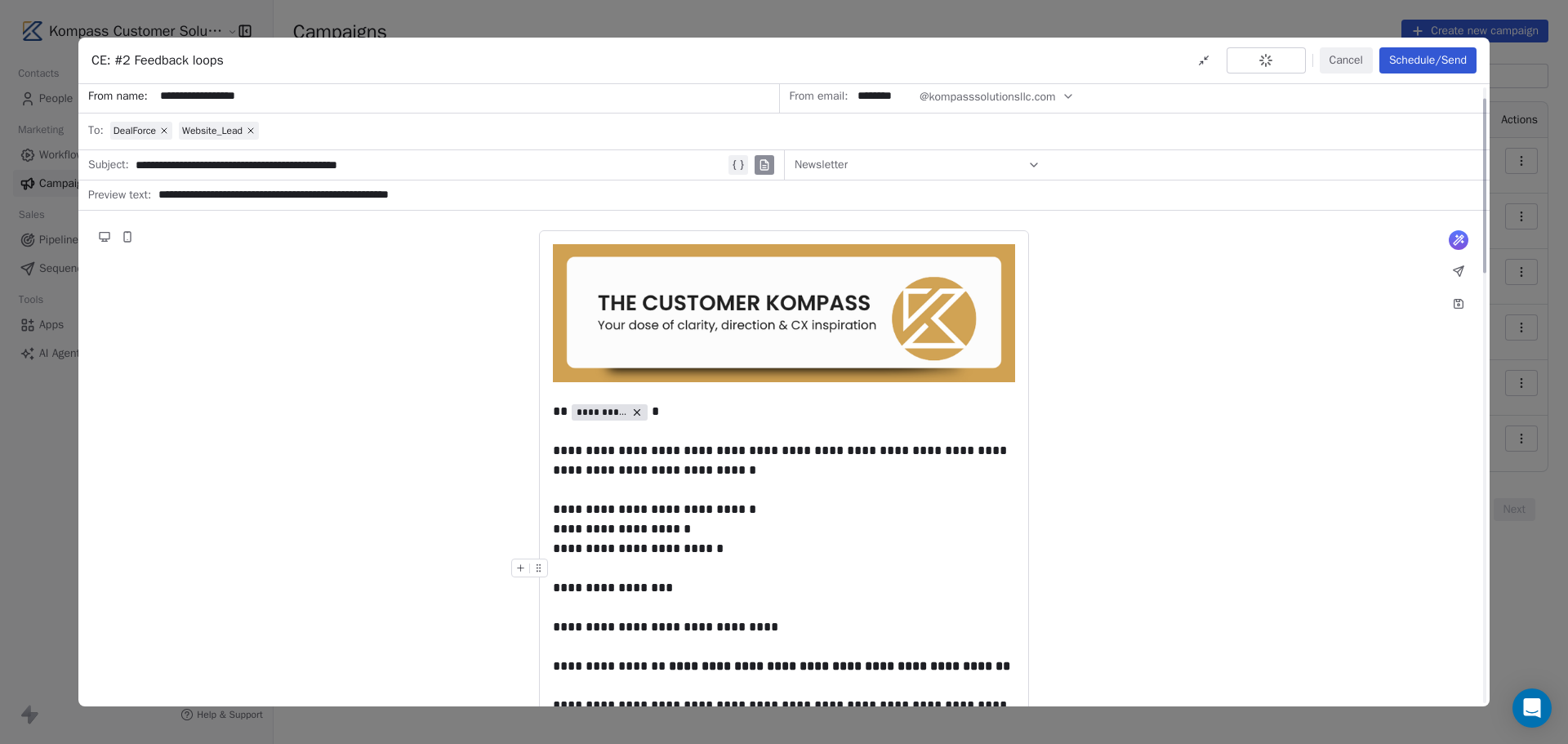 scroll, scrollTop: 0, scrollLeft: 0, axis: both 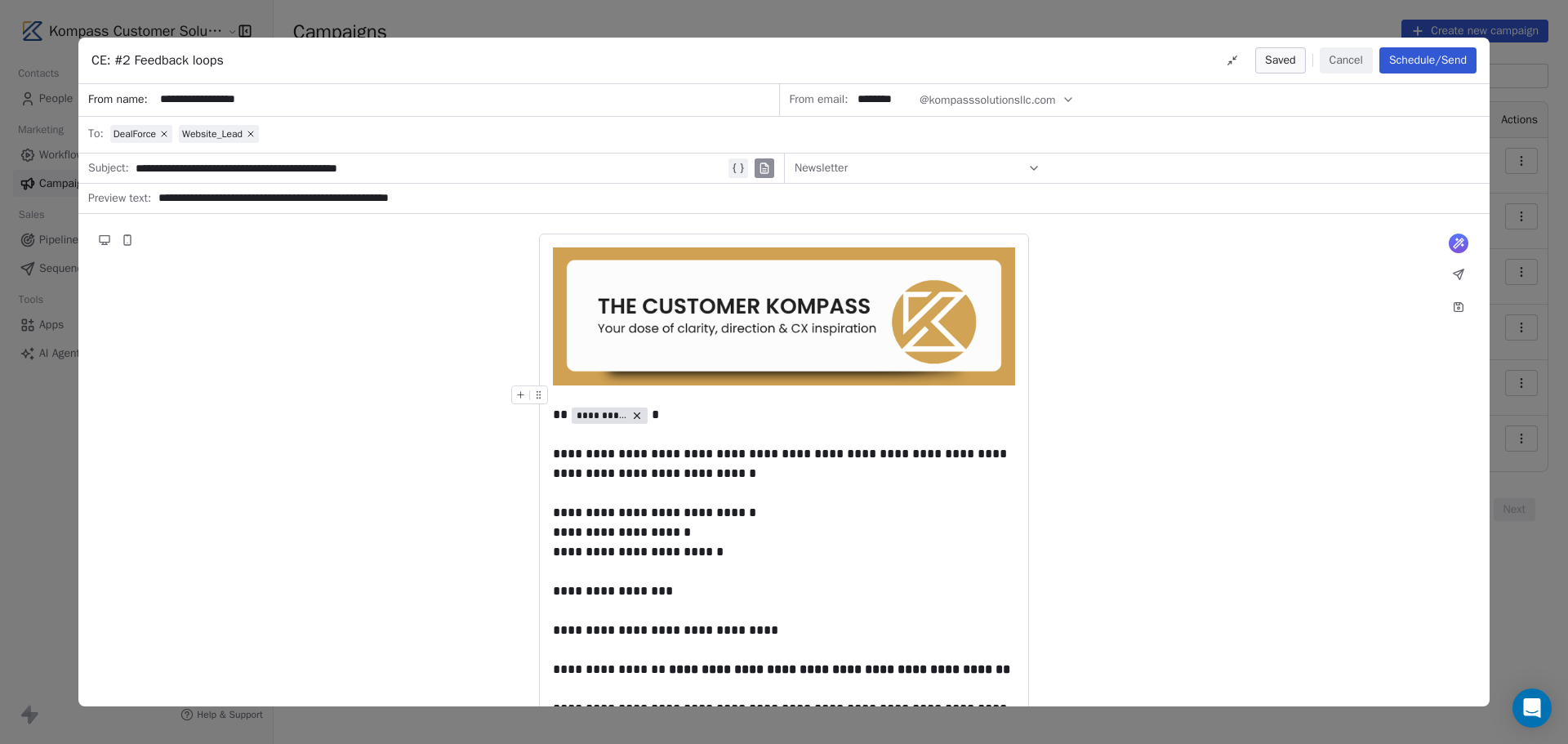 click on "Cancel" at bounding box center [1346, 60] 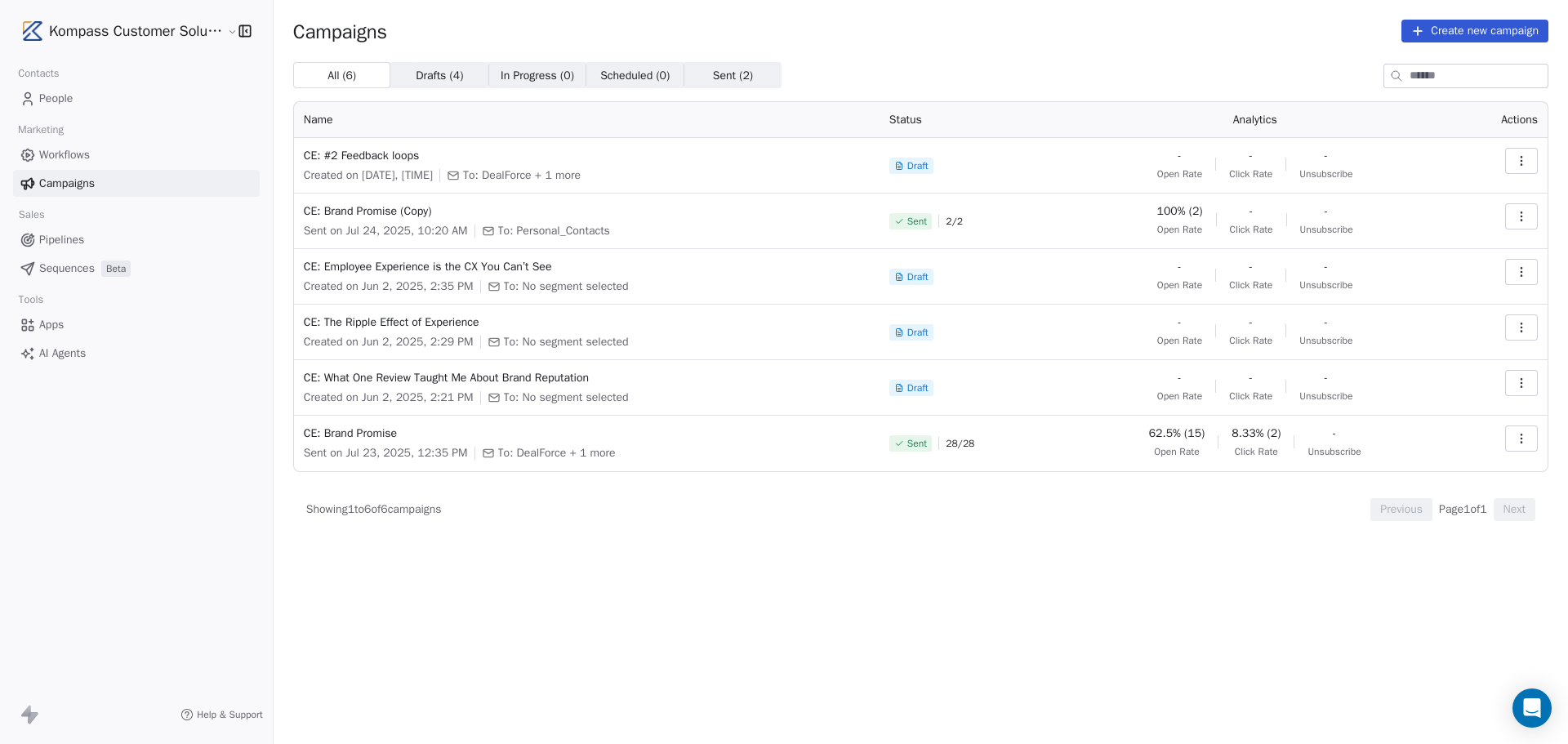 click on "People" at bounding box center [56, 98] 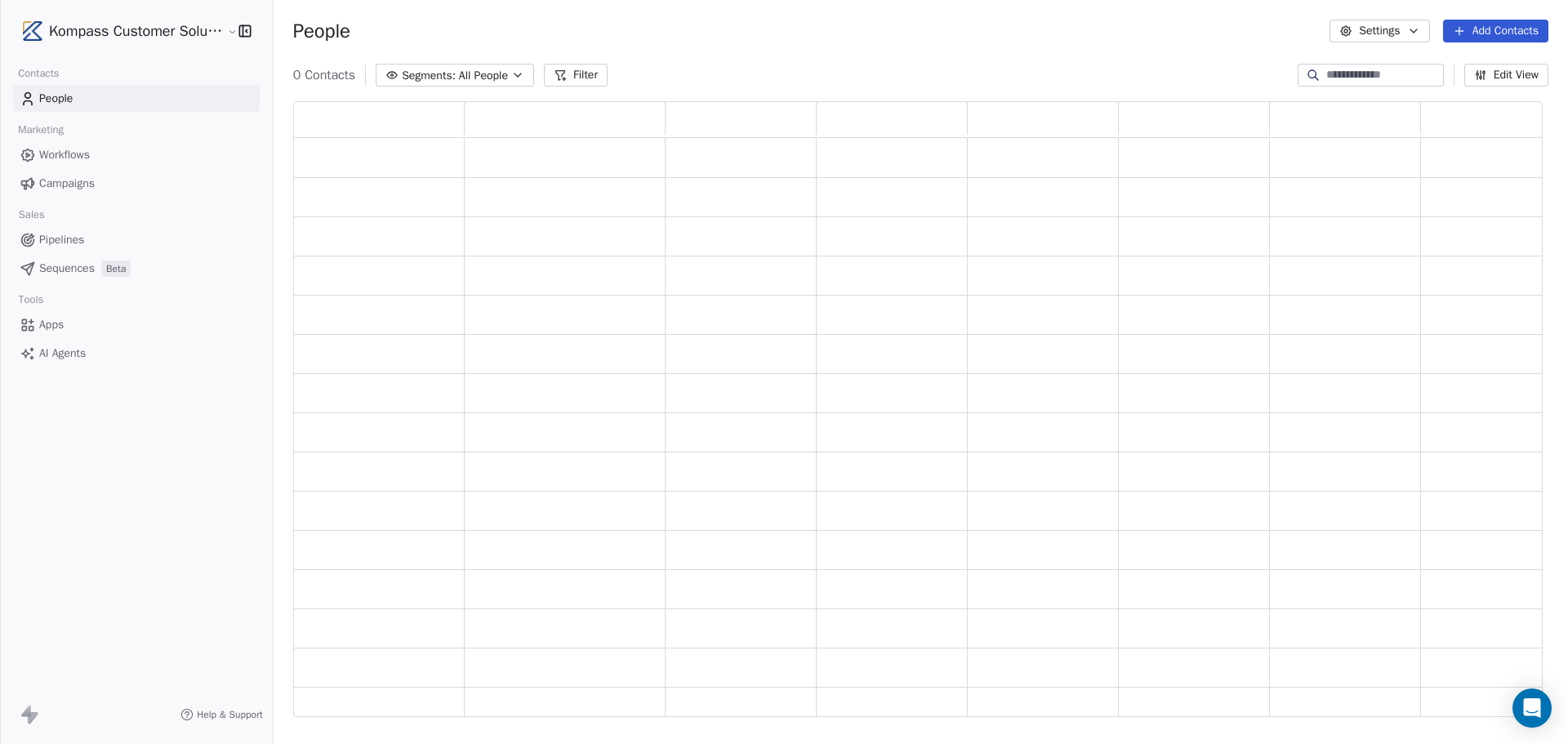 scroll, scrollTop: 13, scrollLeft: 13, axis: both 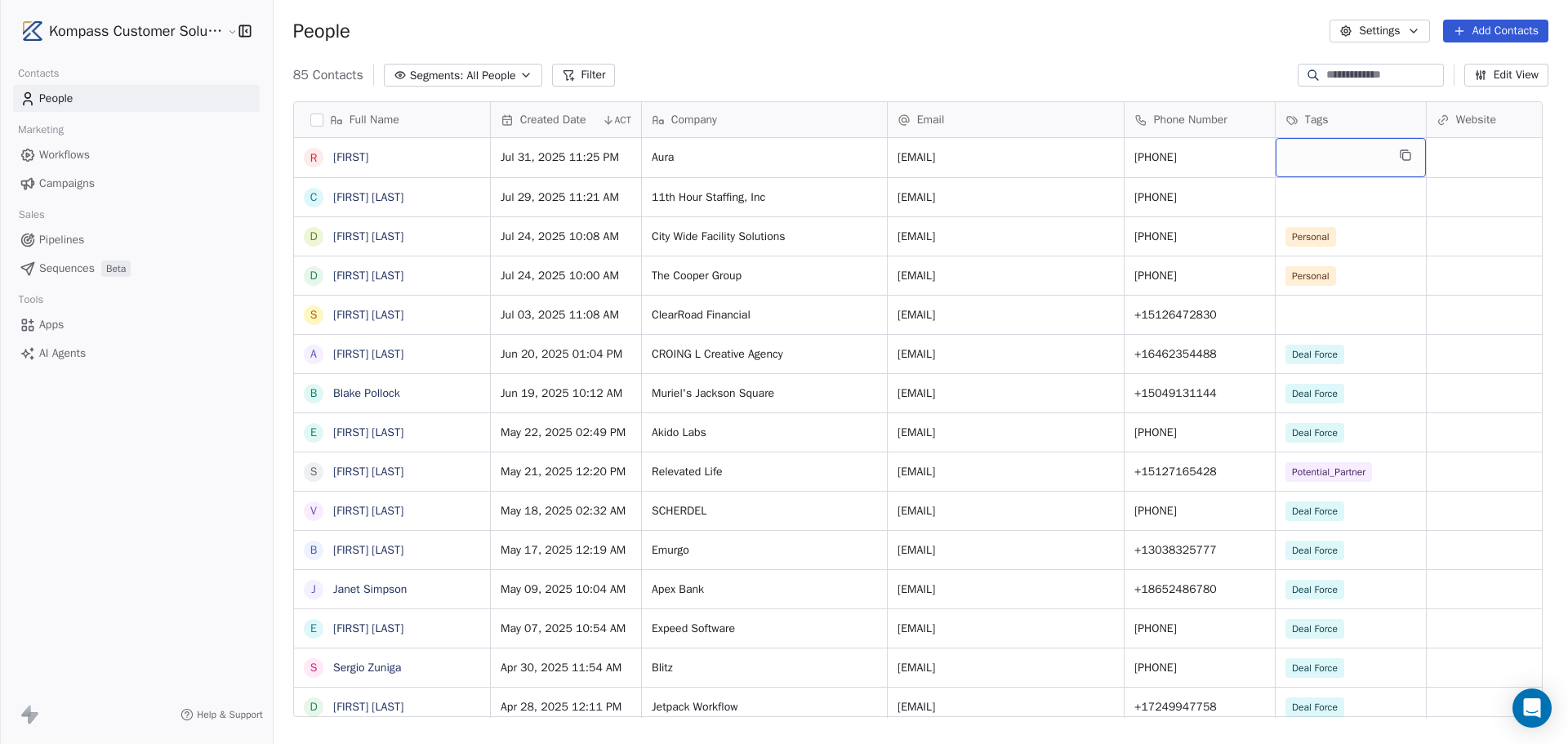 click at bounding box center (1351, 158) 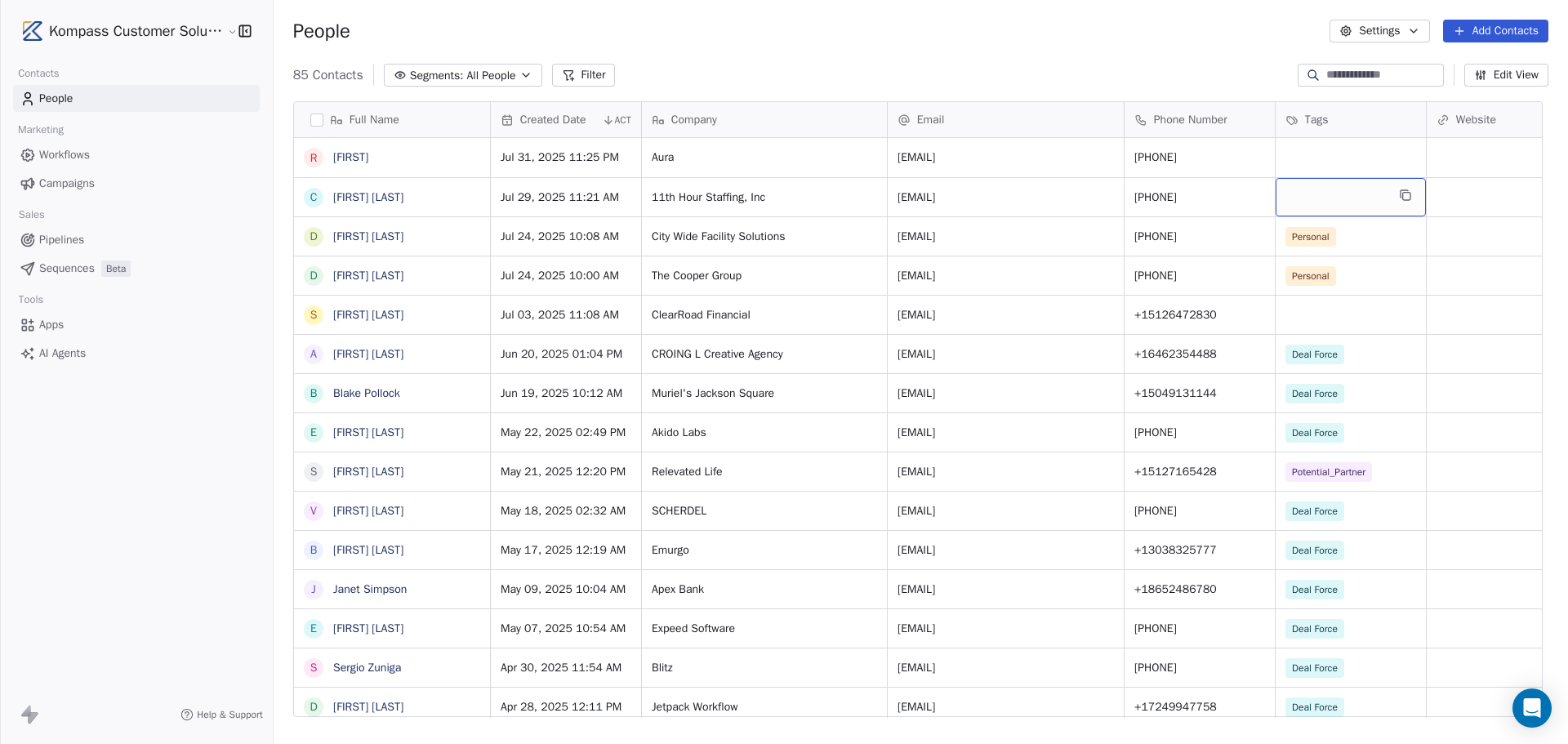 click at bounding box center (1351, 197) 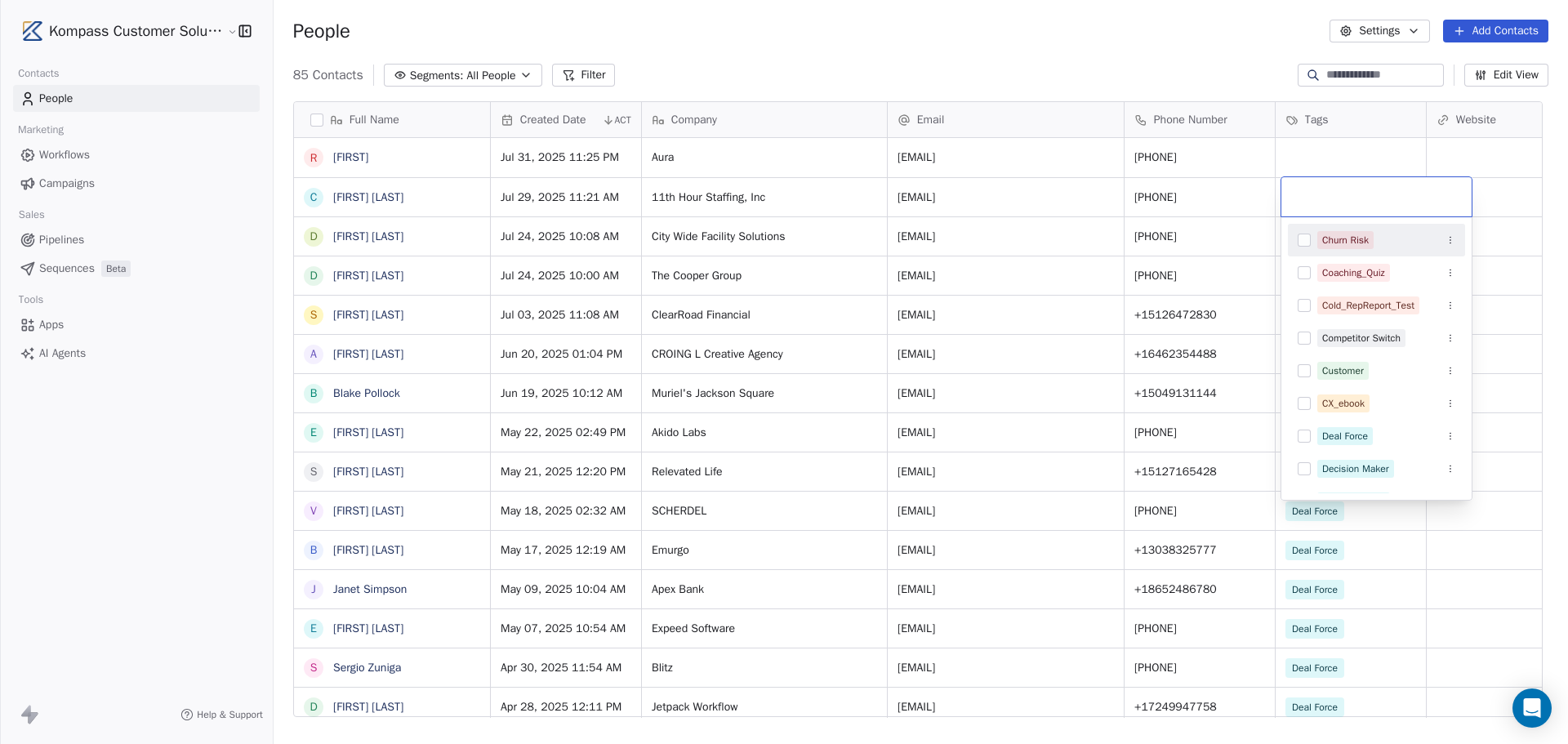 click on "[COMPANY] Contacts People Marketing Workflows Campaigns Sales Pipelines Sequences Beta Tools Apps AI Agents Help & Support People Settings Add Contacts 85 Contacts Segments: All People Filter Edit View Tag Add to Sequence Export Full Name R [FIRST] C [FIRST] [LAST] D [FIRST] [LAST] D [FIRST] [LAST] S [FIRST] [LAST] A [FIRST] [LAST] B [FIRST] [LAST] E [FIRST] [LAST] S [FIRST] [LAST] V [FIRST] [LAST] B [FIRST] [LAST] J [FIRST] [LAST] E [FIRST] [LAST] S [FIRST] [LAST] D [FIRST] [LAST] G [FIRST] [LAST] M [FIRST] [LAST] K [FIRST] [LAST] P [FIRST] [LAST] M [FIRST] [LAST] J [FIRST] [LAST] P [FIRST] [LAST] S [FIRST] [LAST] T [FIRST] [LAST] K [FIRST] [LAST] D [FIRST] [LAST] D [FIRST] [LAST] K [FIRST] [LAST] [LAST] D [FIRST] [LAST] B [FIRST] [LAST] M [FIRST] [LAST] V [FIRST] [LAST] A [FIRST] [LAST] M [FIRST] [LAST] W [LAST], [FIRST] Created Date ACT Company Email Phone Number Tags Website Job Title Status Contact Source [DATE] [TIME] Aura [EMAIL] [PHONE] [DATE] [TIME] [COMPANY] [PHONE]" at bounding box center (784, 494) 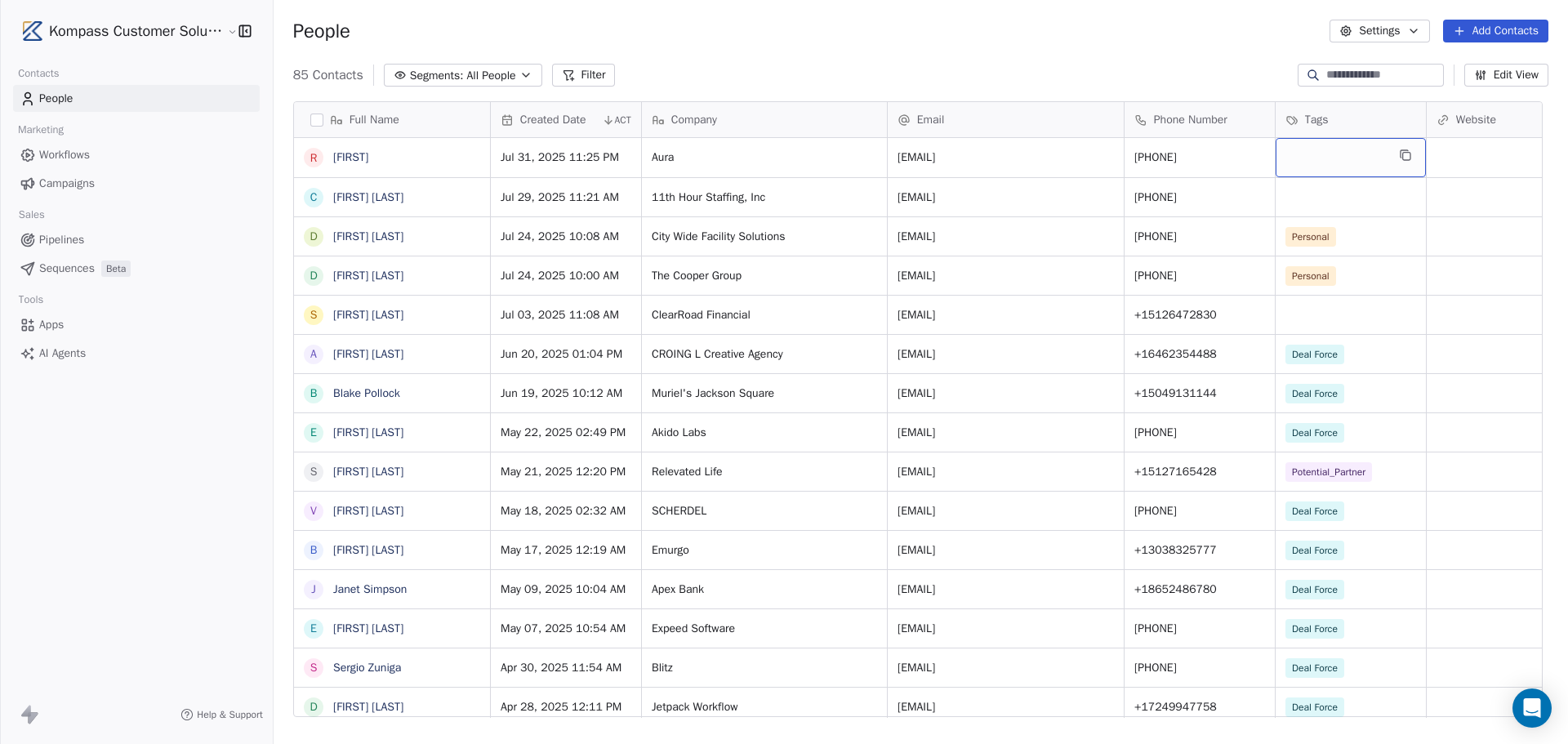 click at bounding box center (1351, 158) 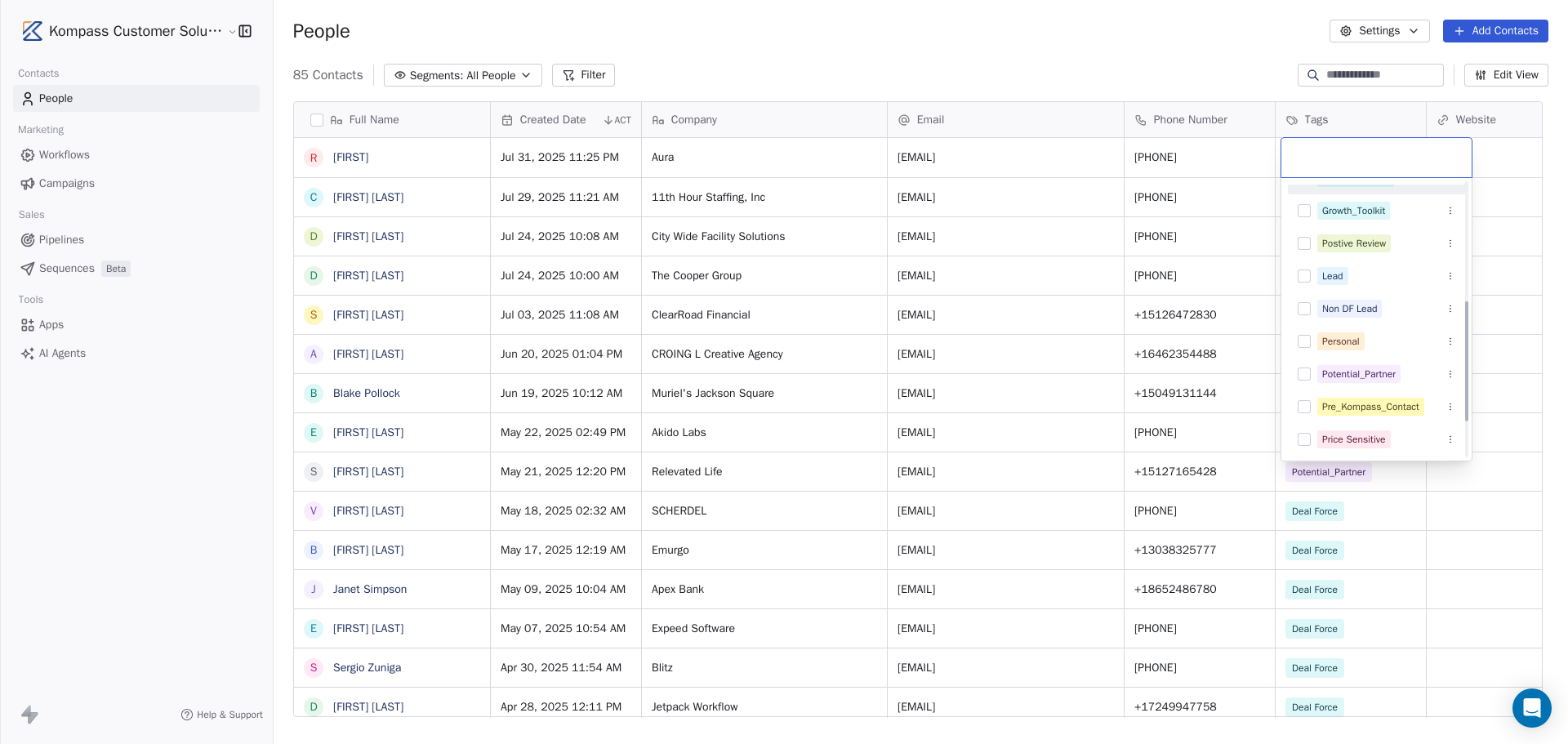 scroll, scrollTop: 270, scrollLeft: 0, axis: vertical 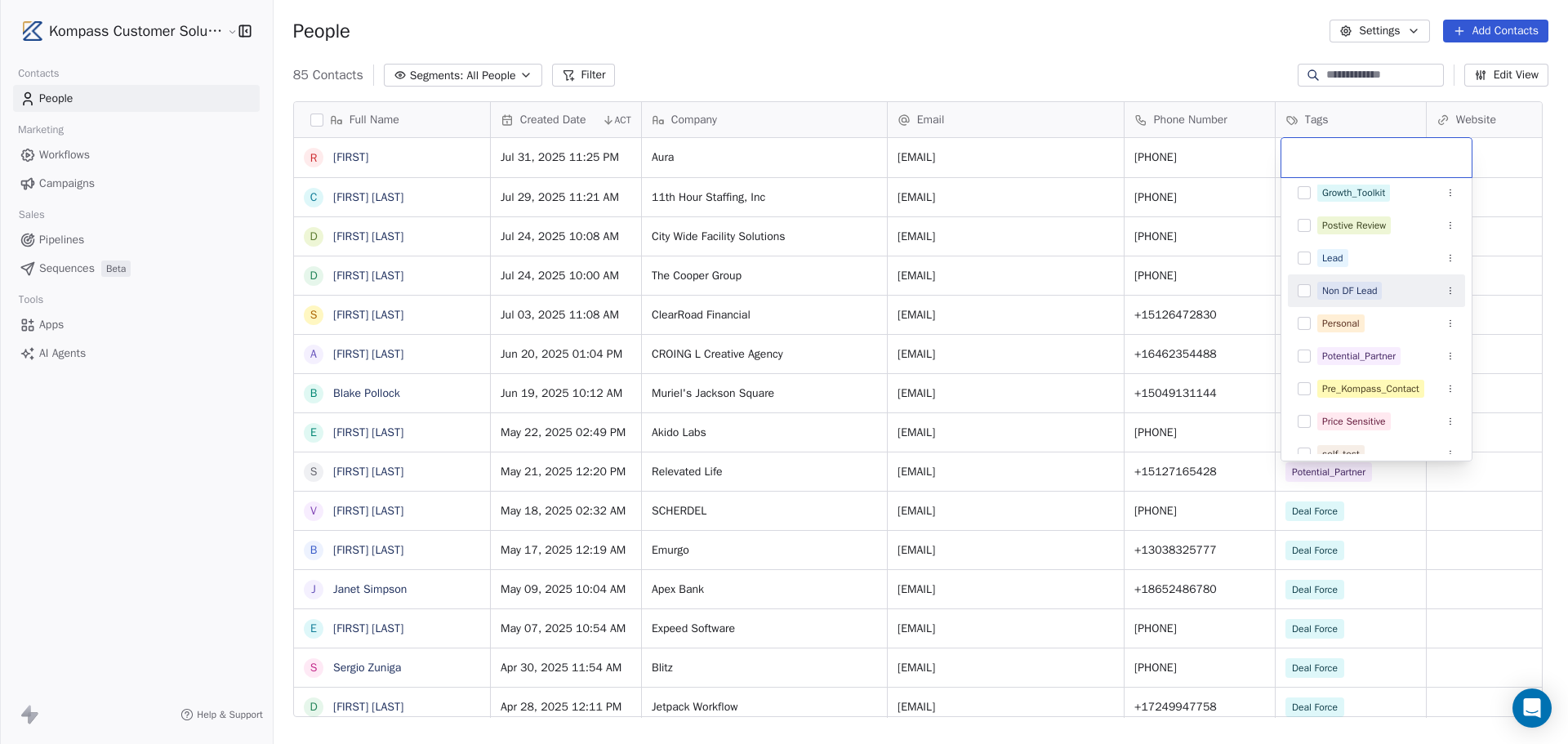click on "[COMPANY] Contacts People Marketing Workflows Campaigns Sales Pipelines Sequences Beta Tools Apps AI Agents Help & Support People Settings Add Contacts 85 Contacts Segments: All People Filter Edit View Tag Add to Sequence Export Full Name R [FIRST] C [FIRST] [LAST] D [FIRST] [LAST] D [FIRST] [LAST] S [FIRST] [LAST] A [FIRST] [LAST] B [FIRST] [LAST] E [FIRST] [LAST] S [FIRST] [LAST] V [FIRST] [LAST] B [FIRST] [LAST] J [FIRST] [LAST] E [FIRST] [LAST] S [FIRST] [LAST] D [FIRST] [LAST] G [FIRST] [LAST] M [FIRST] [LAST] K [FIRST] [LAST] P [FIRST] [LAST] M [FIRST] [LAST] J [FIRST] [LAST] P [FIRST] [LAST] S [FIRST] [LAST] T [FIRST] [LAST] K [FIRST] [LAST] D [FIRST] [LAST] D [FIRST] [LAST] K [FIRST] [LAST] [LAST] D [FIRST] [LAST] B [FIRST] [LAST] M [FIRST] [LAST] V [FIRST] [LAST] A [FIRST] [LAST] M [FIRST] [LAST] W [LAST], [FIRST] Created Date ACT Company Email Phone Number Tags Website Job Title Status Contact Source [DATE] [TIME] Aura [EMAIL] [PHONE] [DATE] [TIME] [COMPANY] [PHONE]" at bounding box center (784, 494) 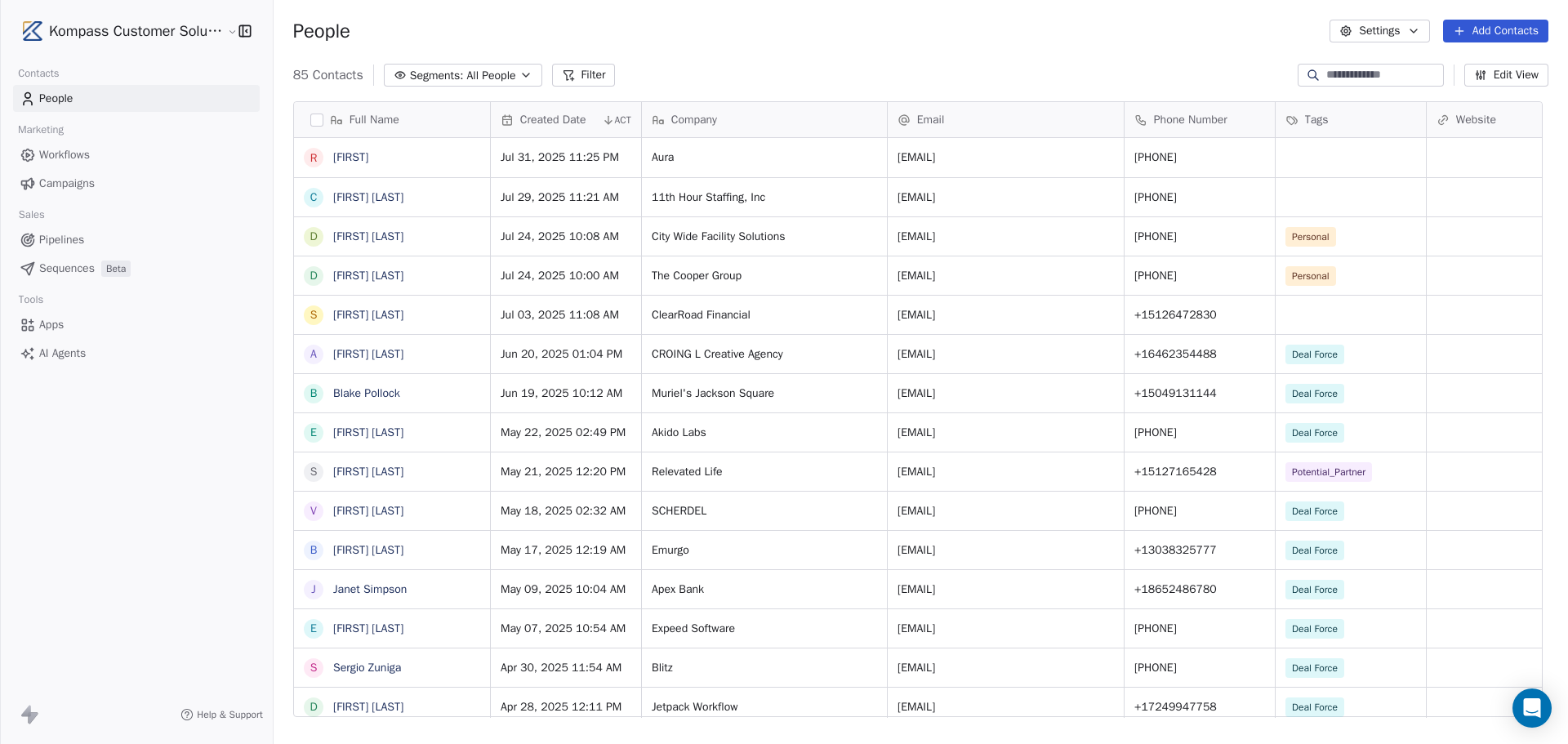 click 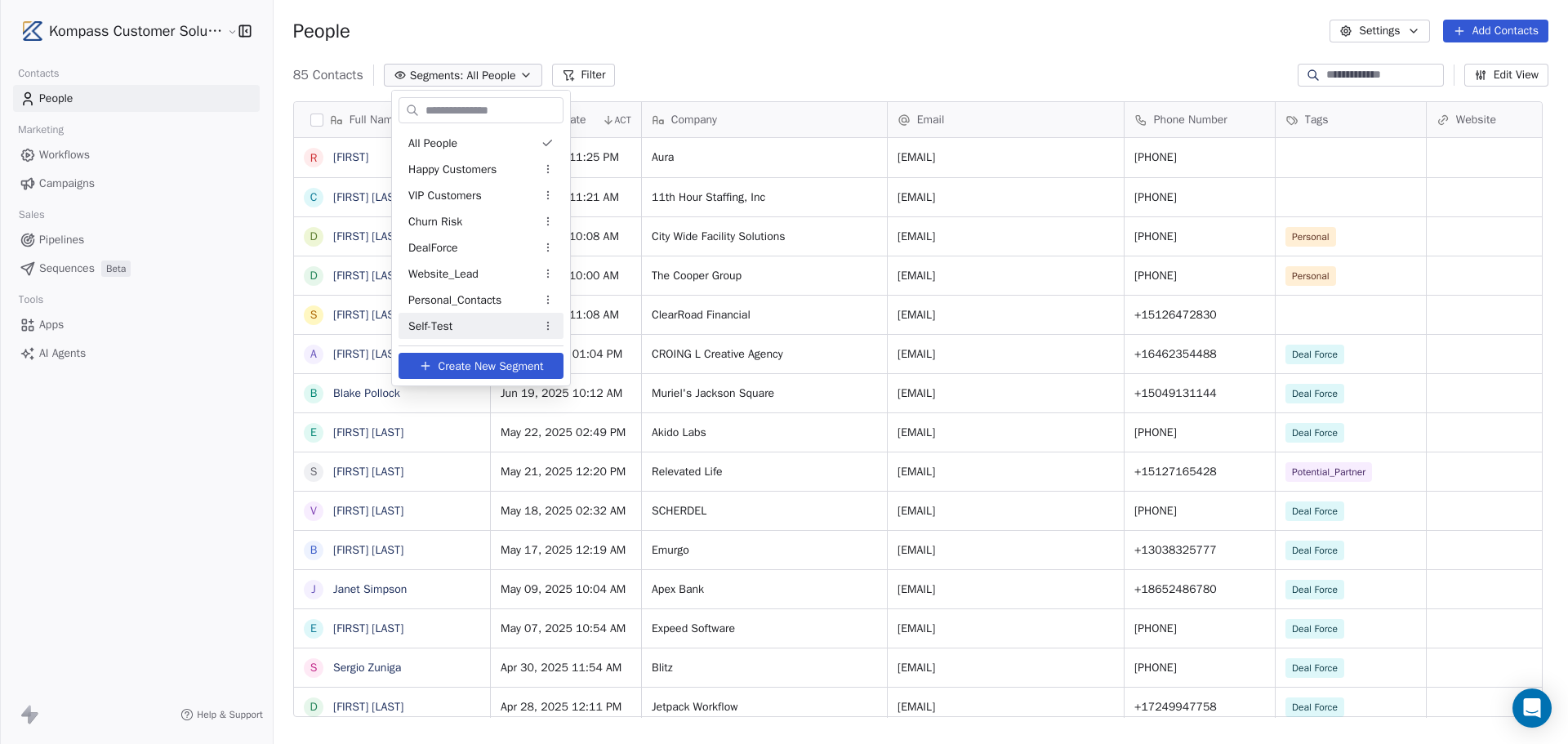 click on "Create New Segment" at bounding box center [491, 366] 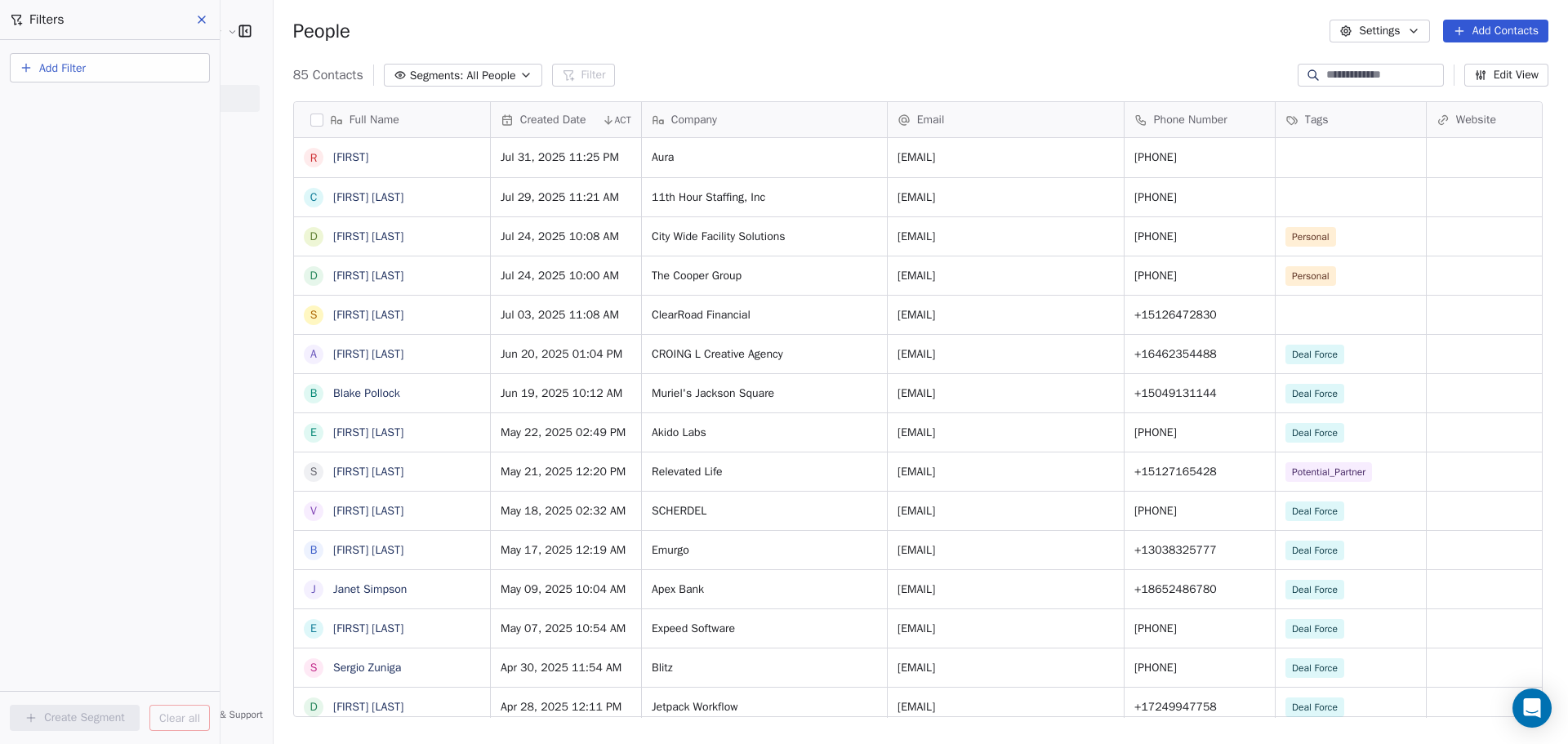 click on "Add Filter" at bounding box center (62, 68) 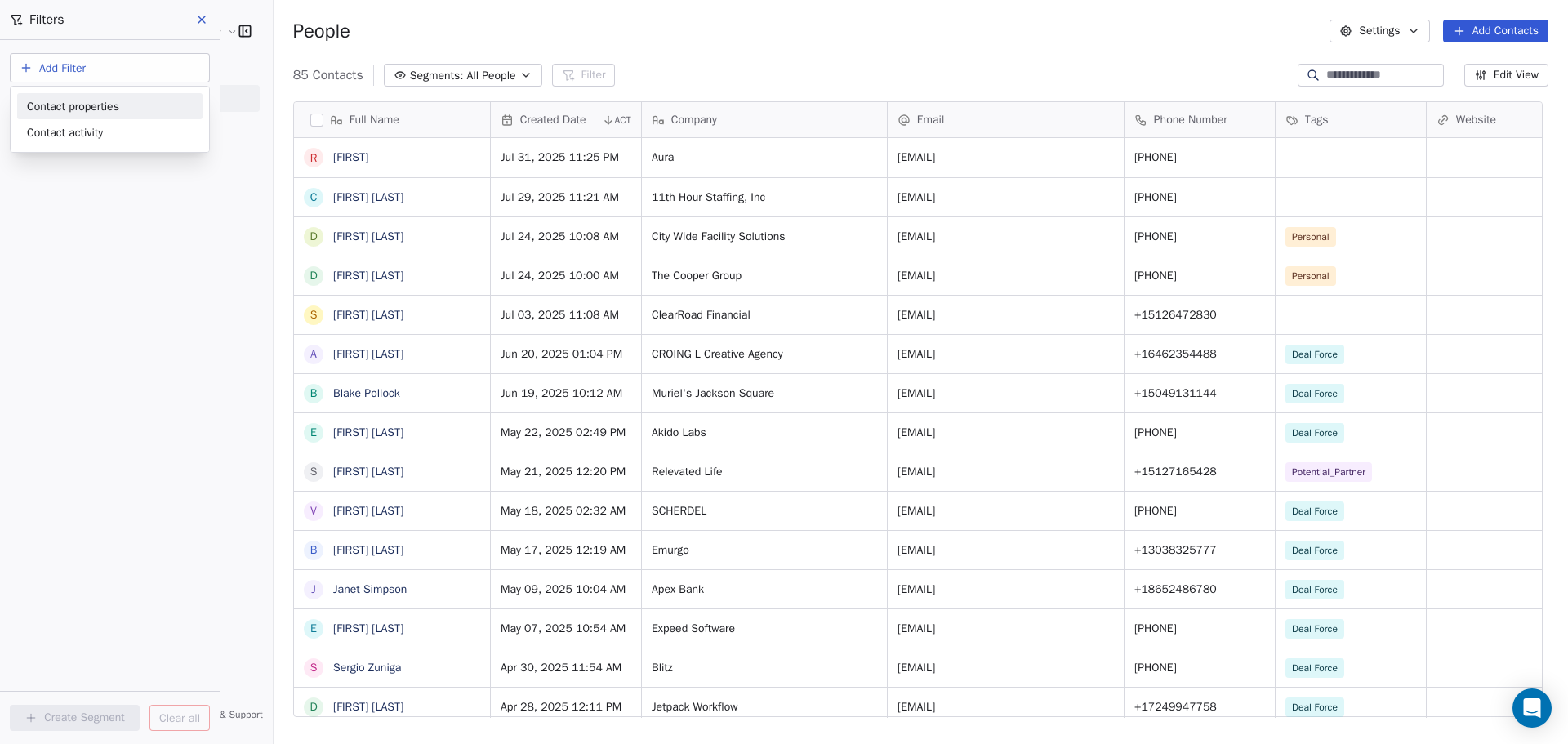 click on "Contact properties" at bounding box center (73, 106) 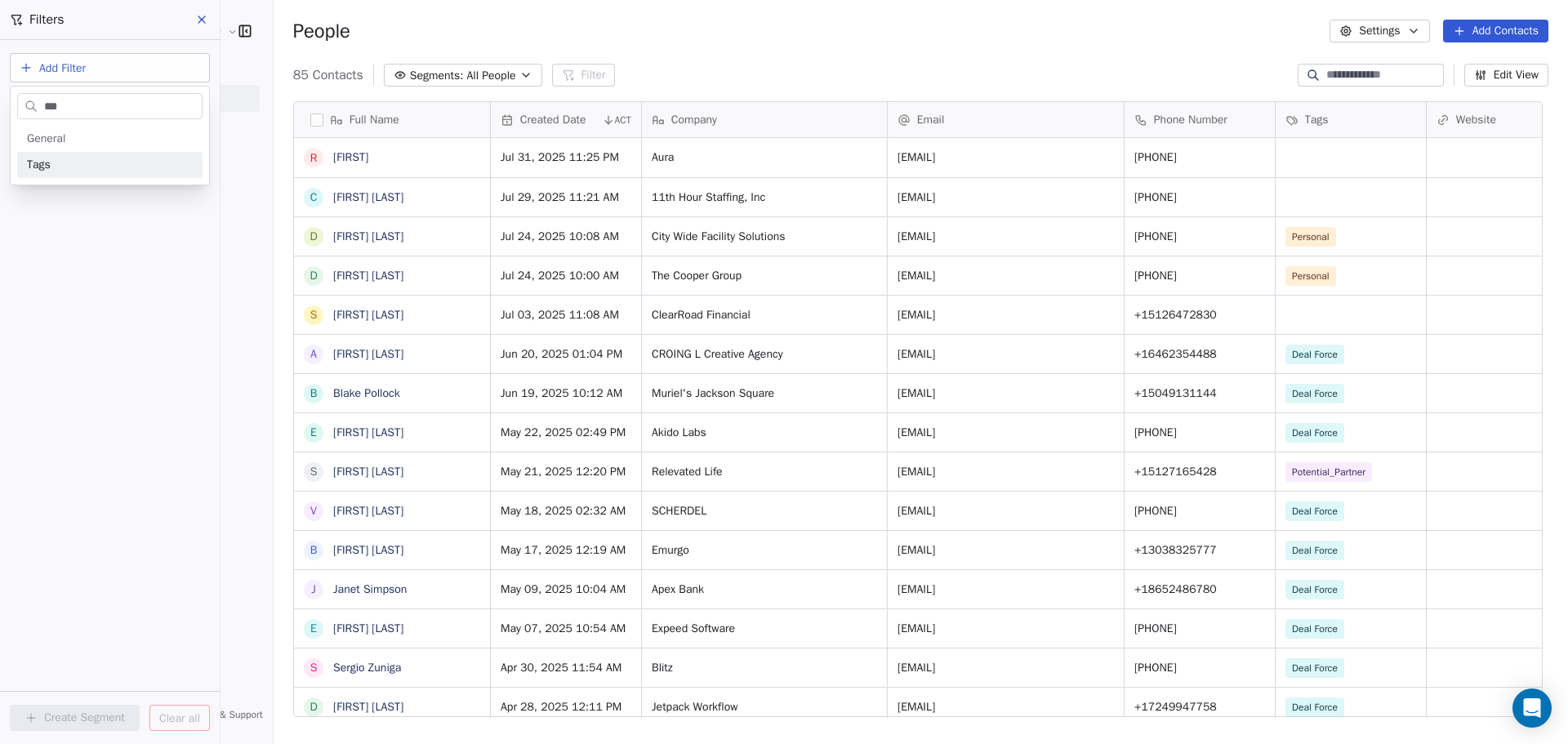 type on "***" 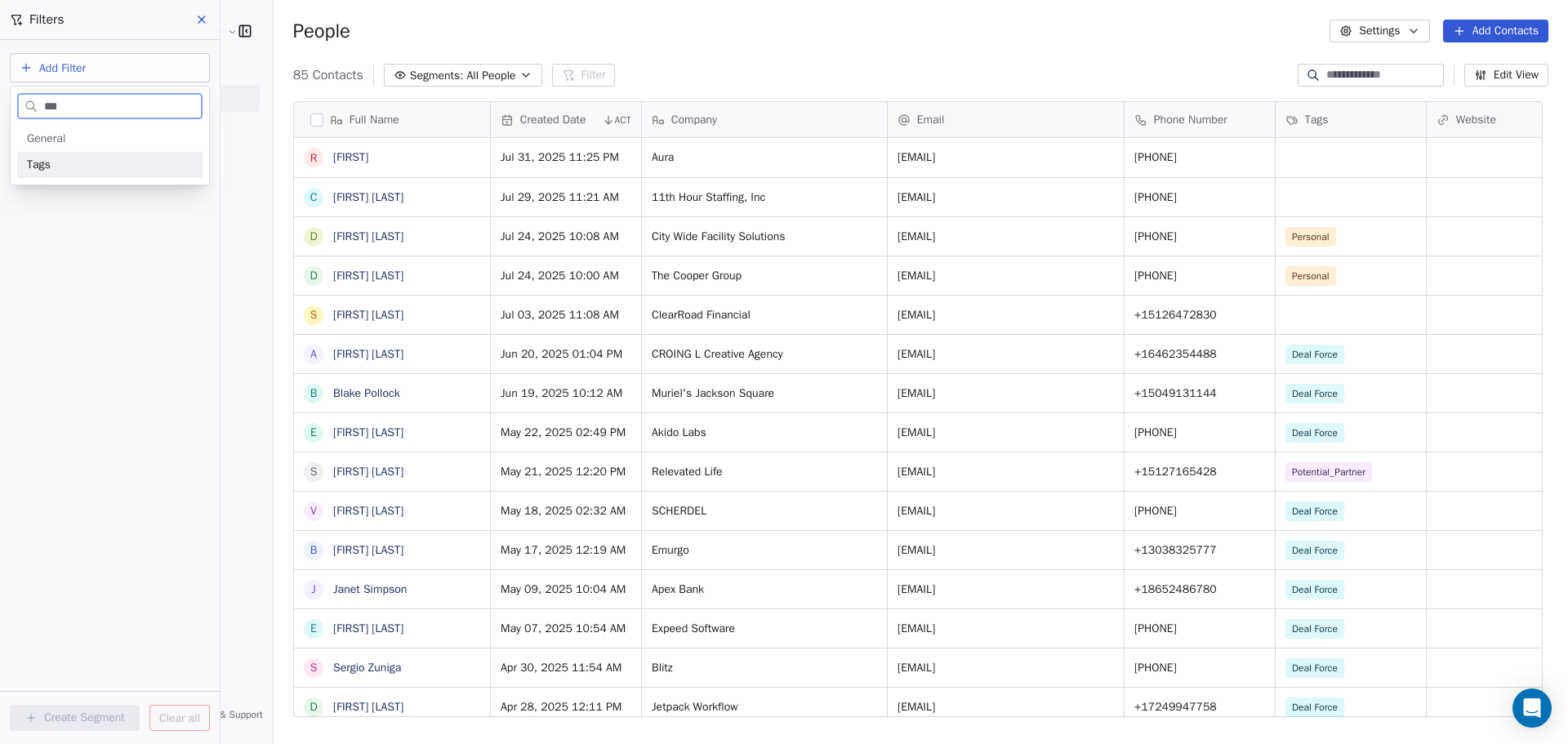 click on "Tags" at bounding box center (109, 165) 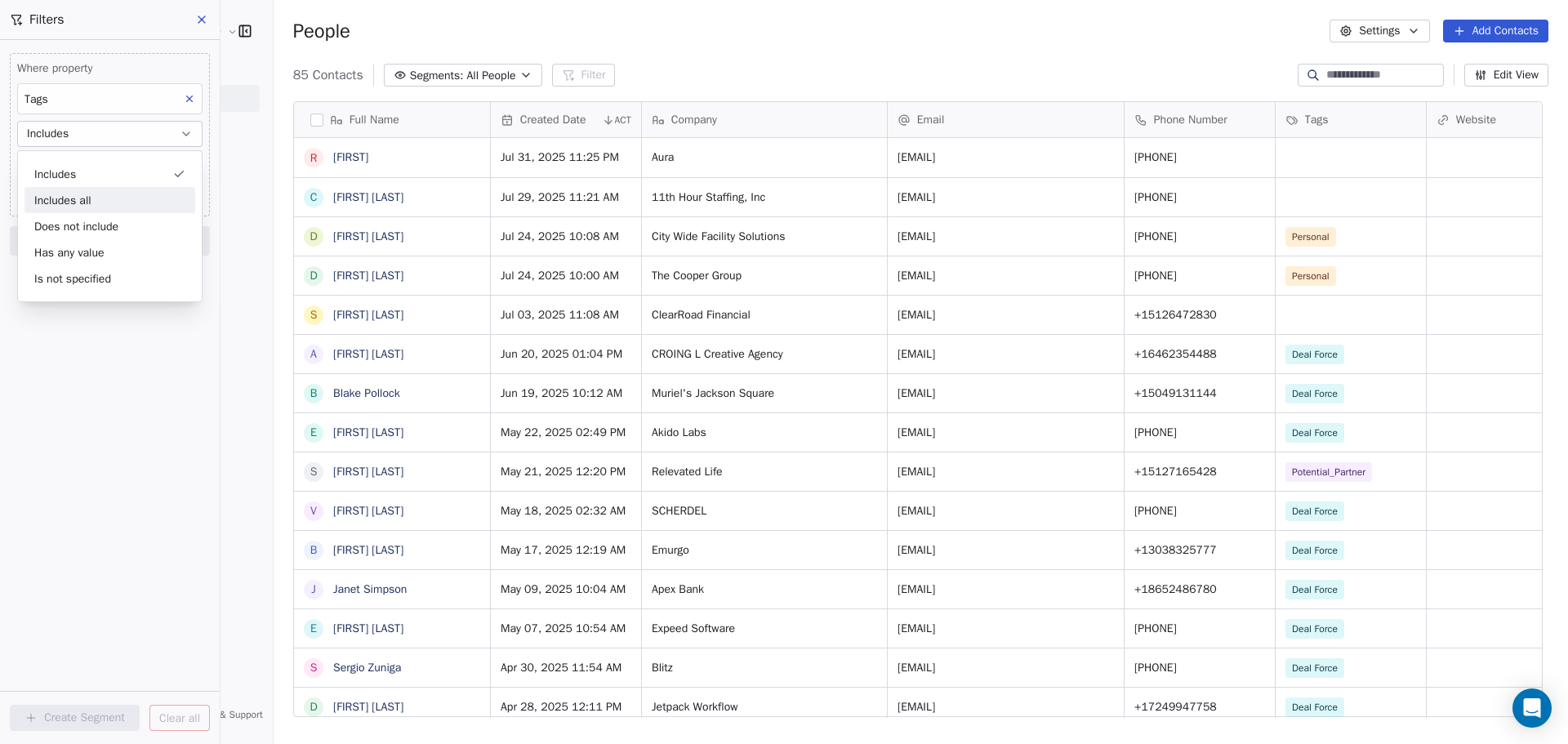 click on "Includes all" at bounding box center (109, 200) 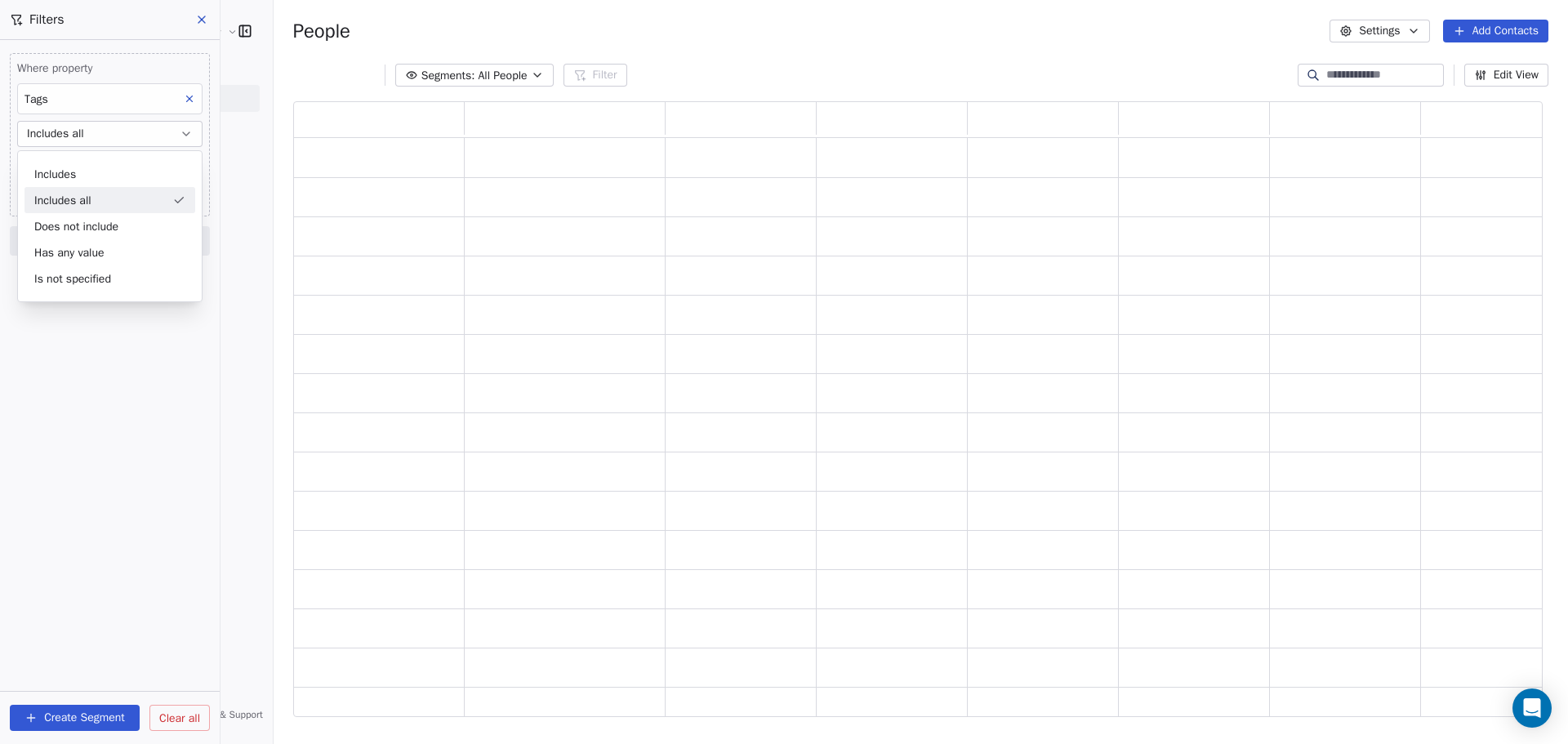 scroll, scrollTop: 13, scrollLeft: 13, axis: both 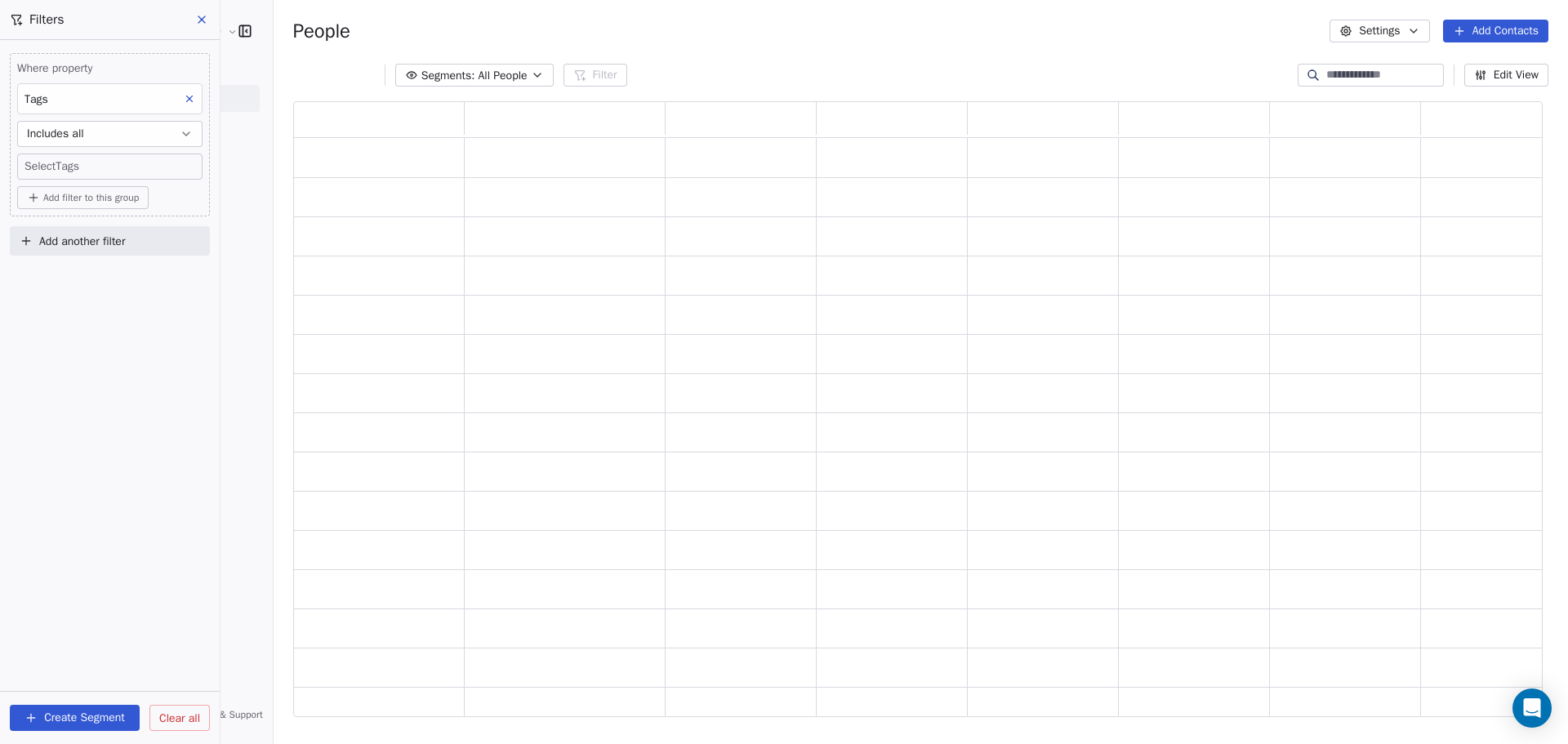 click on "Kompass Customer Solutions LLC Contacts People Marketing Workflows Campaigns Sales Pipelines Sequences Beta Tools Apps AI Agents Help & Support Filters Where property   Tags   Includes all Select  Tags Add filter to this group Add another filter  Create Segment Clear all People Settings  Add Contacts Segments: All People Filter  Edit View Tag Add to Sequence Export" at bounding box center [784, 494] 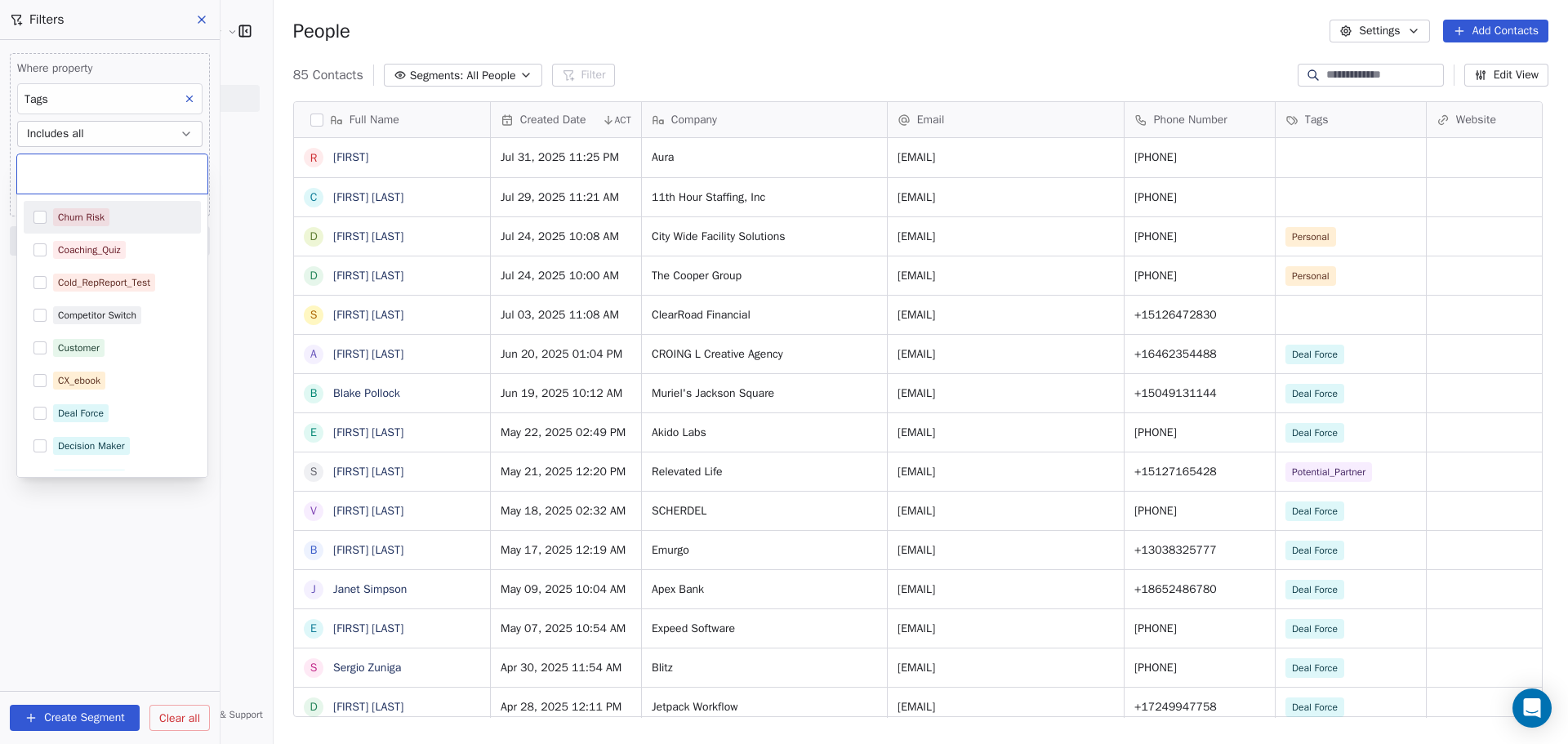 type on "*" 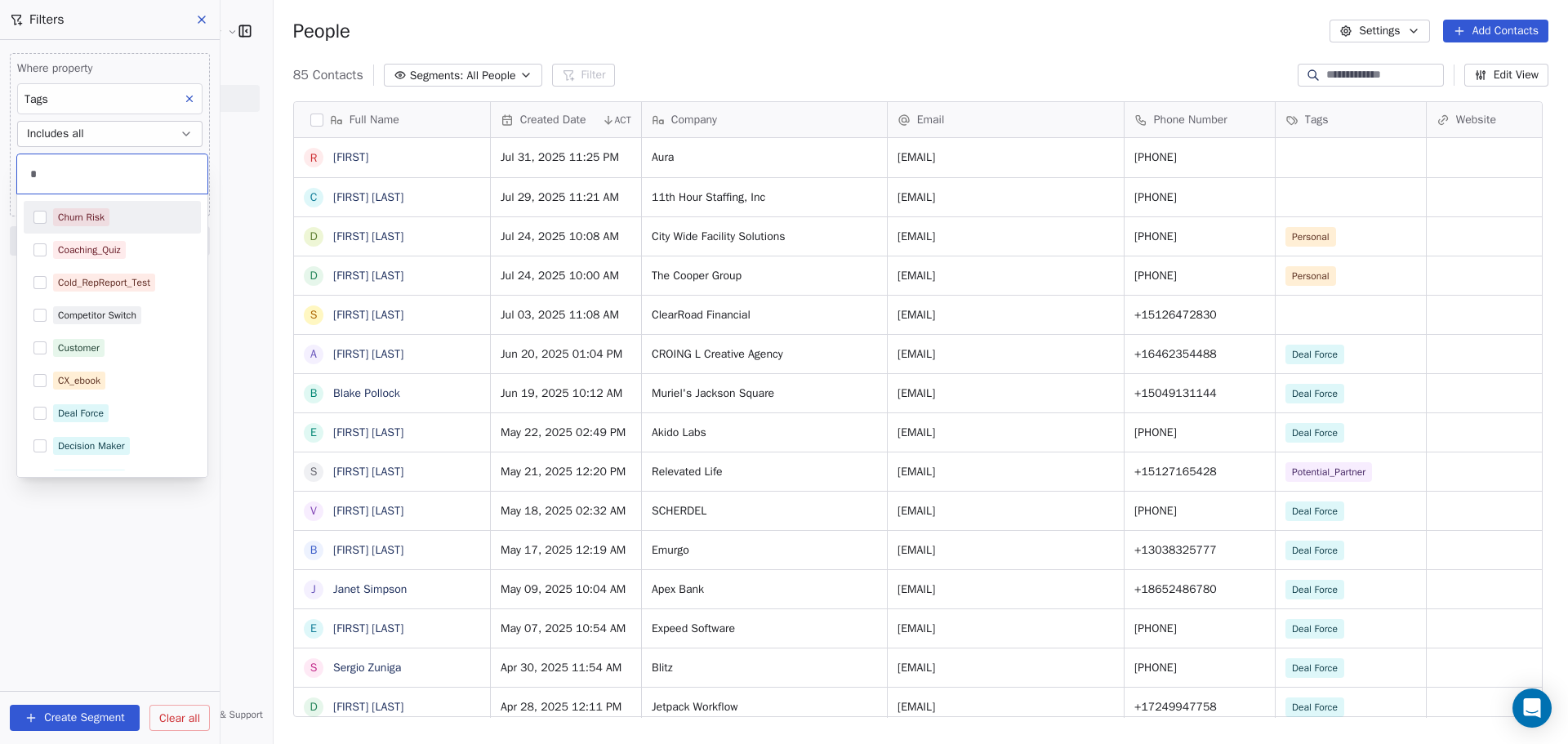 scroll, scrollTop: 13, scrollLeft: 13, axis: both 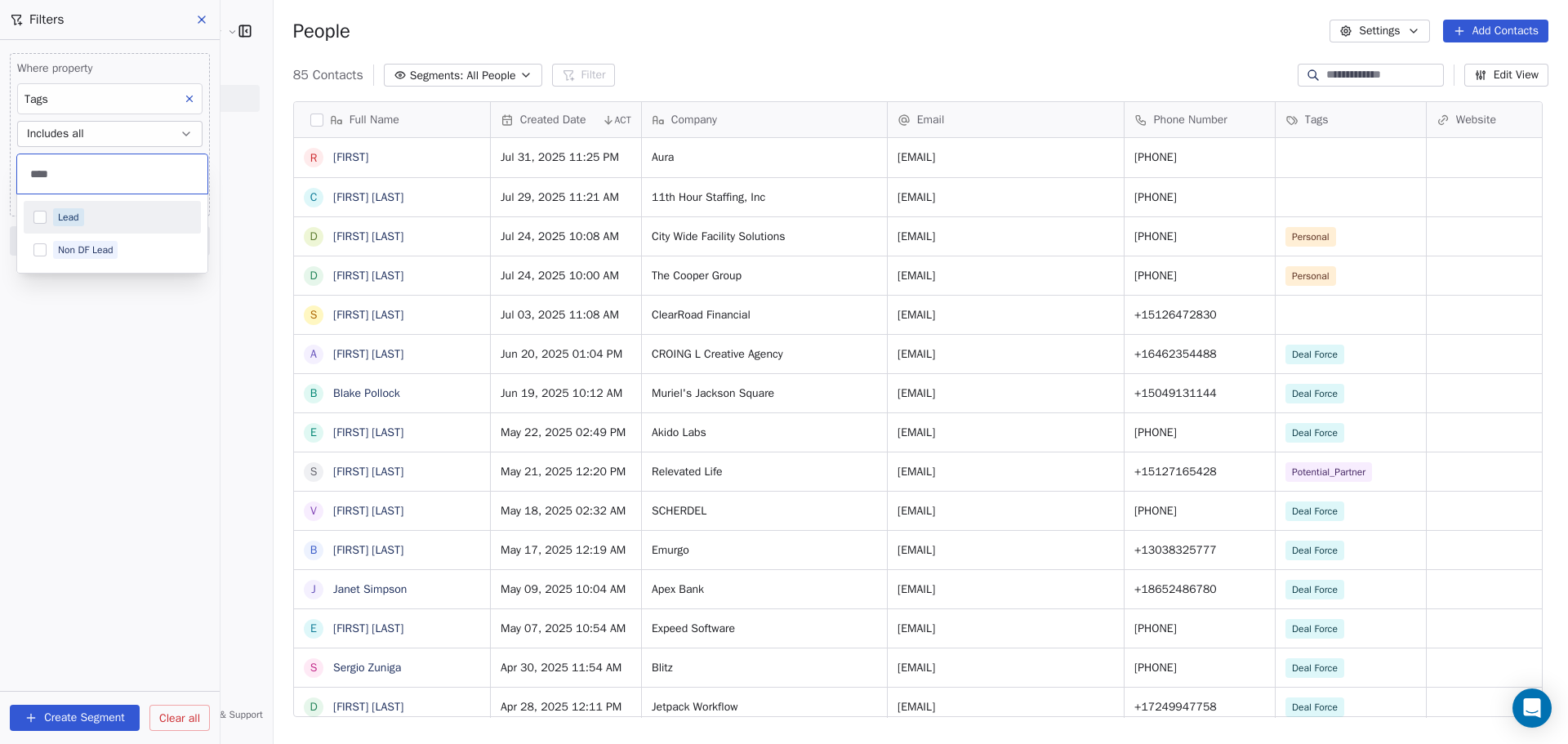 type on "****" 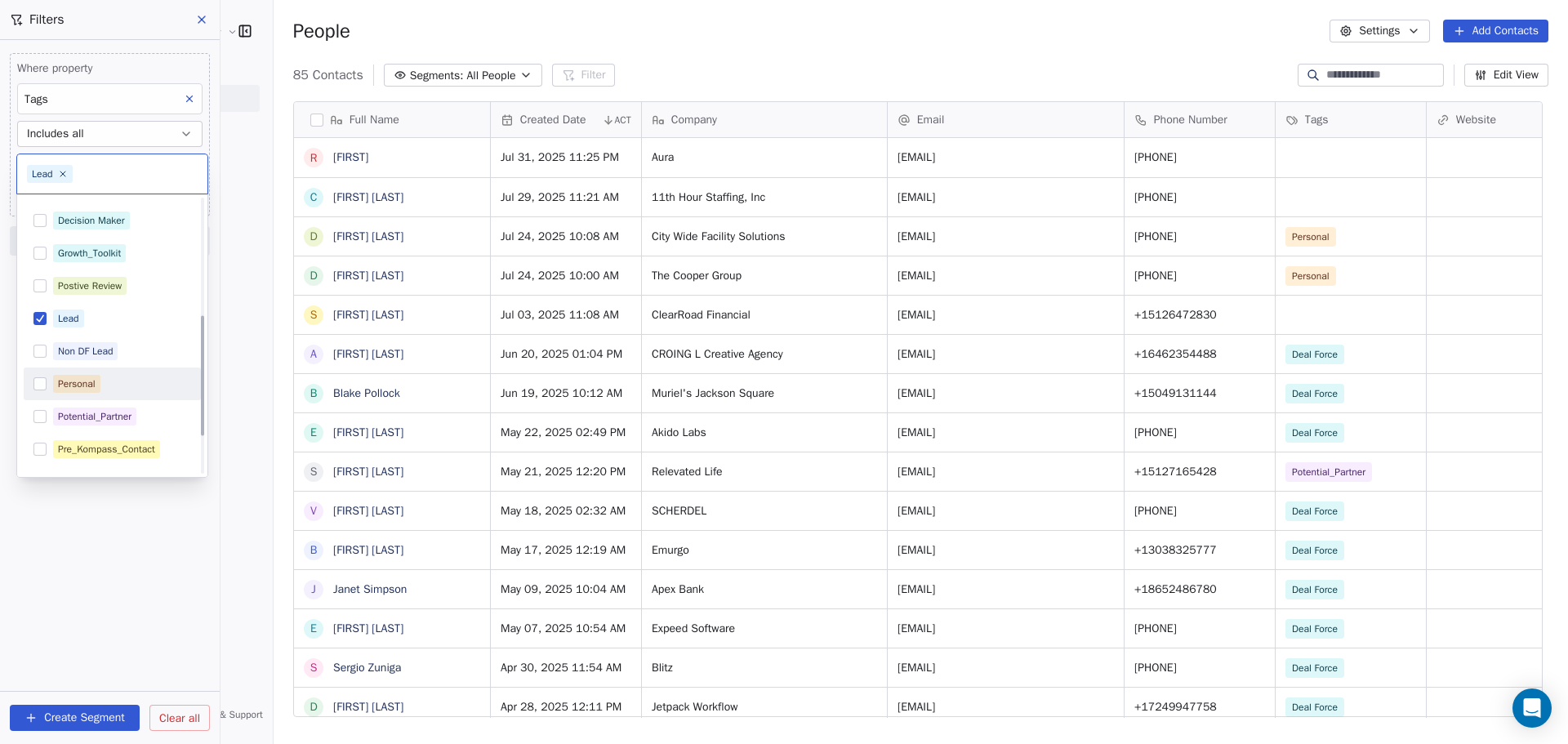 scroll, scrollTop: 188, scrollLeft: 0, axis: vertical 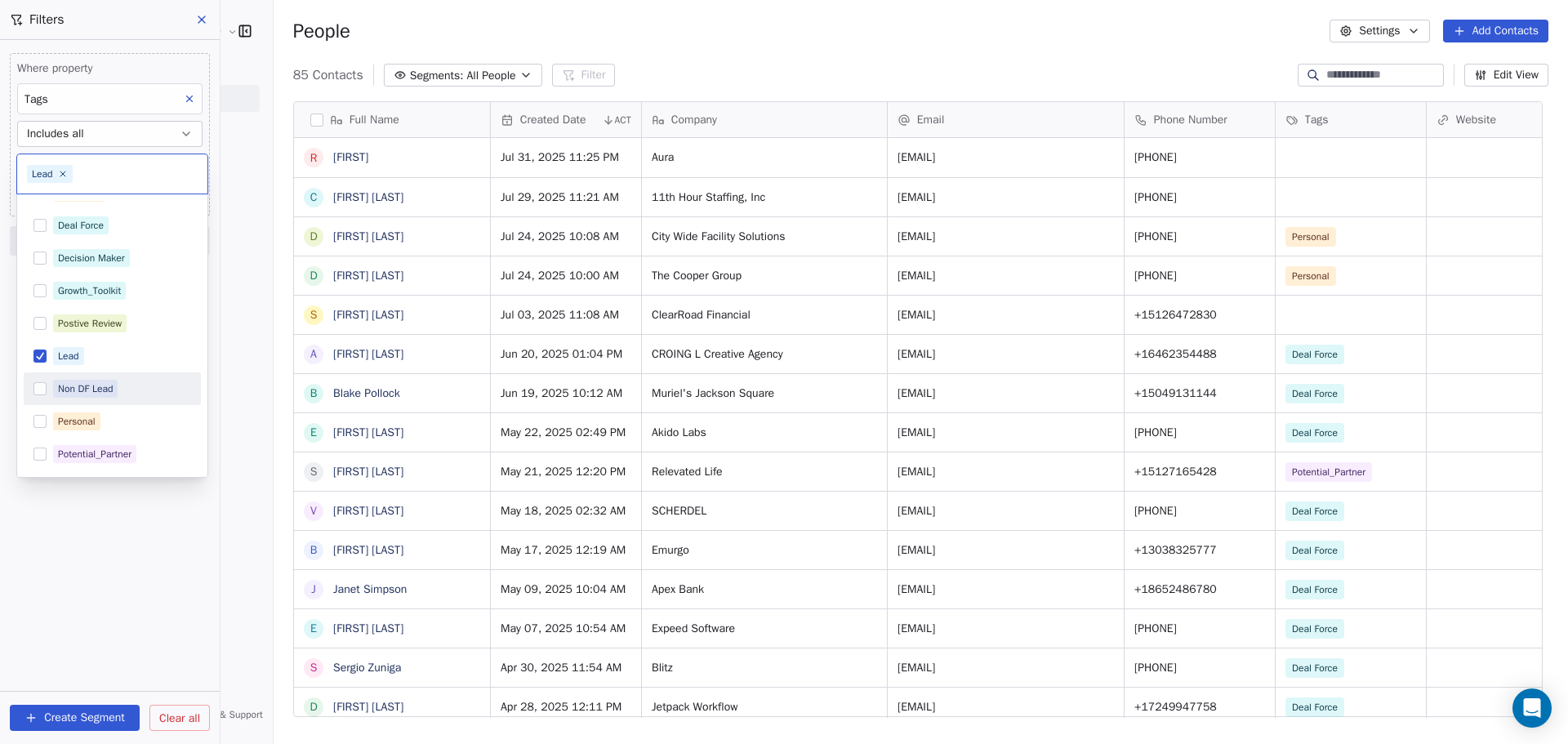 click on "Non DF Lead" at bounding box center (85, 389) 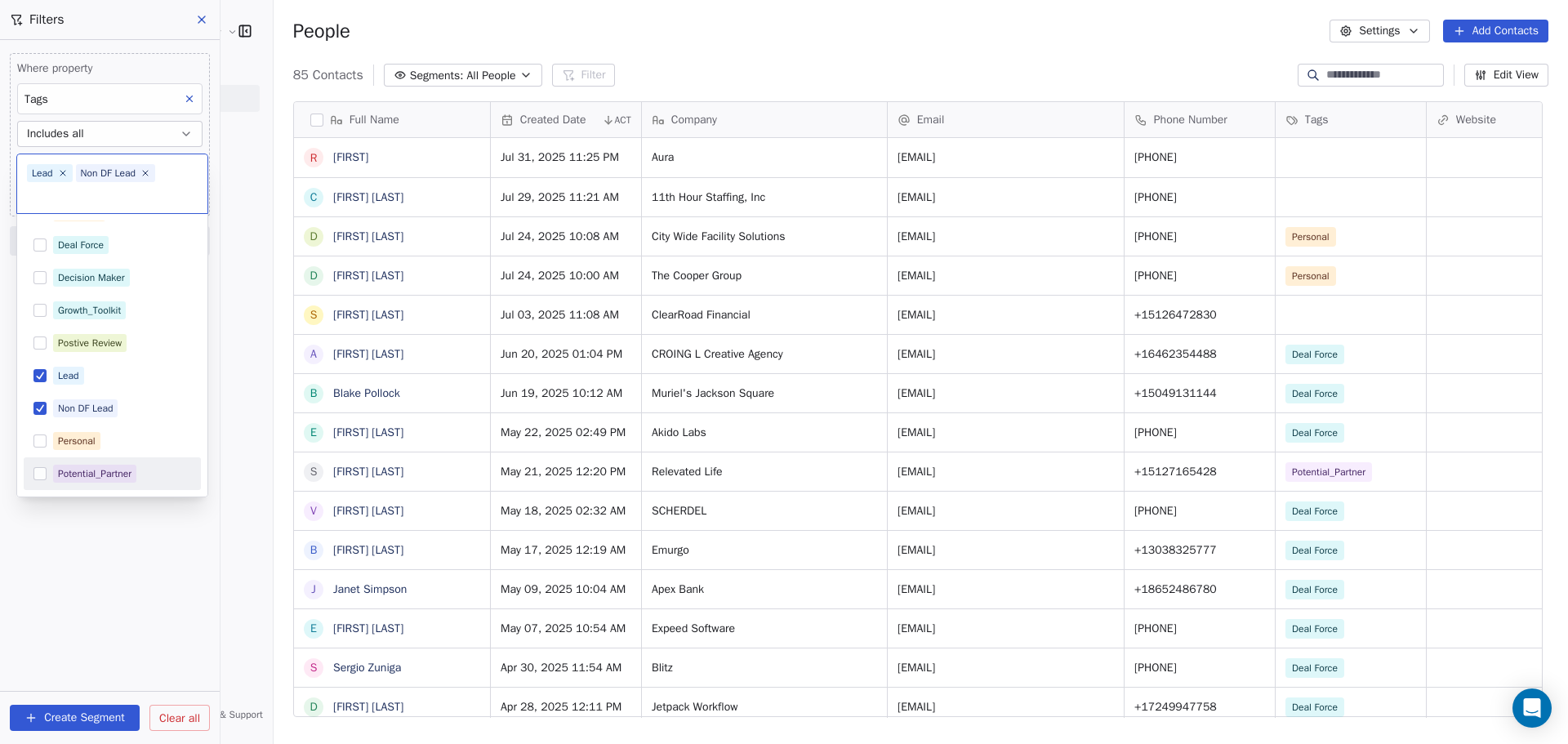 click on "[COMPANY] Contacts People Marketing Workflows Campaigns Sales Pipelines Sequences Beta Tools Apps AI Agents Help & Support Filters Where property Tags Includes all Select Tags Add filter to this group Add another filter Create Segment Clear all People Settings Add Contacts 85 Contacts Segments: All People Filter Edit View Tag Add to Sequence Export Full Name R [FIRST] C [FIRST] [LAST] D [FIRST] [LAST] D [FIRST] [LAST] S [FIRST] [LAST] A [FIRST] [LAST] B [FIRST] [LAST] E [FIRST] [LAST] S [FIRST] [LAST] V [FIRST] [LAST] B [FIRST] [LAST] J [FIRST] [LAST] E [FIRST] [LAST] S [FIRST] [LAST] D [FIRST] [LAST] G [FIRST] [LAST] M [FIRST] [LAST] K [FIRST] [LAST] P [FIRST] [LAST] M [FIRST] [LAST] J [FIRST] [LAST] P [FIRST] [LAST] S [FIRST] [LAST] T [FIRST] [LAST] K [FIRST] [LAST] D [FIRST] [LAST] D [FIRST] [LAST] K [FIRST] [LAST] [LAST] D [FIRST] [LAST] B [FIRST] [LAST] M [FIRST] [LAST] V [FIRST] [LAST] A [FIRST] [LAST] M [FIRST] [LAST] W [LAST], [FIRST] Created Date ACT Company Email Phone Number Tags Website Job Title Status Aura Test" at bounding box center [784, 494] 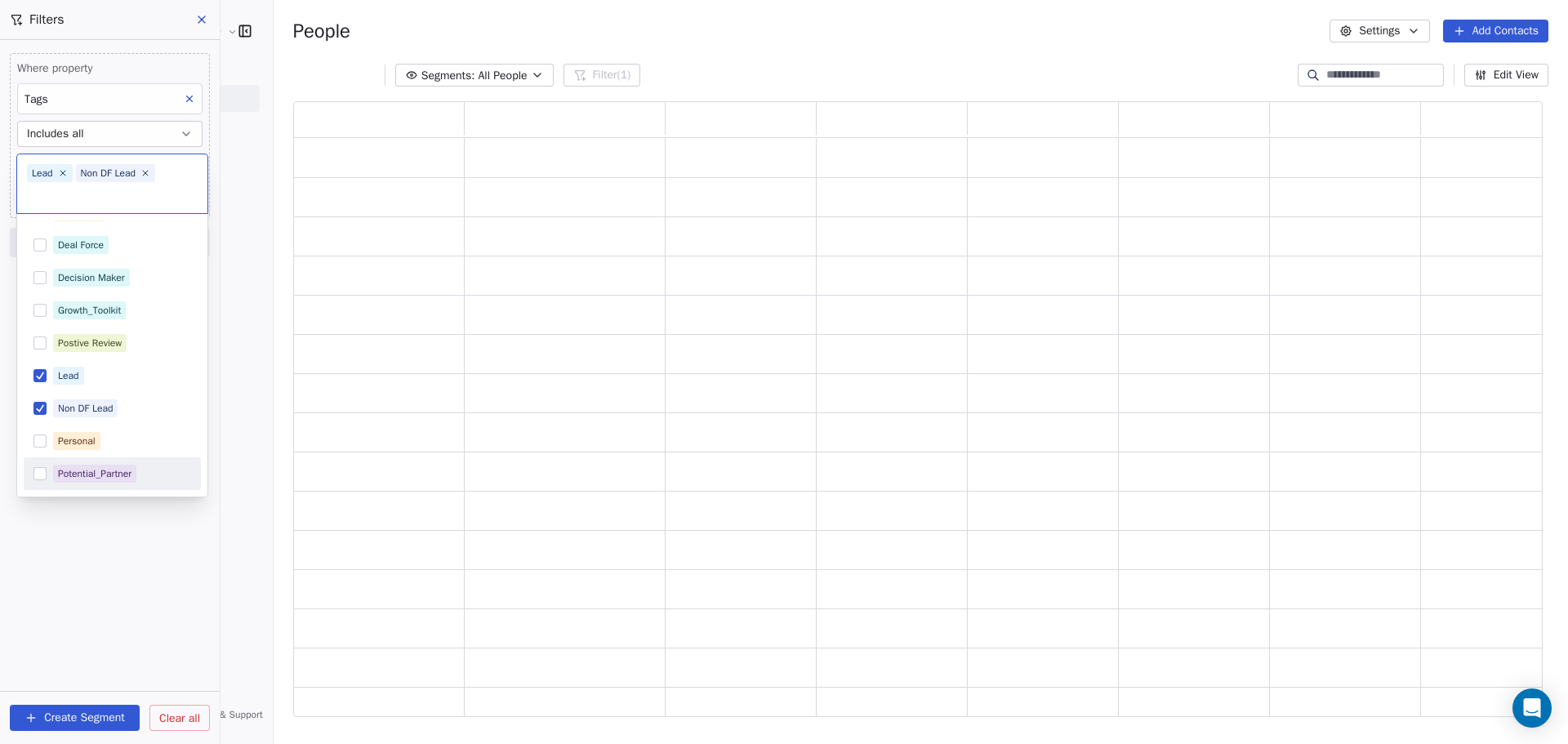 scroll, scrollTop: 13, scrollLeft: 13, axis: both 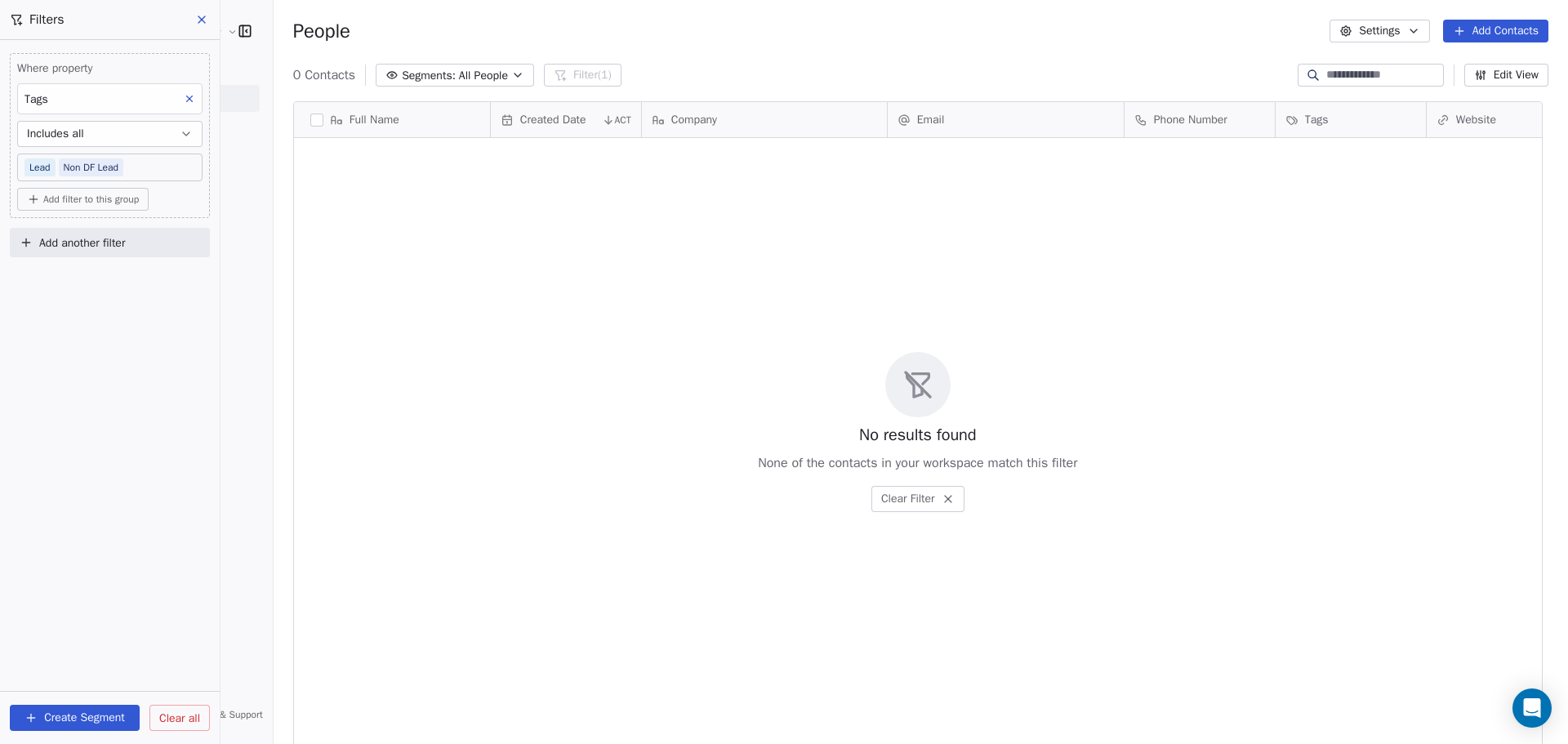 click 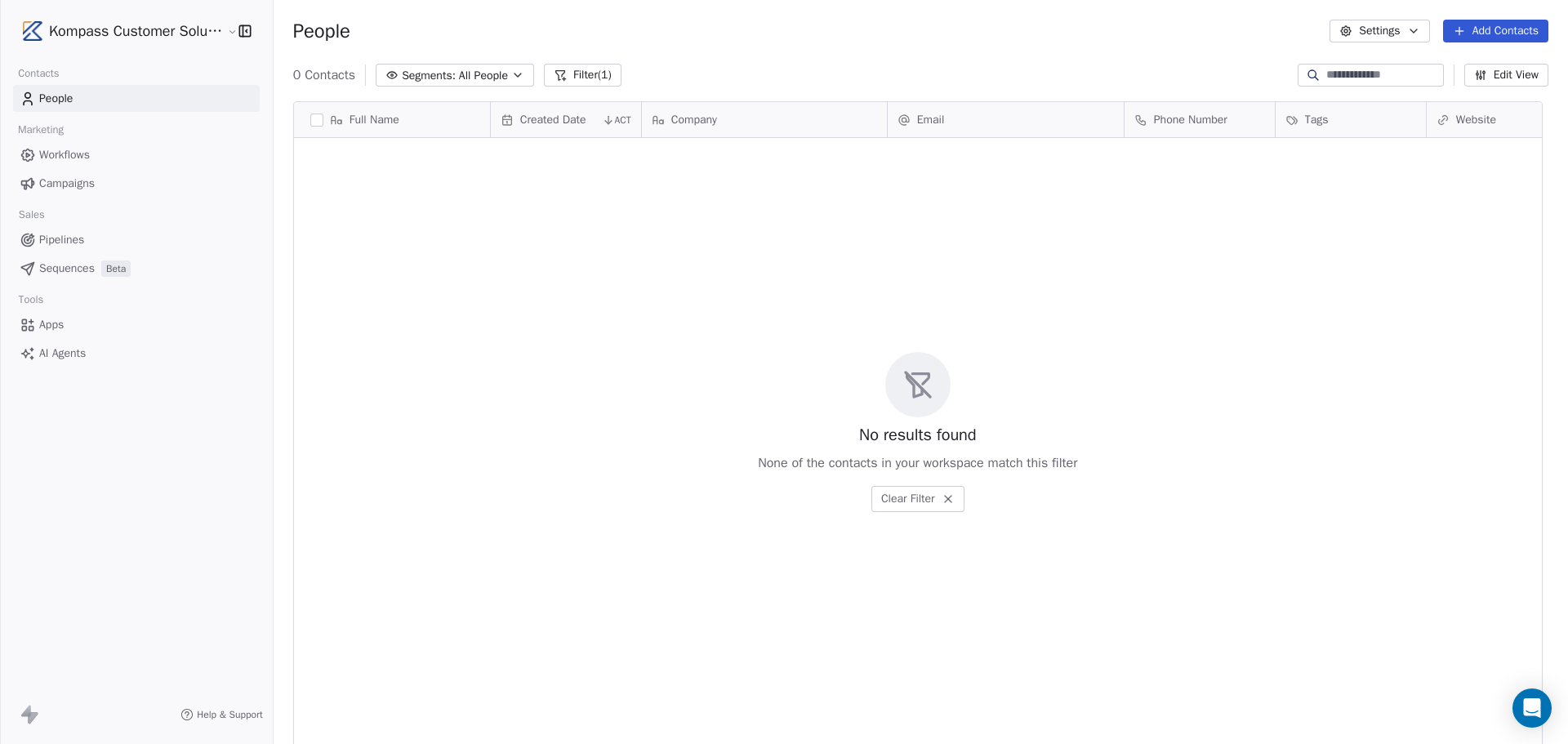 click on "People" at bounding box center [56, 98] 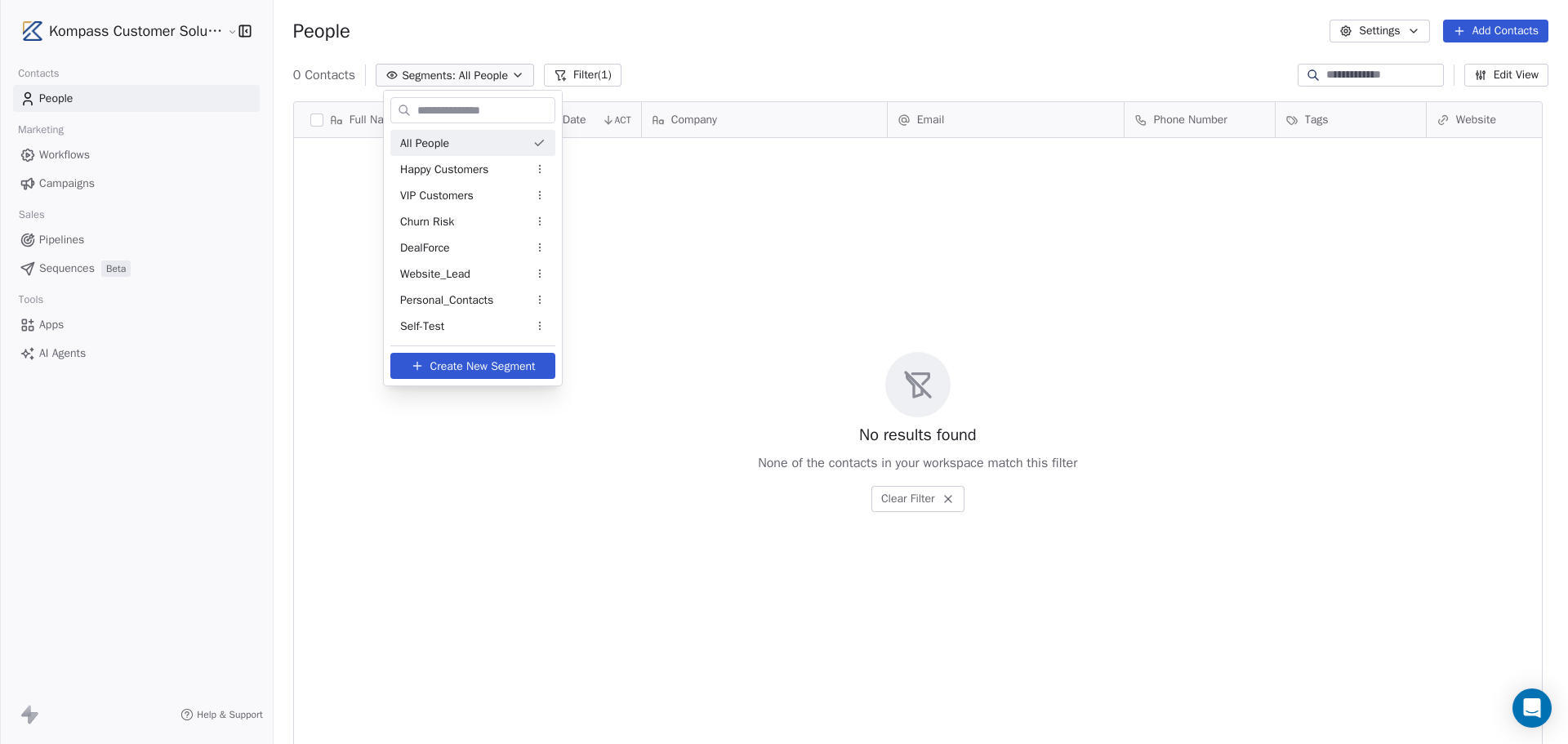 click on "All People" at bounding box center [425, 143] 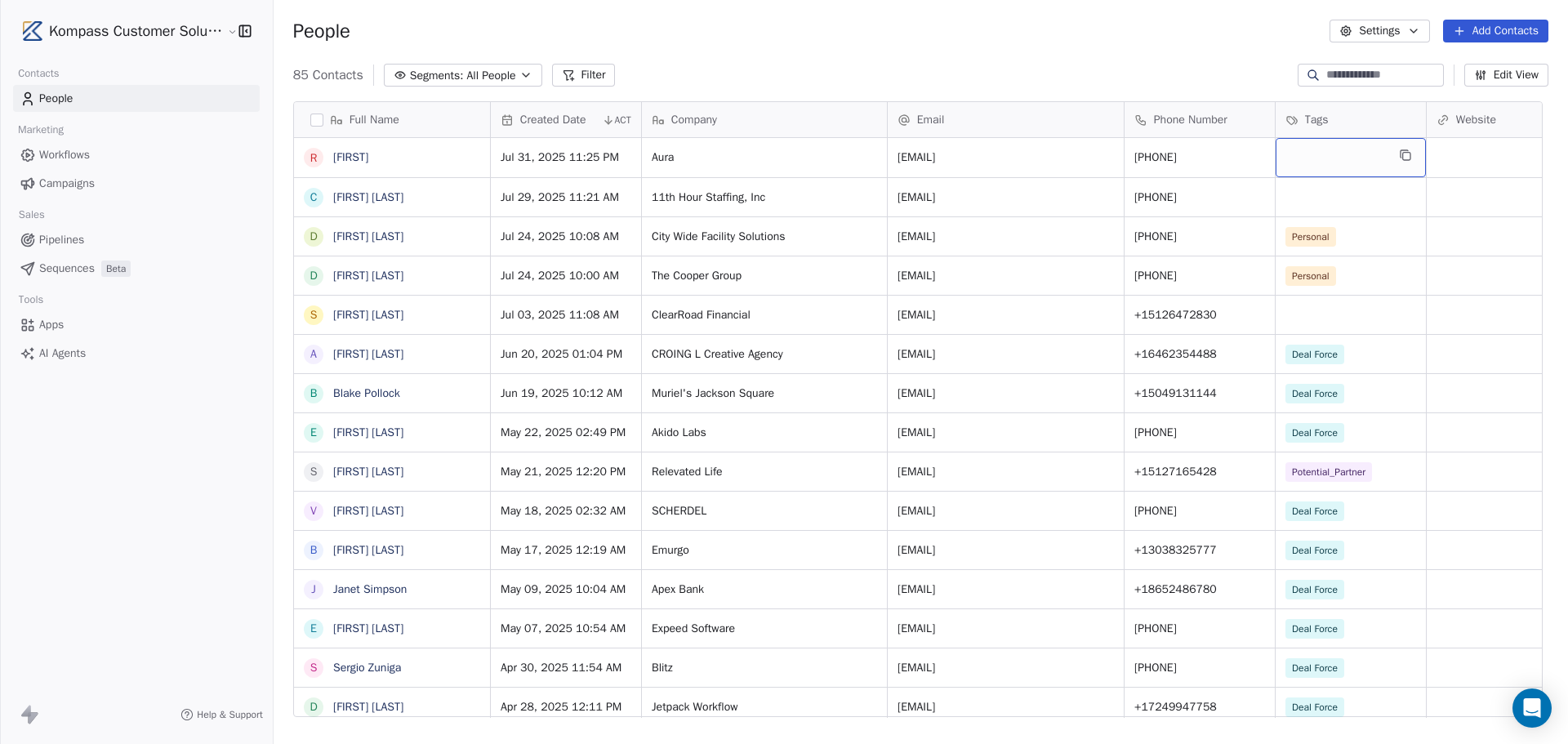 click at bounding box center [1351, 158] 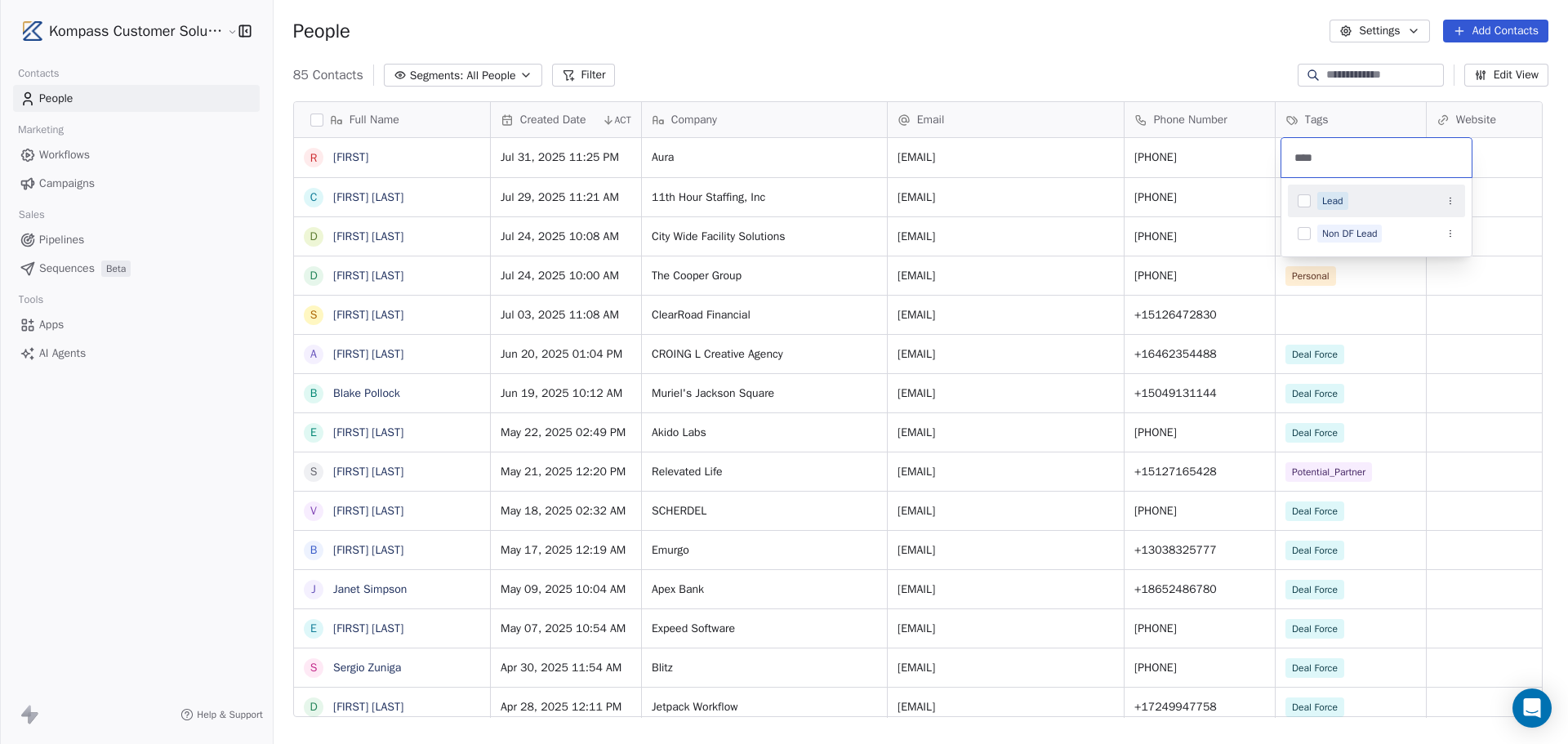 type on "****" 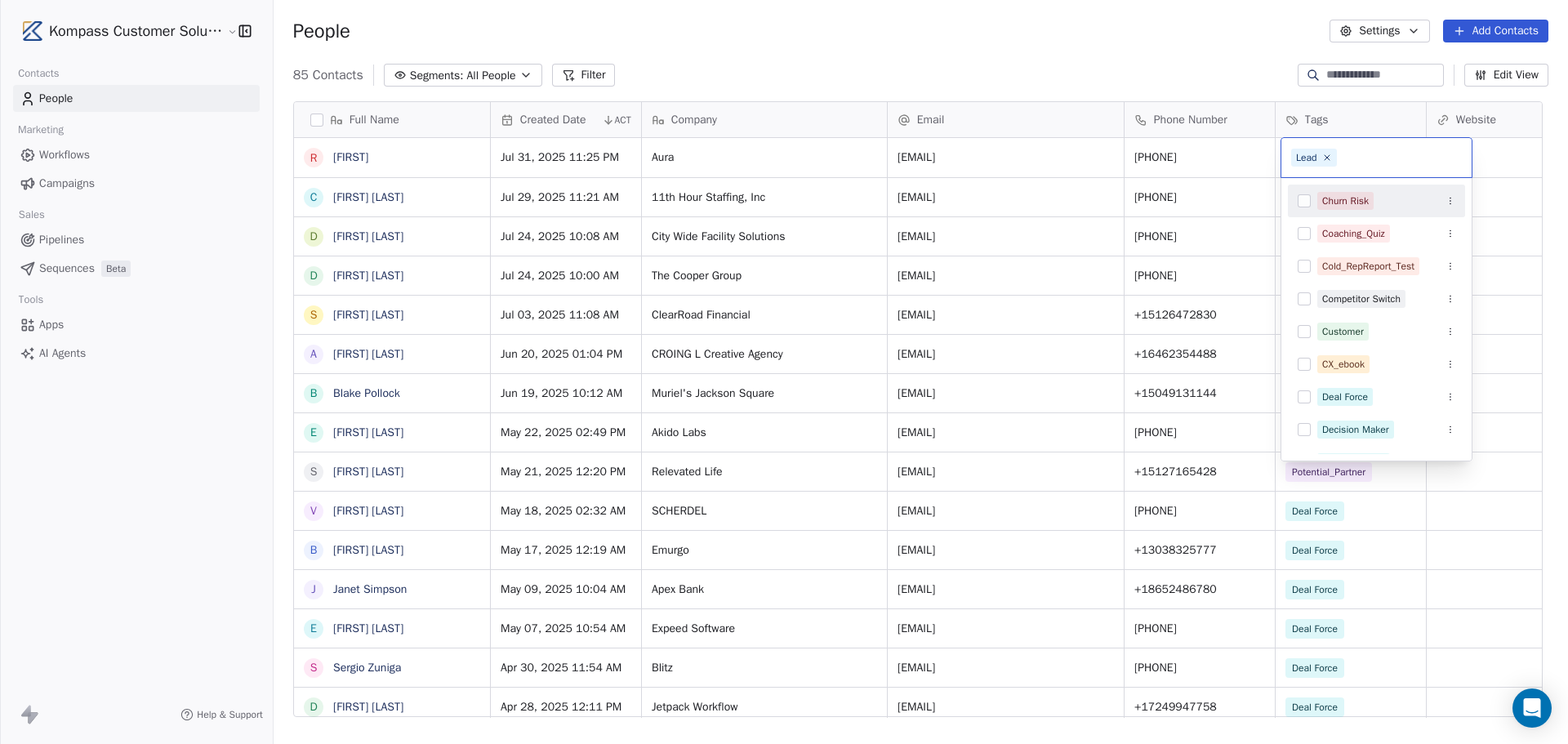 click on "[COMPANY] Contacts People Marketing Workflows Campaigns Sales Pipelines Sequences Beta Tools Apps AI Agents Help & Support People Settings Add Contacts 85 Contacts Segments: All People Filter Edit View Tag Add to Sequence Export Full Name R [FIRST] C [FIRST] [LAST] D [FIRST] [LAST] D [FIRST] [LAST] S [FIRST] [LAST] A [FIRST] [LAST] B [FIRST] [LAST] E [FIRST] [LAST] S [FIRST] [LAST] V [FIRST] [LAST] B [FIRST] [LAST] J [FIRST] [LAST] E [FIRST] [LAST] S [FIRST] [LAST] D [FIRST] [LAST] G [FIRST] [LAST] M [FIRST] [LAST] K [FIRST] [LAST] P [FIRST] [LAST] M [FIRST] [LAST] J [FIRST] [LAST] P [FIRST] [LAST] S [FIRST] [LAST] T [FIRST] [LAST] K [FIRST] [LAST] D [FIRST] [LAST] D [FIRST] [LAST] K [FIRST] [LAST] [LAST] D [FIRST] [LAST] B [FIRST] [LAST] M [FIRST] [LAST] V [FIRST] [LAST] A [FIRST] [LAST] M [FIRST] [LAST] W [LAST], [FIRST] Created Date ACT Company Email Phone Number Tags Website Job Title Status Contact Source [DATE] [TIME] Aura [EMAIL] [PHONE] [DATE] [TIME] [COMPANY] [PHONE]" at bounding box center (784, 494) 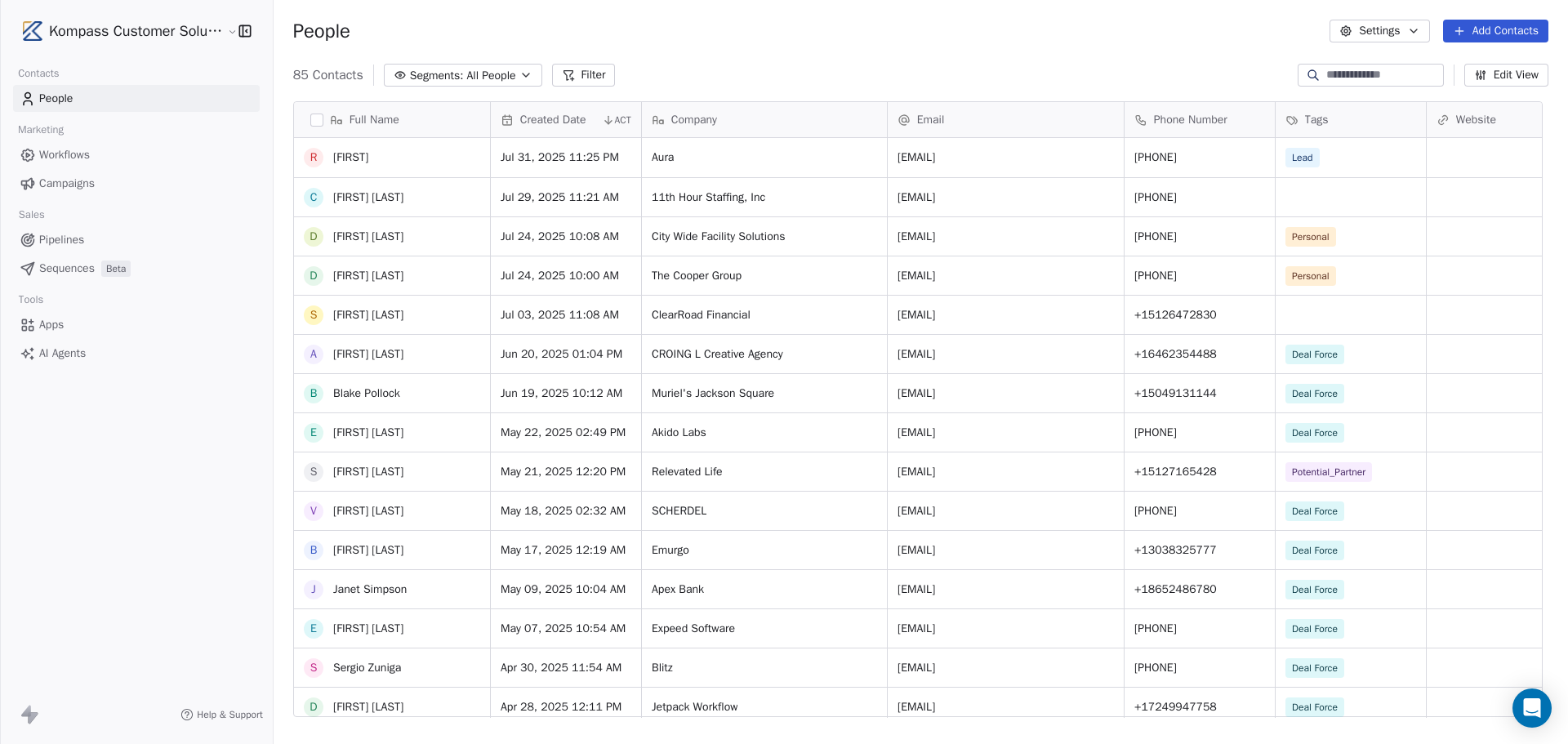 scroll, scrollTop: 439, scrollLeft: 0, axis: vertical 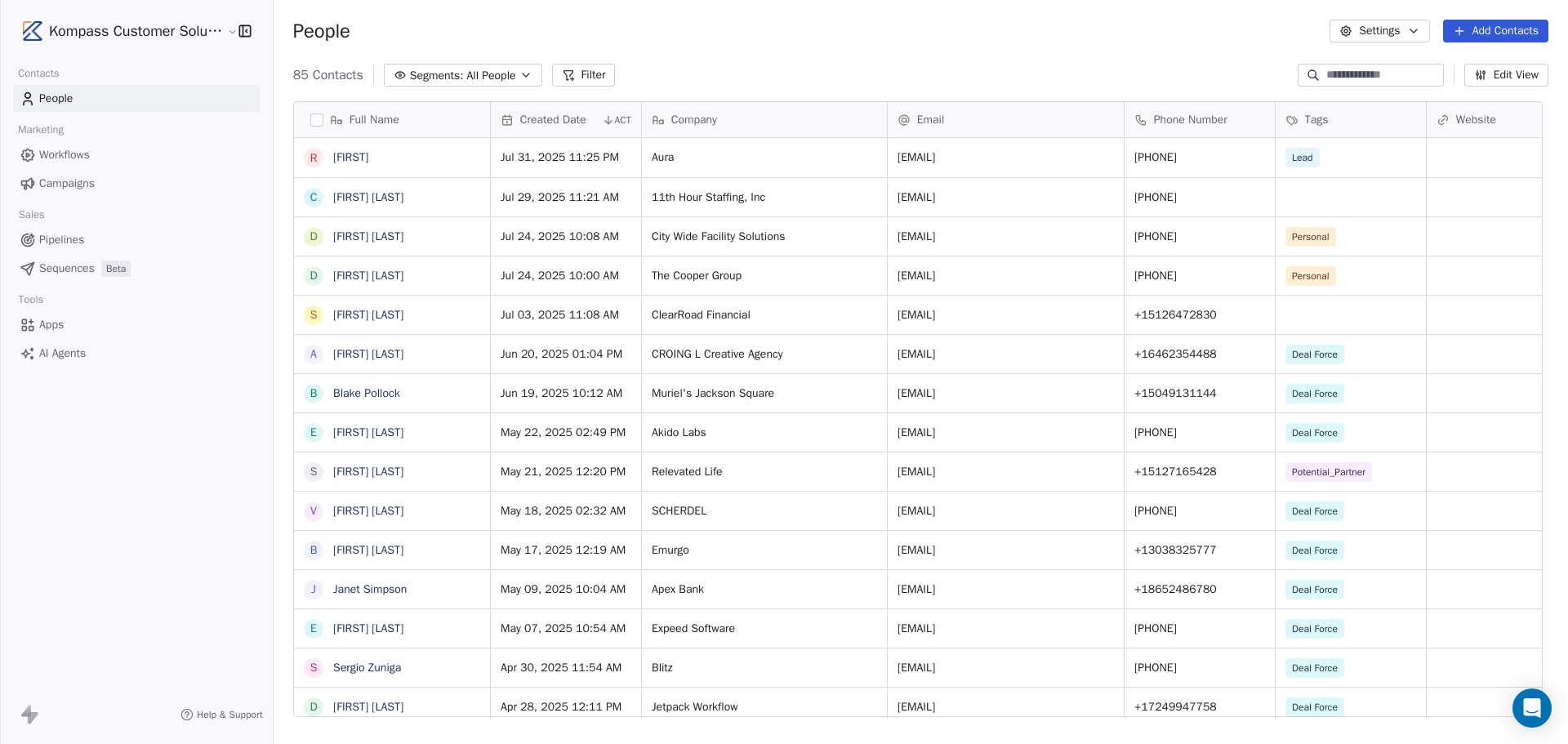 click on "Campaigns" at bounding box center [67, 183] 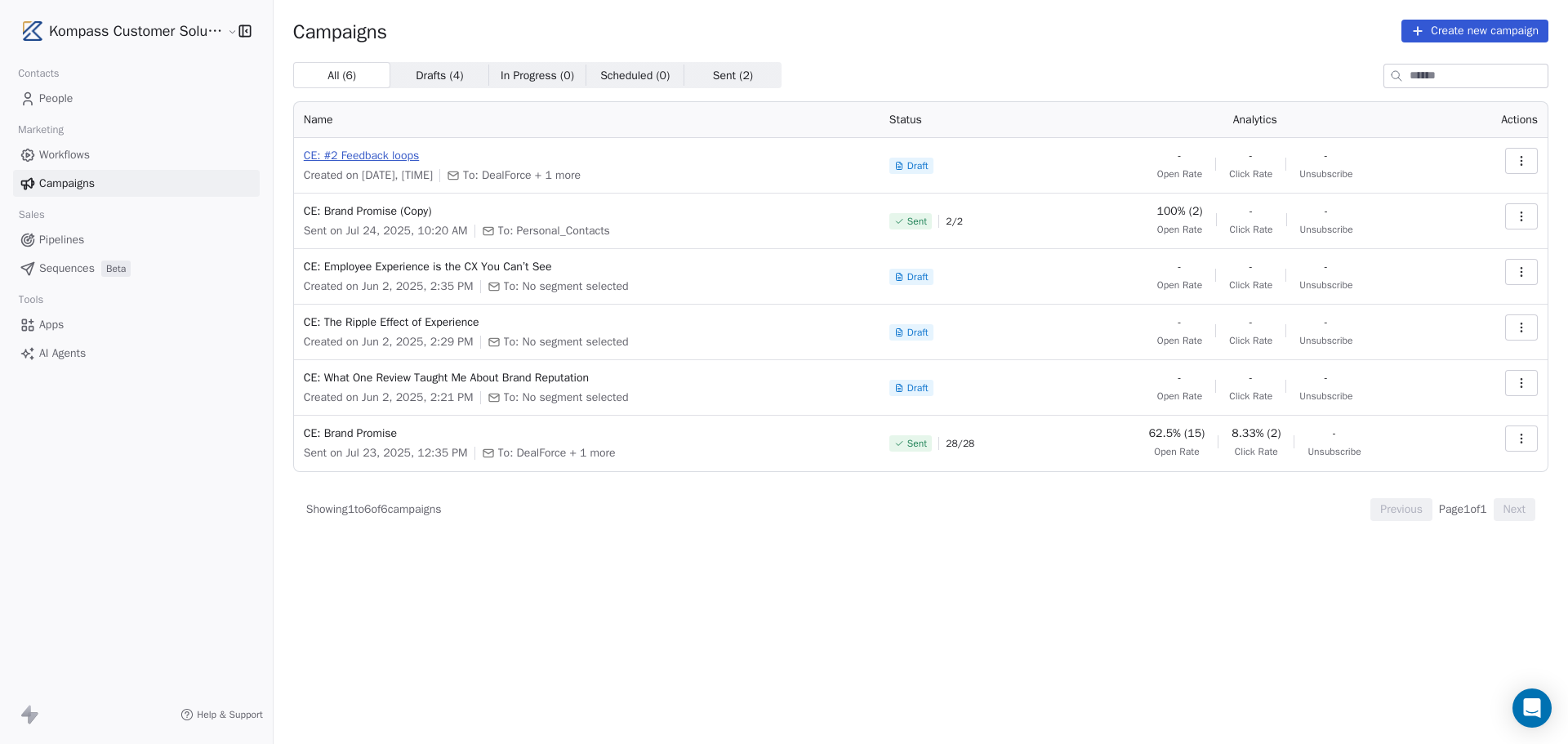 click on "CE: #2 Feedback loops" at bounding box center [586, 156] 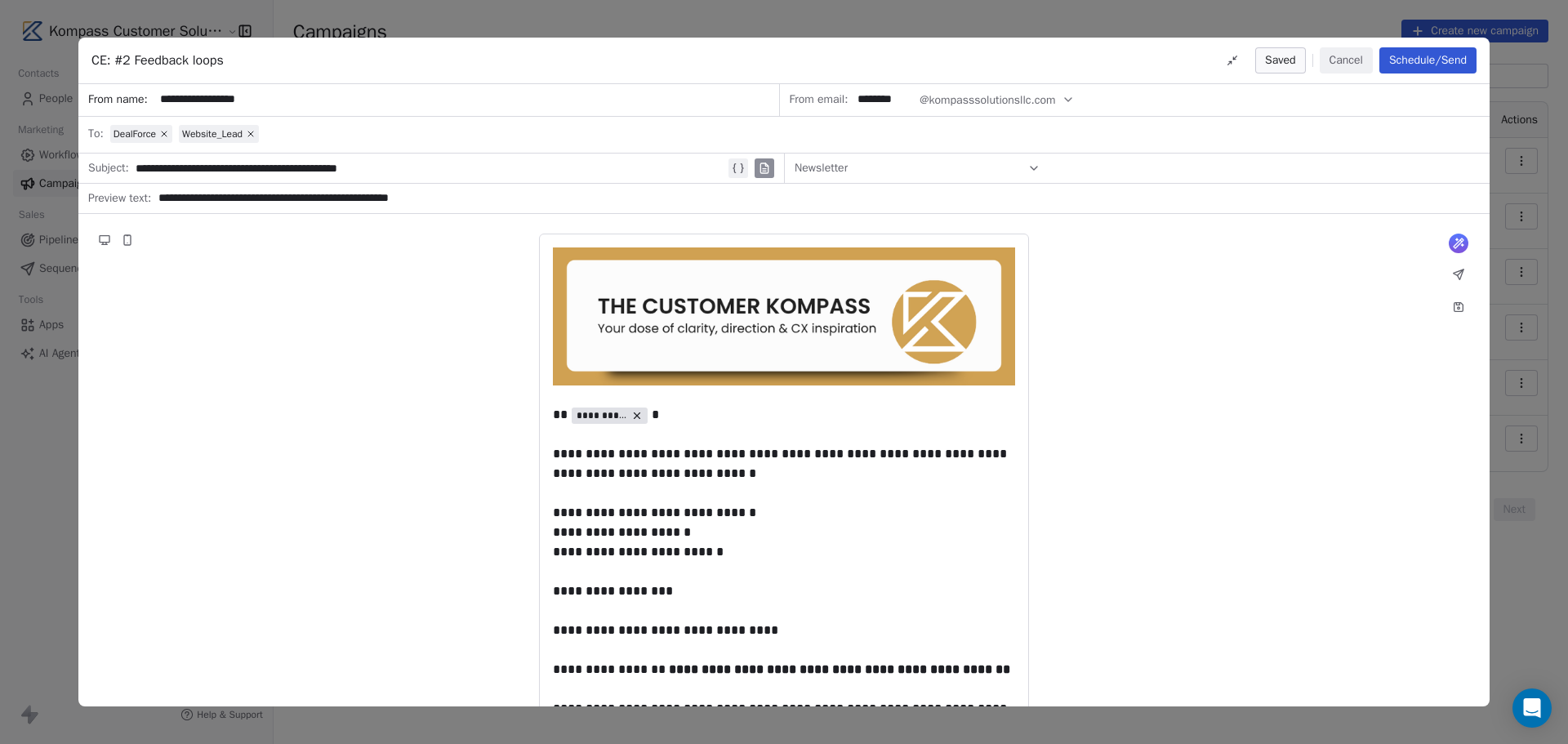 click on "DealForce Website_Lead" at bounding box center [795, 134] 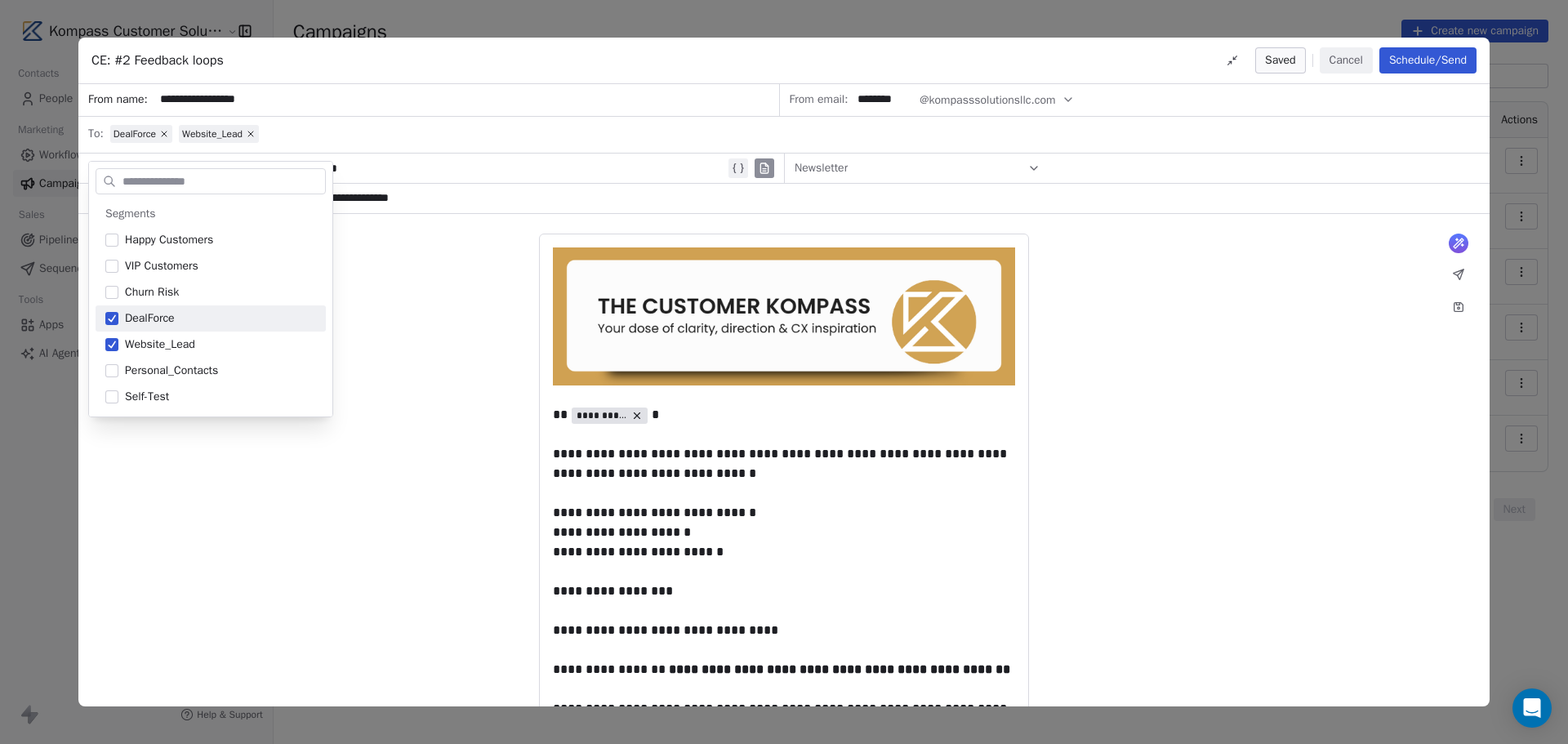 click on "DealForce Website_Lead" at bounding box center (795, 134) 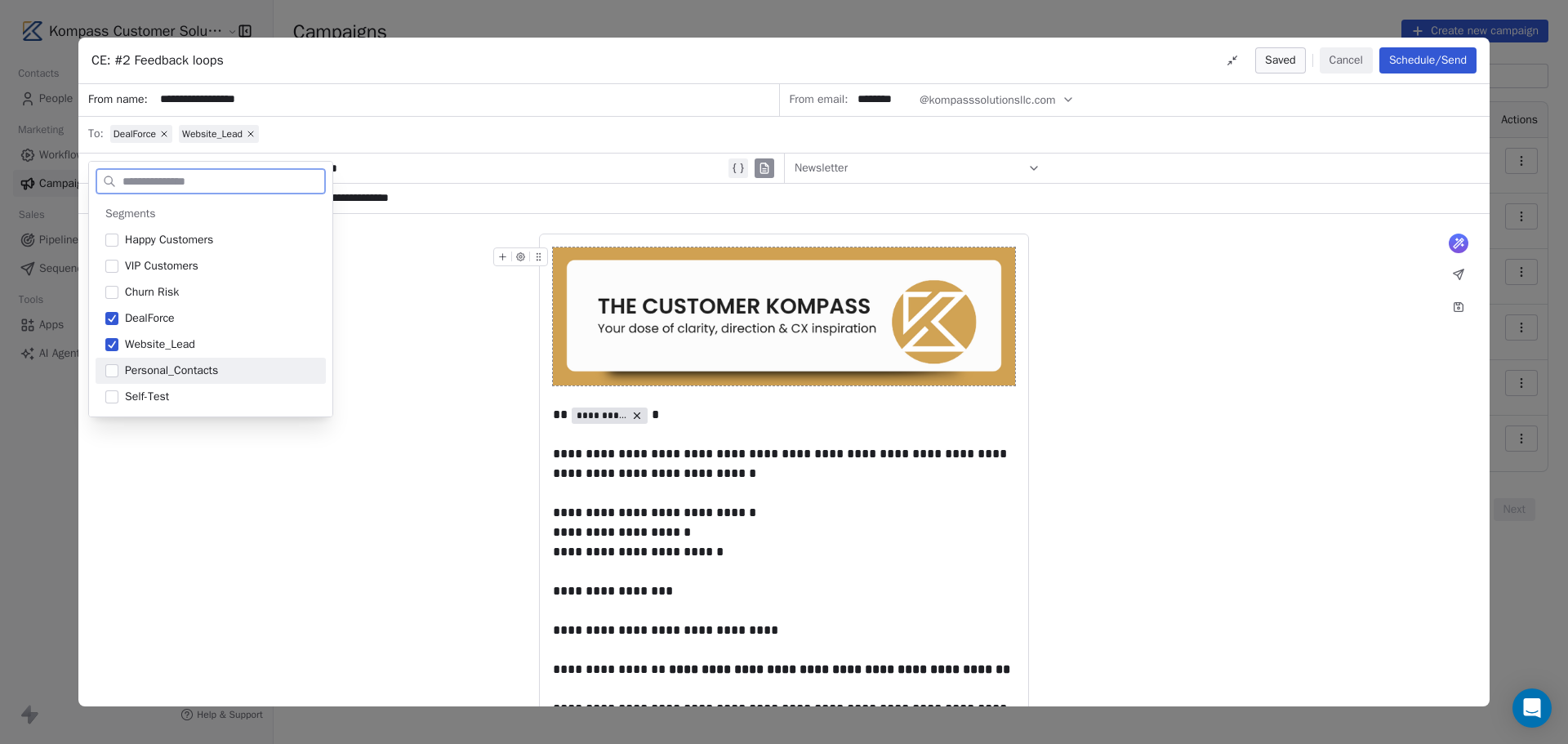 click on "Cancel" at bounding box center (1346, 60) 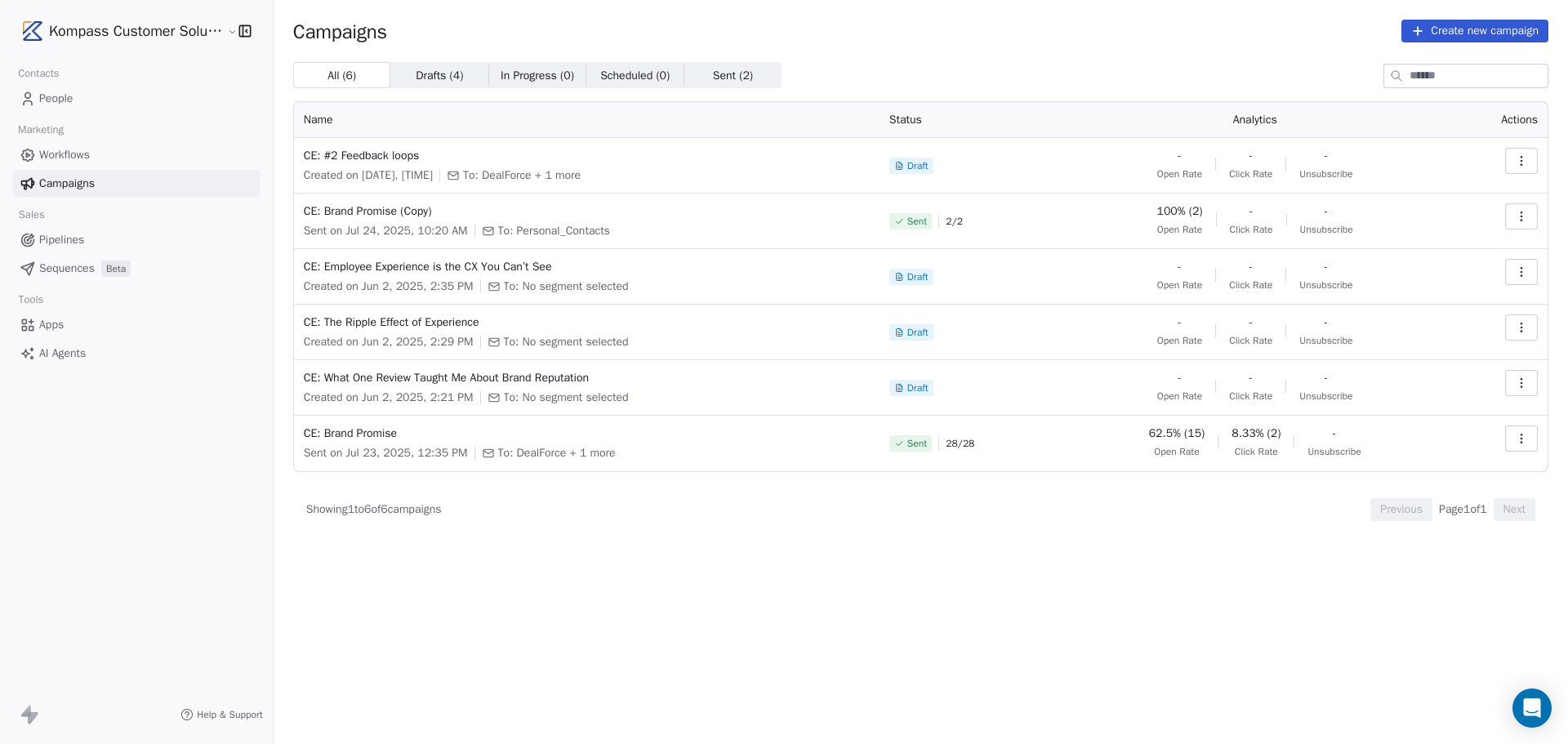 click on "People" at bounding box center (56, 98) 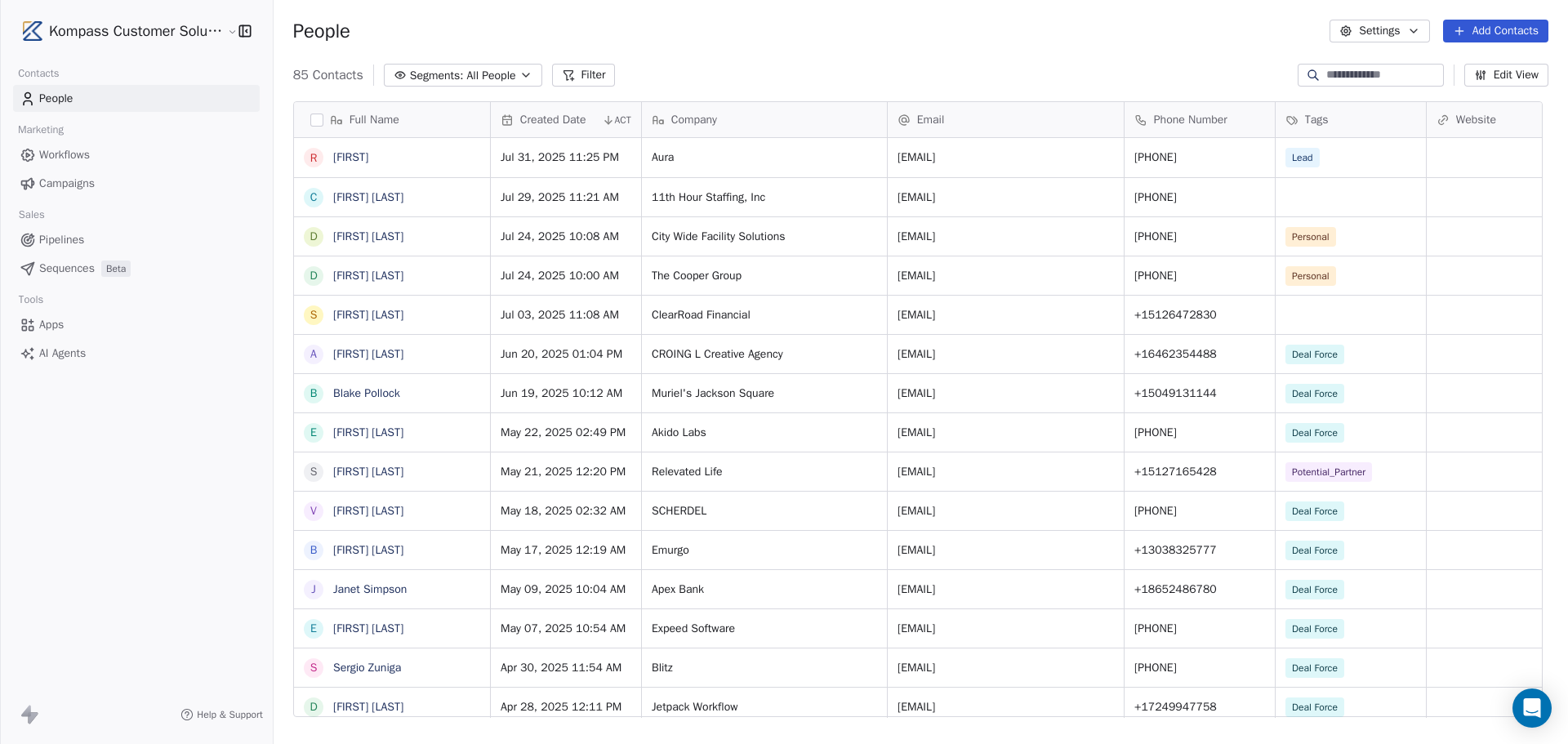 click on "All People" at bounding box center (491, 75) 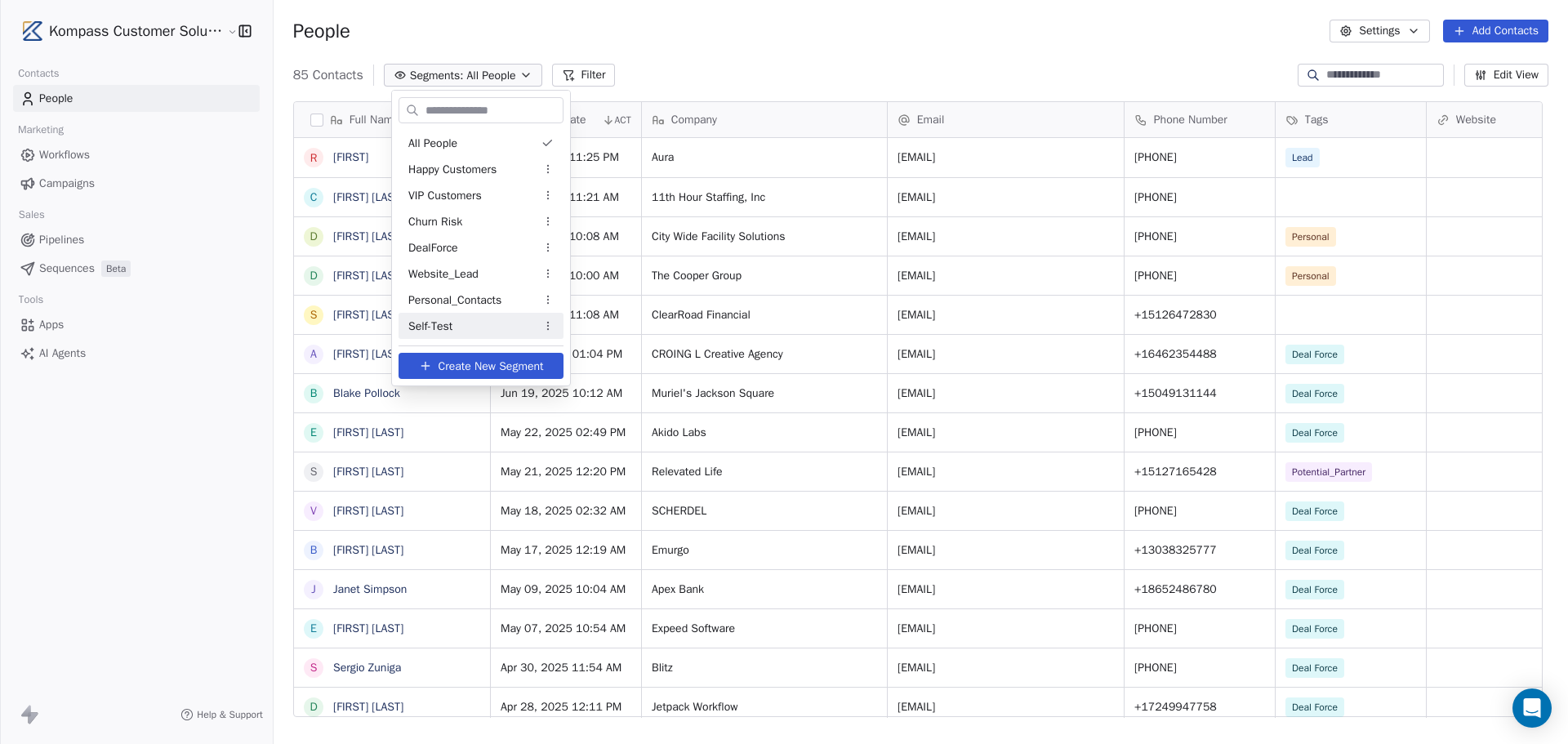 click on "Create New Segment" at bounding box center [491, 366] 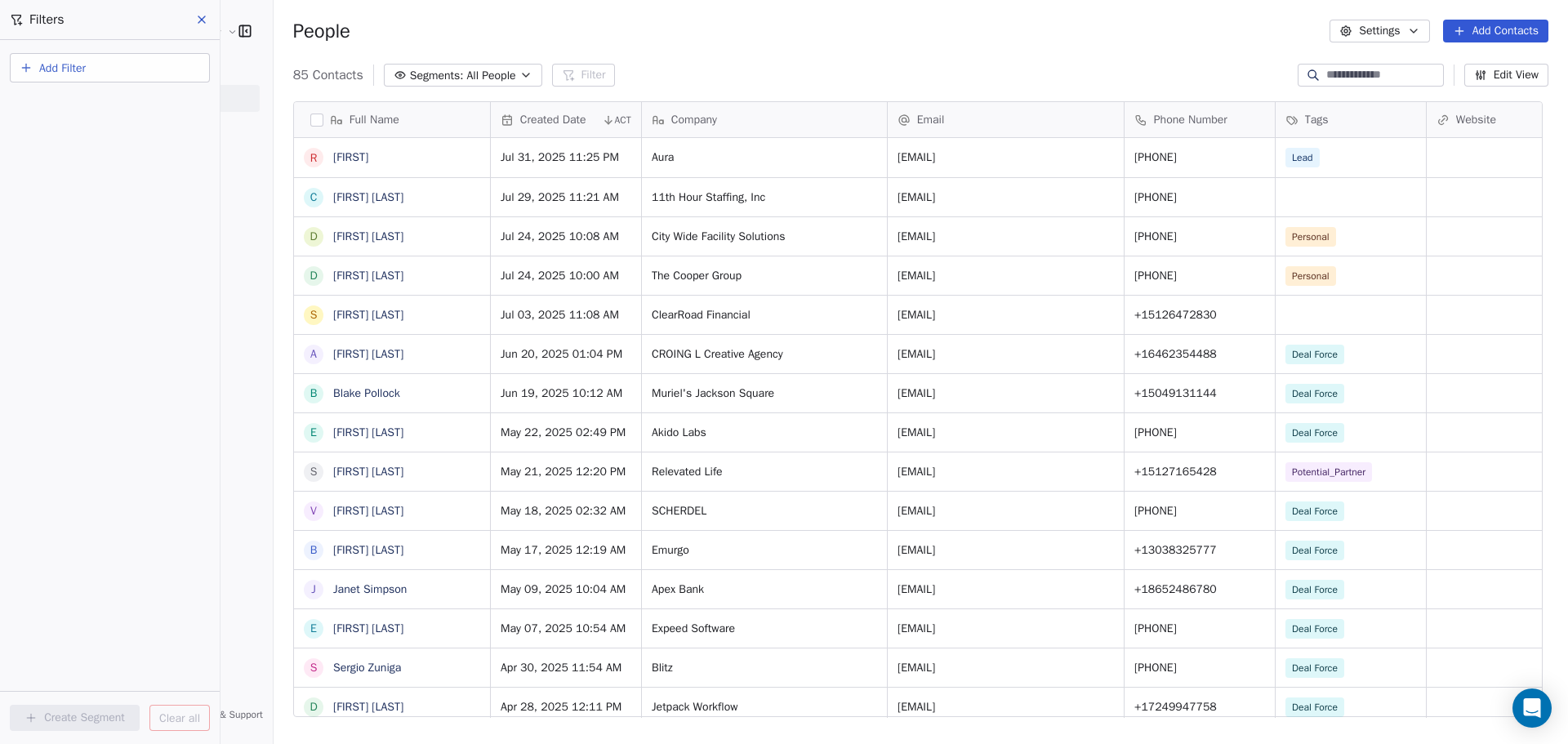click on "Add Filter" at bounding box center [62, 68] 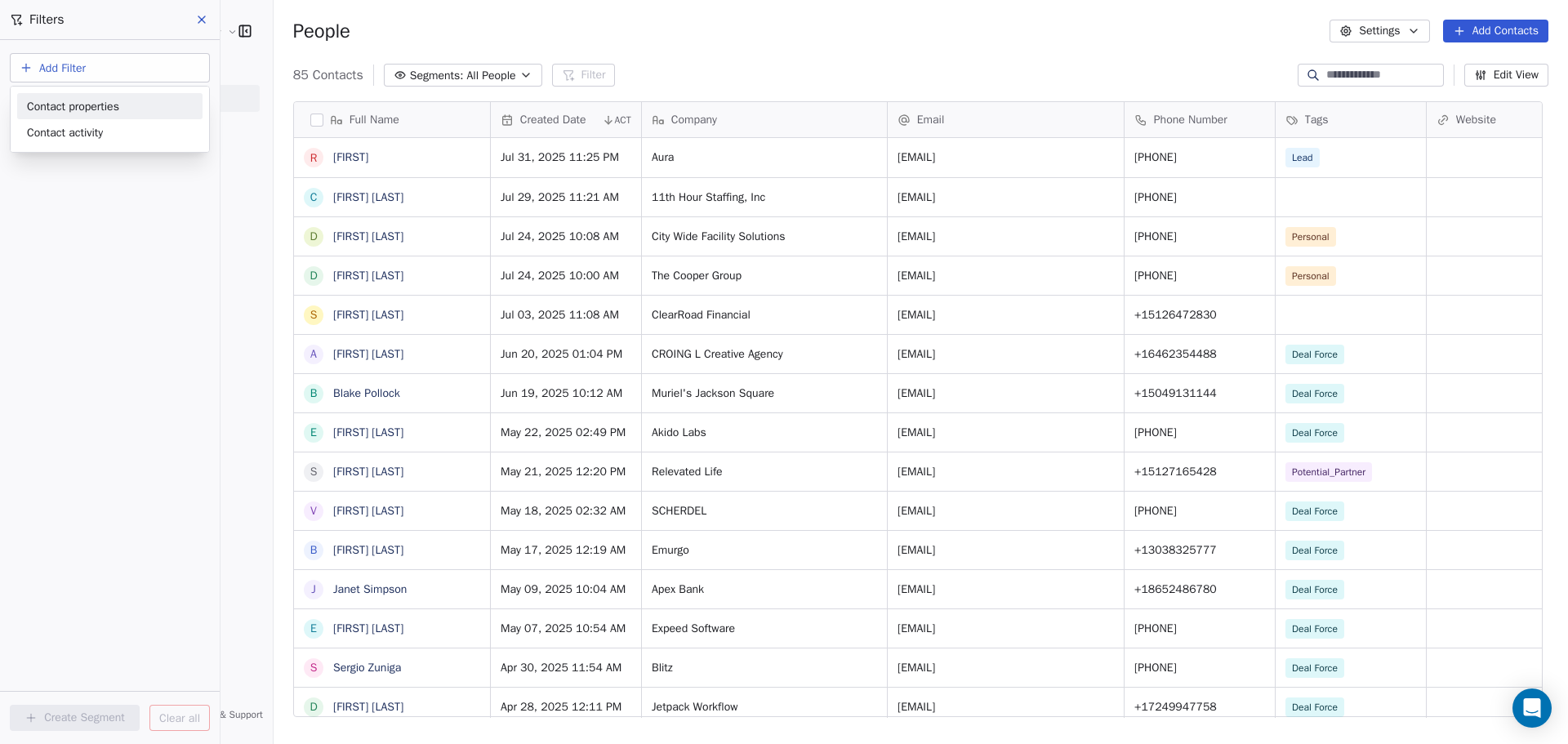 click on "Contact properties" at bounding box center [73, 106] 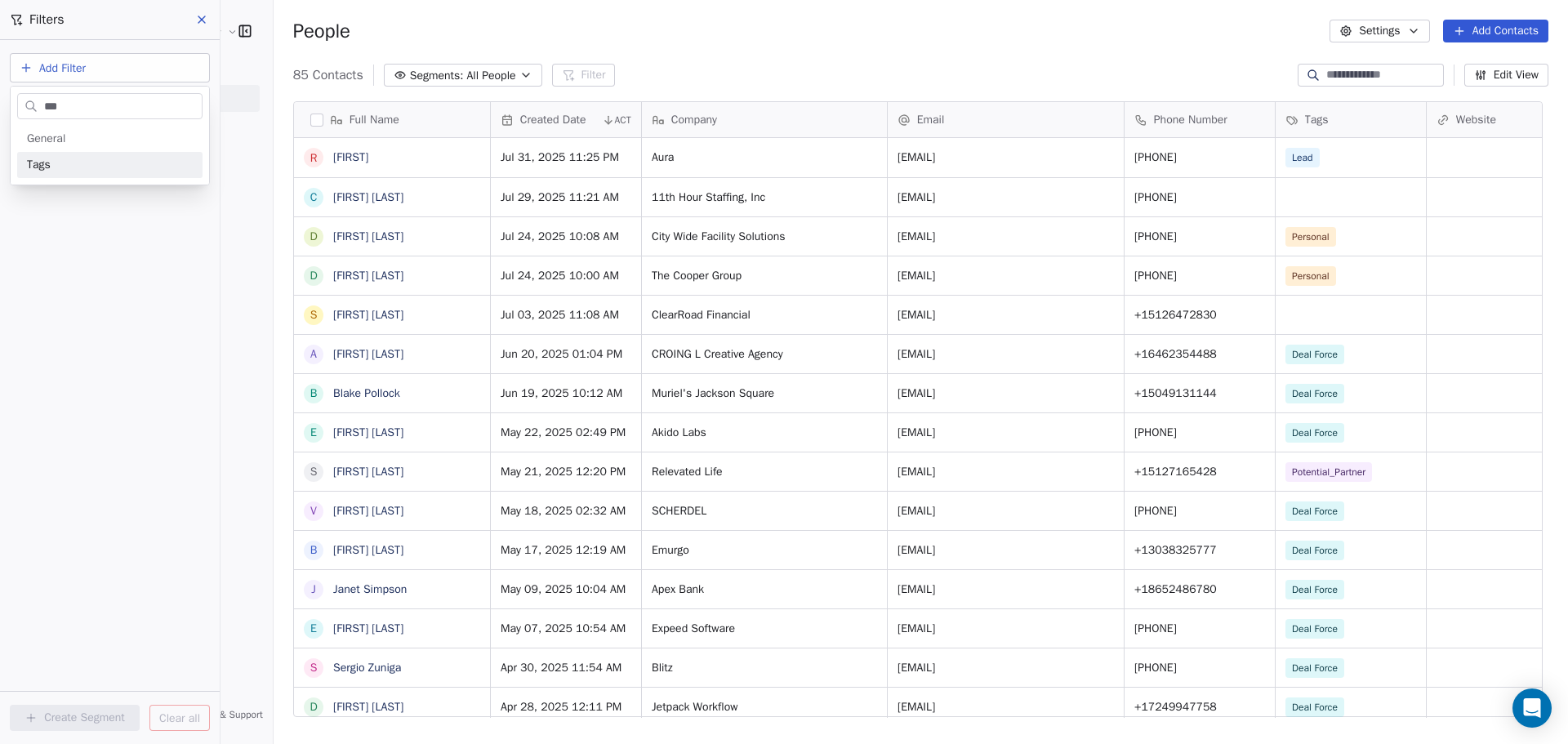 type on "***" 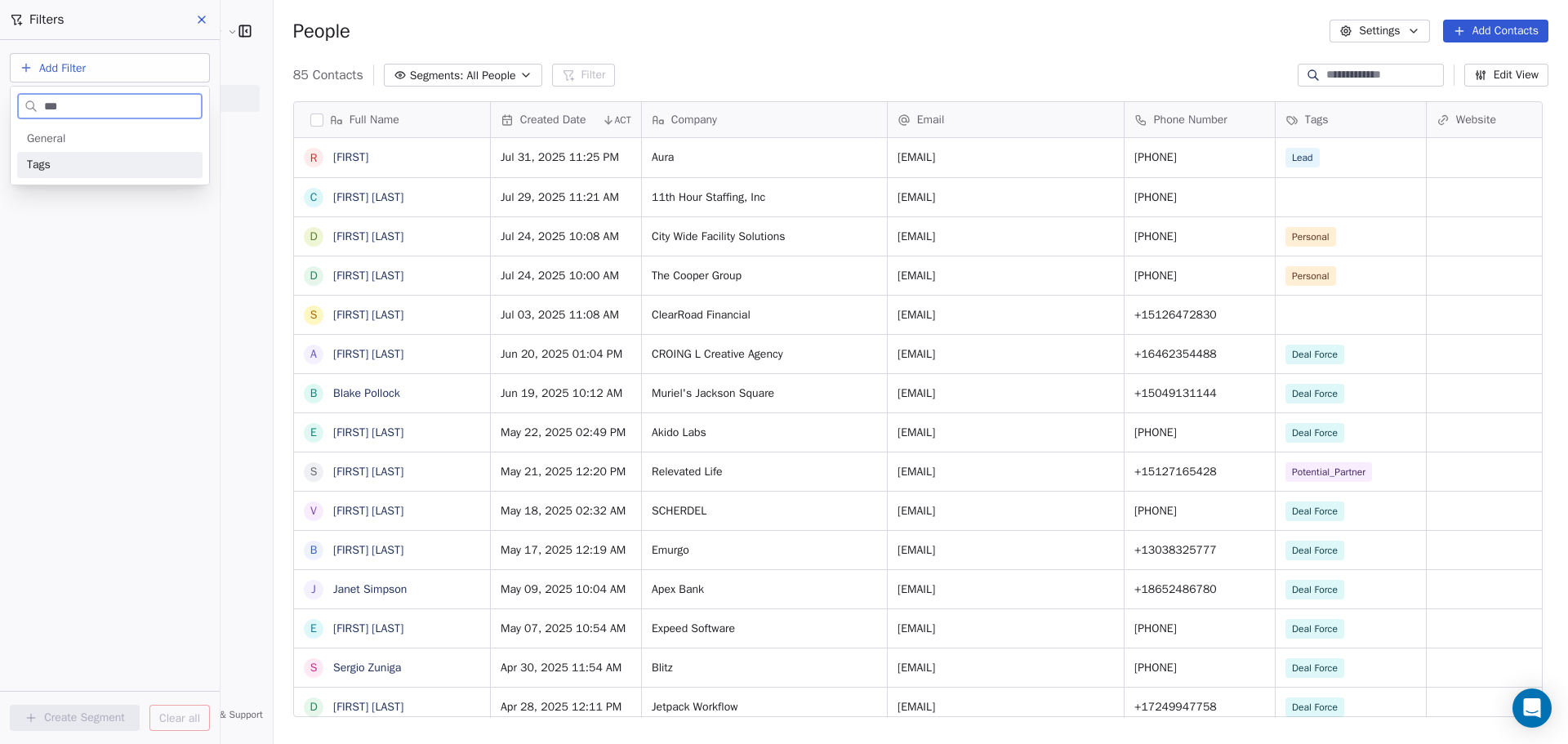 click on "Tags" at bounding box center [109, 165] 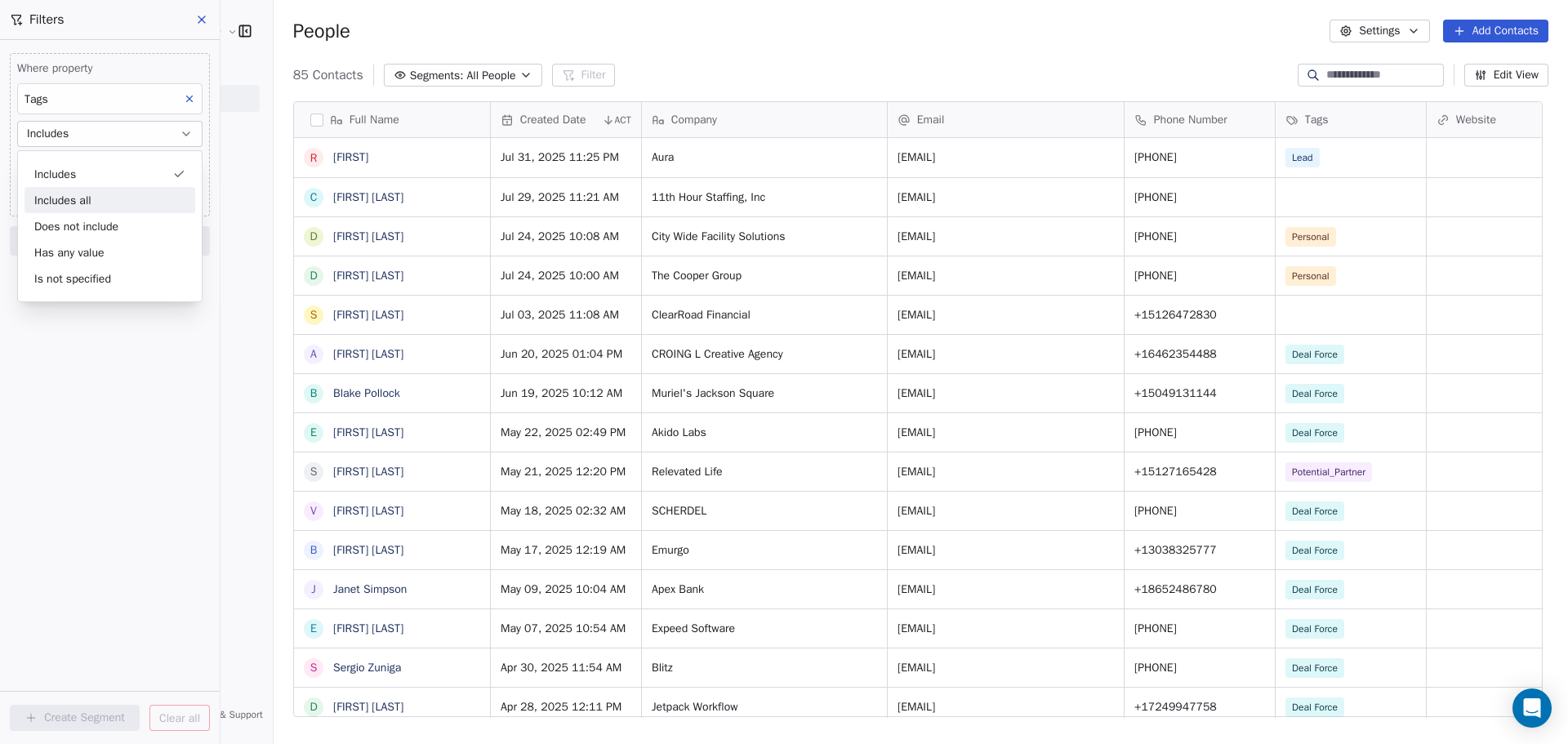 click on "Includes all" at bounding box center (109, 200) 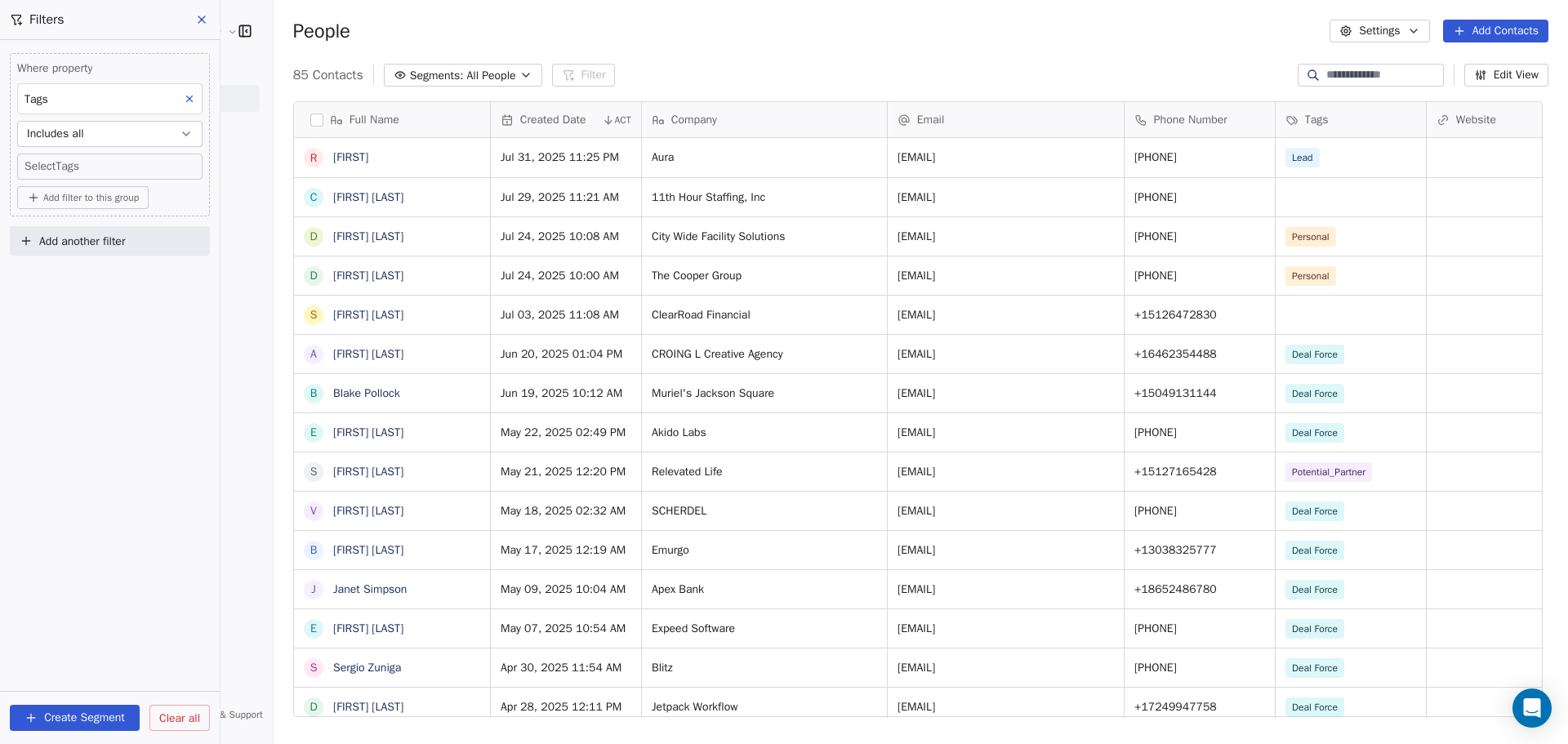 click on "Kompass Customer Solutions LLC Contacts People Marketing Workflows Campaigns Sales Pipelines Sequences Beta Tools Apps AI Agents Help & Support Filters Where property Tags Includes all Select Tags Add filter to this group Add another filter Create Segment Clear all People Settings Add Contacts 85 Contacts Segments: All People Filter Edit View Tag Add to Sequence Export Full Name R R [FIRST] [LAST] R [FIRST] [LAST] D [FIRST] [LAST] D [FIRST] [LAST] S [FIRST] [LAST] A [FIRST] [LAST] B [FIRST] [LAST] E [FIRST] [LAST] S [FIRST] [LAST] V [FIRST] [LAST] B [FIRST] [LAST] J [FIRST] [LAST] E [FIRST] [LAST] S [FIRST] [LAST] D [FIRST] [LAST] G [FIRST] [LAST] M [FIRST] [LAST] K [FIRST] [LAST] P [FIRST] [LAST] M [FIRST] [LAST] J [FIRST] [LAST] P [FIRST] [LAST] S [FIRST] [LAST] T [FIRST] [LAST] K [FIRST] [LAST] D [FIRST] [LAST] D [FIRST] [LAST] K [FIRST] [LAST] U [FIRST] [LAST] D [FIRST] [LAST] B [FIRST] [LAST] M [FIRST] [LAST] A [FIRST] [LAST] V [FIRST] [LAST] M [FIRST] [LAST] W [FIRST], [FIRST] Created Date ACT Company Email Phone Number Tags Website Job Title Status Aura Lead" at bounding box center (784, 494) 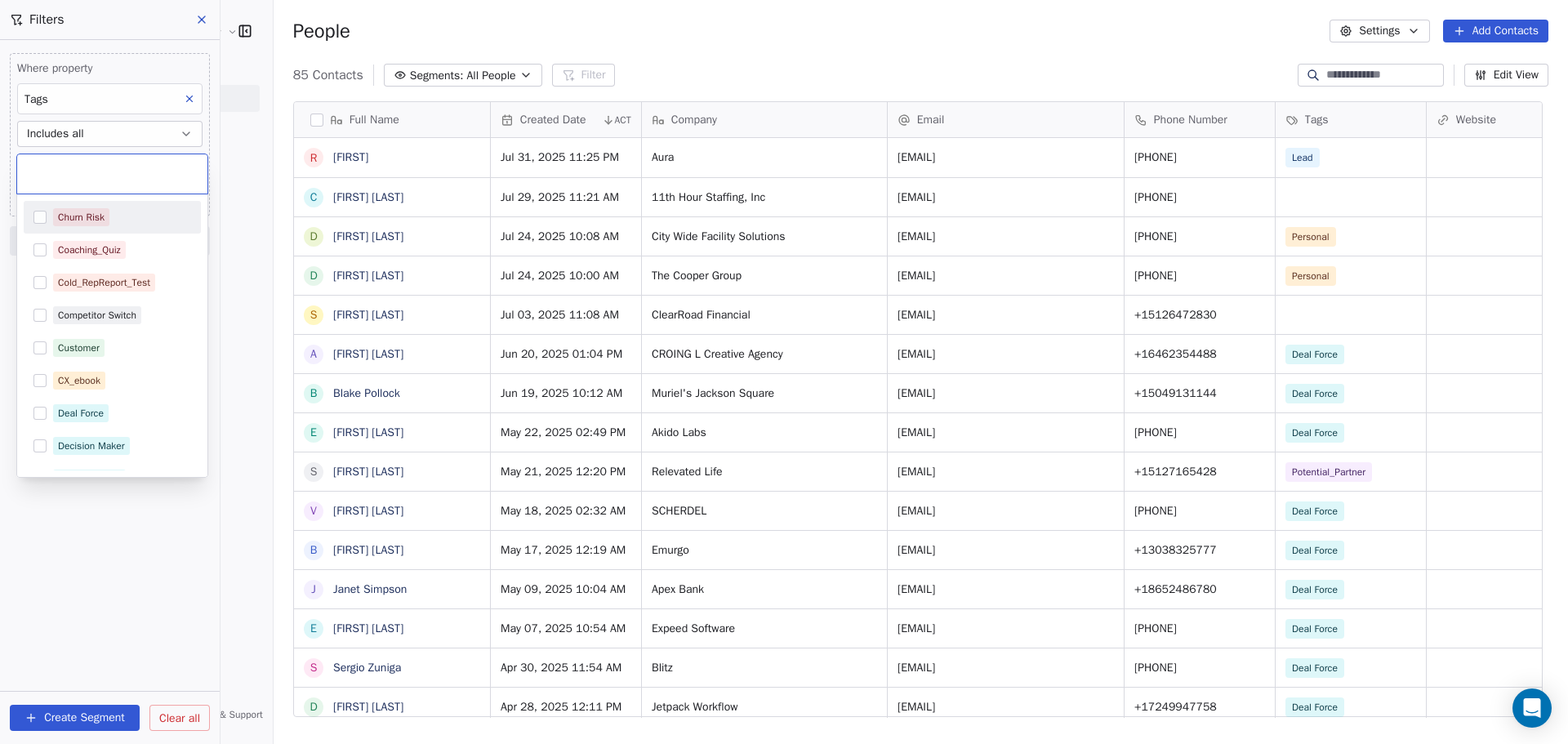 click on "Kompass Customer Solutions LLC Contacts People Marketing Workflows Campaigns Sales Pipelines Sequences Beta Tools Apps AI Agents Help & Support Filters Where property Tags Includes all Select Tags Add filter to this group Add another filter Create Segment Clear all People Settings Add Contacts 85 Contacts Segments: All People Filter Edit View Tag Add to Sequence Export Full Name R R [FIRST] [LAST] R [FIRST] [LAST] D [FIRST] [LAST] D [FIRST] [LAST] S [FIRST] [LAST] A [FIRST] [LAST] B [FIRST] [LAST] E [FIRST] [LAST] S [FIRST] [LAST] V [FIRST] [LAST] B [FIRST] [LAST] J [FIRST] [LAST] E [FIRST] [LAST] S [FIRST] [LAST] D [FIRST] [LAST] G [FIRST] [LAST] M [FIRST] [LAST] K [FIRST] [LAST] P [FIRST] [LAST] M [FIRST] [LAST] J [FIRST] [LAST] P [FIRST] [LAST] S [FIRST] [LAST] T [FIRST] [LAST] K [FIRST] [LAST] D [FIRST] [LAST] D [FIRST] [LAST] K [FIRST] [LAST] U [FIRST] [LAST] D [FIRST] [LAST] B [FIRST] [LAST] M [FIRST] [LAST] A [FIRST] [LAST] V [FIRST] [LAST] M [FIRST] [LAST] W [FIRST], [FIRST] Created Date ACT Company Email Phone Number Tags Website Job Title Status Aura Lead" at bounding box center [784, 494] 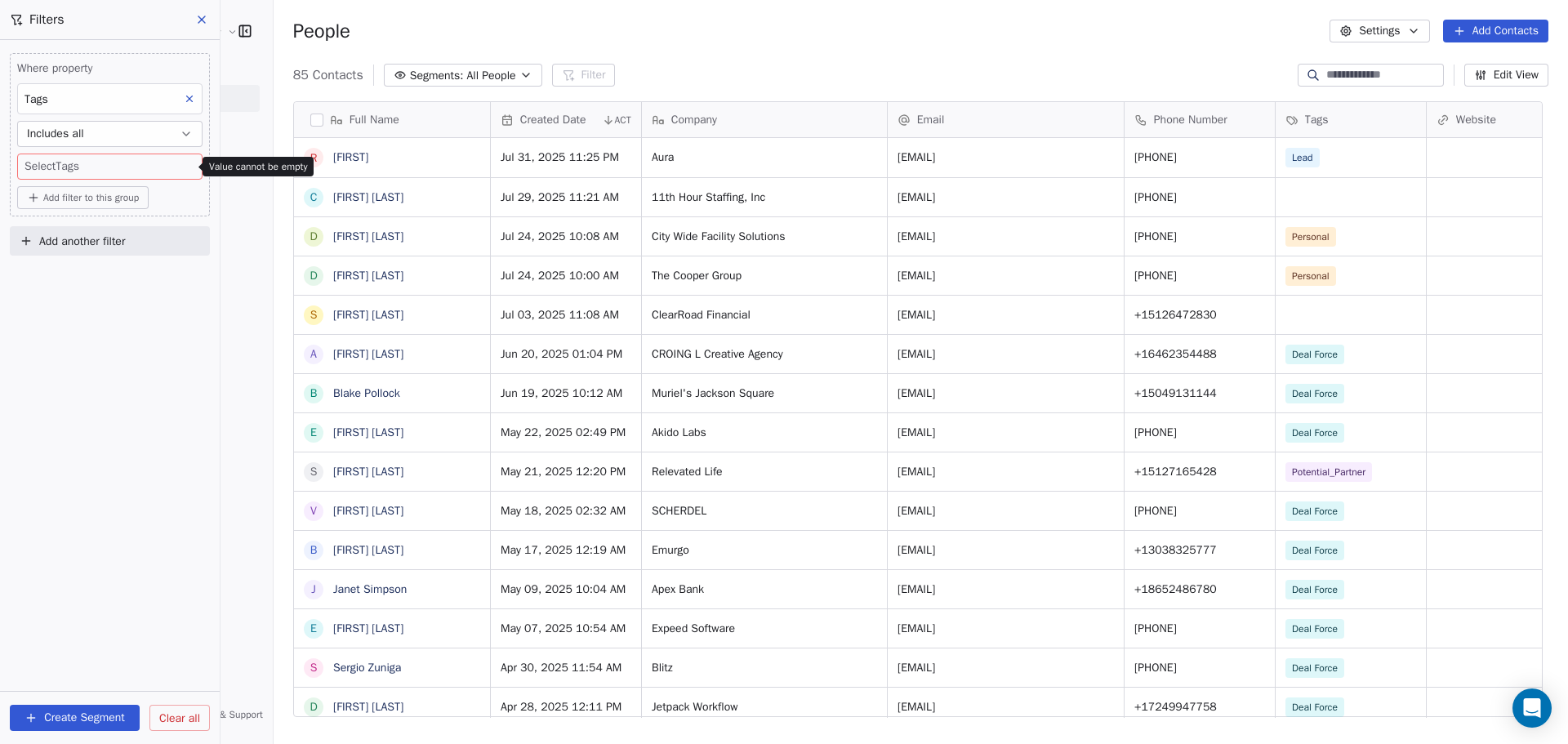 click on "Includes all" at bounding box center (109, 134) 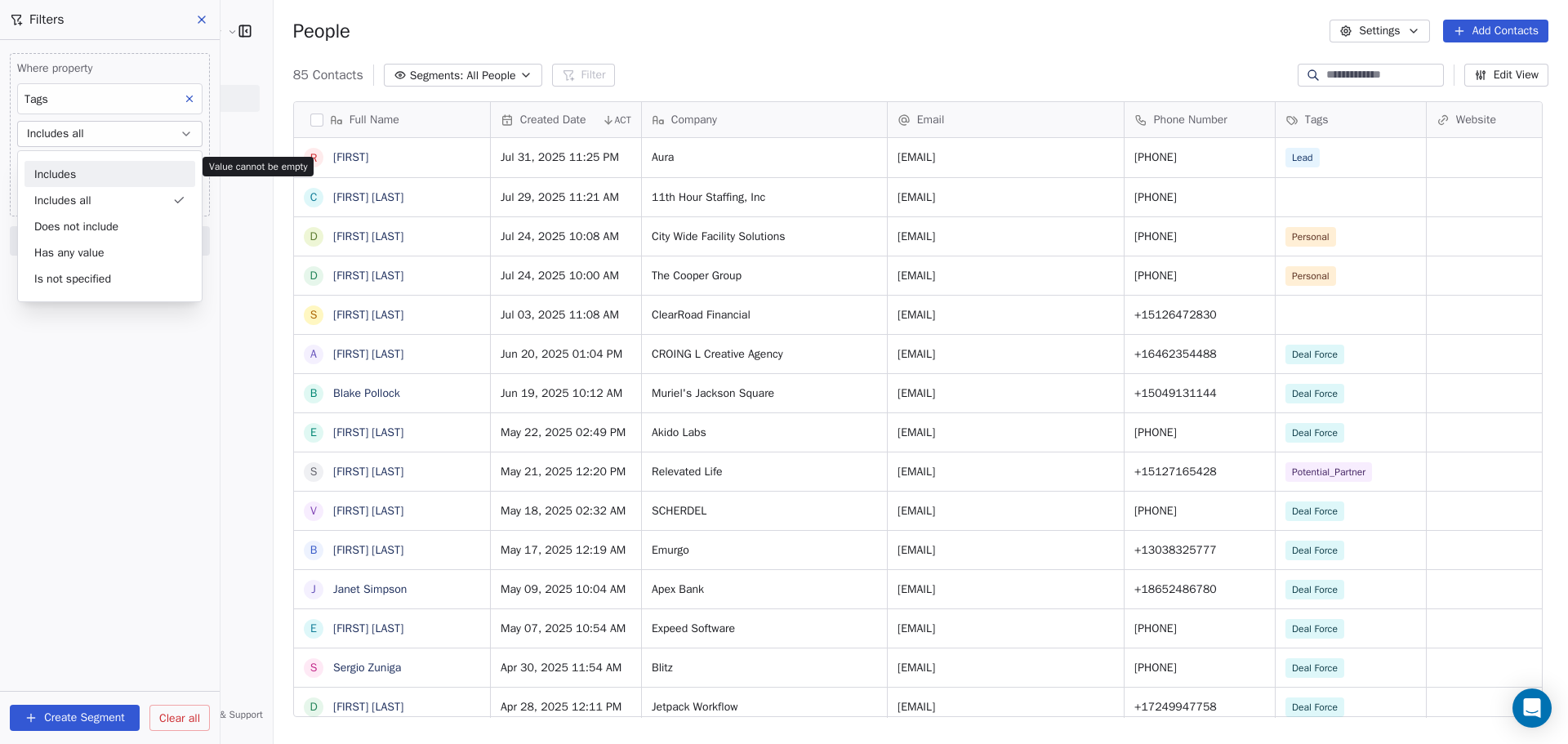 click on "Includes" at bounding box center (109, 174) 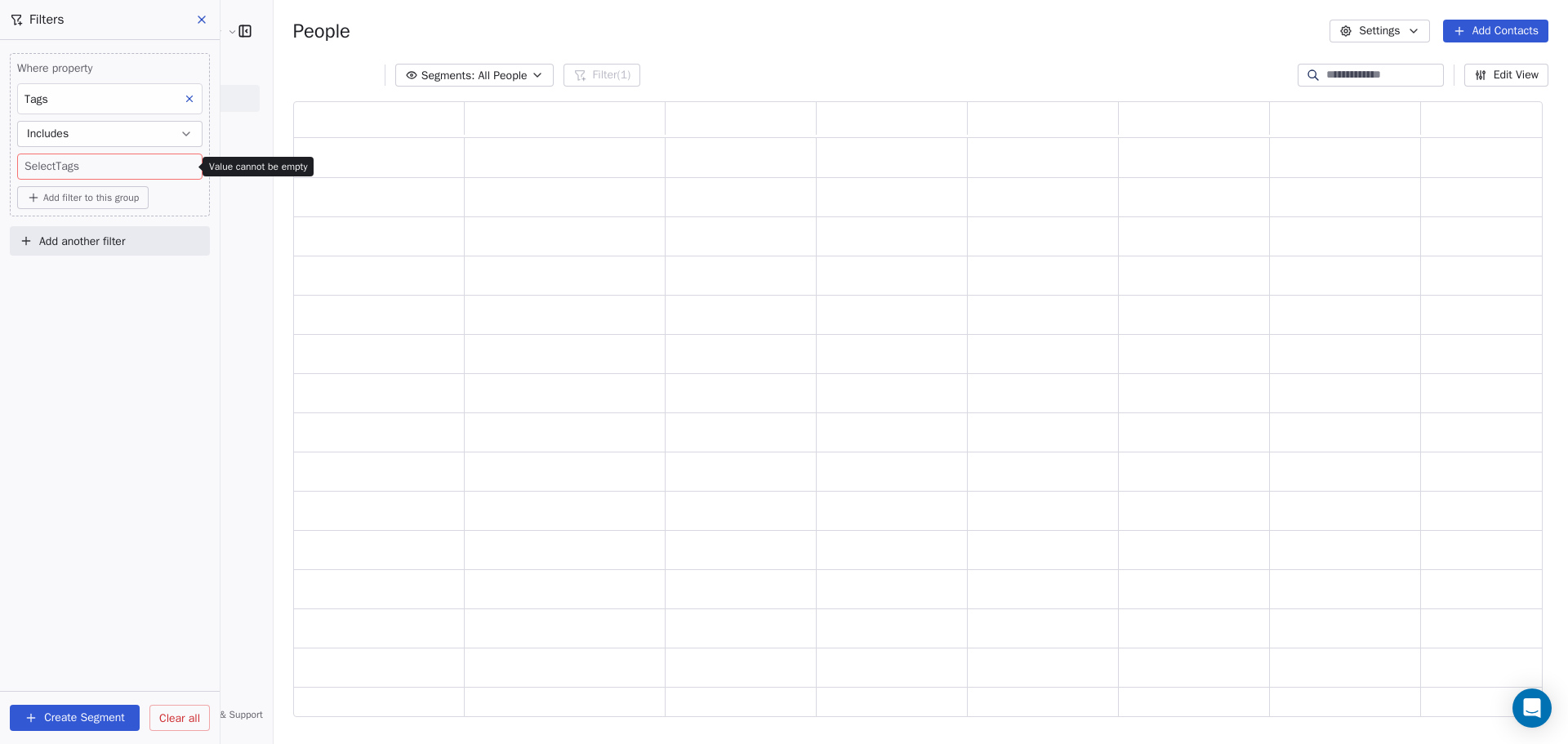 click on "Kompass Customer Solutions LLC Contacts People Marketing Workflows Campaigns Sales Pipelines Sequences Beta Tools Apps AI Agents Help & Support Filters Where property   Tags   Includes Select  Tags Add filter to this group Add another filter  Create Segment Clear all People Settings  Add Contacts Segments: All People Filter  (1) Edit View Tag Add to Sequence Export
Value cannot be empty Value cannot be empty" at bounding box center [784, 494] 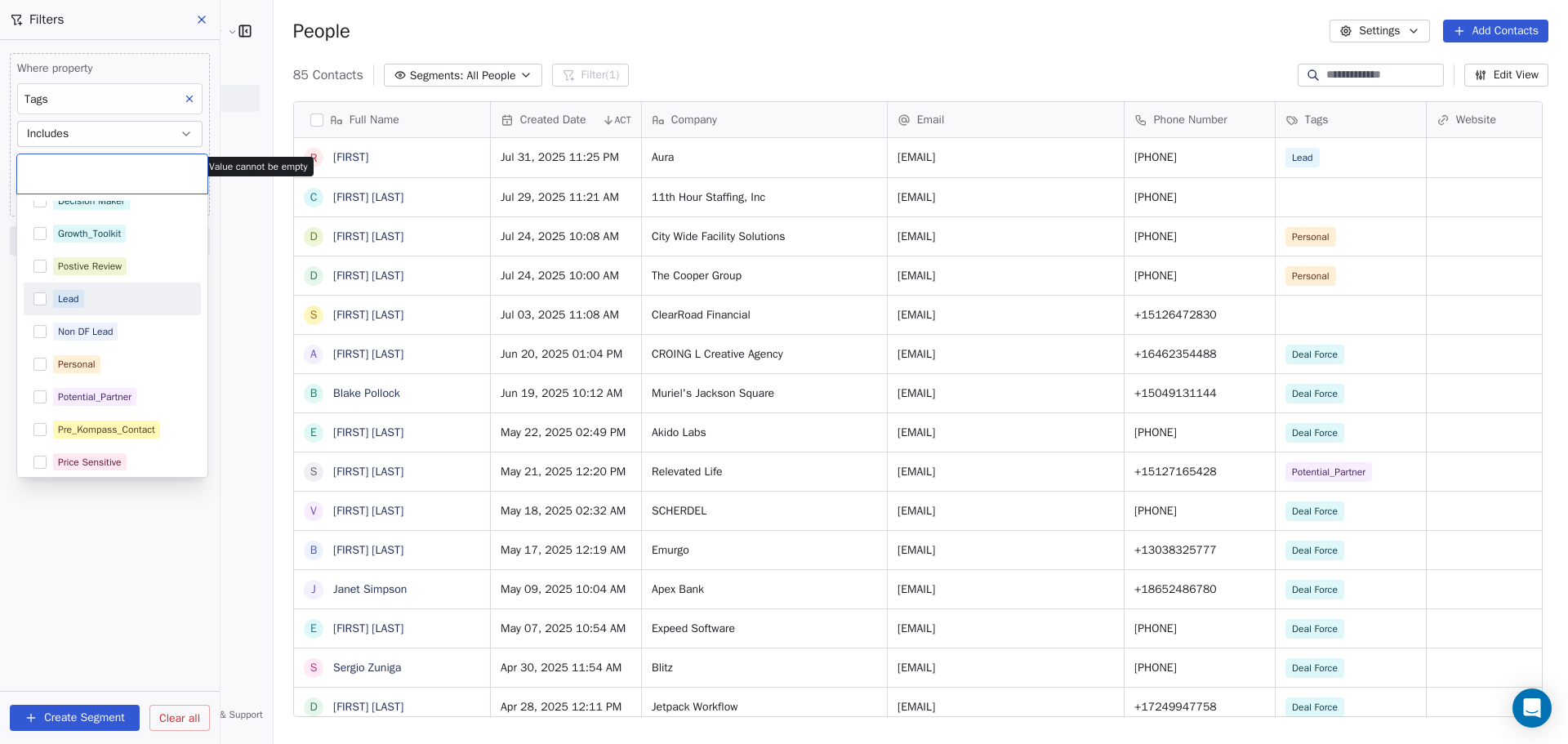 click on "Lead" at bounding box center (112, 299) 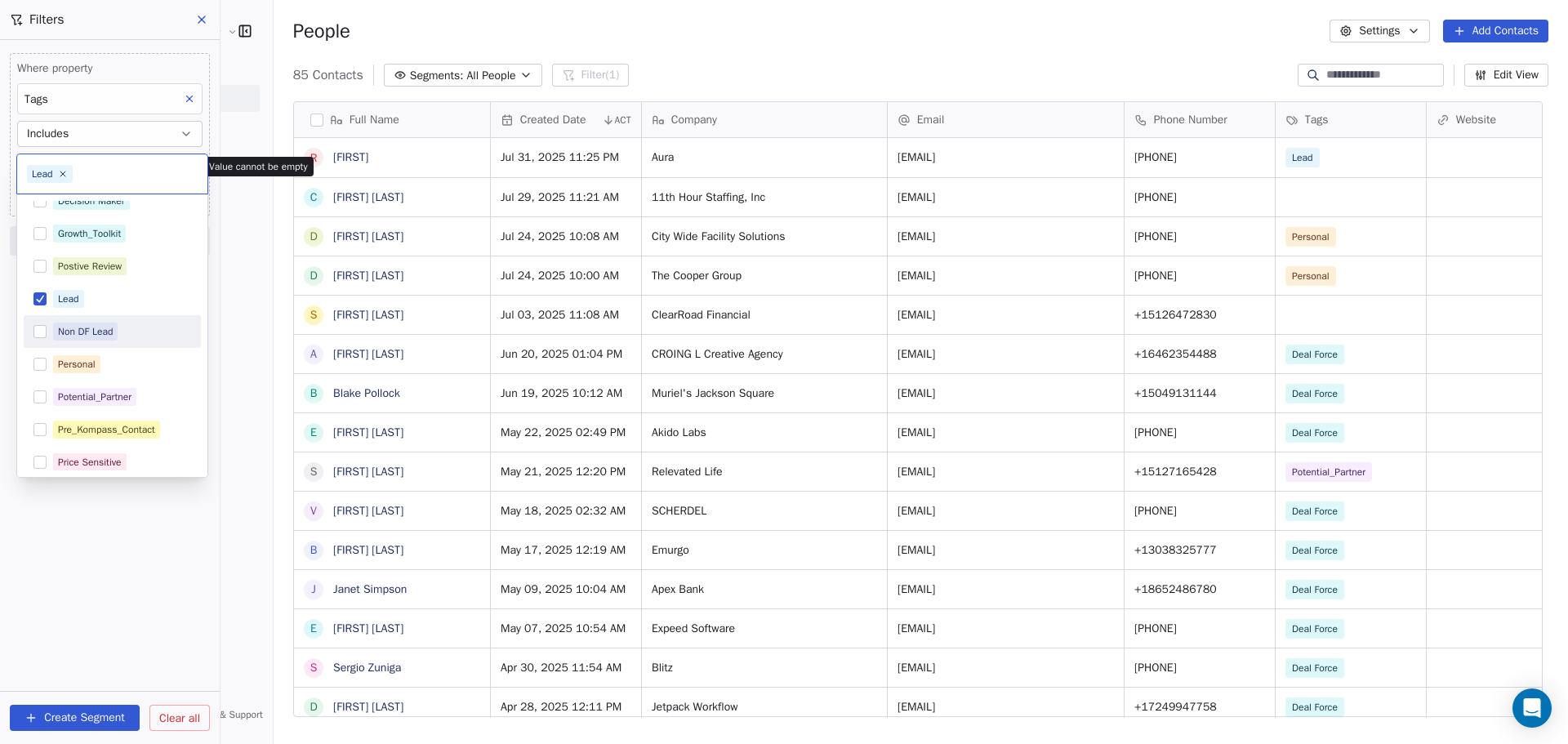 click on "Non DF Lead" at bounding box center (112, 332) 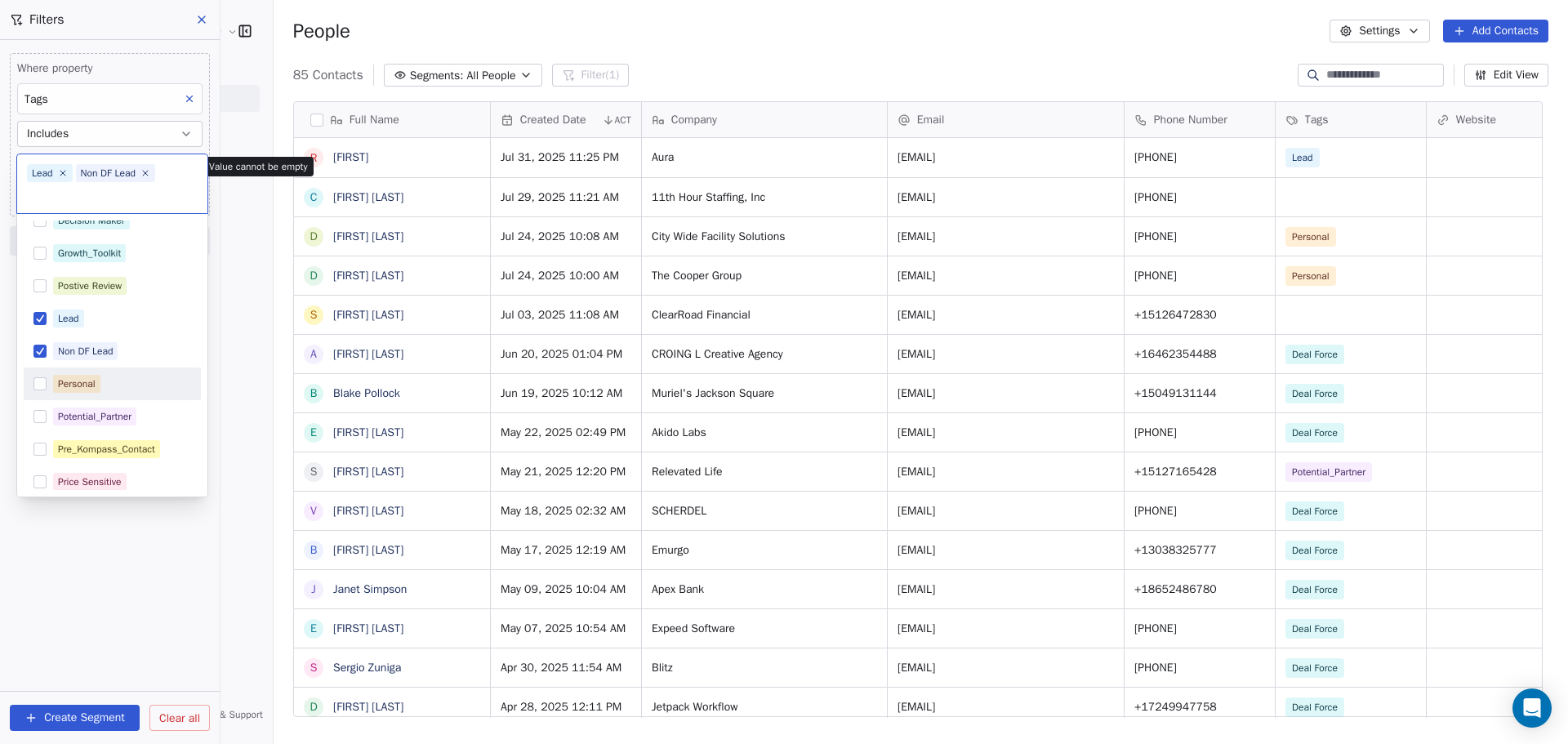 click on "Kompass Customer Solutions LLC Contacts People Marketing Workflows Campaigns Sales Pipelines Sequences Beta Tools Apps AI Agents Help & Support Filters Where property   Tags   Includes Select  Tags Add filter to this group Add another filter  Create Segment Clear all People Settings  Add Contacts 85 Contacts Segments: All People Filter  (1) Edit View Tag Add to Sequence Export Full Name R Rameel C Carrie Brunello D David Fawkes D David Cooper S Stephanie Trusler A Anggie Salazar B Blake Pollock E Eric Chin S Shannon Alvis V Vendy Petersen B Bill Decker J Janet Simpson E Eitan Rosenfeld S Sergio Zuniga D David Cristello G Greg Kohn M Mark LoGiurato K Kurt Daniel P Paul Amenta M Mike Larkin J Jeremy Conescu P Paul Murray S Sara Whedon T Todd Birzer K Krisztina Veres D Dennis Kiplimo D Darlene Richardson K Knoxy Knox Unknown D Dan Dowdy B Bruce Bessner M Megan Mills V Varsay Sirleaf A Andy Toh M Muhammad Ayub W Williams, Taunya Created Date ACT Company Email Phone Number Tags Website Job Title Status Aura Lead" at bounding box center [784, 494] 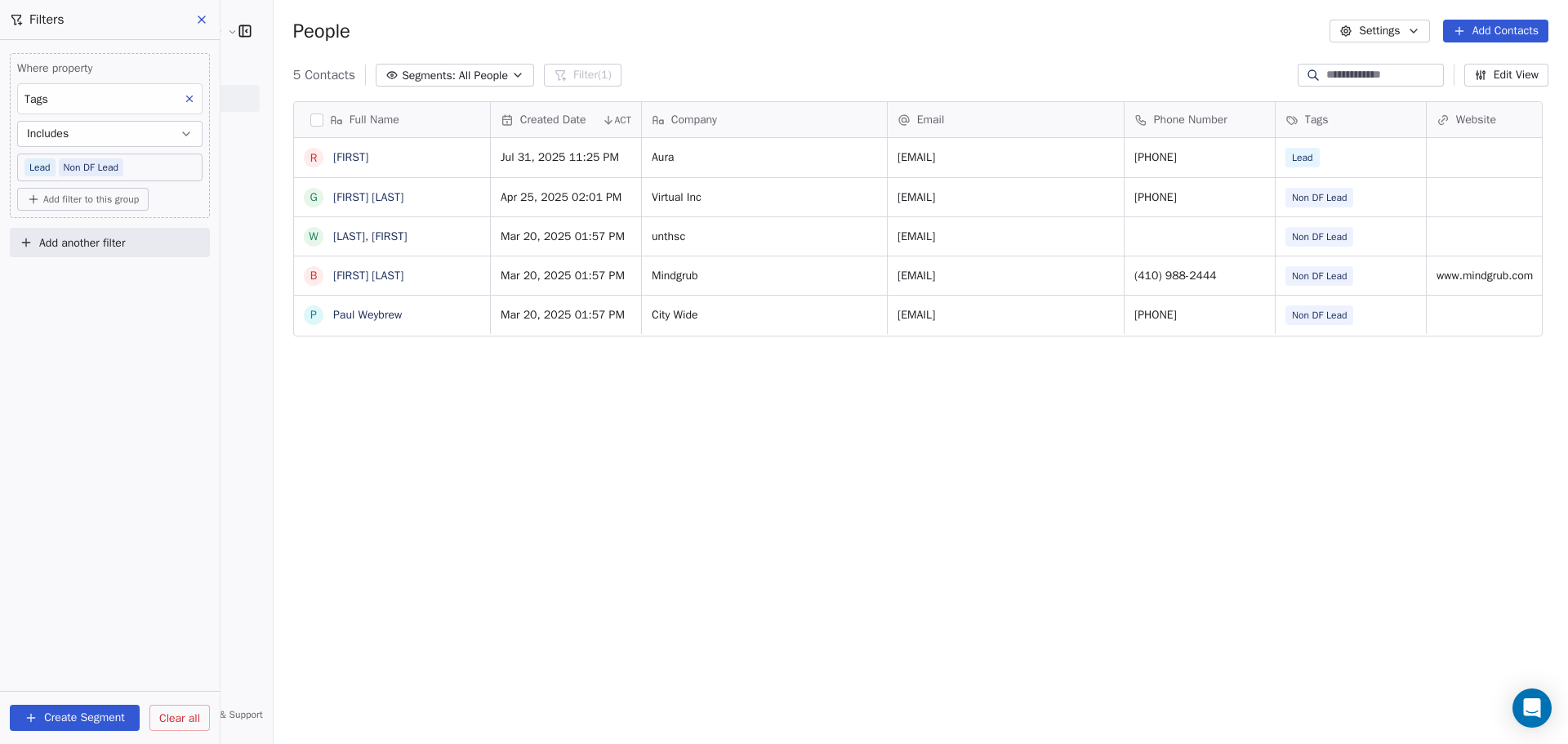 click on "Create Segment" at bounding box center [74, 718] 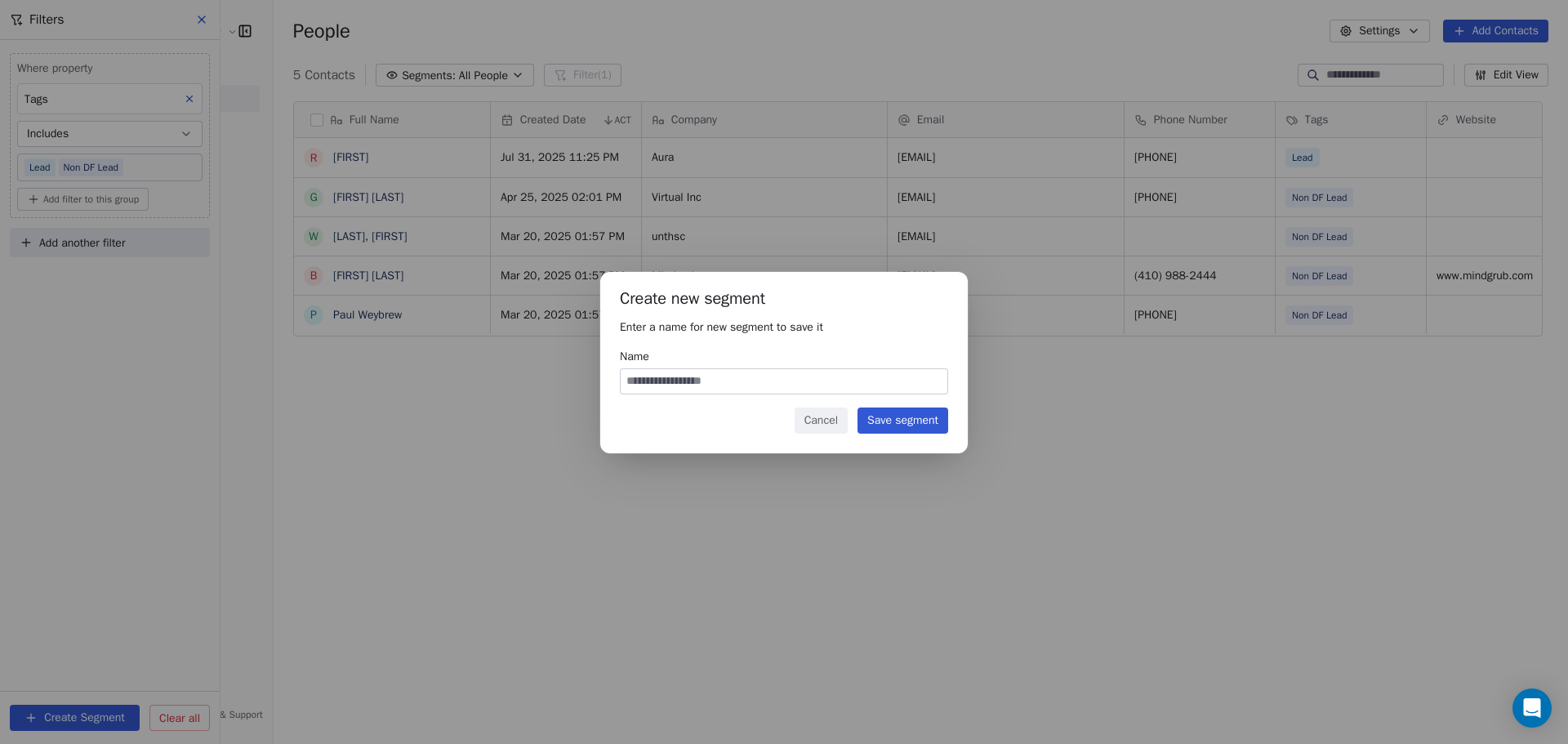 click on "Name" at bounding box center [784, 381] 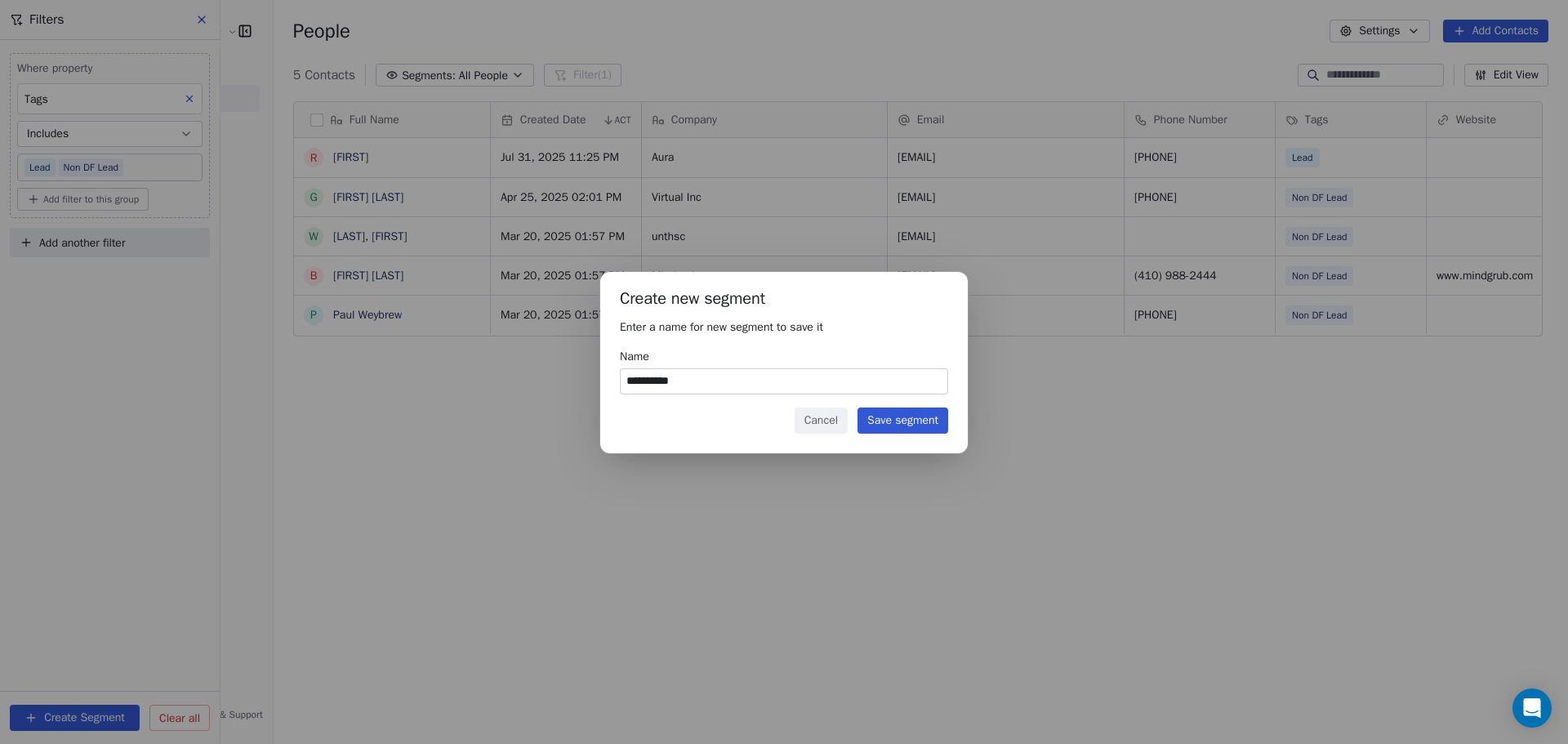type on "**********" 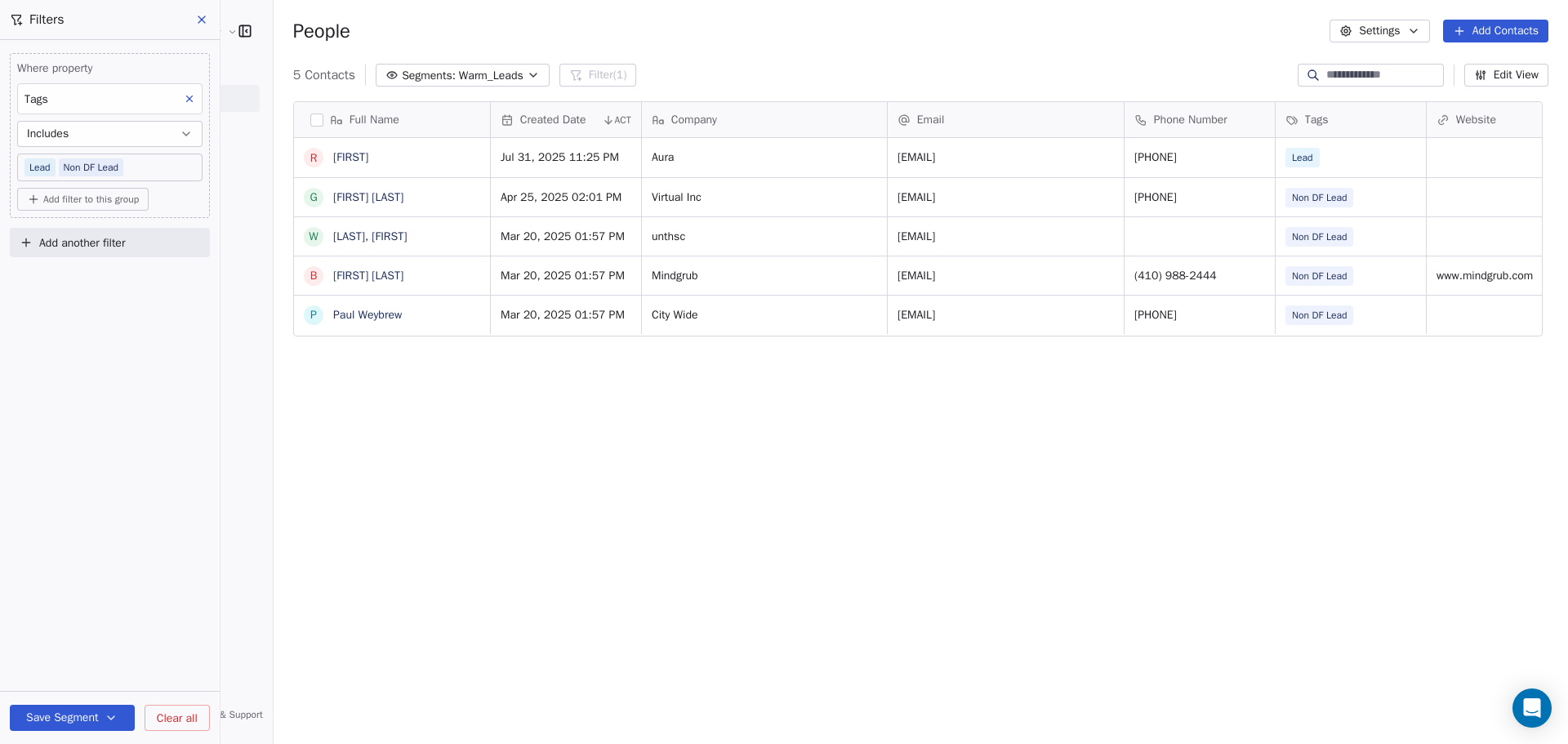 click 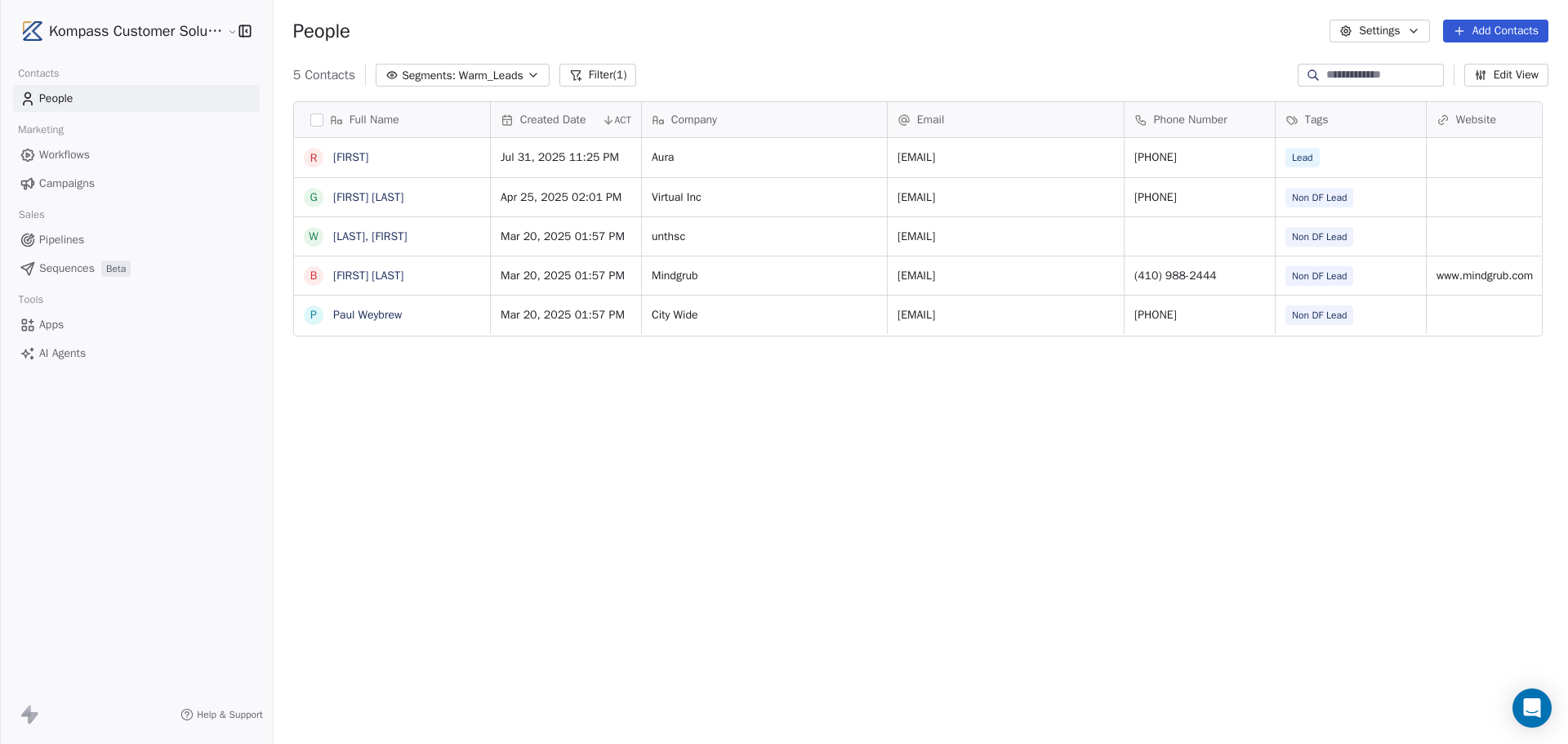 click on "Campaigns" at bounding box center (67, 183) 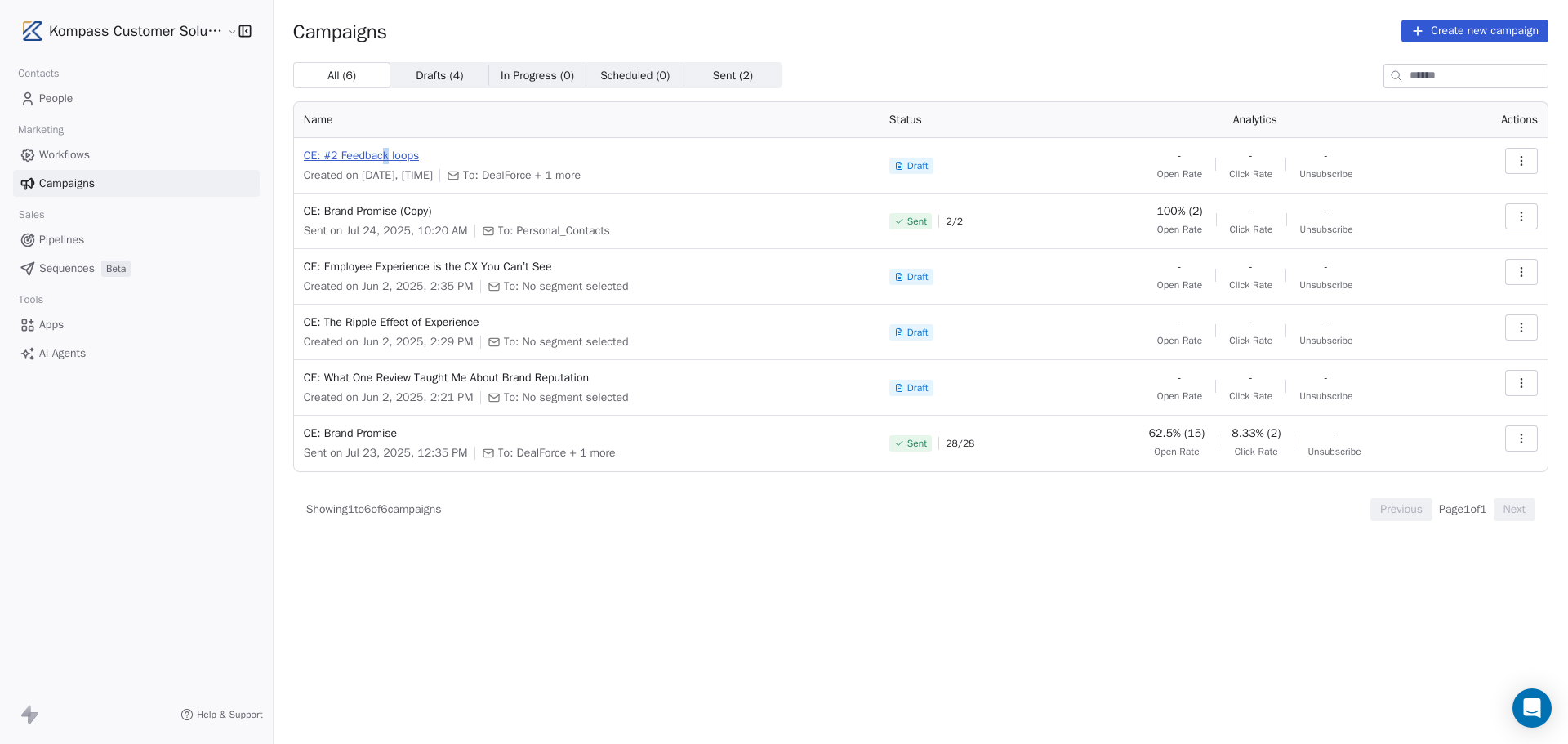 click on "CE: #2 Feedback loops" at bounding box center (586, 156) 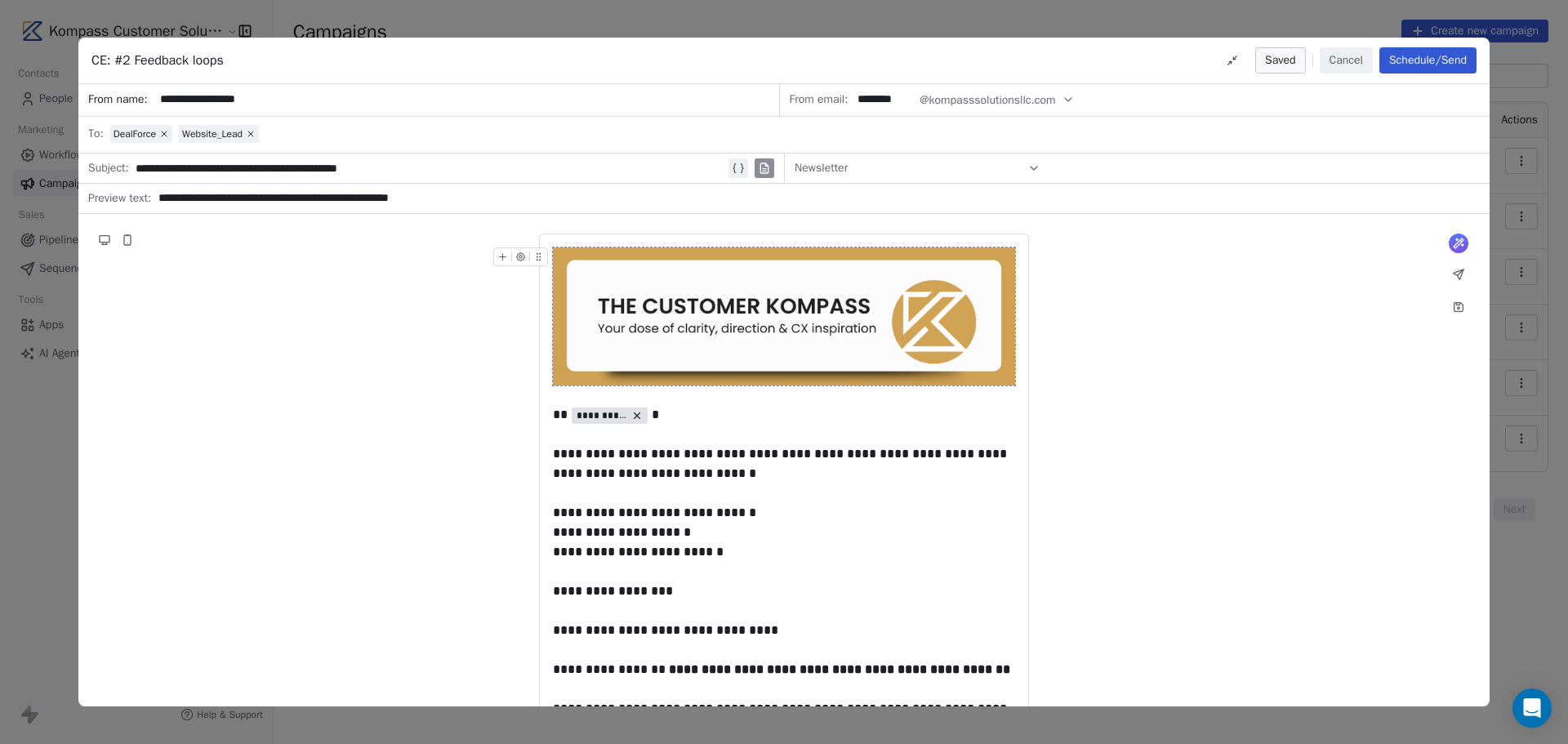 click on "DealForce Website_Lead" at bounding box center [795, 134] 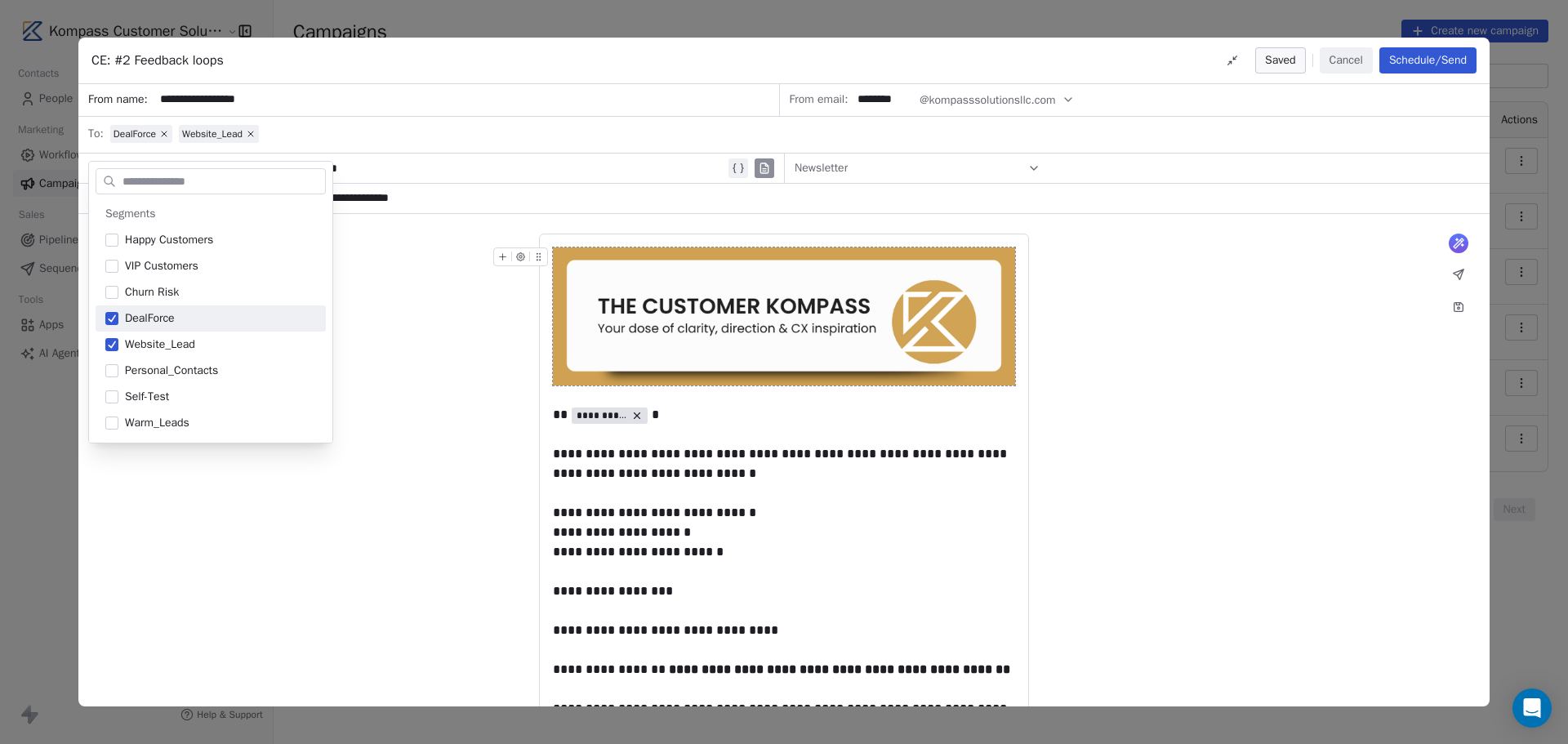 click on "DealForce Website_Lead" at bounding box center [795, 134] 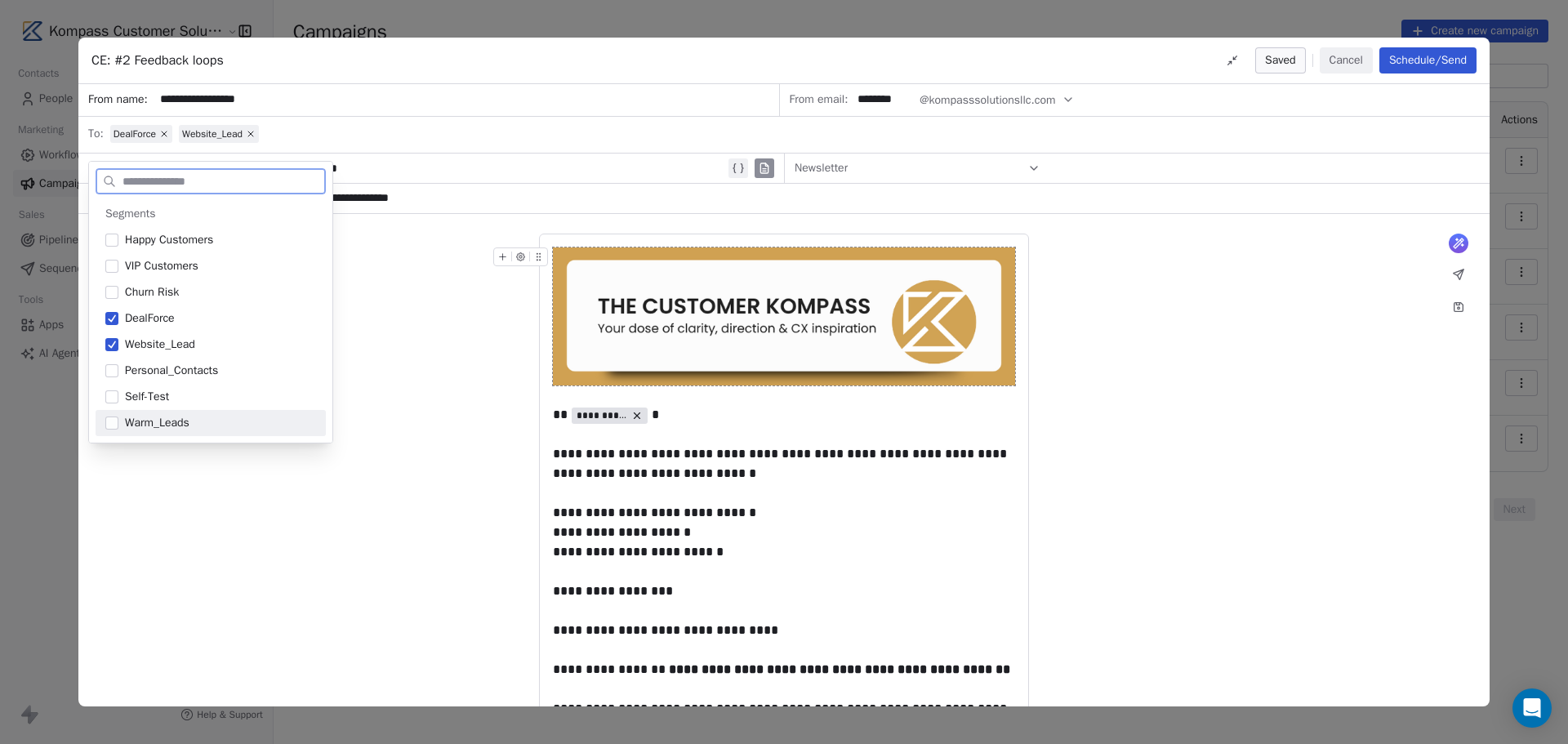click on "Warm_Leads" at bounding box center (157, 423) 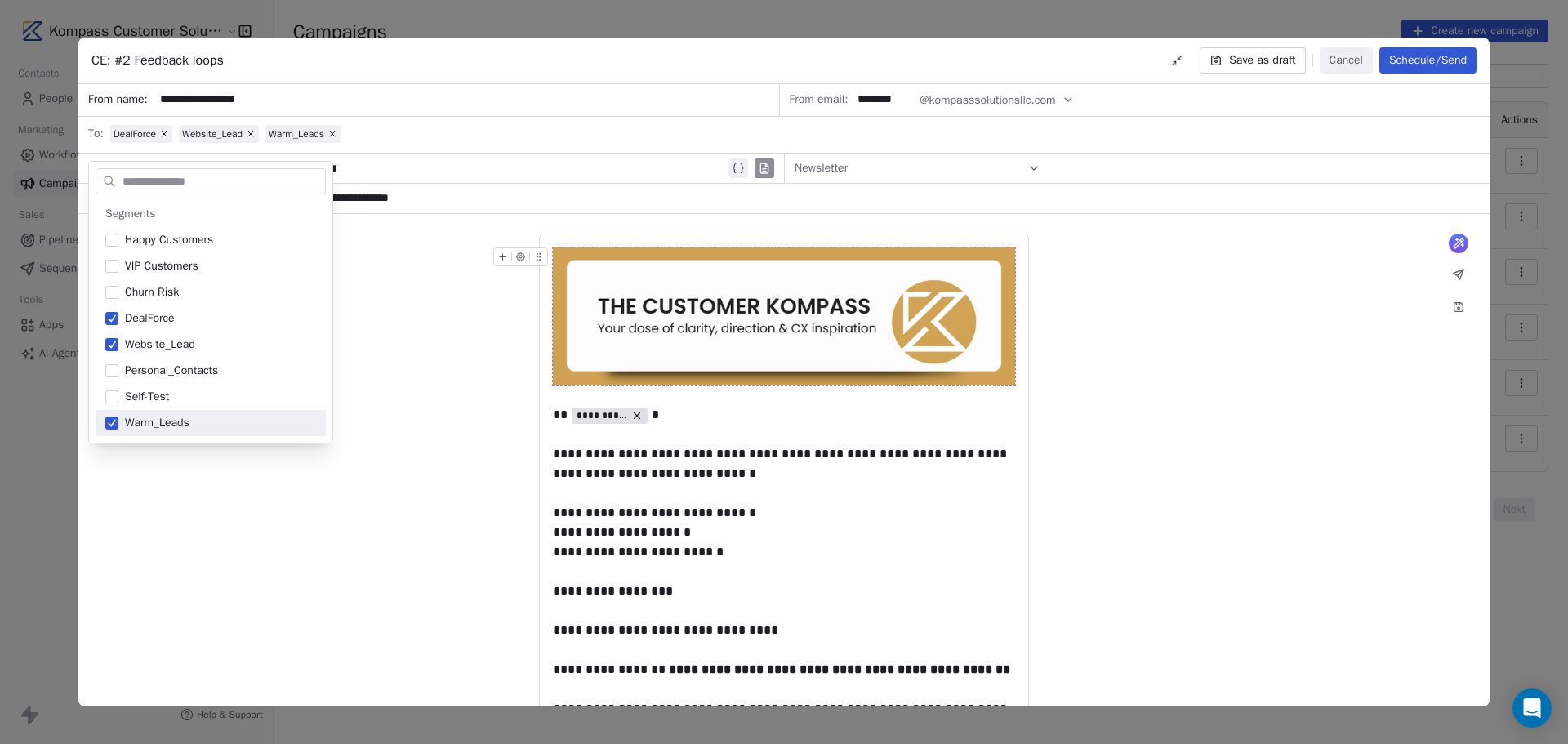 click on "**********" at bounding box center (784, 1245) 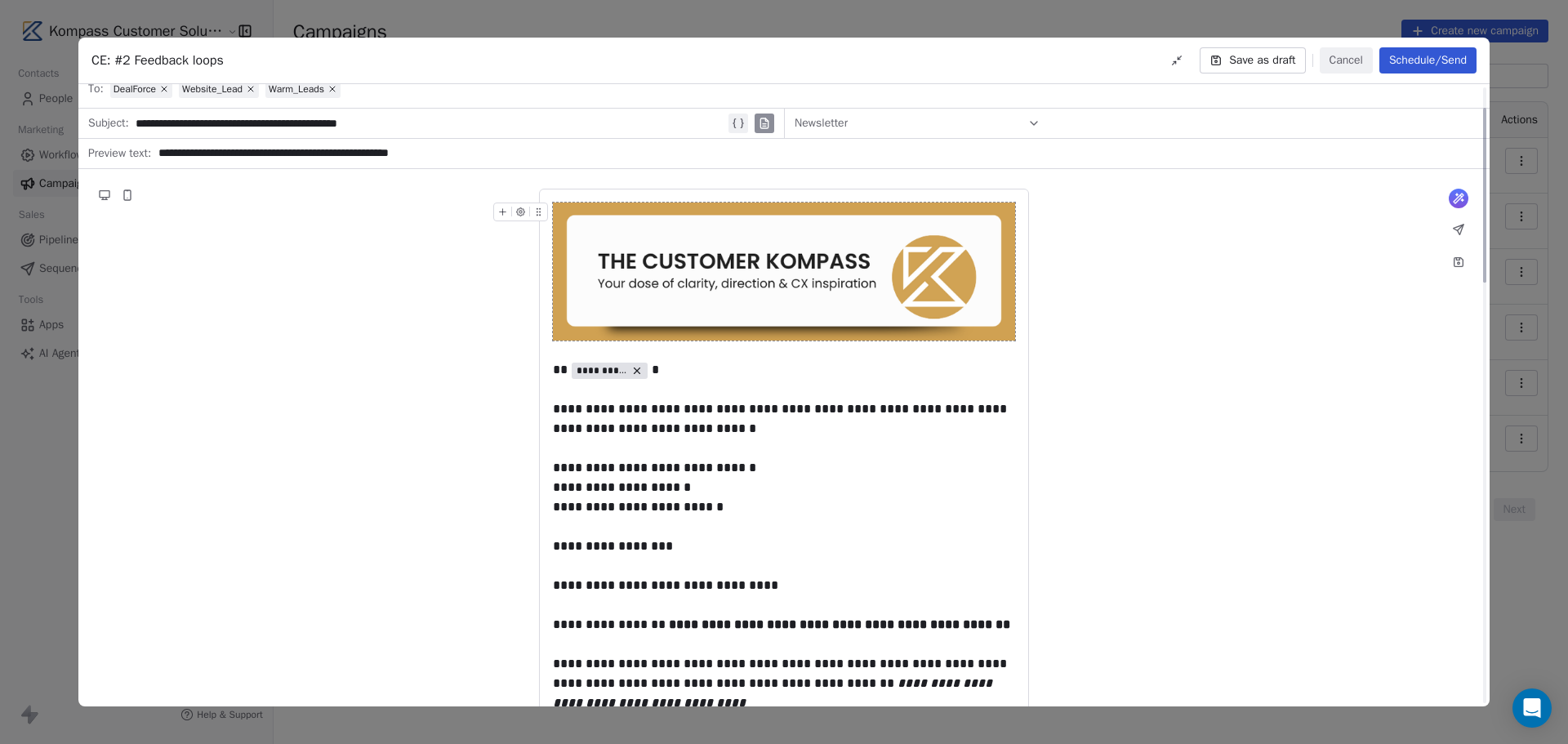 scroll, scrollTop: 0, scrollLeft: 0, axis: both 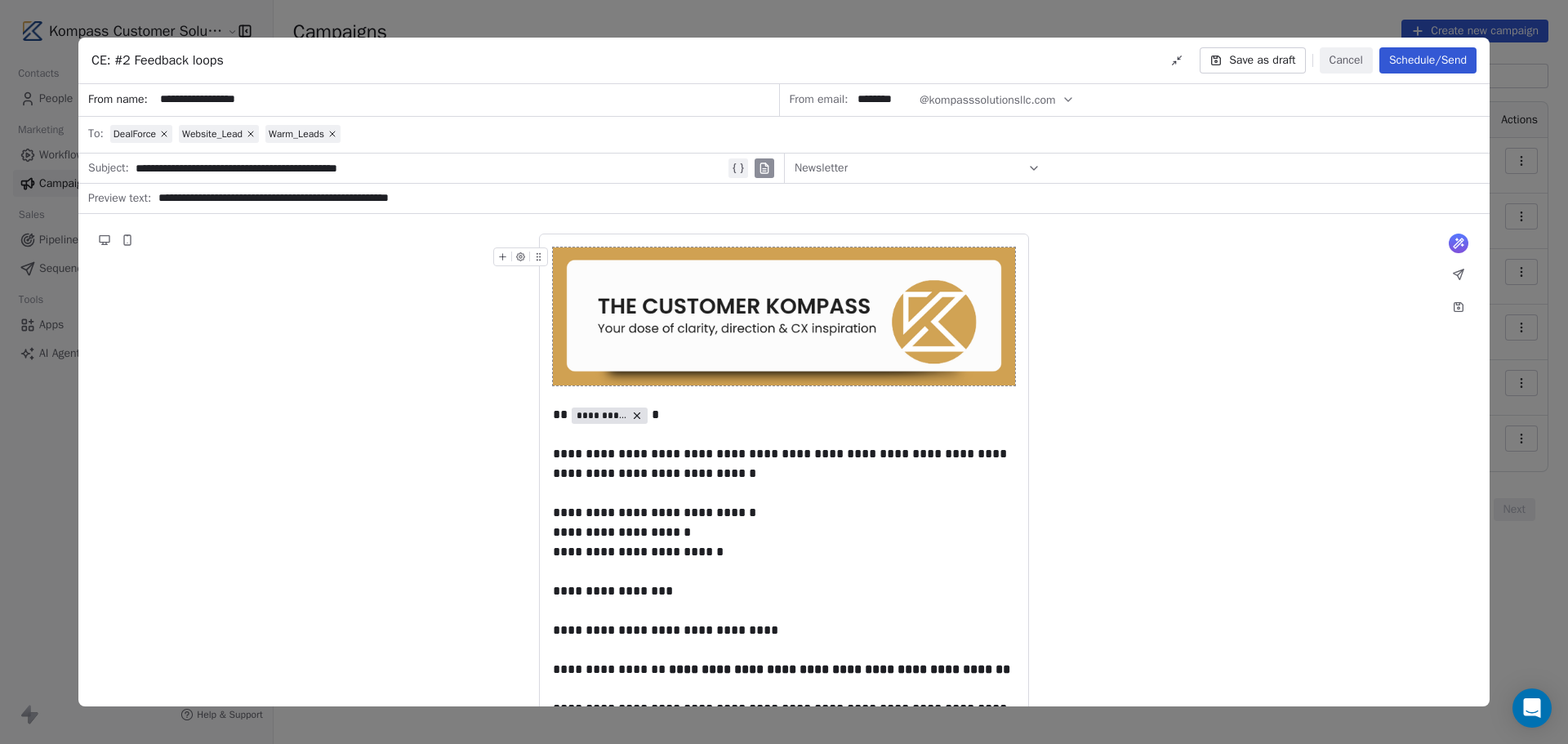 click on "Schedule/Send" at bounding box center [1428, 60] 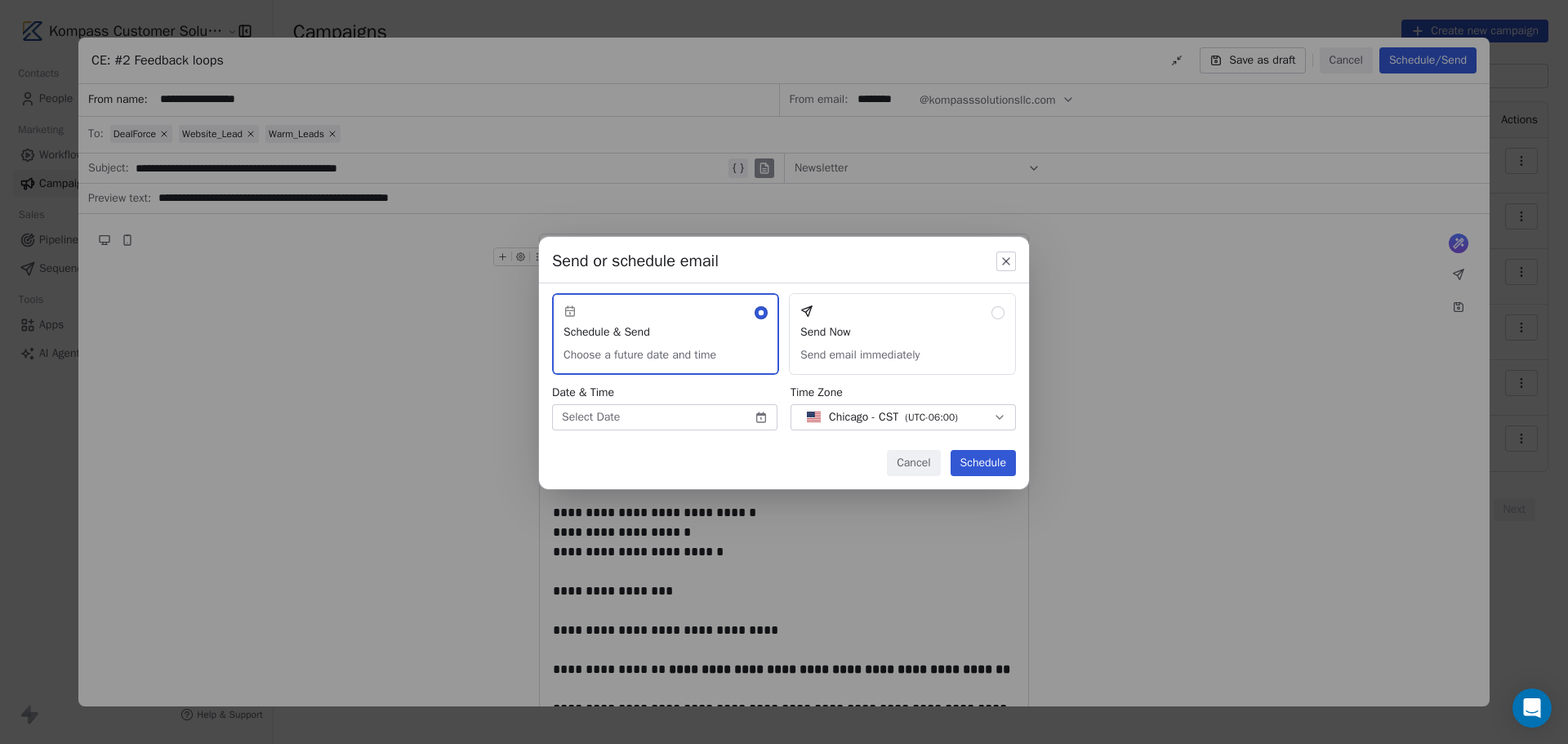 click on "[COMPANY] Contacts People Marketing Workflows Campaigns Sales Pipelines Sequences Beta Tools Apps AI Agents Help & Support Campaigns Create new campaign All ( 6 ) All ( 6 ) Drafts ( 4 ) Drafts ( 4 ) In Progress ( 0 ) In Progress ( 0 ) Scheduled ( 0 ) Scheduled ( 0 ) Sent ( 2 ) Sent ( 2 ) Name Status Analytics Actions CE: #2 Feedback loops Created on [DATE], [TIME] To: DealForce + 1 more Draft - Open Rate - Click Rate - Unsubscribe CE: Brand Promise (Copy) Sent on [DATE], [TIME] To: Personal_Contacts Sent 2 / 2 100% (2) Open Rate - Click Rate - Unsubscribe CE: Employee Experience is the CX You Can’t See Created on [DATE], [TIME] To: No segment selected Draft - Open Rate - Click Rate - Unsubscribe CE: The Ripple Effect of Experience Created on [DATE], [TIME] To: No segment selected Draft - Open Rate - Click Rate - Unsubscribe CE: What One Review Taught Me About Brand Reputation Created on [DATE], [TIME] To: No segment selected Draft - Open Rate - - 28" at bounding box center (784, 494) 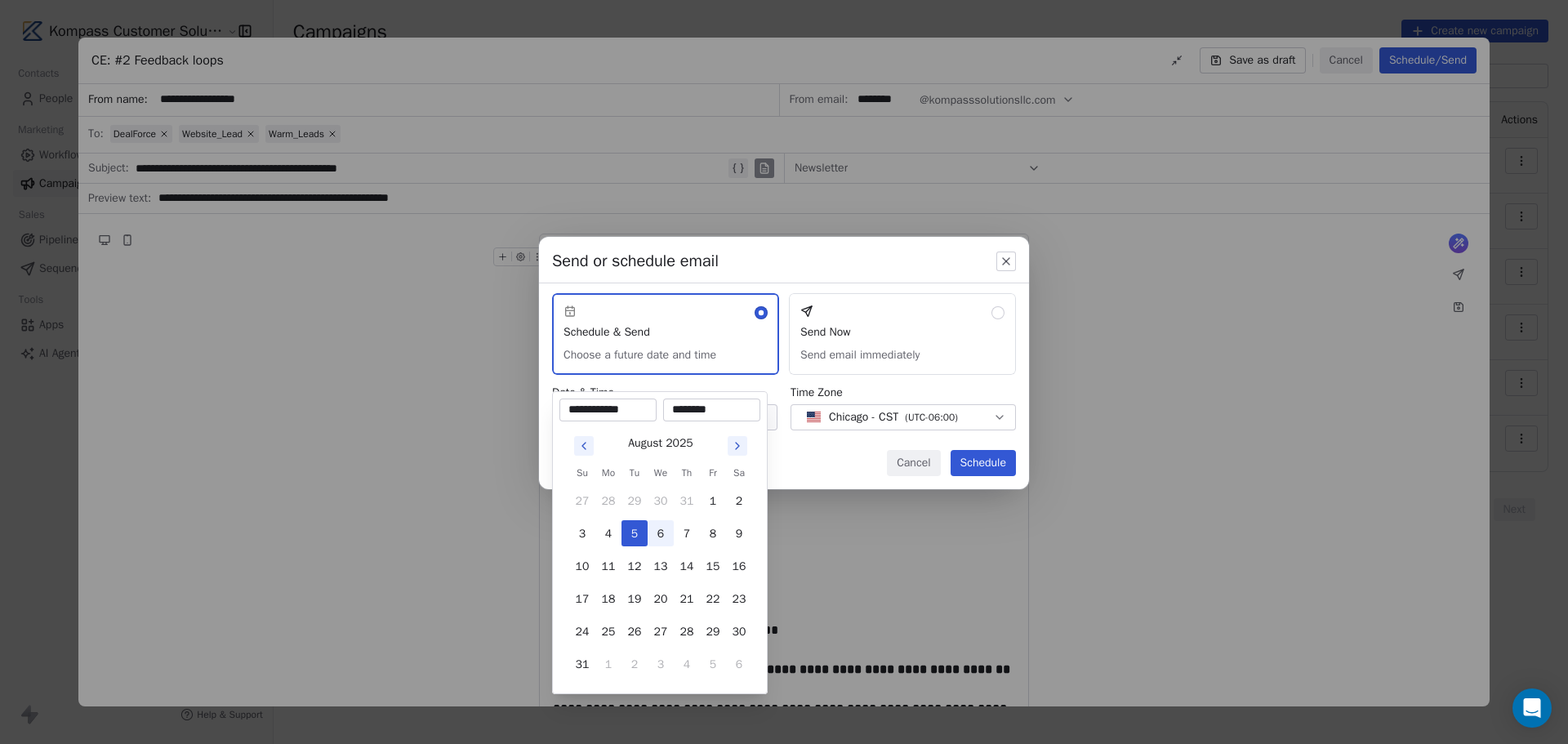 click on "6" at bounding box center [661, 533] 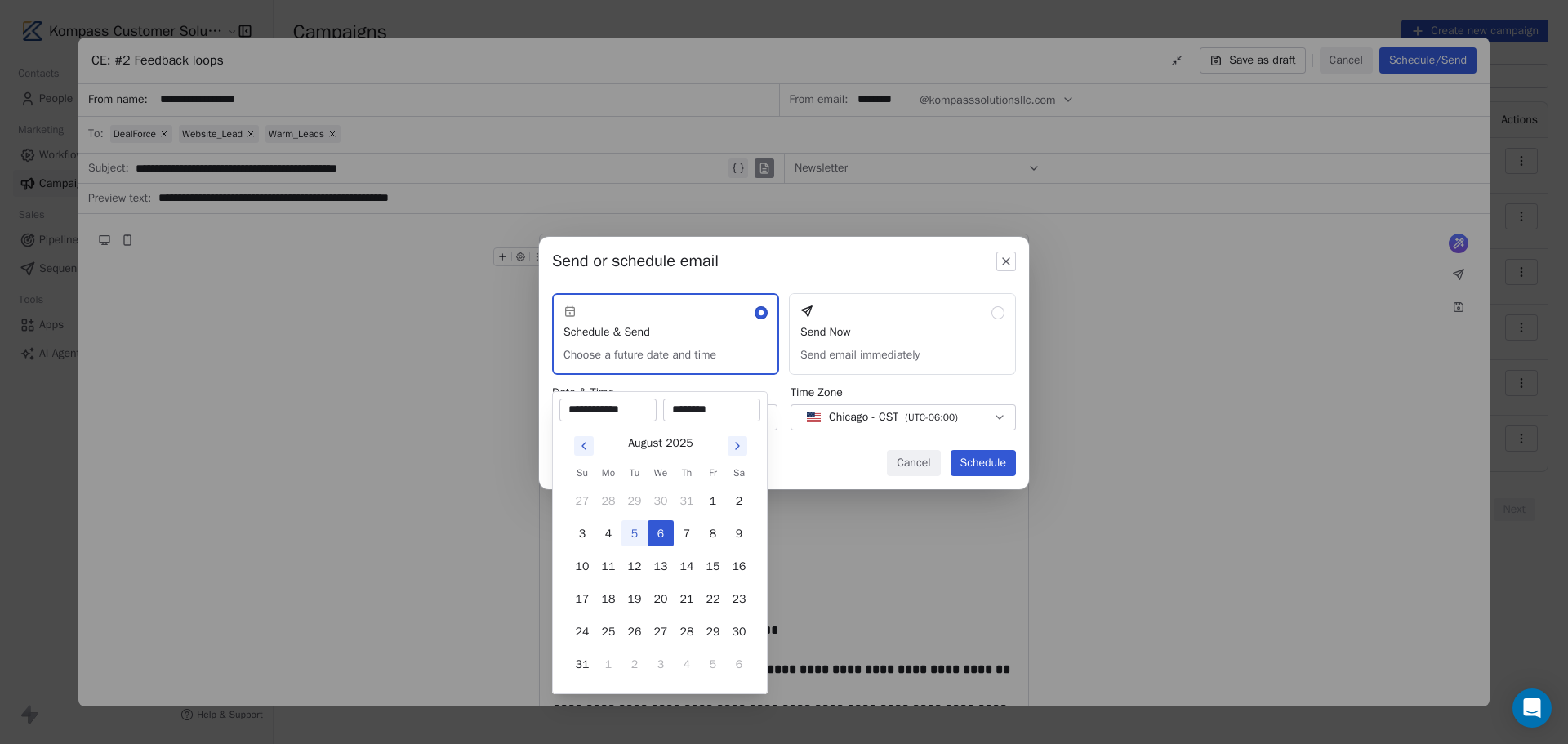 click on "Send or schedule email Schedule & Send Choose a future date and time Send Now Send email immediately Date & Time Aug 06, 2025 12:38 PM Time Zone Chicago - CST ( UTC-06:00 ) Cancel Schedule" at bounding box center [784, 372] 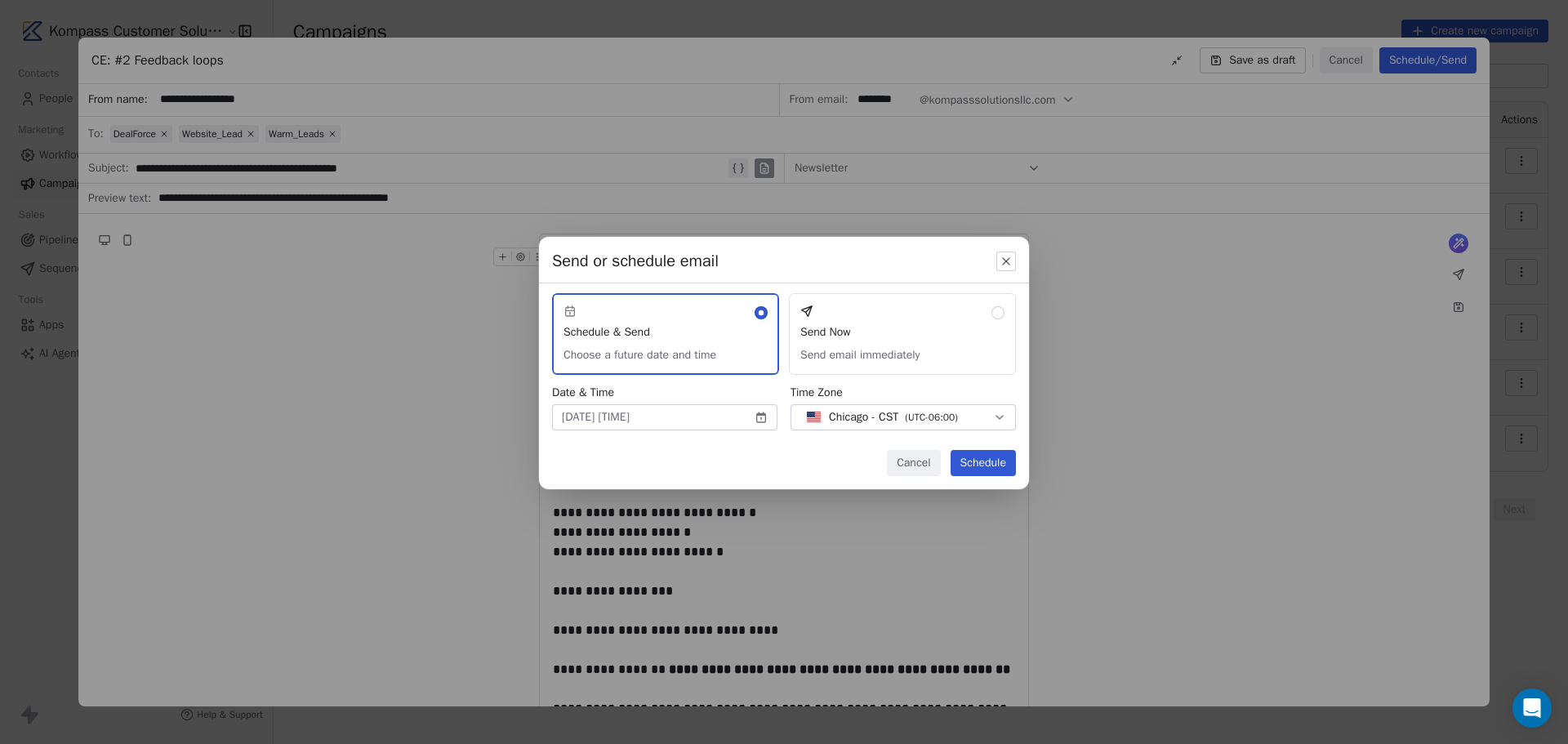 click on "[COMPANY] Contacts People Marketing Workflows Campaigns Sales Pipelines Sequences Beta Tools Apps AI Agents Help & Support Campaigns Create new campaign All ( 6 ) All ( 6 ) Drafts ( 4 ) Drafts ( 4 ) In Progress ( 0 ) In Progress ( 0 ) Scheduled ( 0 ) Scheduled ( 0 ) Sent ( 2 ) Sent ( 2 ) Name Status Analytics Actions CE: #2 Feedback loops Created on [DATE], [TIME] To: DealForce + 1 more Draft - Open Rate - Click Rate - Unsubscribe CE: Brand Promise (Copy) Sent on [DATE], [TIME] To: Personal_Contacts Sent 2 / 2 100% (2) Open Rate - Click Rate - Unsubscribe CE: Employee Experience is the CX You Can’t See Created on [DATE], [TIME] To: No segment selected Draft - Open Rate - Click Rate - Unsubscribe CE: The Ripple Effect of Experience Created on [DATE], [TIME] To: No segment selected Draft - Open Rate - Click Rate - Unsubscribe CE: What One Review Taught Me About Brand Reputation Created on [DATE], [TIME] To: No segment selected Draft - Open Rate - - 28" at bounding box center [784, 494] 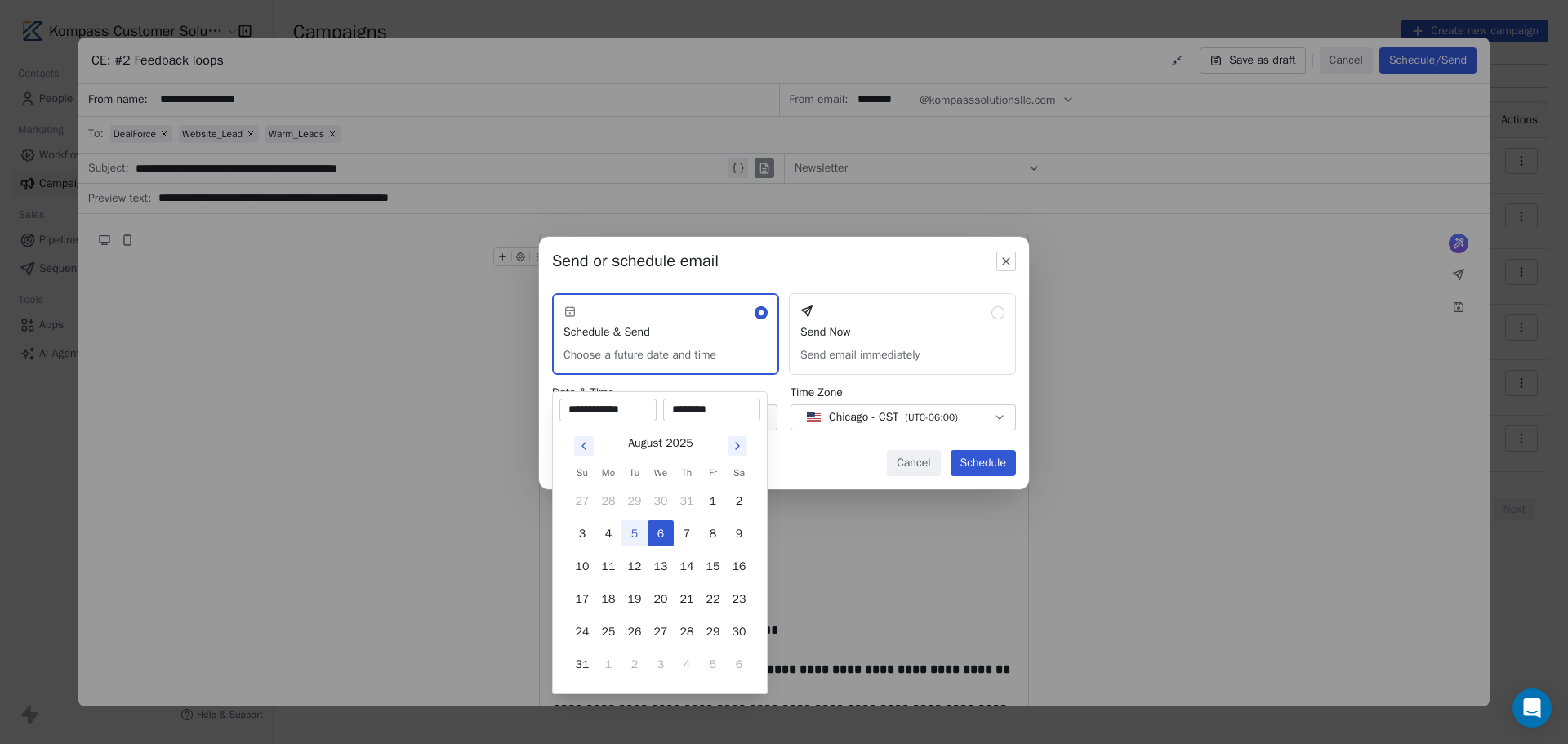 click on "********" at bounding box center (711, 410) 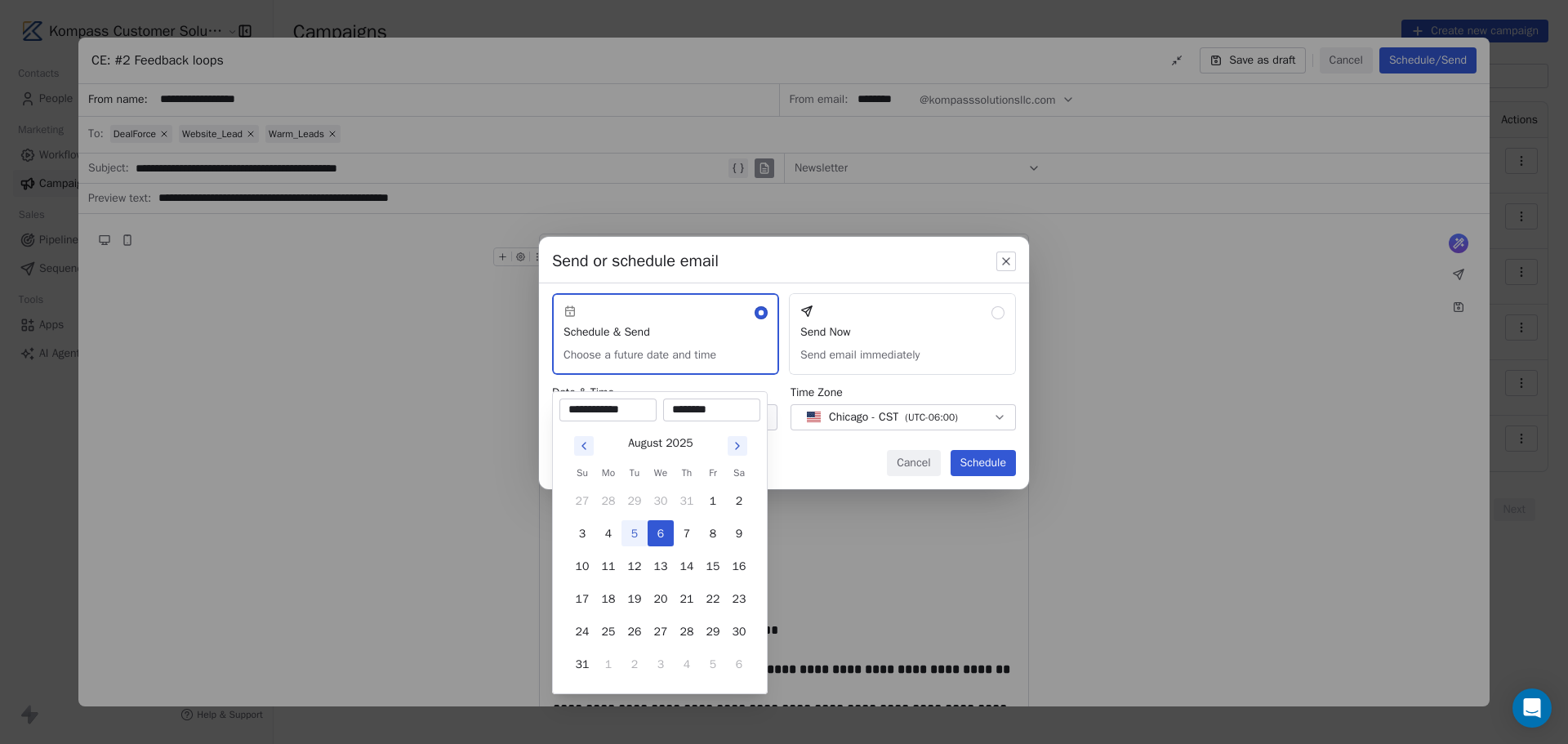 click on "********" at bounding box center (711, 410) 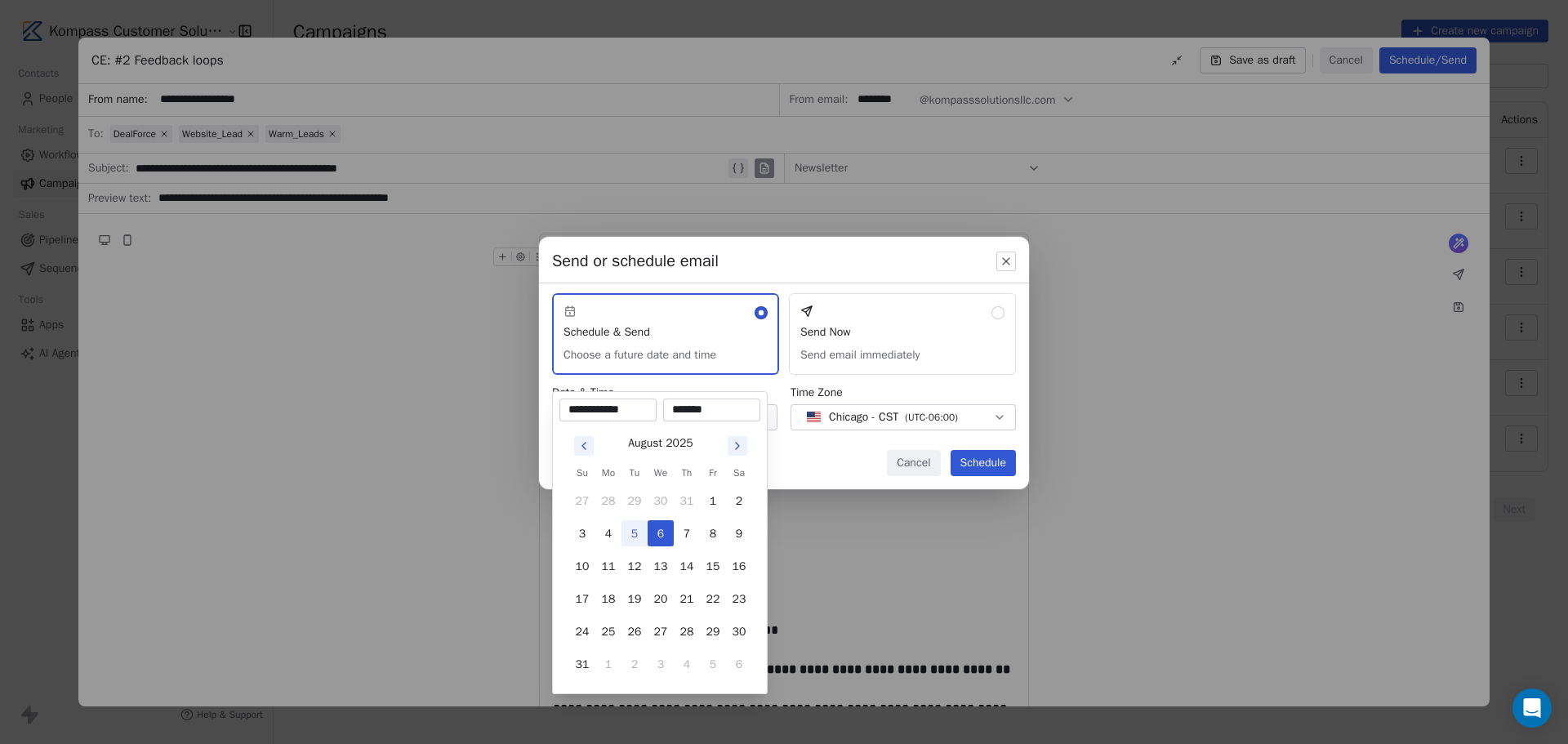 drag, startPoint x: 675, startPoint y: 409, endPoint x: 660, endPoint y: 410, distance: 15.033296 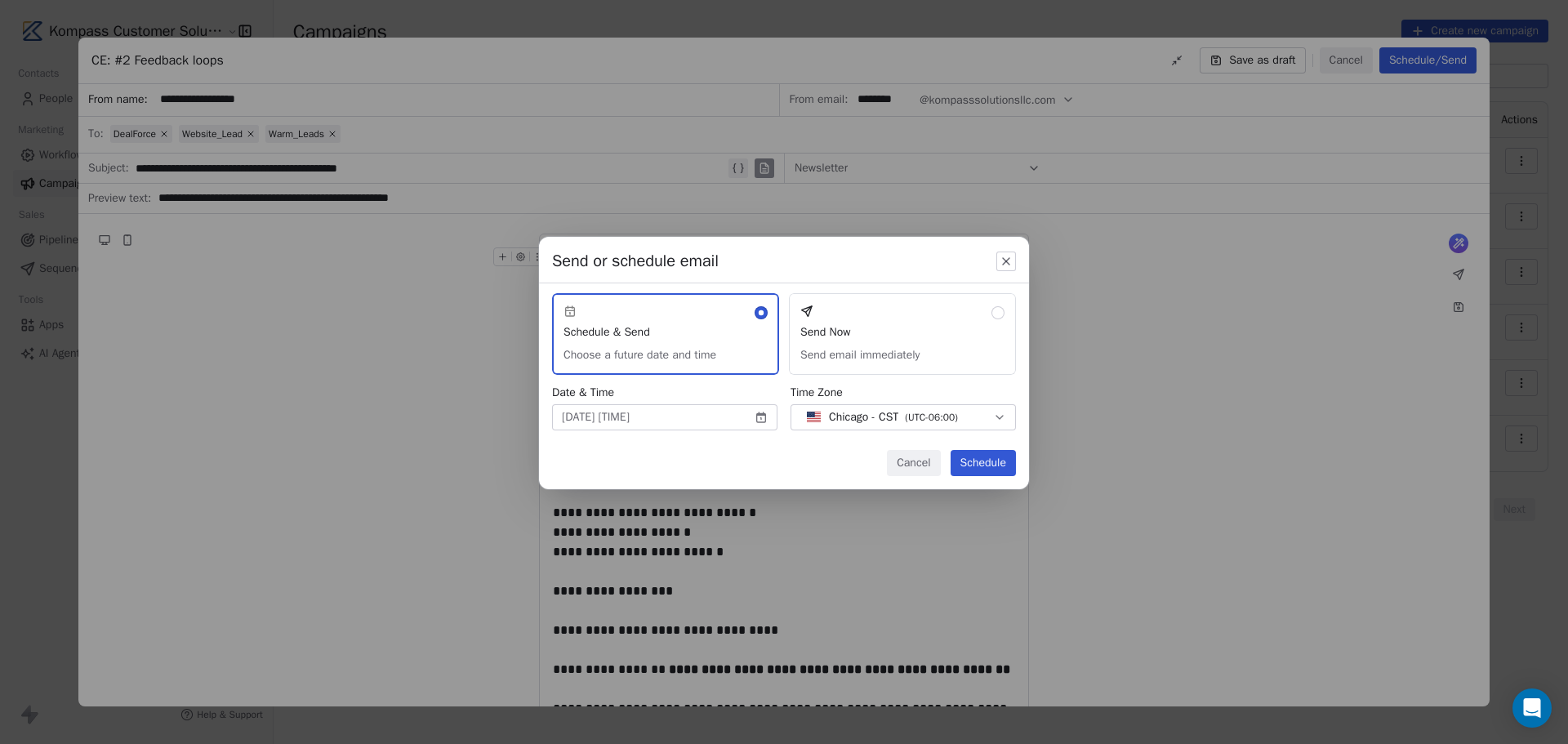 click on "Schedule" at bounding box center [983, 463] 